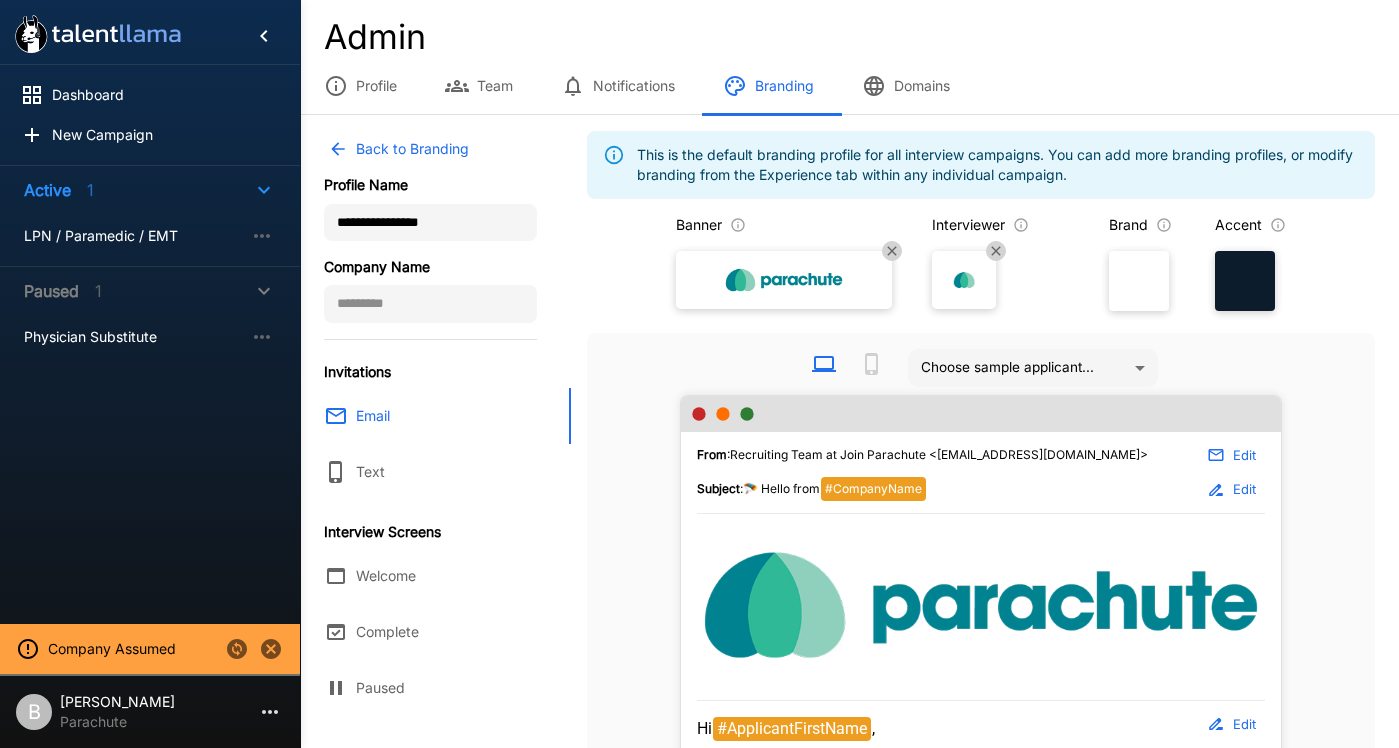scroll, scrollTop: 0, scrollLeft: 0, axis: both 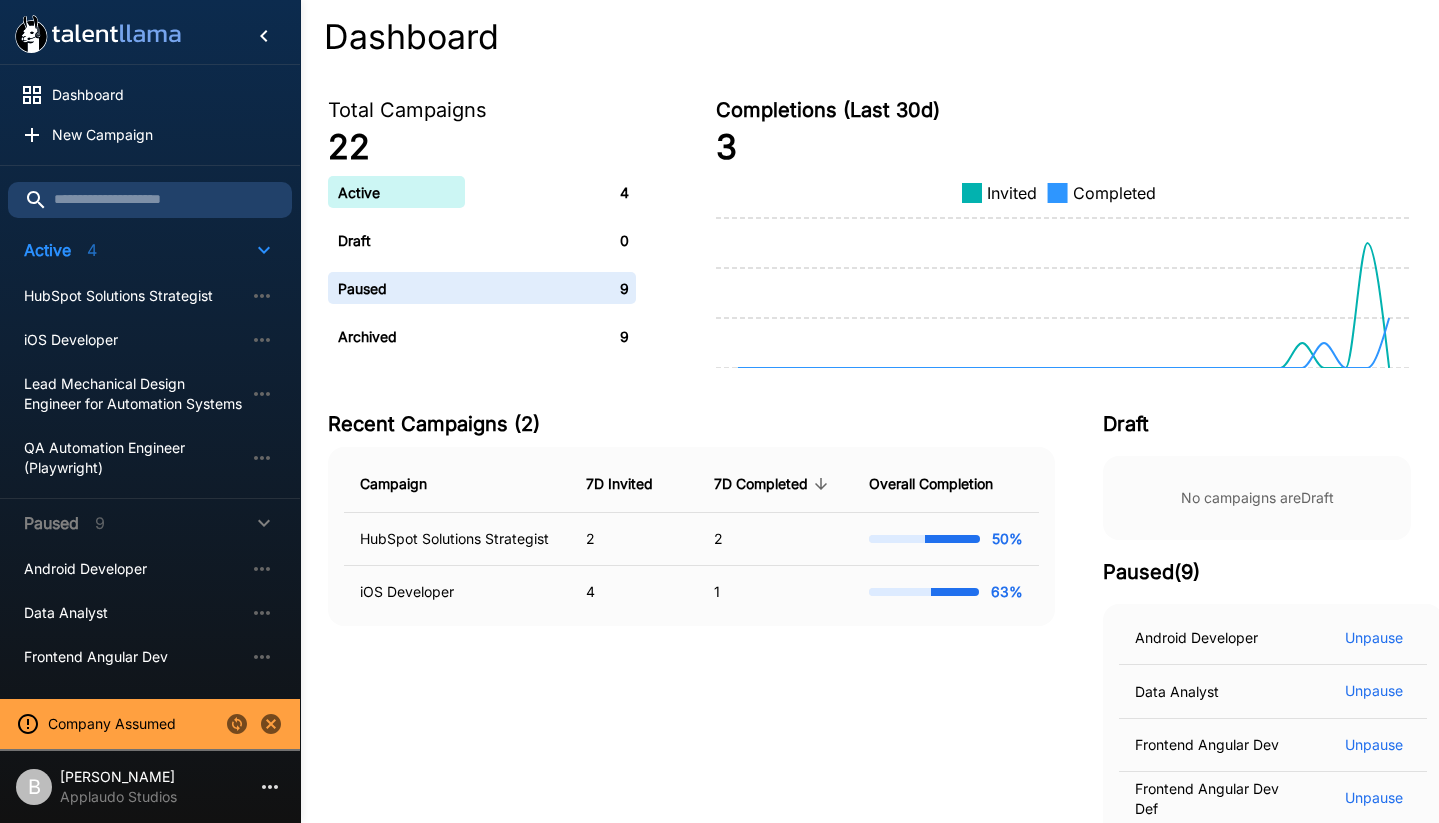 click at bounding box center (271, 724) 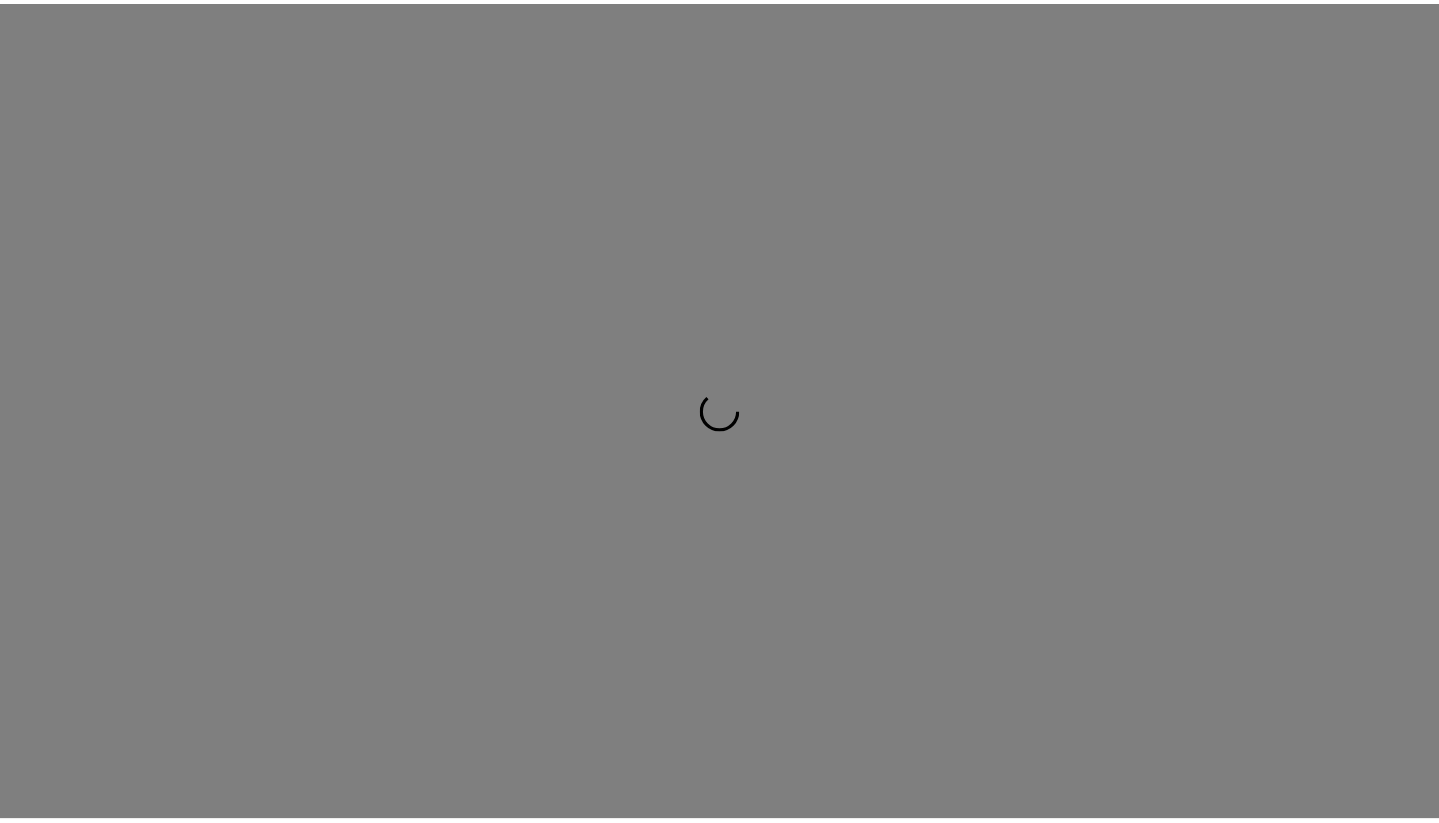 scroll, scrollTop: 0, scrollLeft: 0, axis: both 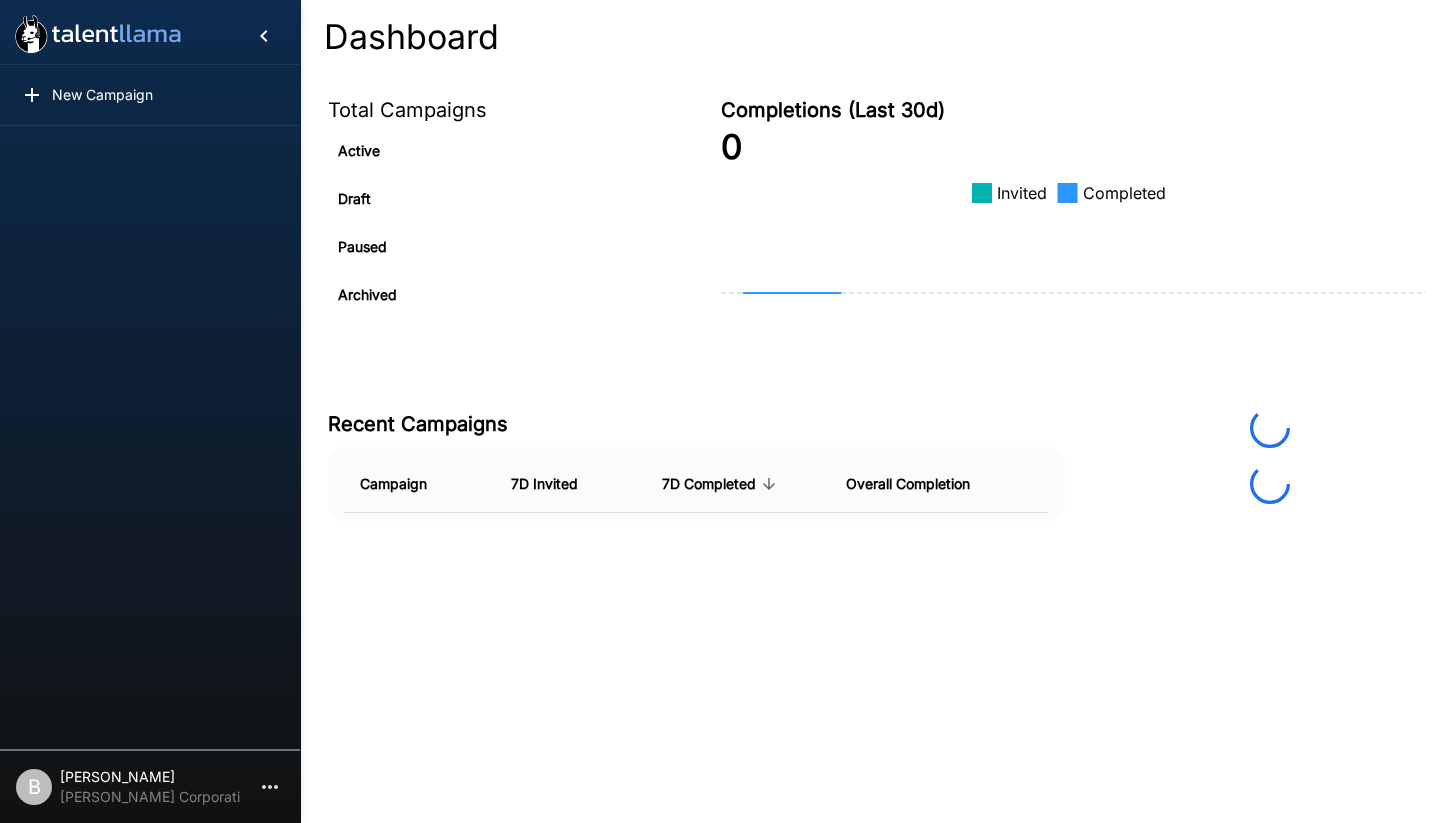 click on "[PERSON_NAME]" at bounding box center (150, 777) 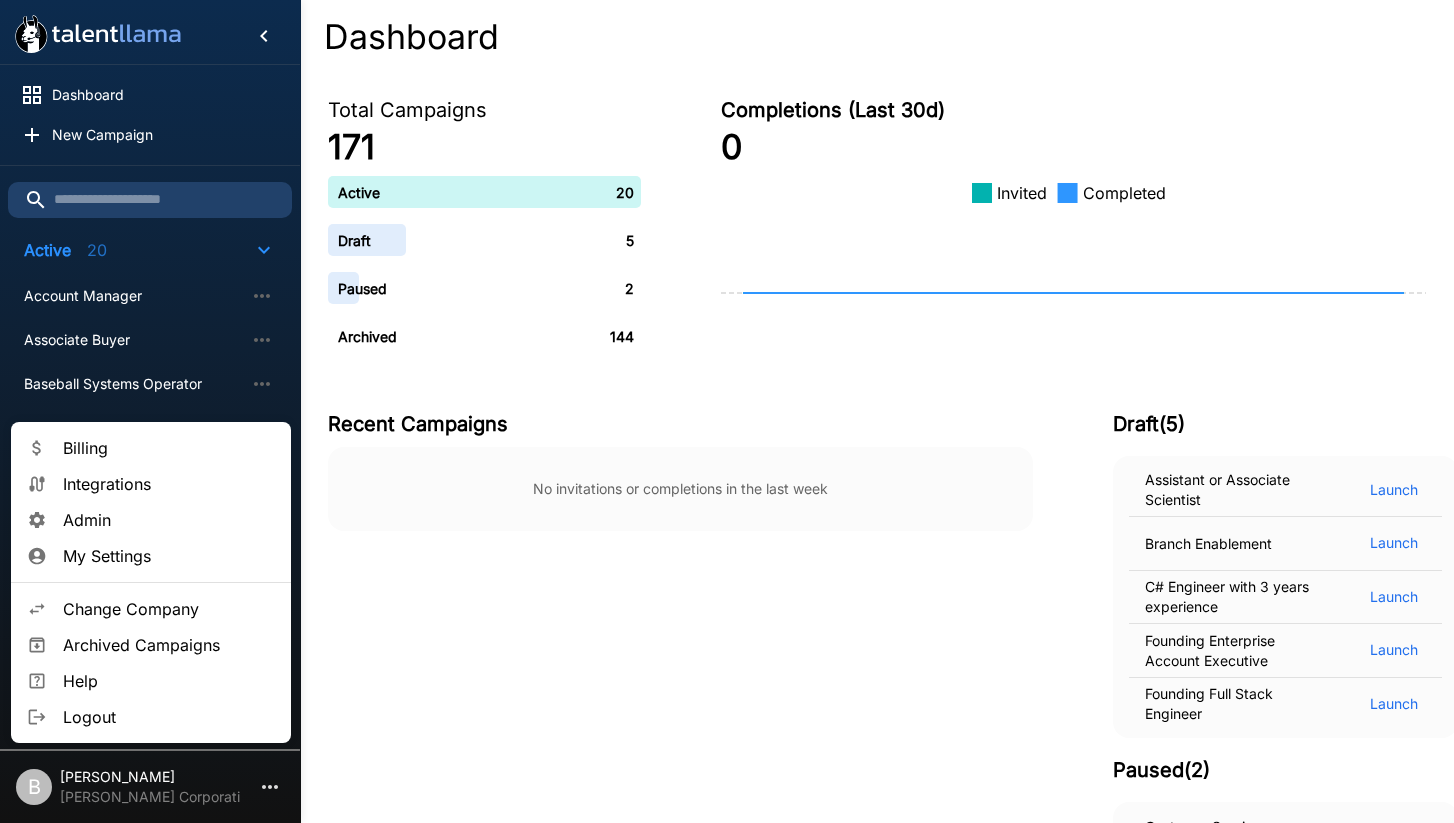 click on "Change Company" at bounding box center [169, 609] 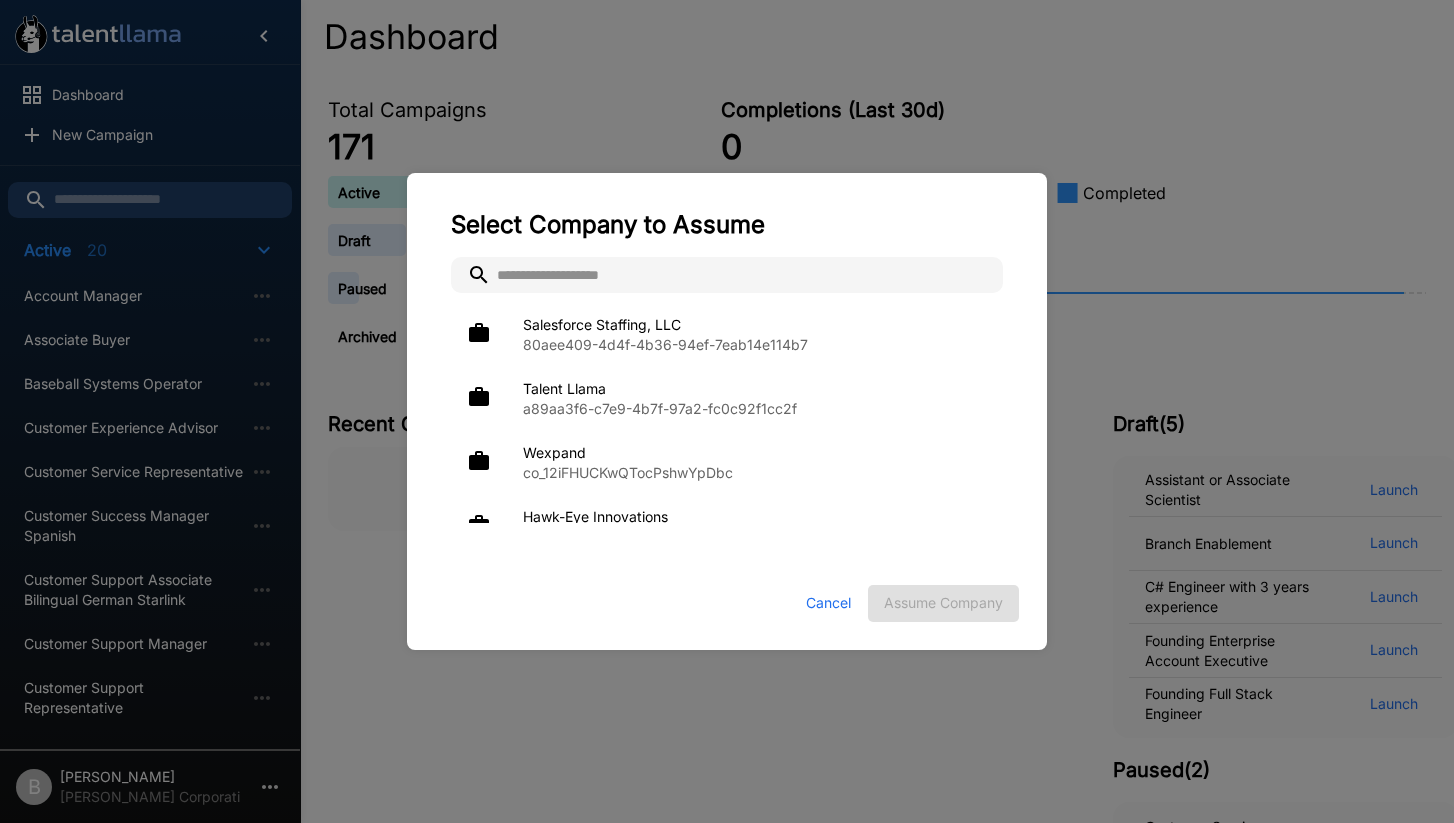 click at bounding box center [727, 275] 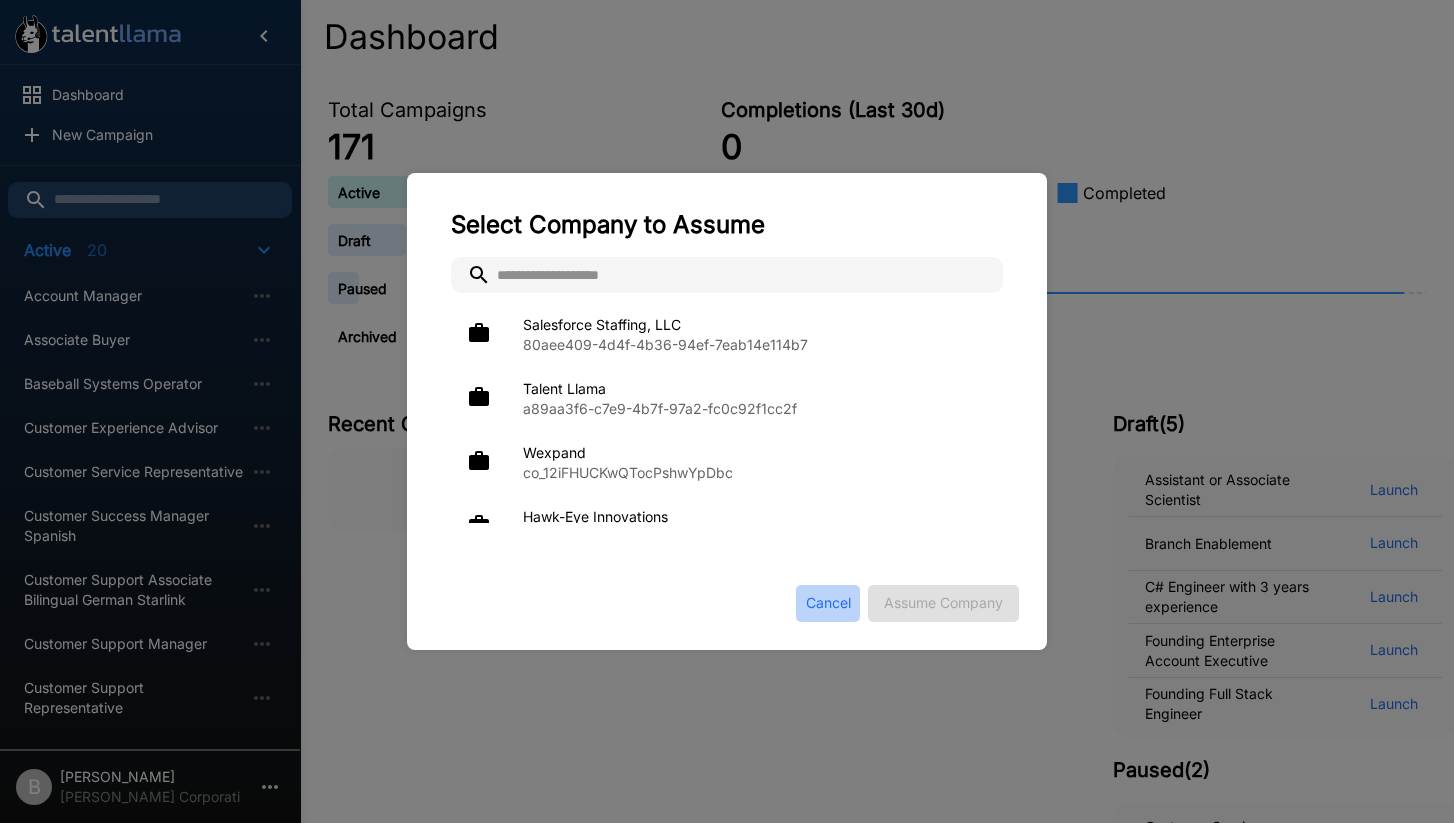 click on "Cancel" at bounding box center [828, 603] 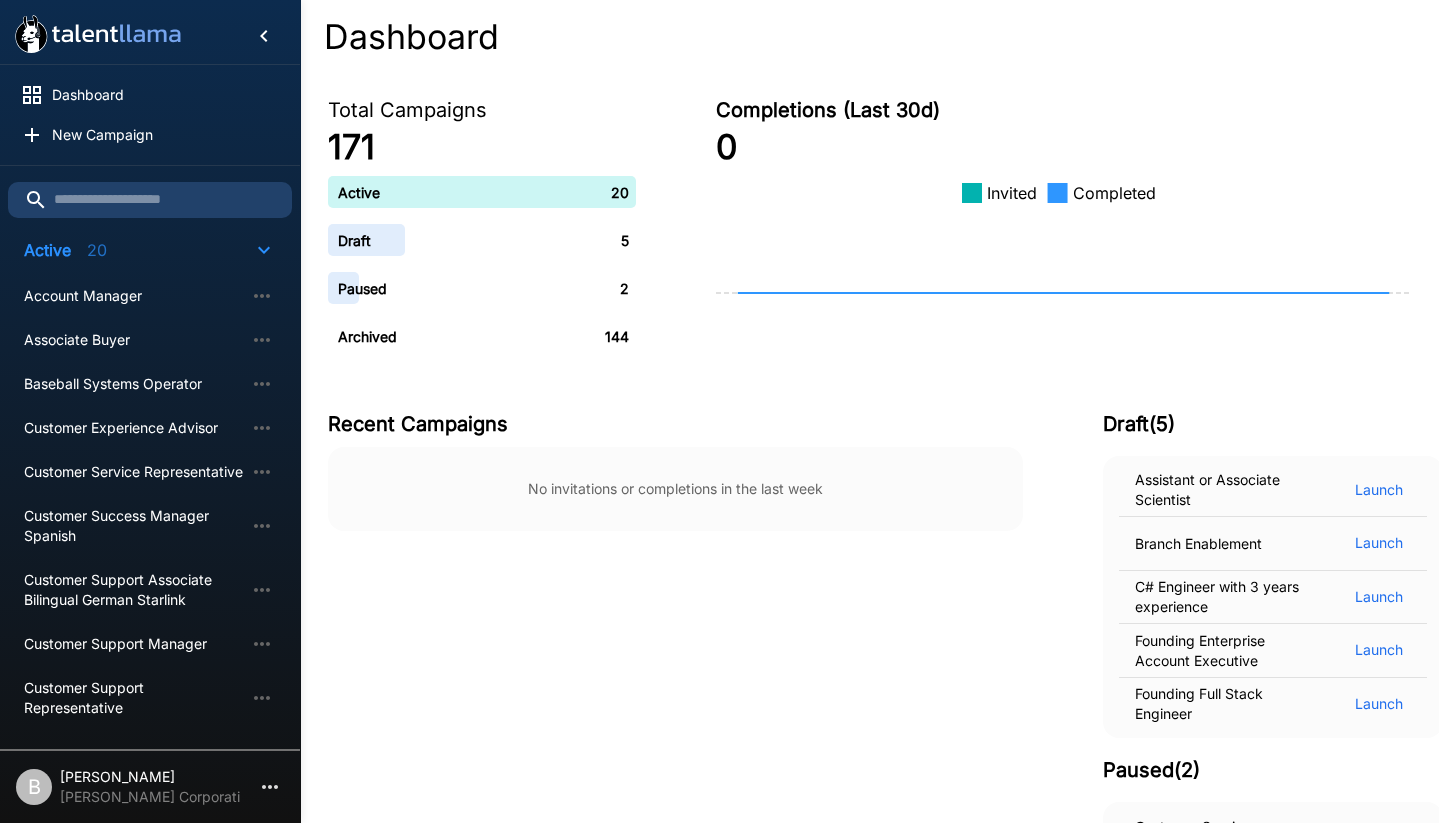 click on "Danaher Corporation" at bounding box center [150, 797] 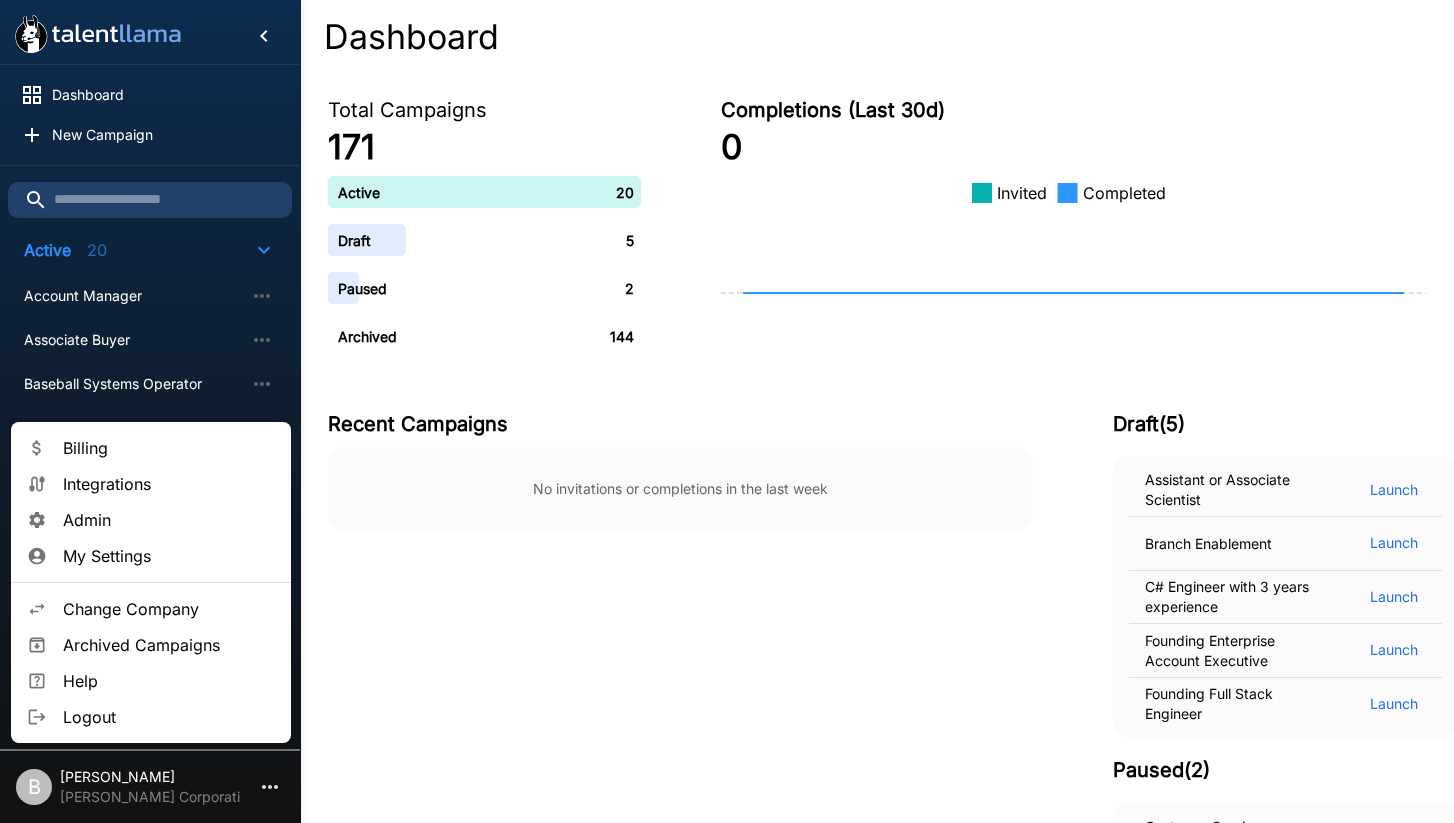 click on "Admin" at bounding box center (169, 520) 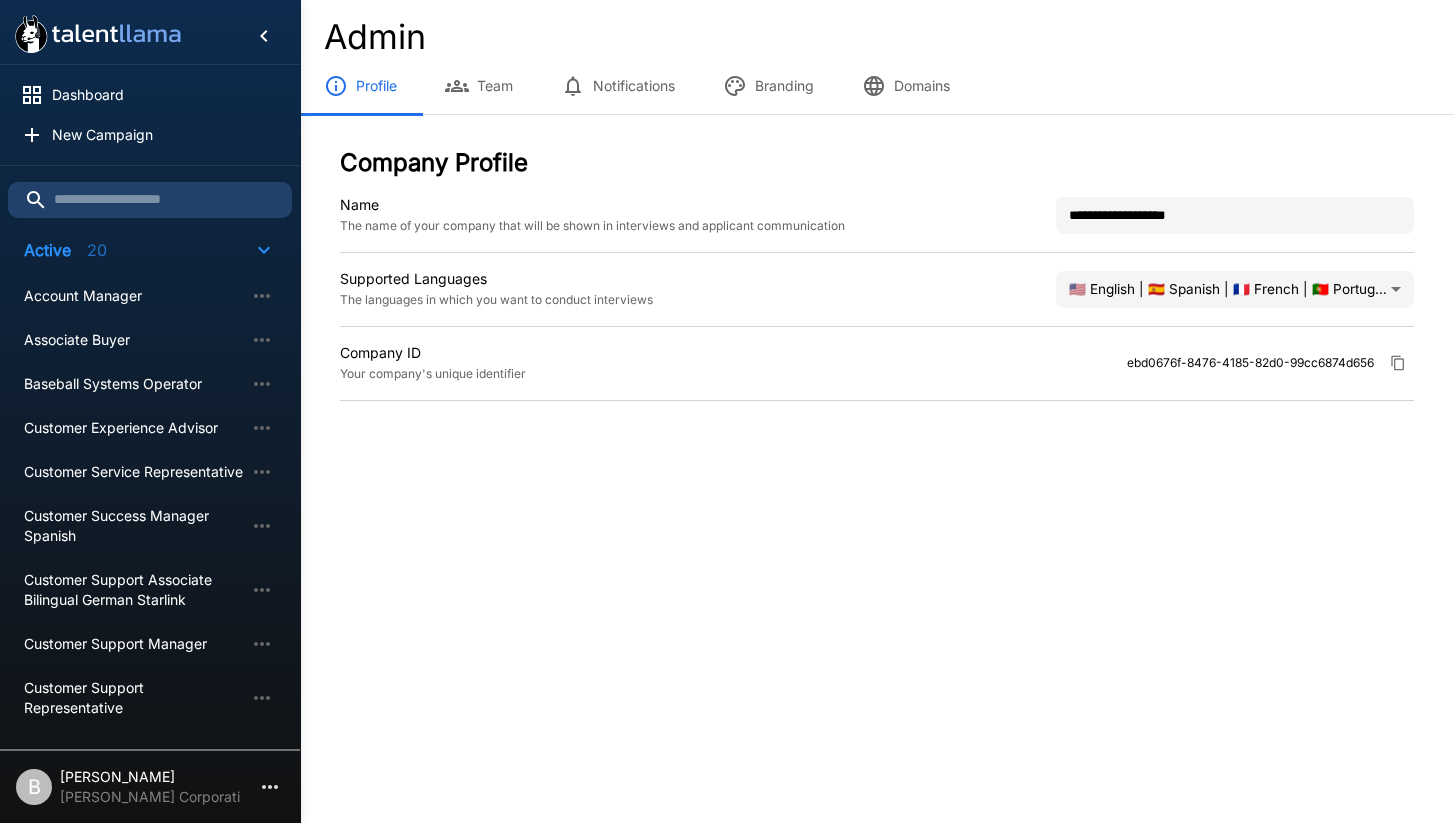 click on "Branding" at bounding box center (768, 86) 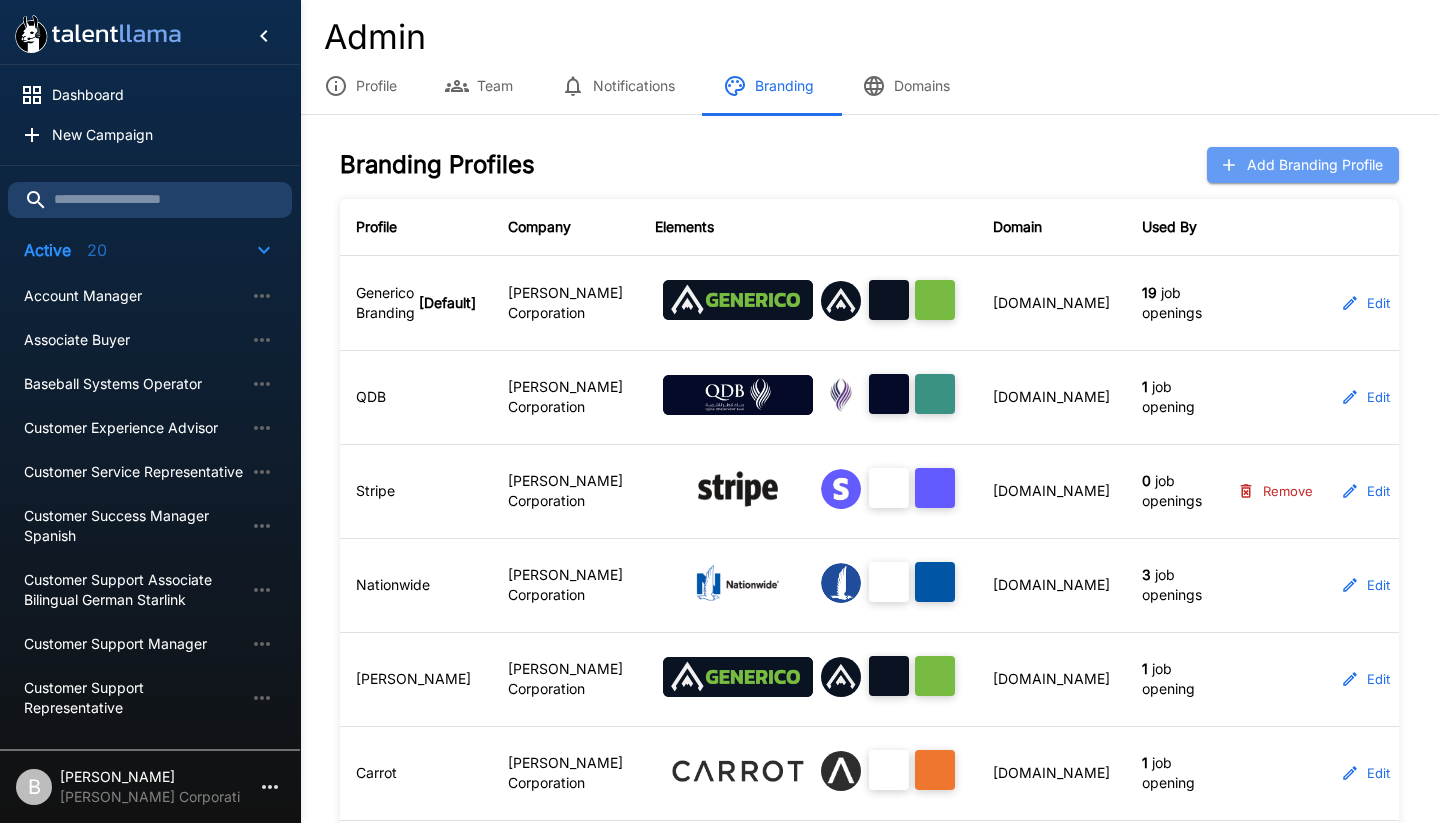 click on "Add Branding Profile" at bounding box center [1303, 165] 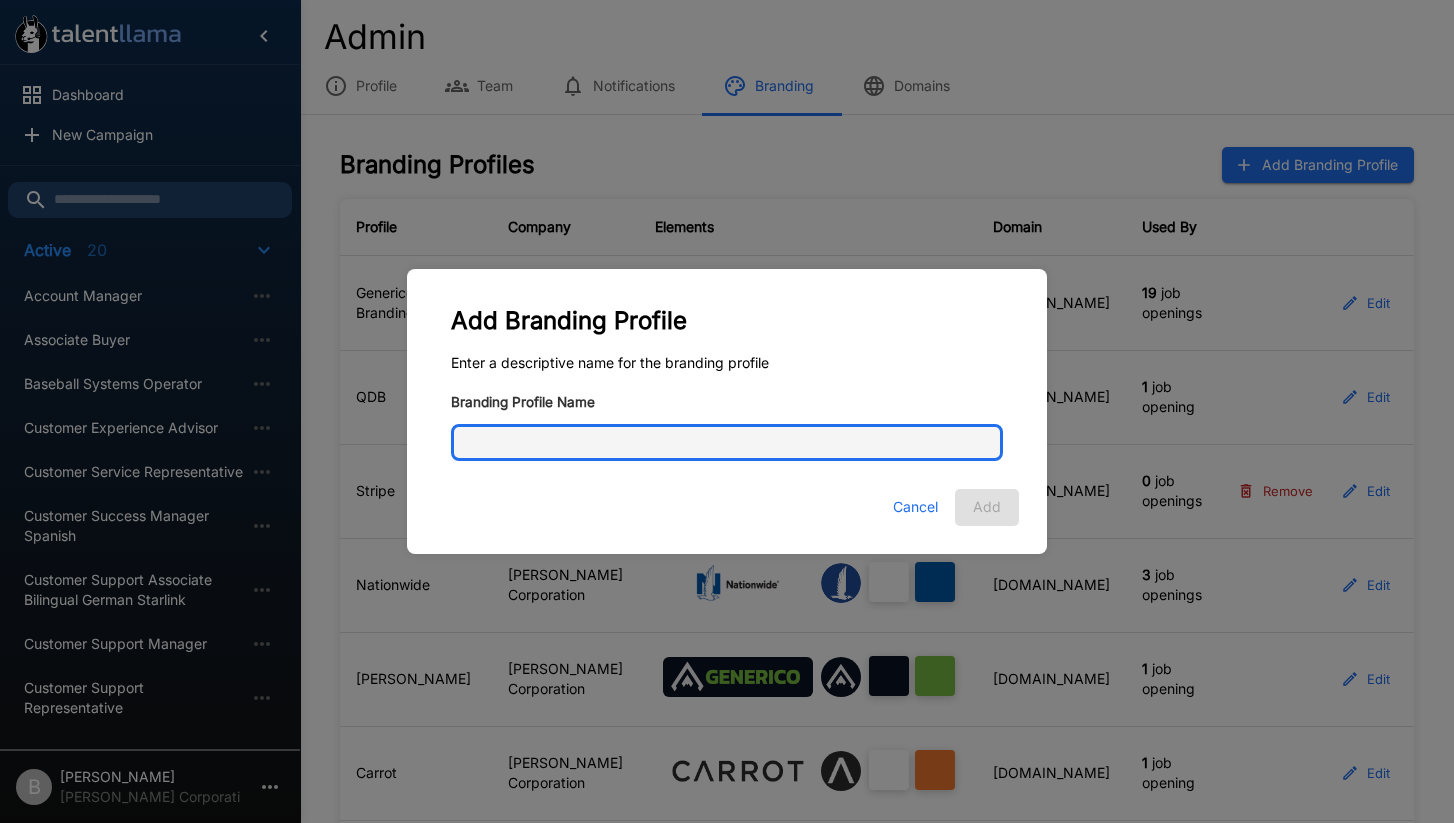 click on "Branding Profile Name" at bounding box center [727, 443] 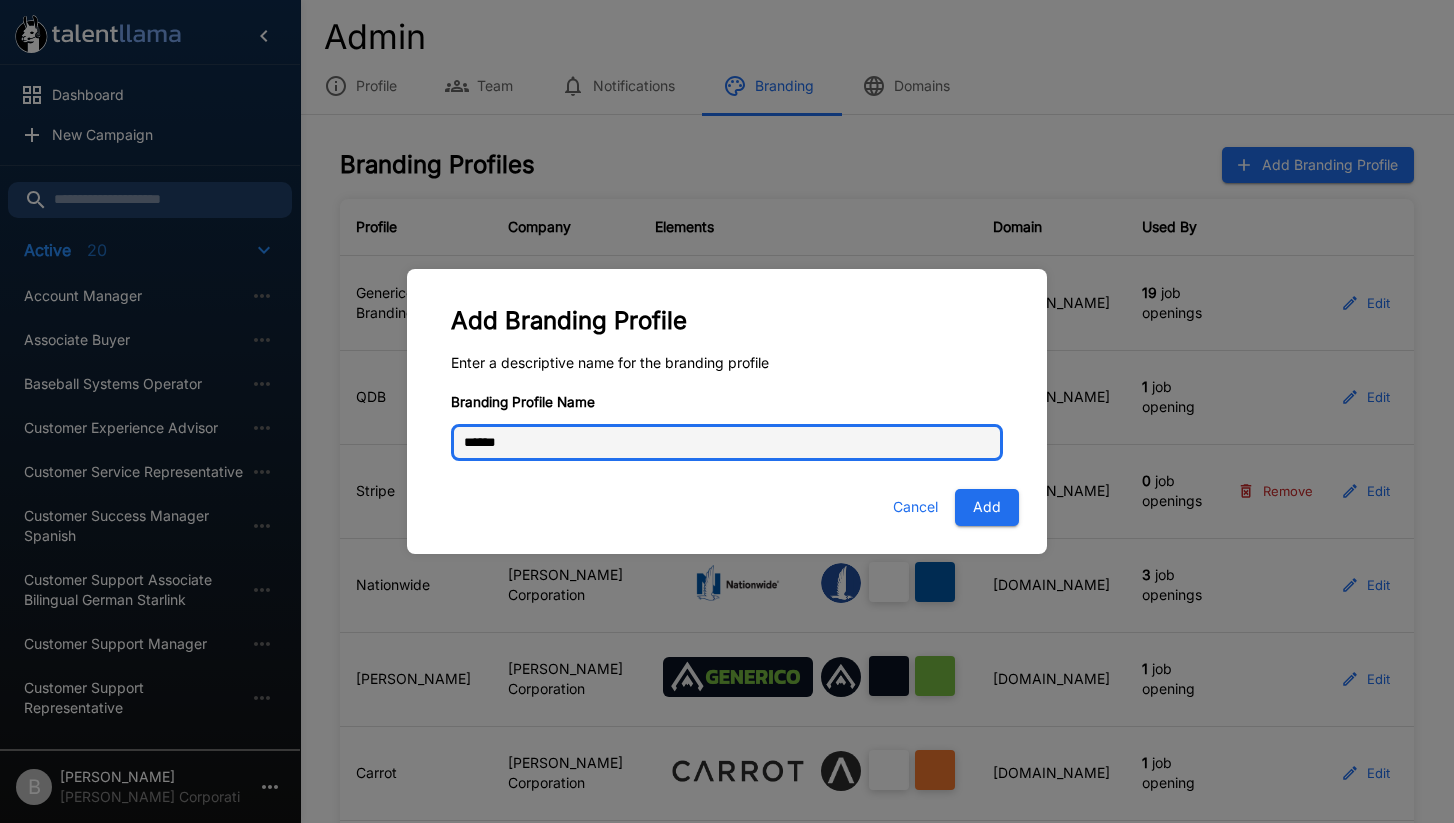 type on "******" 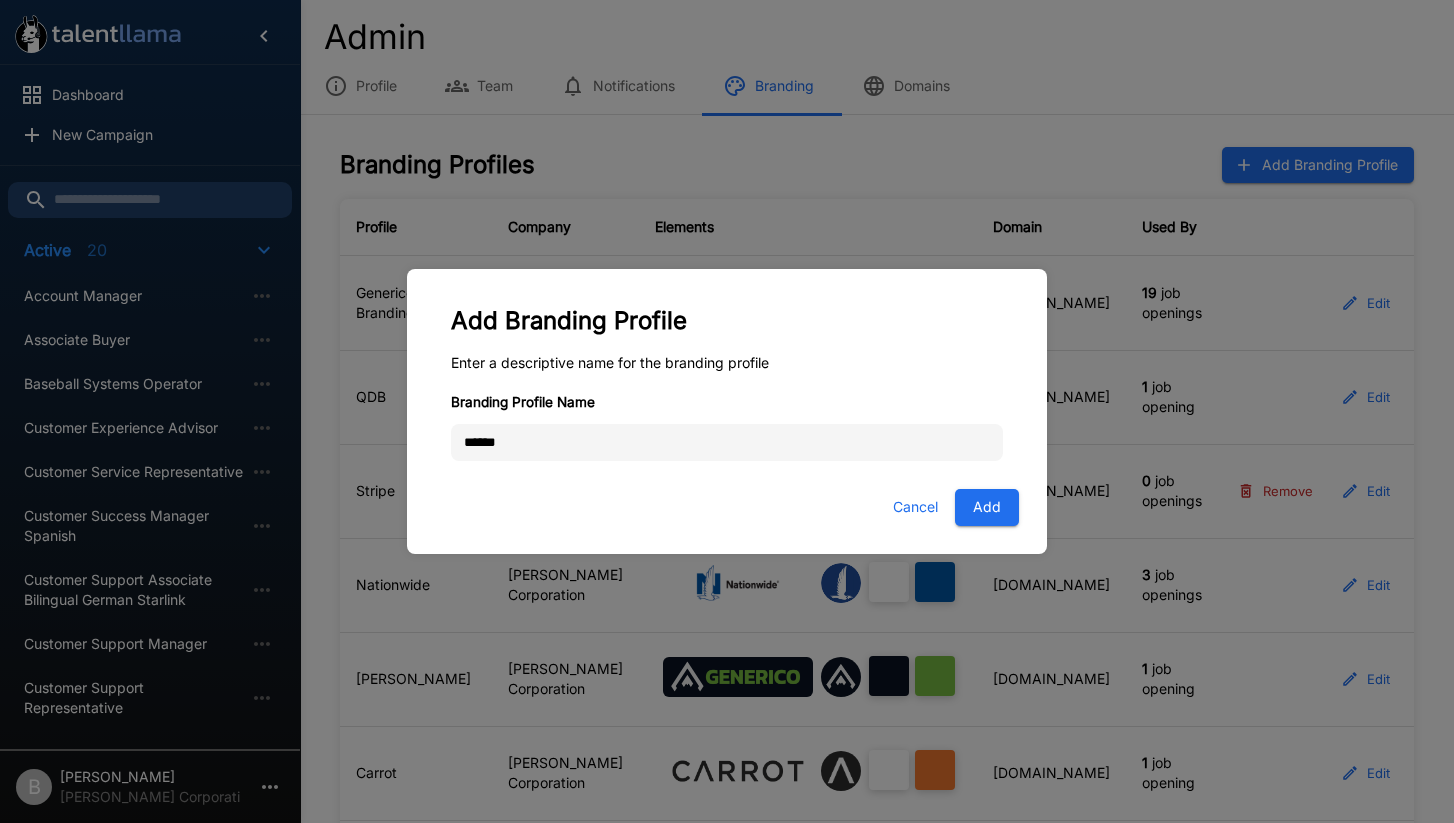 click on "Add" at bounding box center [987, 507] 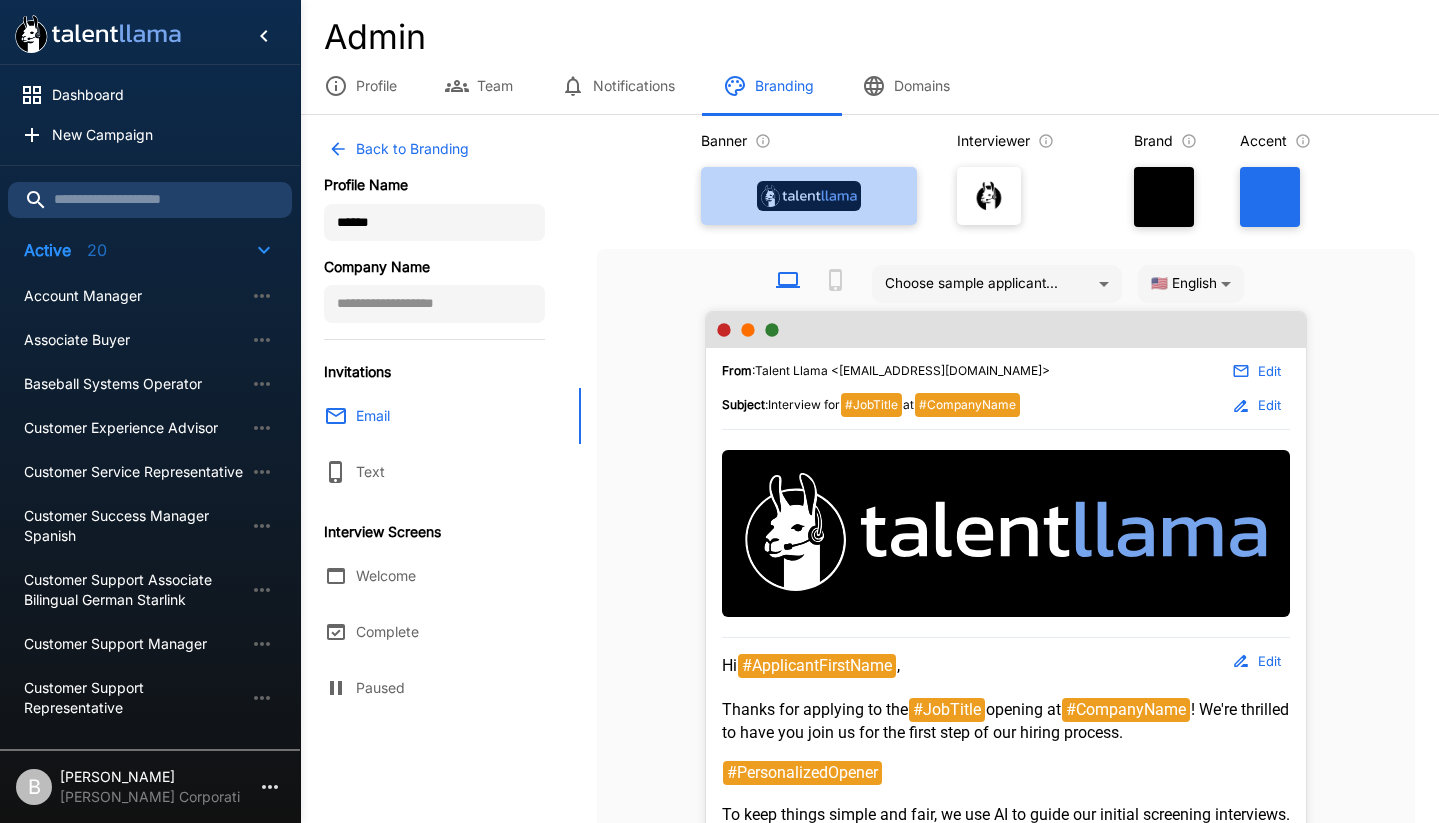 click at bounding box center [809, 196] 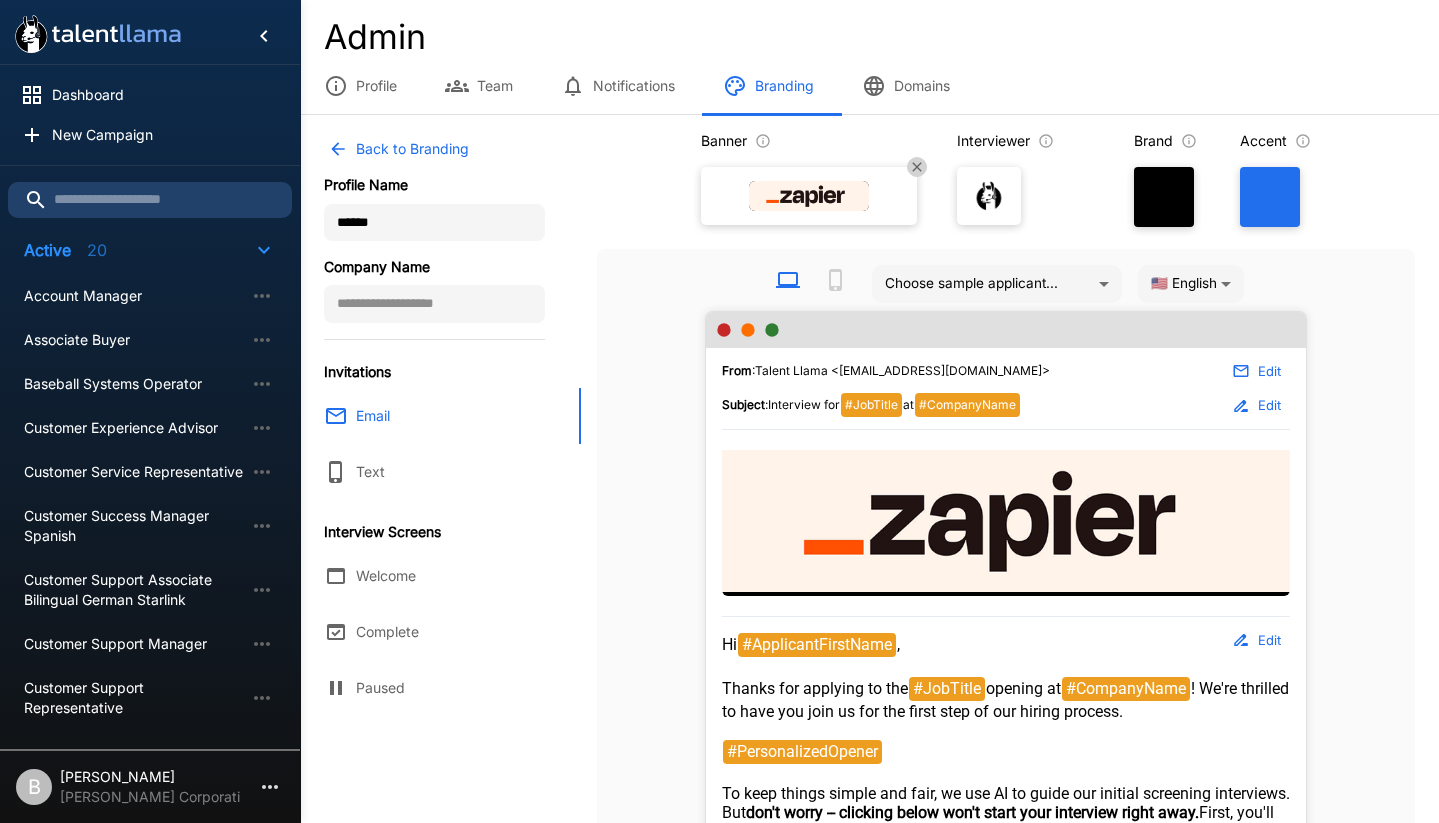 click at bounding box center (1164, 197) 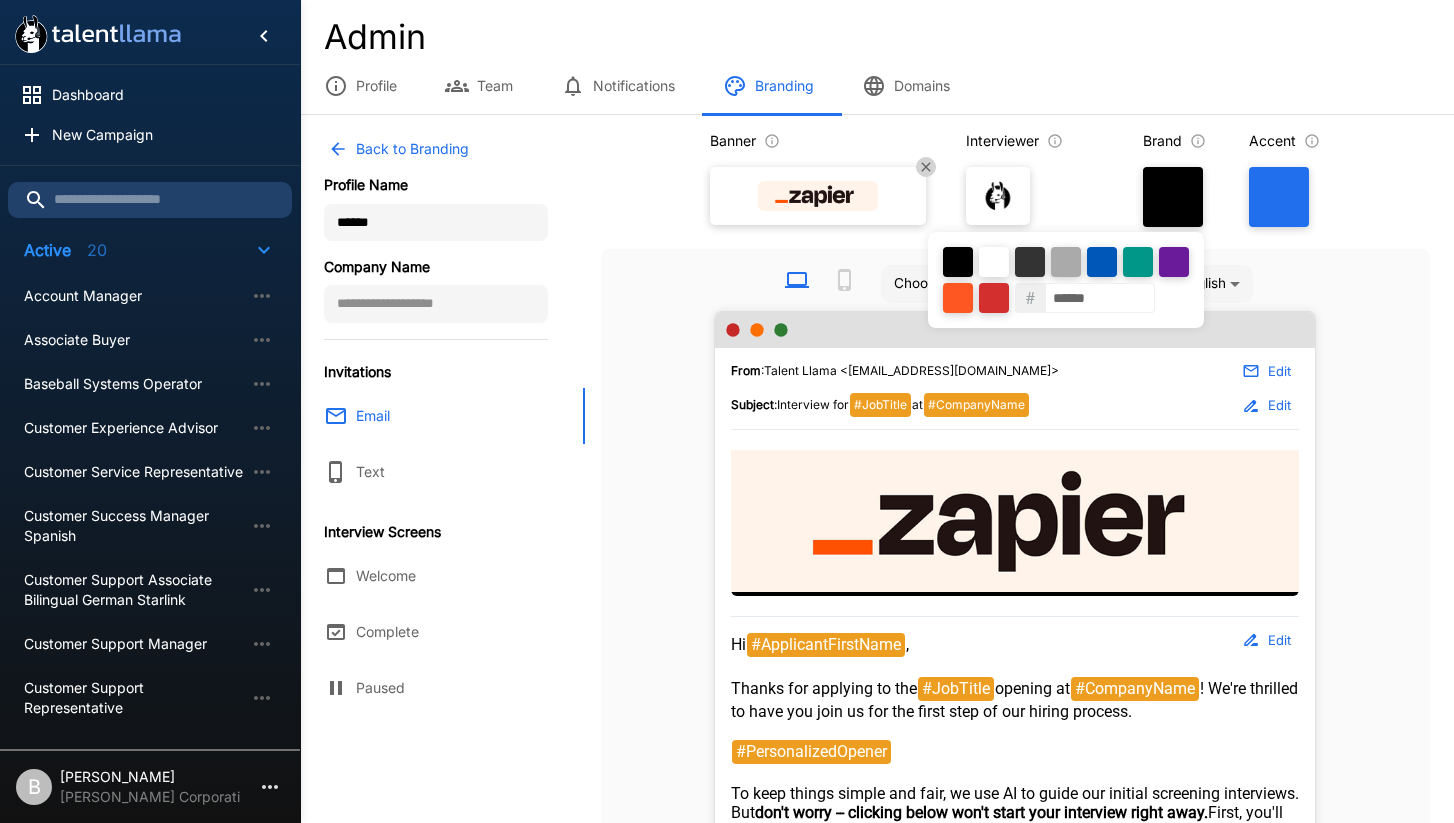 click on "******" at bounding box center (1100, 298) 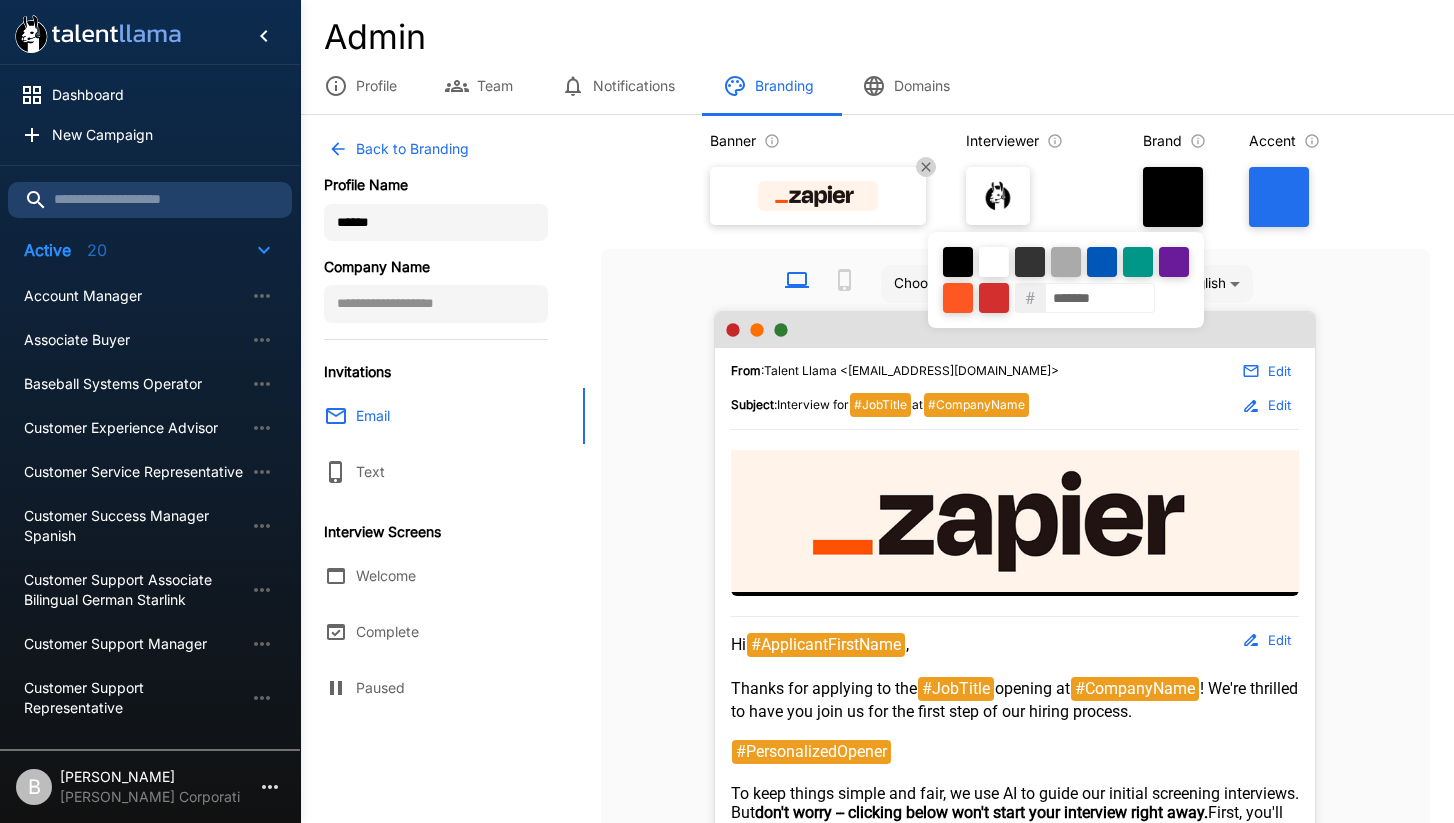 type on "******" 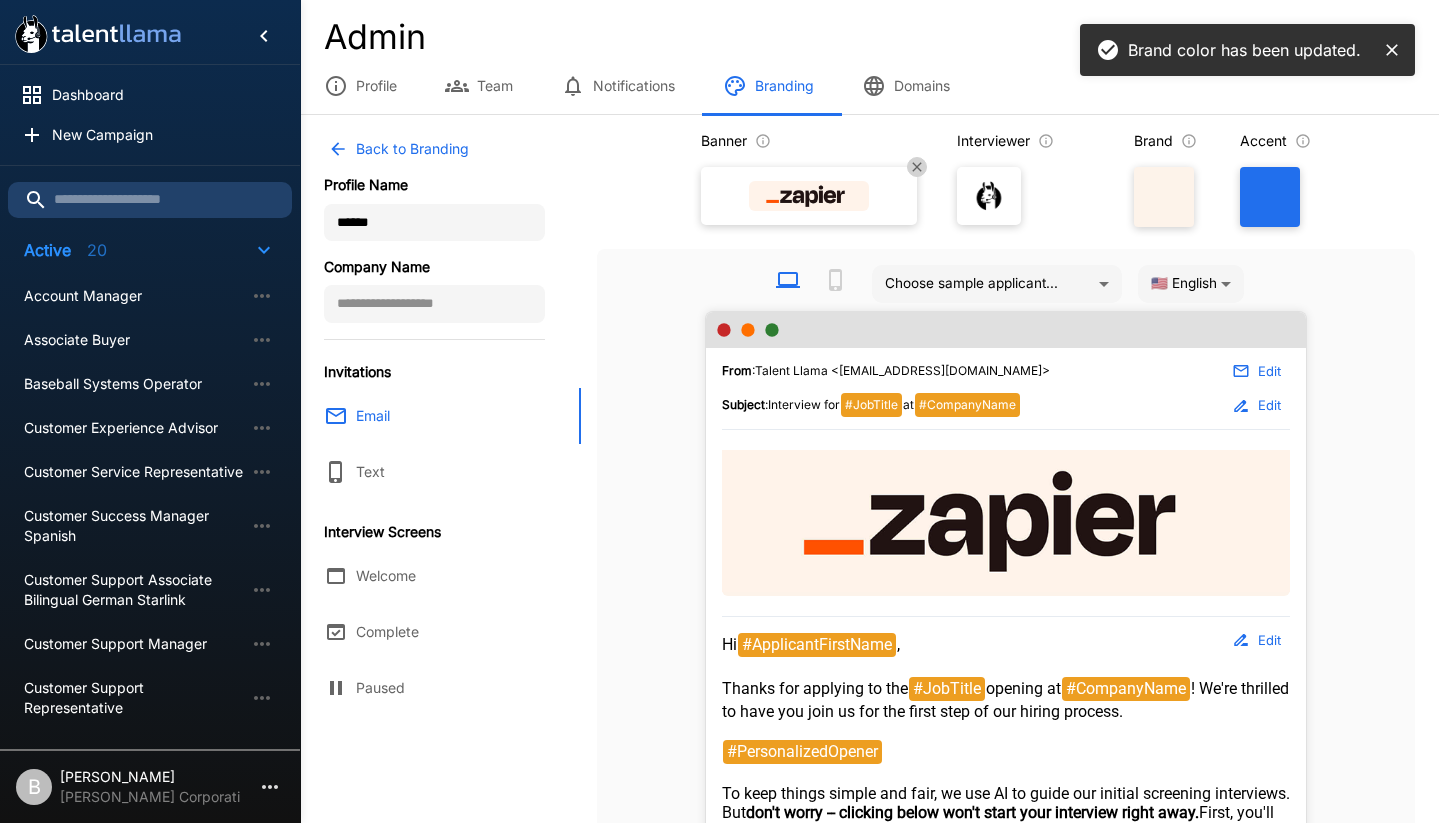 click on "Dashboard New Campaign Active 20 Account Manager Associate Buyer Baseball Systems Operator Customer Experience Advisor Customer Service Representative Customer Success Manager Spanish Customer Support Associate Bilingual German Starlink Customer Support Manager Customer Support Representative Founding Full Stack Engineer Guide Program Assistant Human Resources Business Partner Inside Sales Representative Inside Sales Representative Member Care Representative MPN Concierge Agent Retail Assistant Store Manager Sales Development Representative Sales Representative Tax Intern Summer 2026 Draft 5 Assistant or Associate Scientist Branch Enablement C# Engineer with 3 years experience Founding Enterprise Account Executive Founding Full Stack Engineer Paused 2 Customer Service Representative Customer Service Representative B Ben Chaikin Danaher Corporation Admin Profile Team Notifications Branding Domains Brand color has been updated. Back to Branding Profile Name ****** Company Name Invitations Email Text Welcome **" at bounding box center (869, 724) 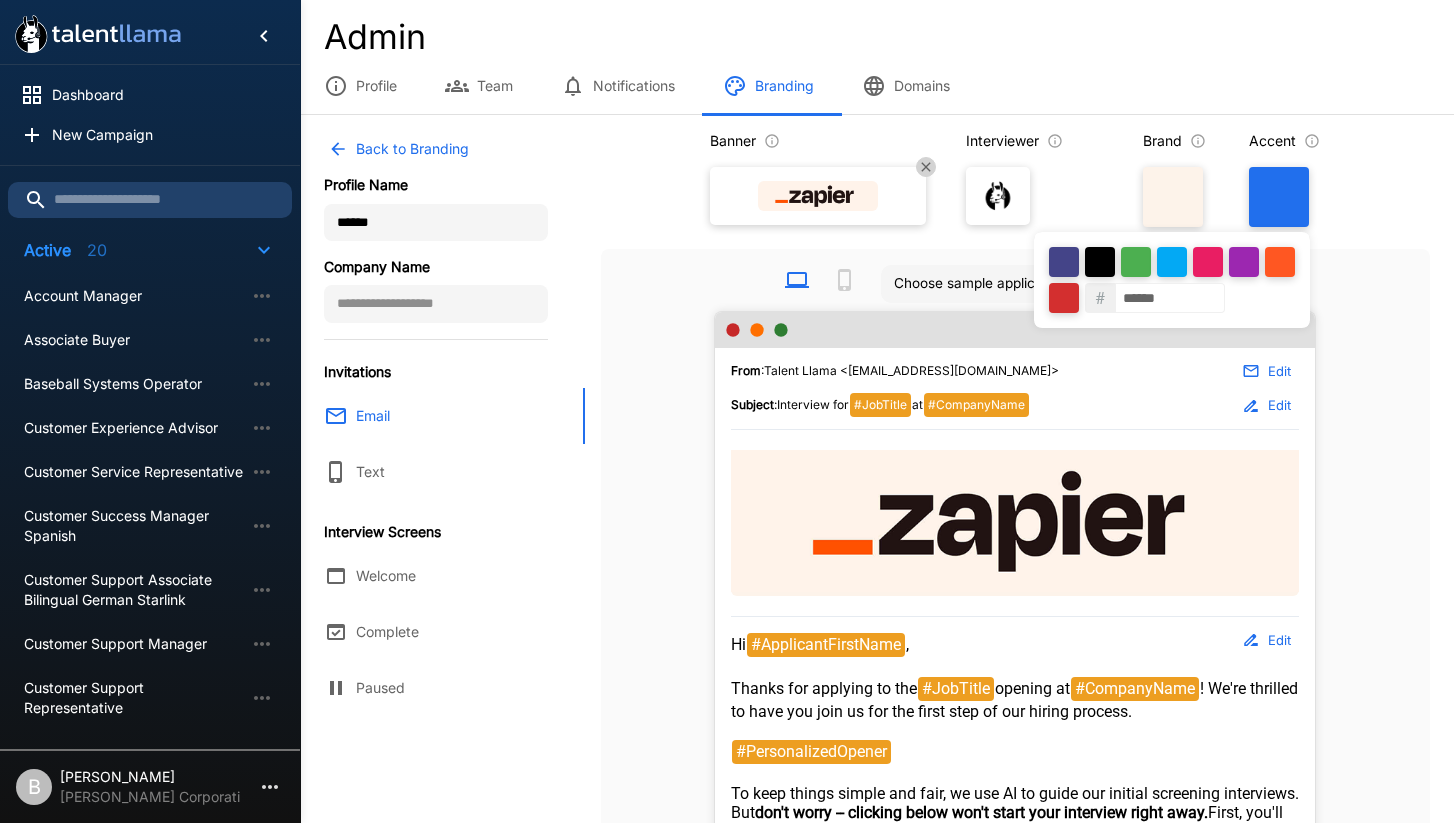 click on "******" at bounding box center [1170, 298] 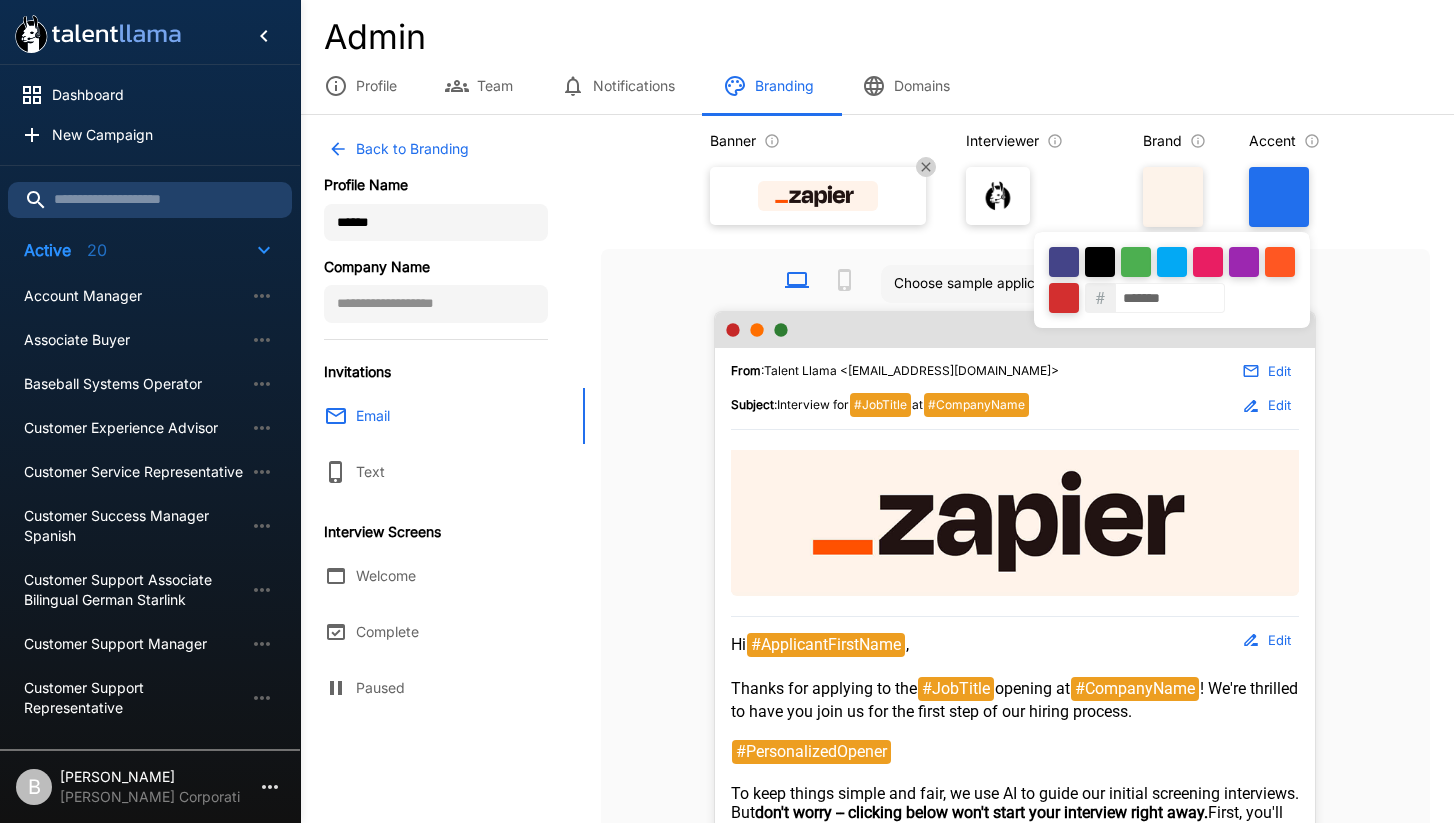 type on "******" 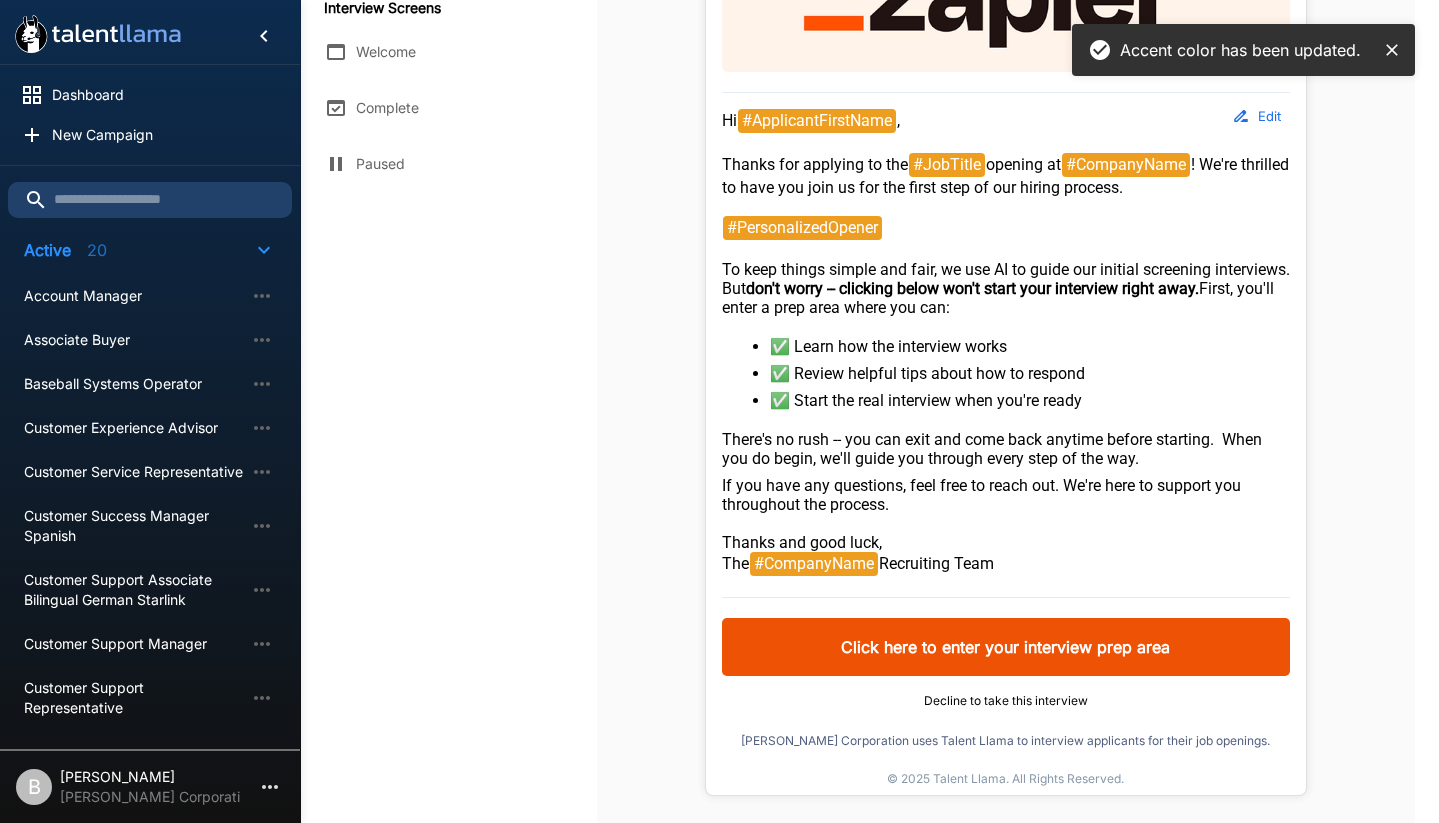 scroll, scrollTop: 0, scrollLeft: 0, axis: both 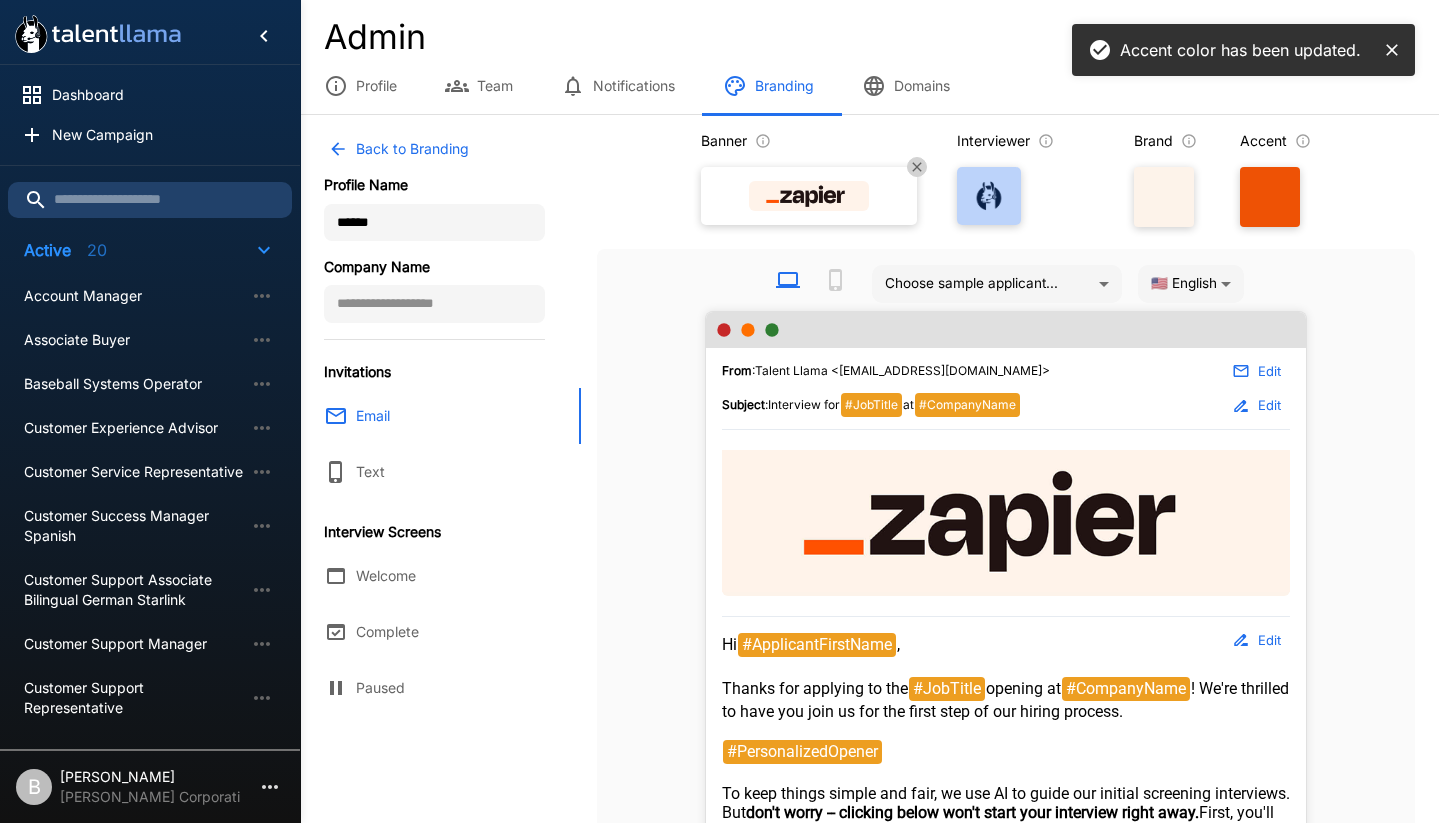 click at bounding box center (989, 196) 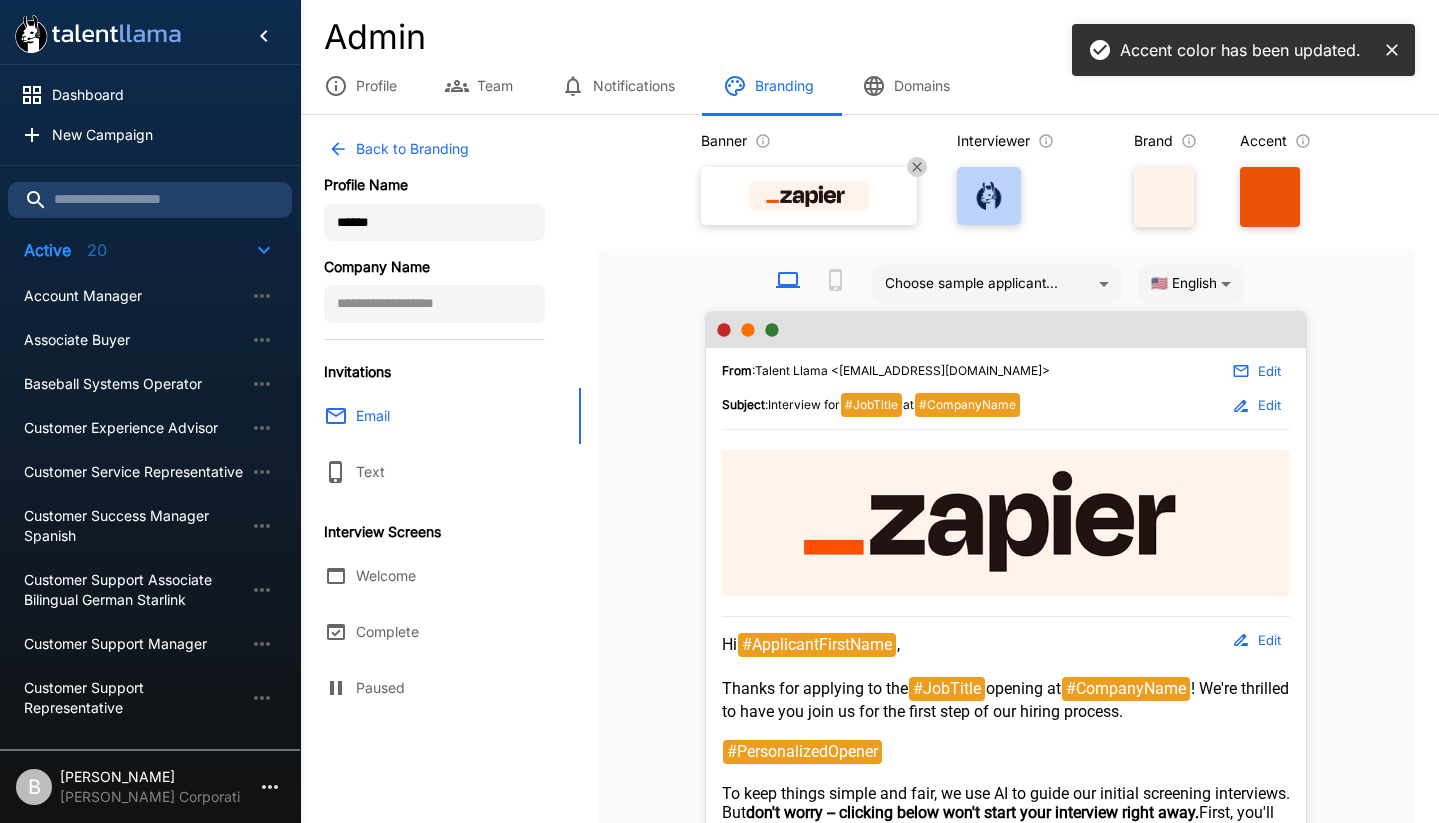 click at bounding box center [0, 0] 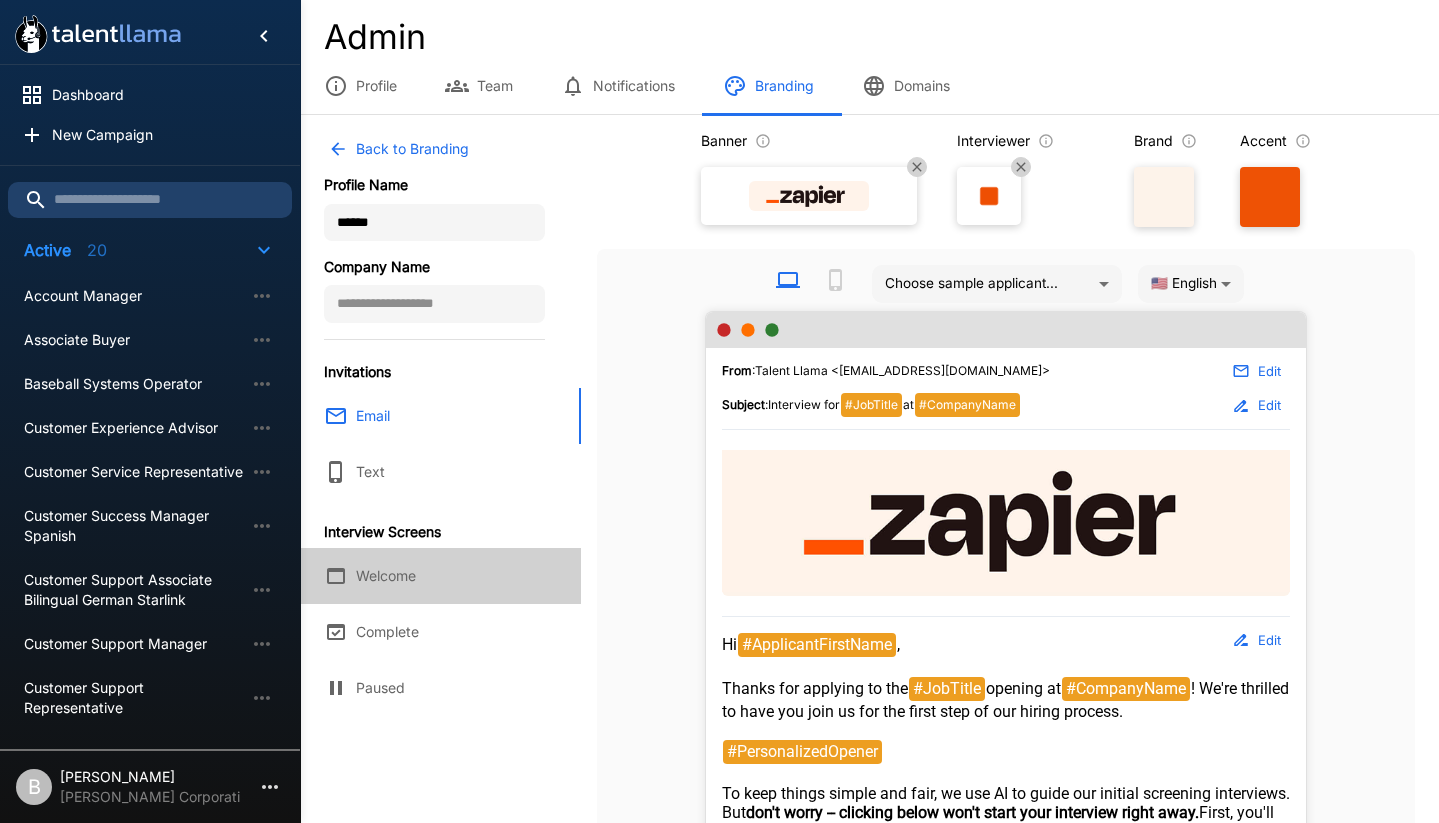 click on "Welcome" at bounding box center (440, 576) 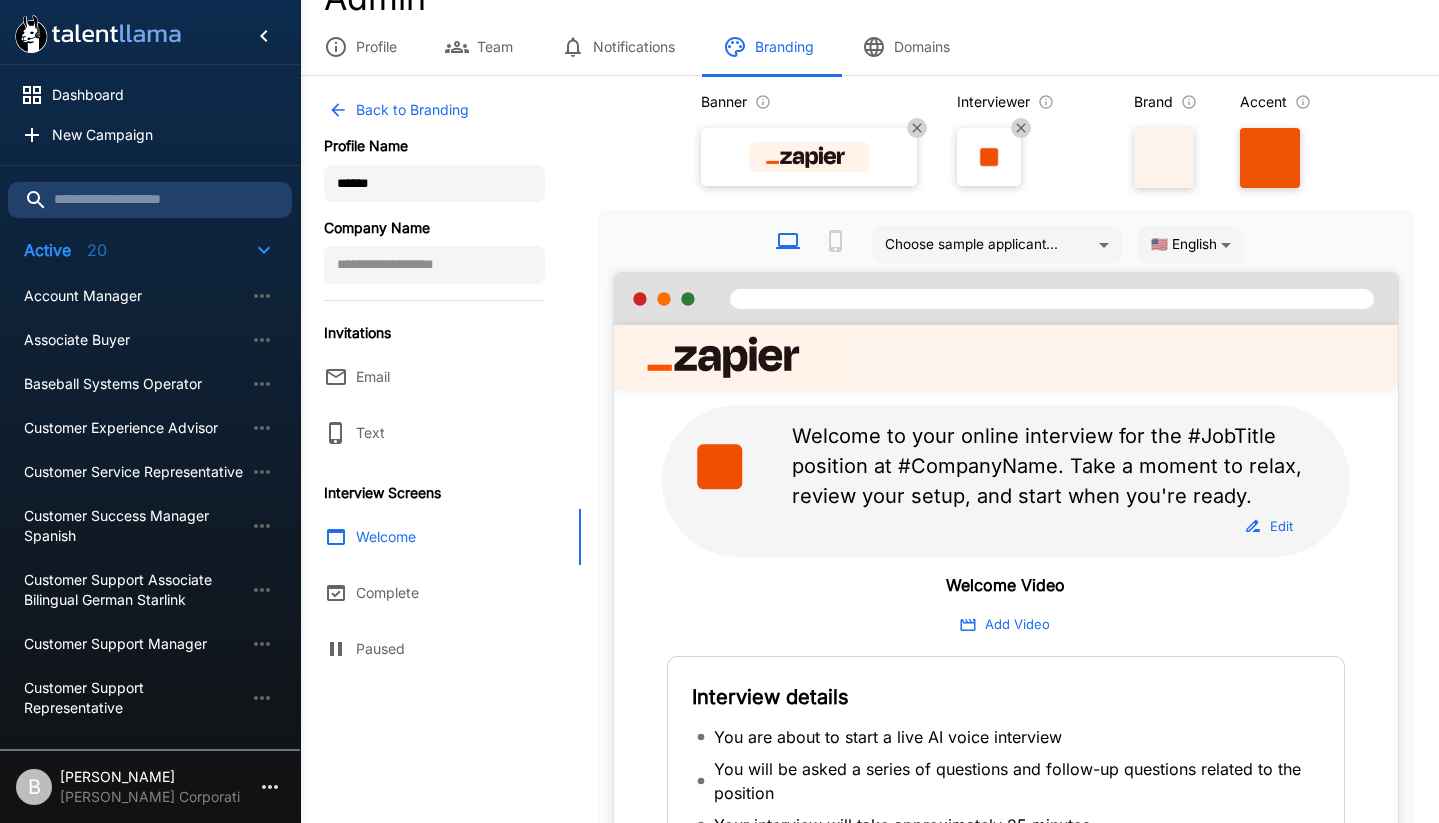 scroll, scrollTop: 76, scrollLeft: 0, axis: vertical 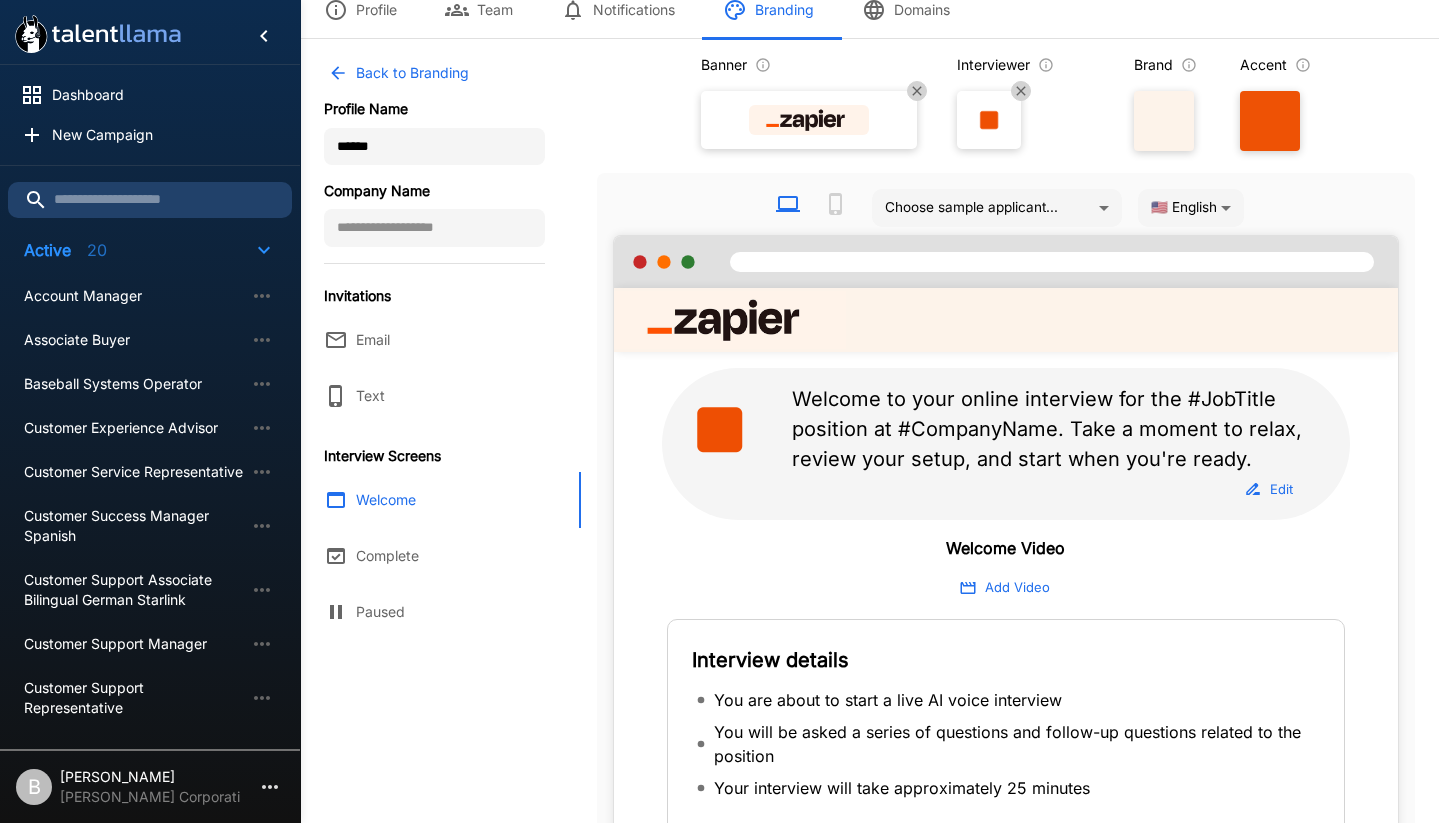 click at bounding box center [989, 120] 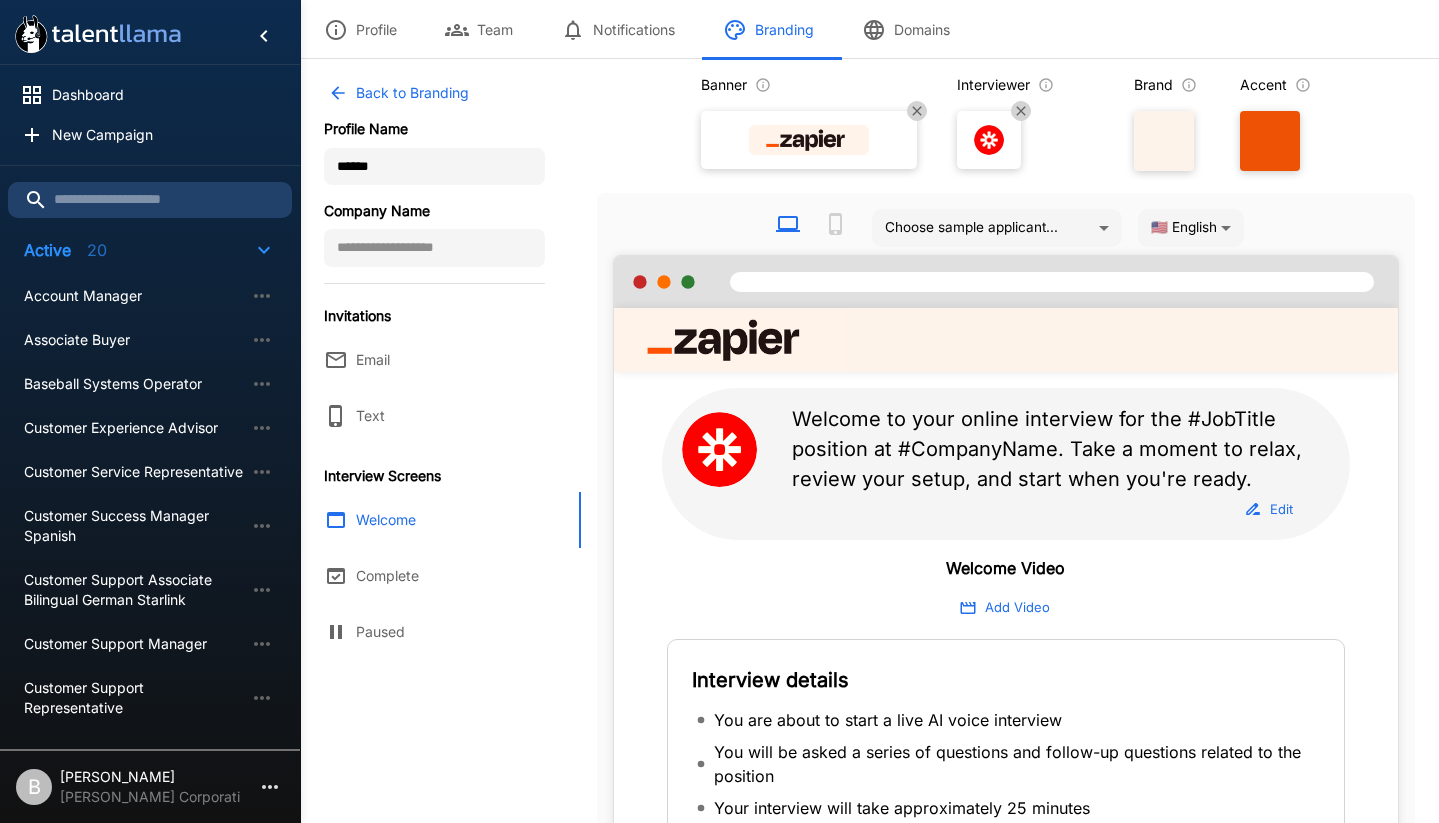 scroll, scrollTop: 52, scrollLeft: 0, axis: vertical 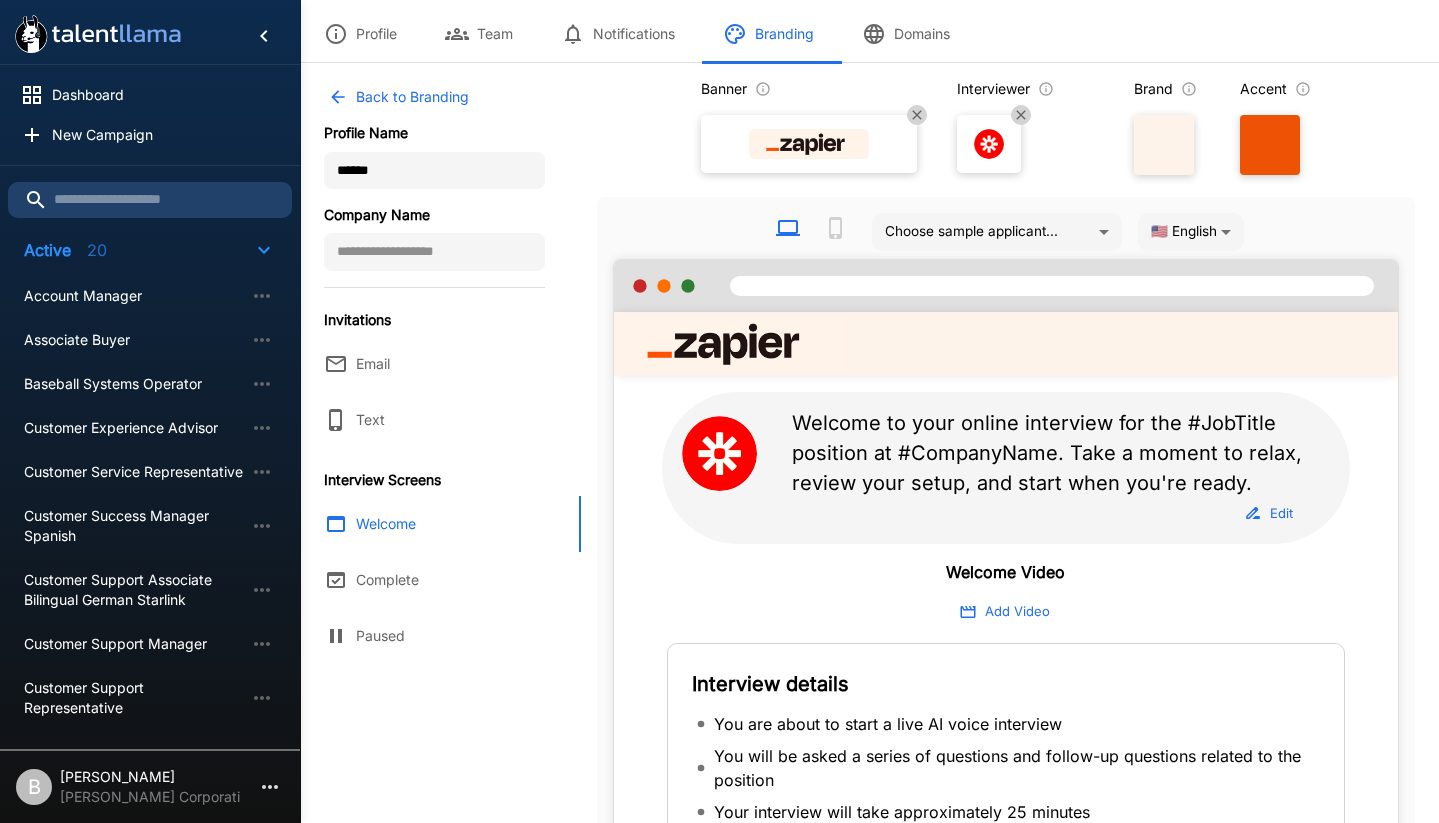 click at bounding box center [989, 144] 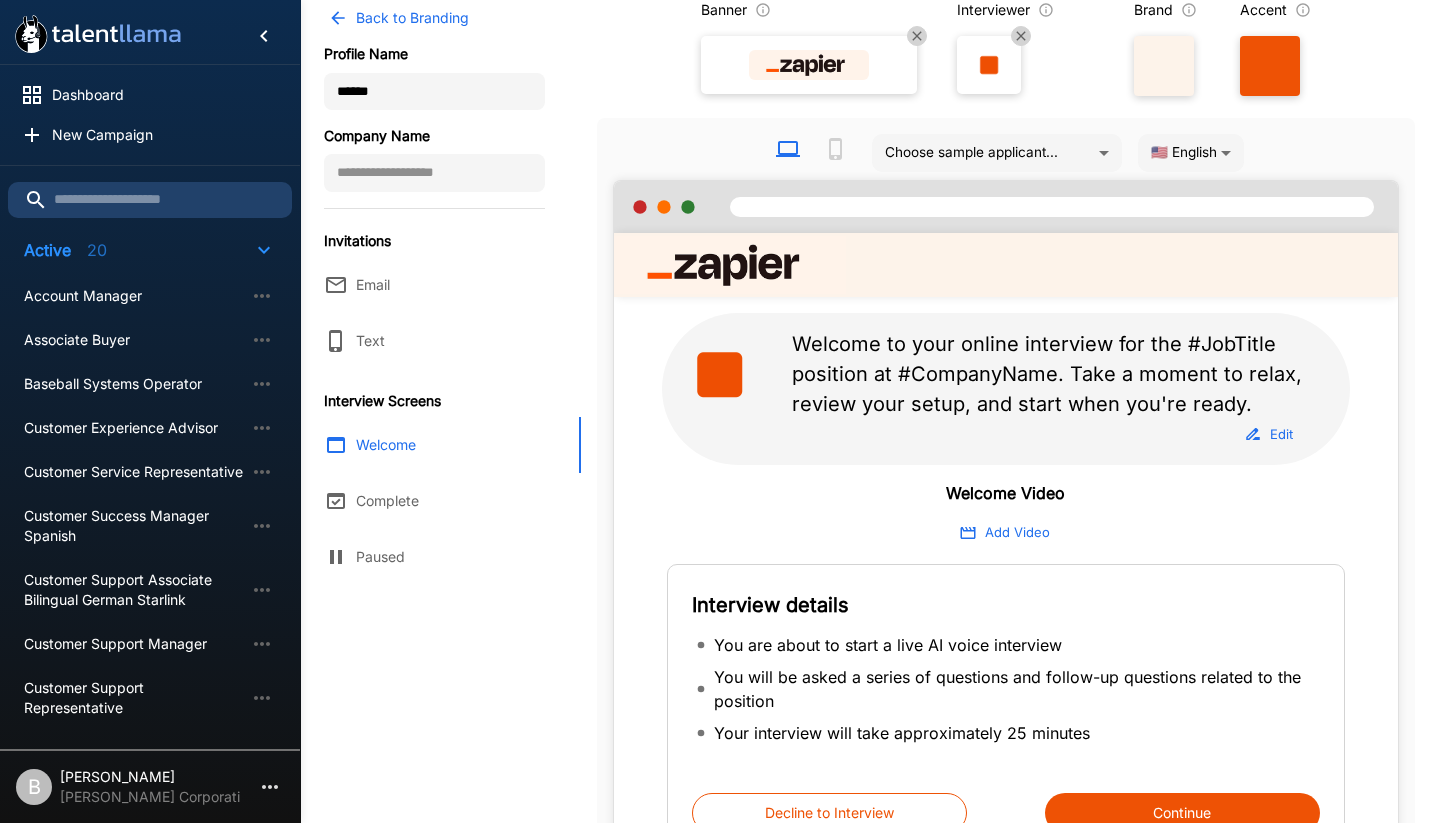 click on "Email" at bounding box center [440, 285] 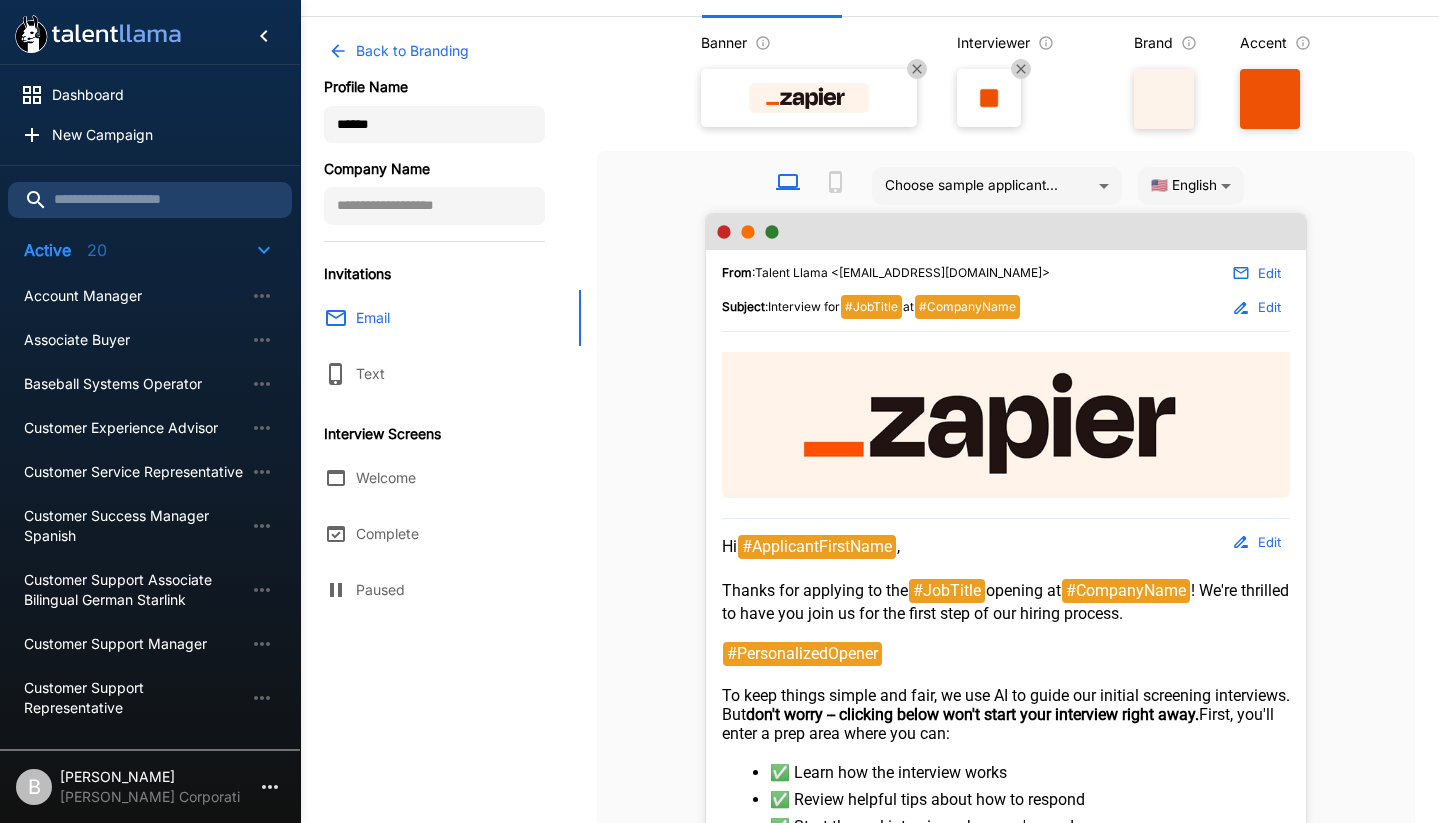 scroll, scrollTop: 0, scrollLeft: 0, axis: both 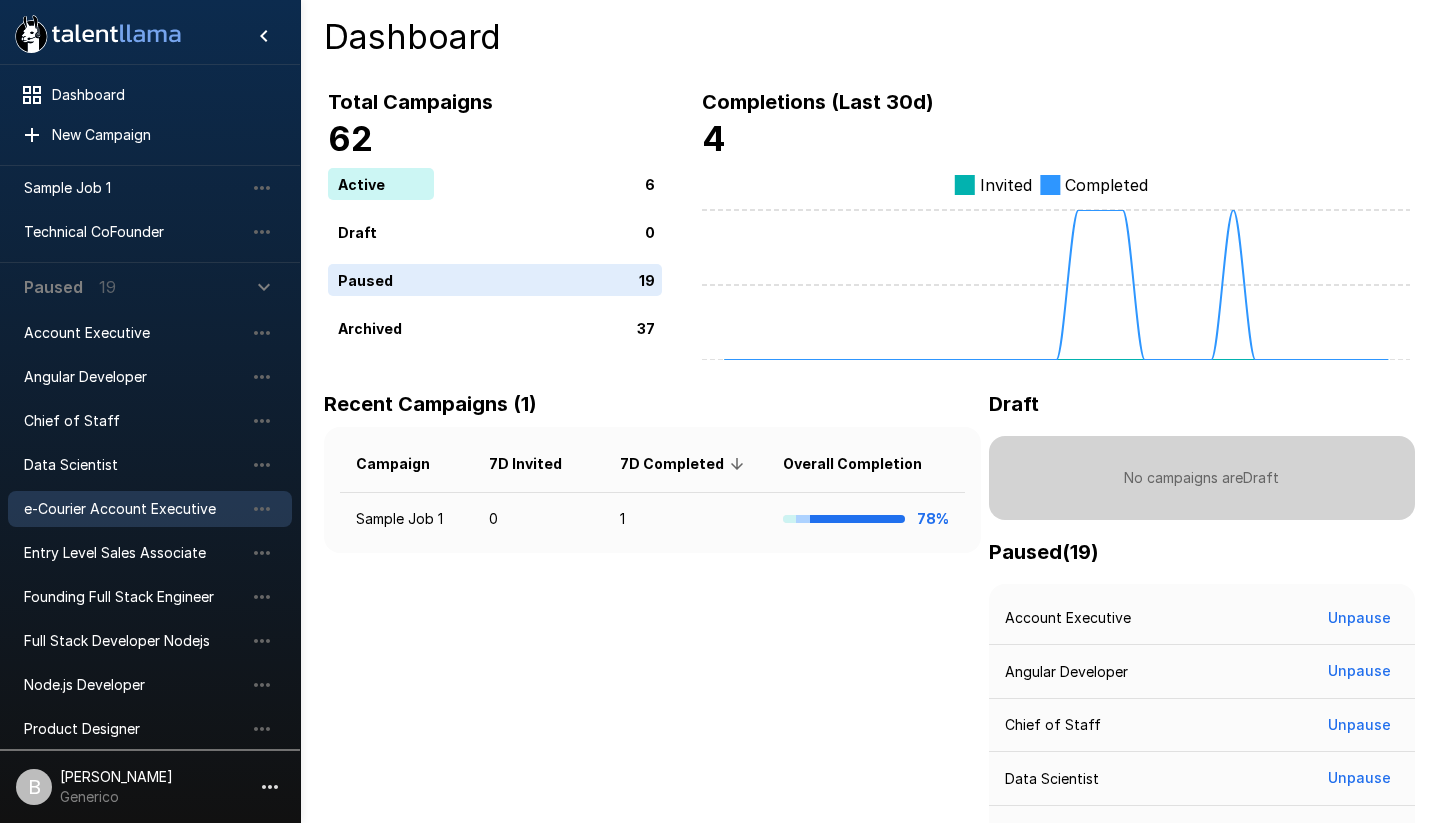 click on "e-Courier Account Executive" at bounding box center [134, 509] 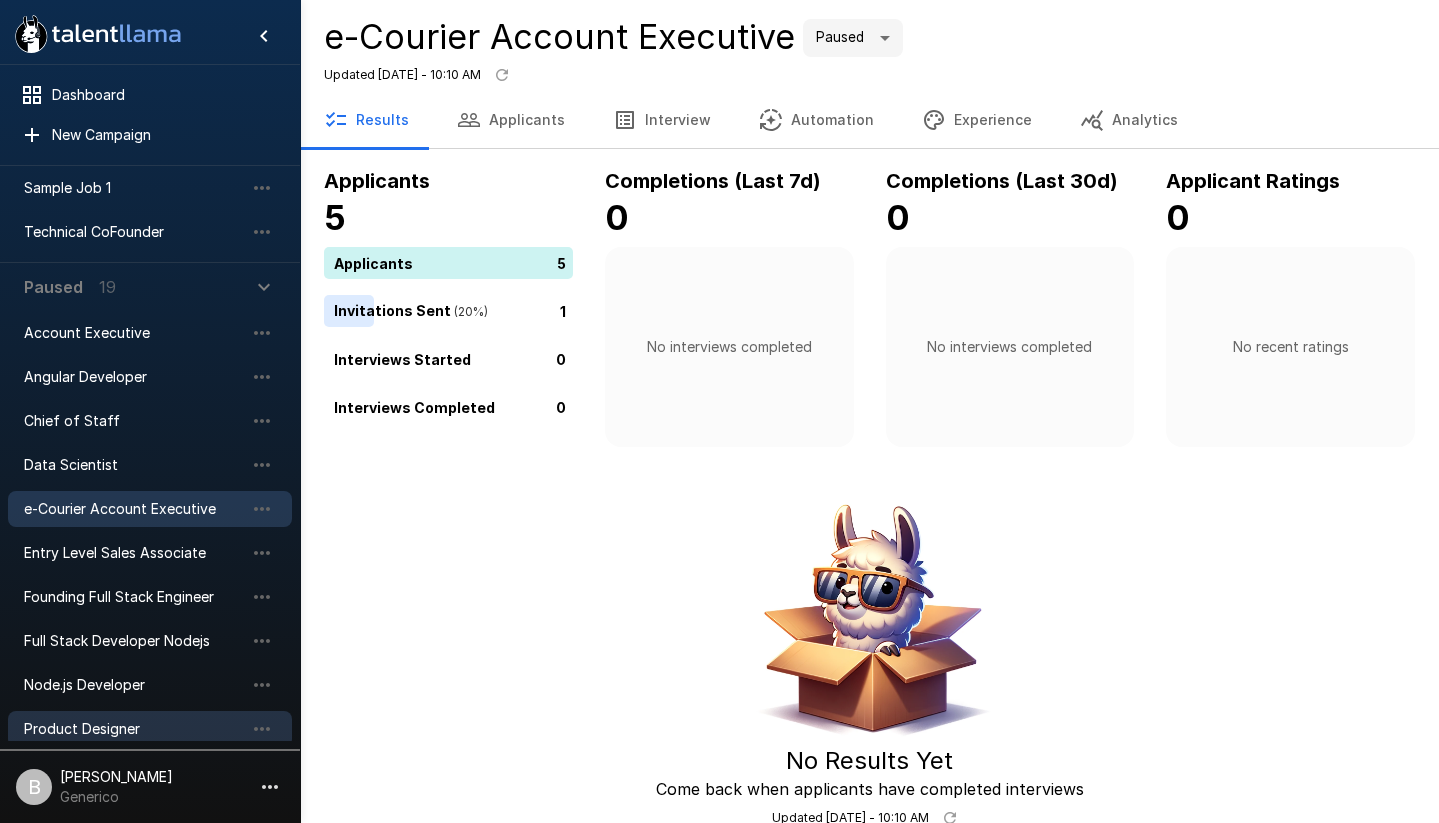 click on "Product Designer" at bounding box center (150, 729) 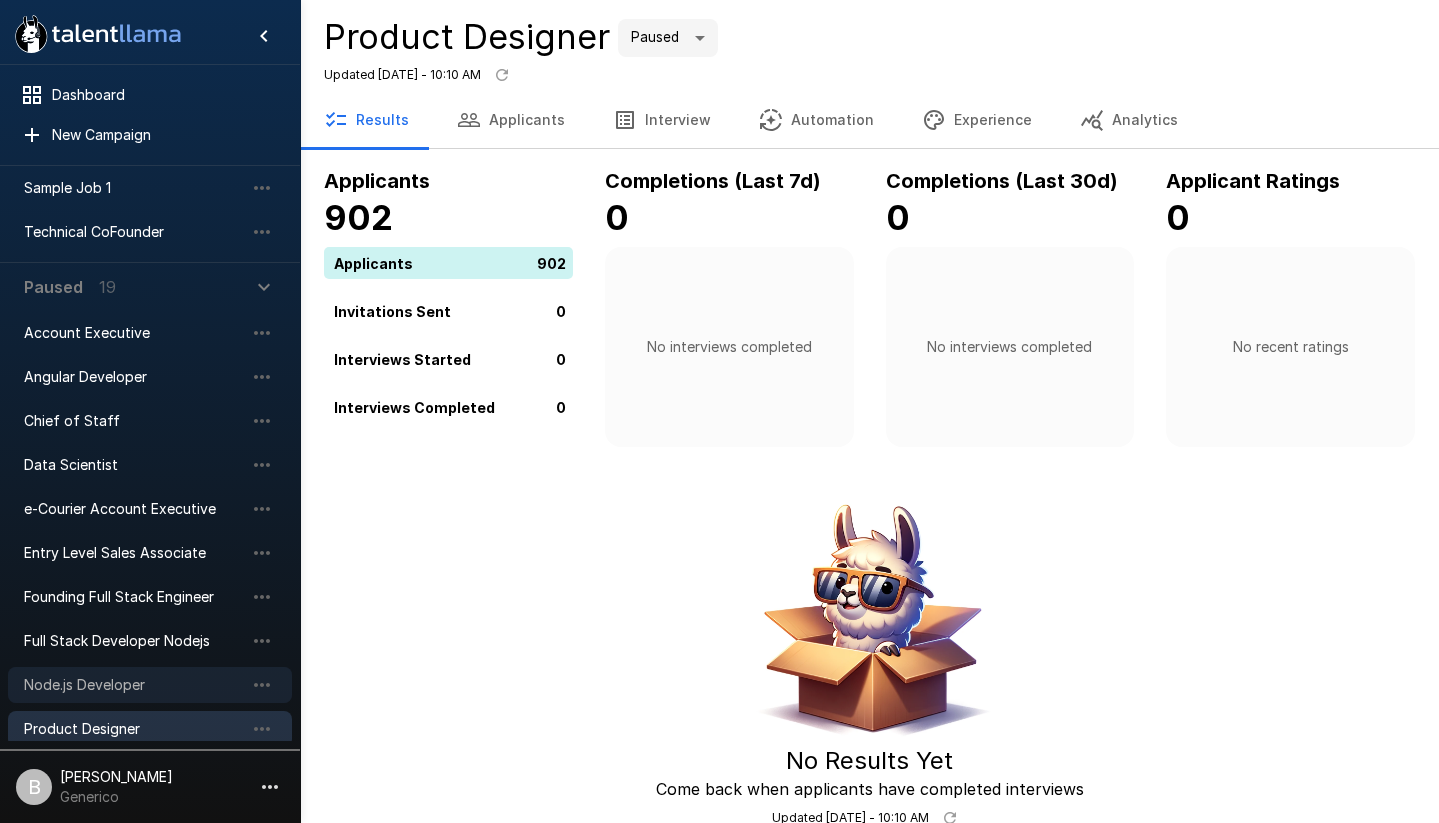 click on "Node.js Developer" at bounding box center (150, 685) 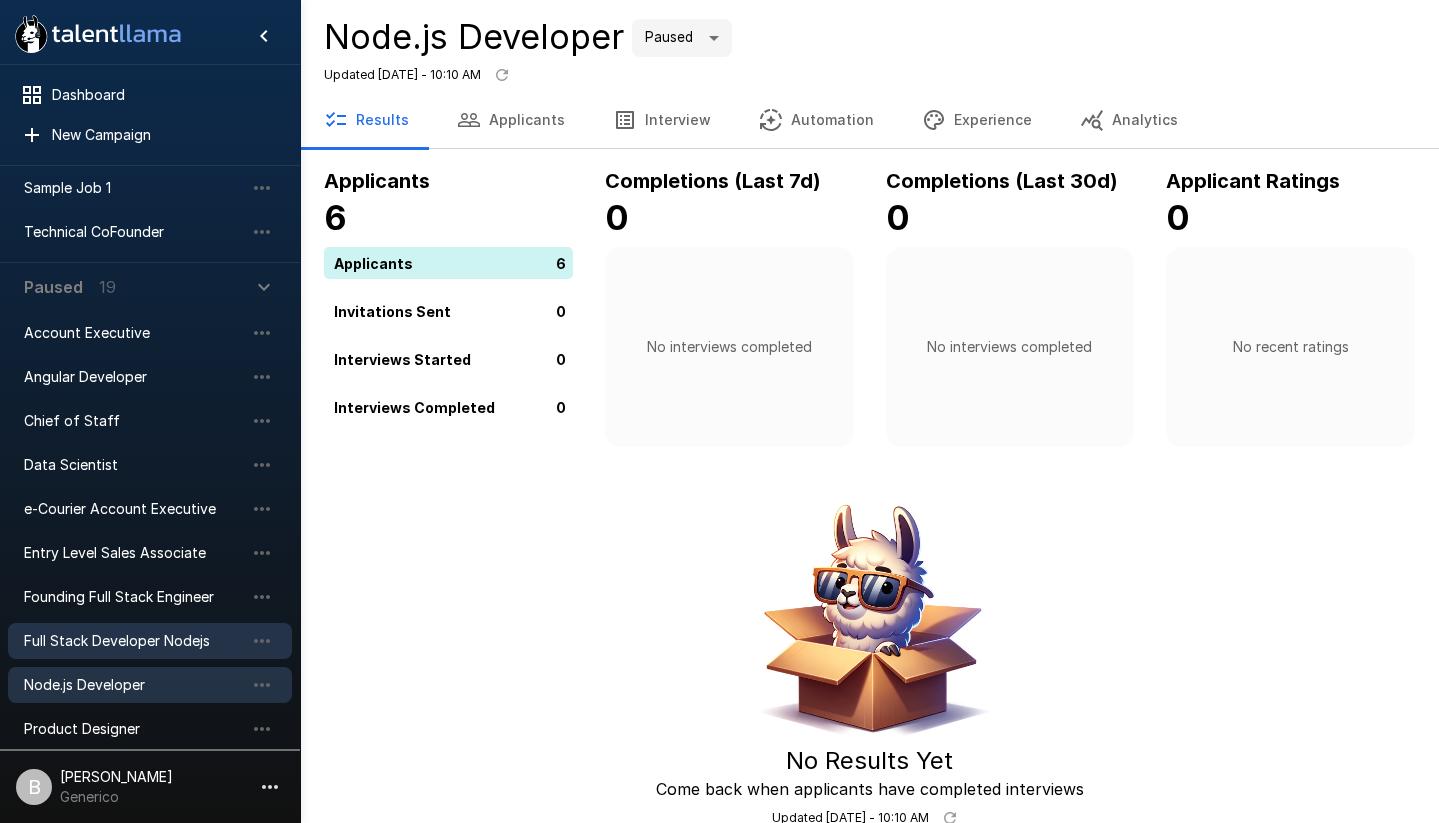 click on "Full Stack Developer Nodejs" at bounding box center (134, 641) 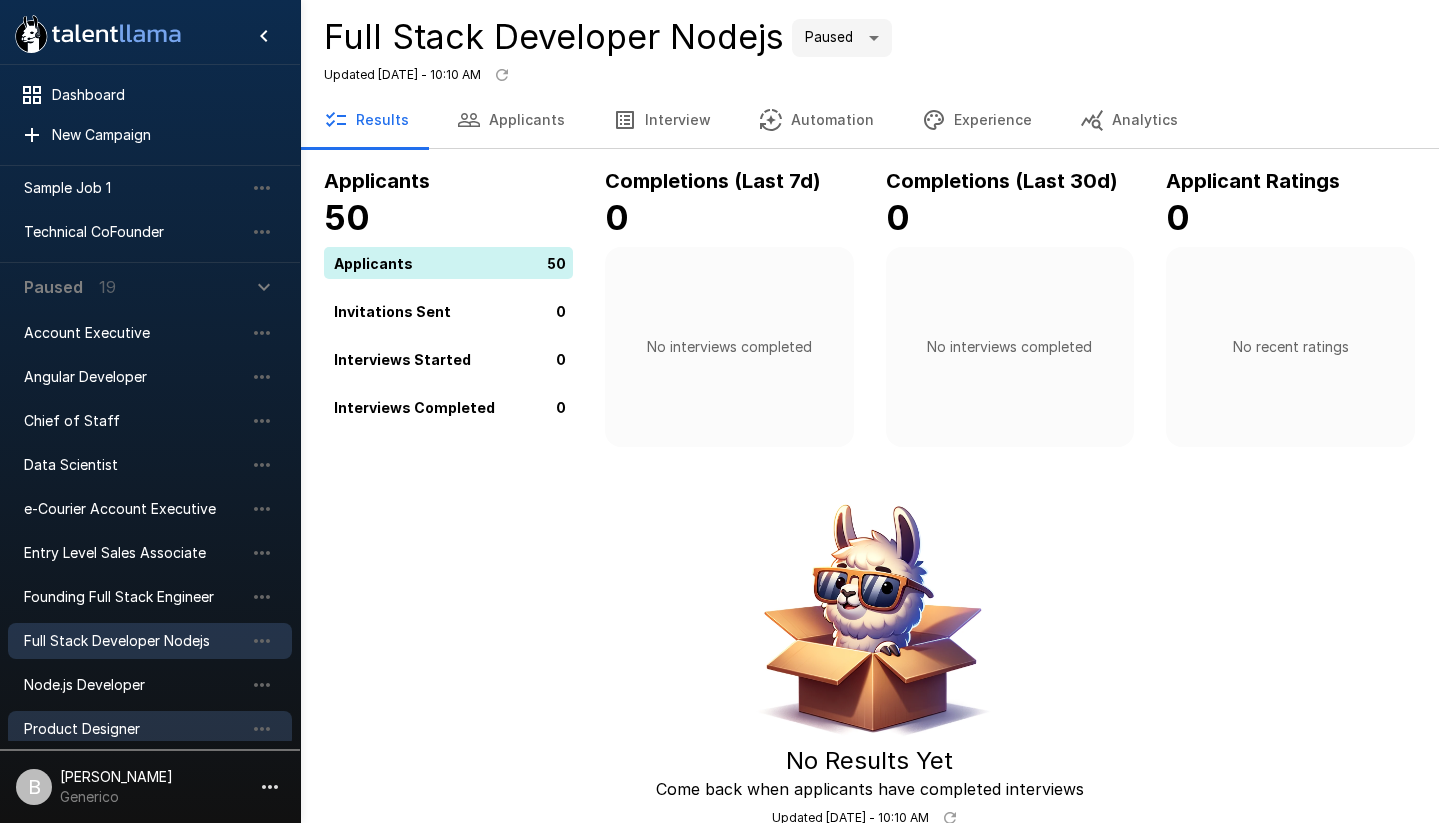click on "Product Designer" at bounding box center [134, 729] 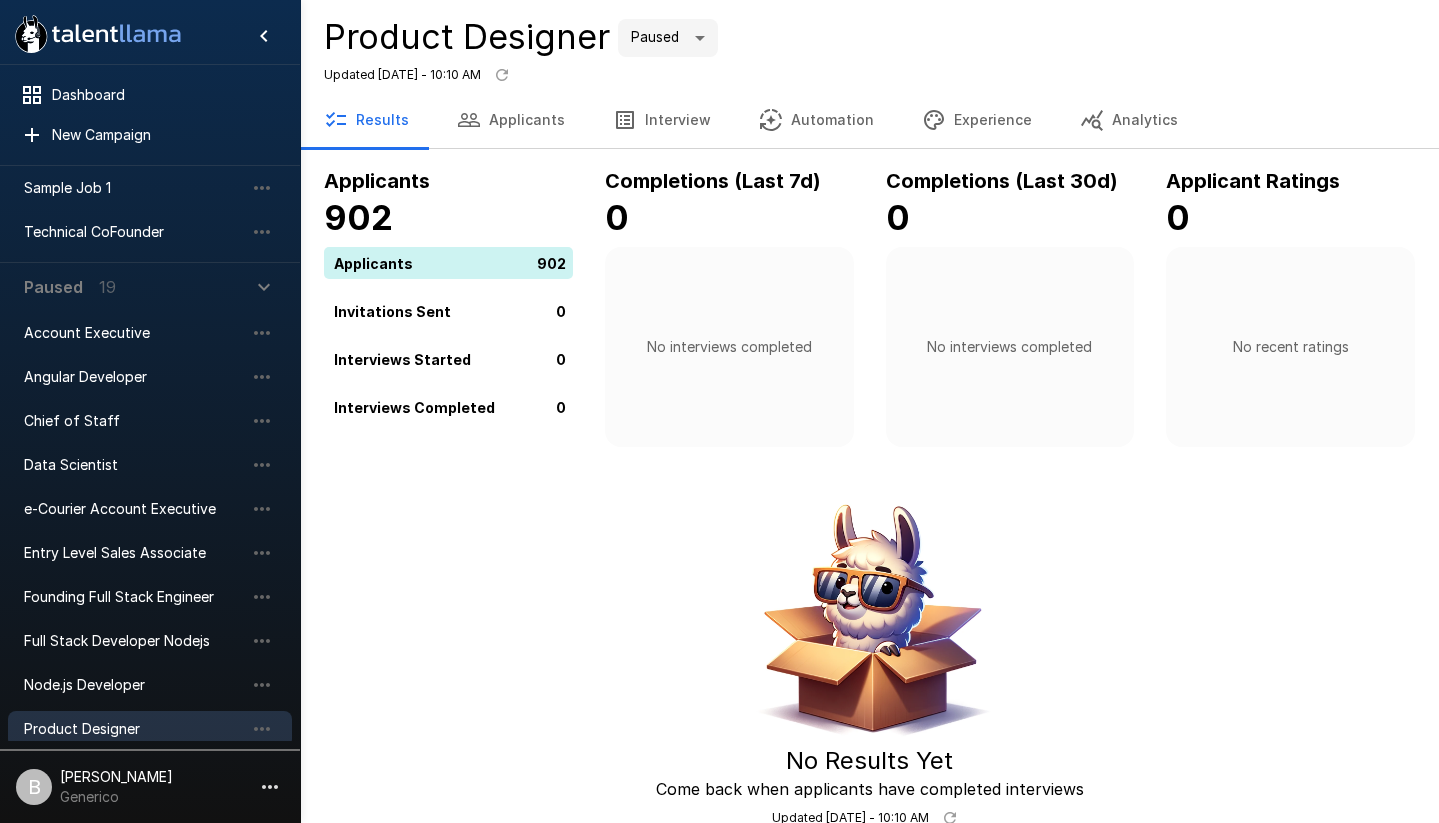click on "Applicants" at bounding box center (511, 120) 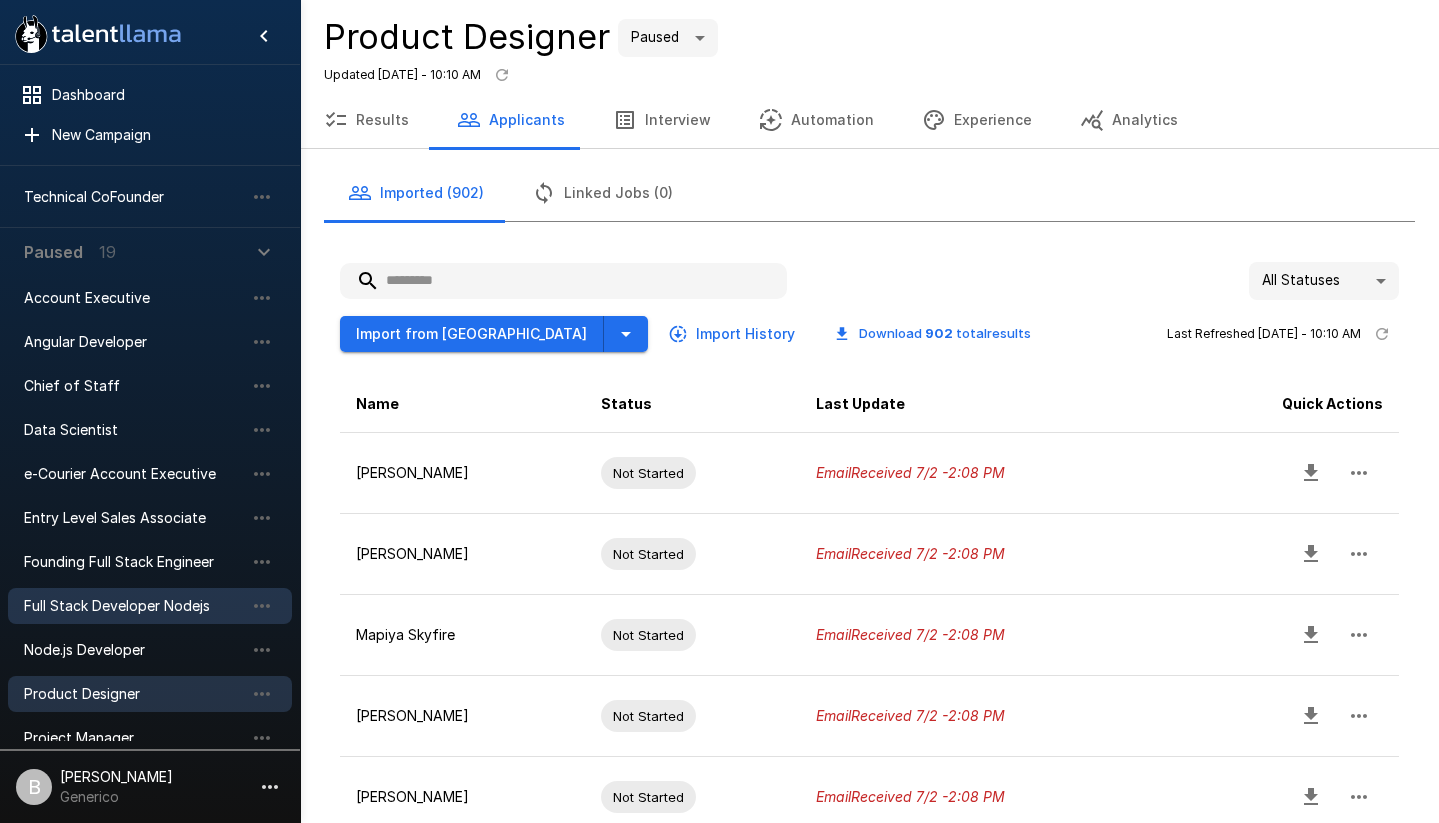 scroll, scrollTop: 367, scrollLeft: 0, axis: vertical 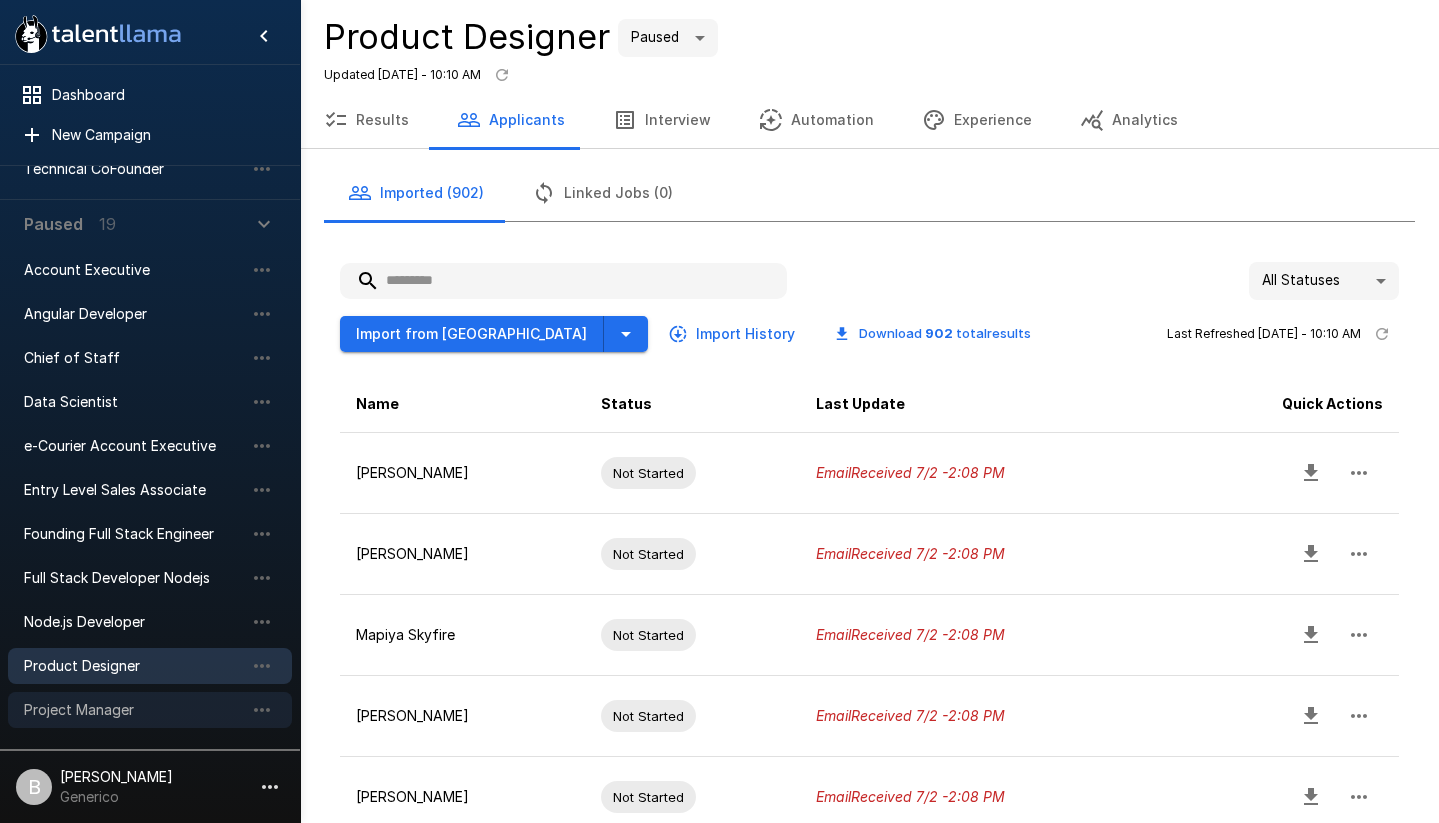 click on "Project Manager" at bounding box center [150, 710] 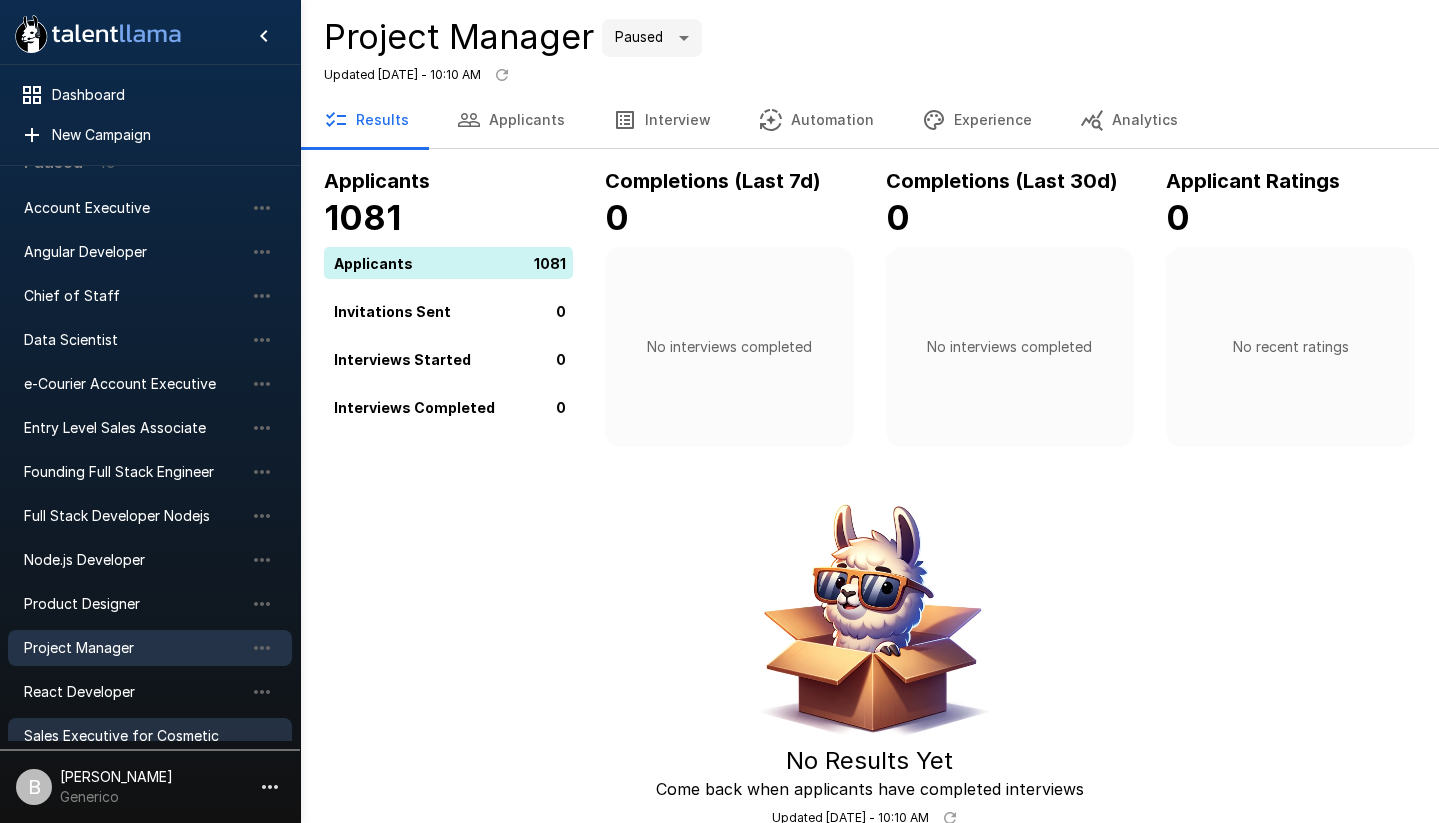 scroll, scrollTop: 446, scrollLeft: 0, axis: vertical 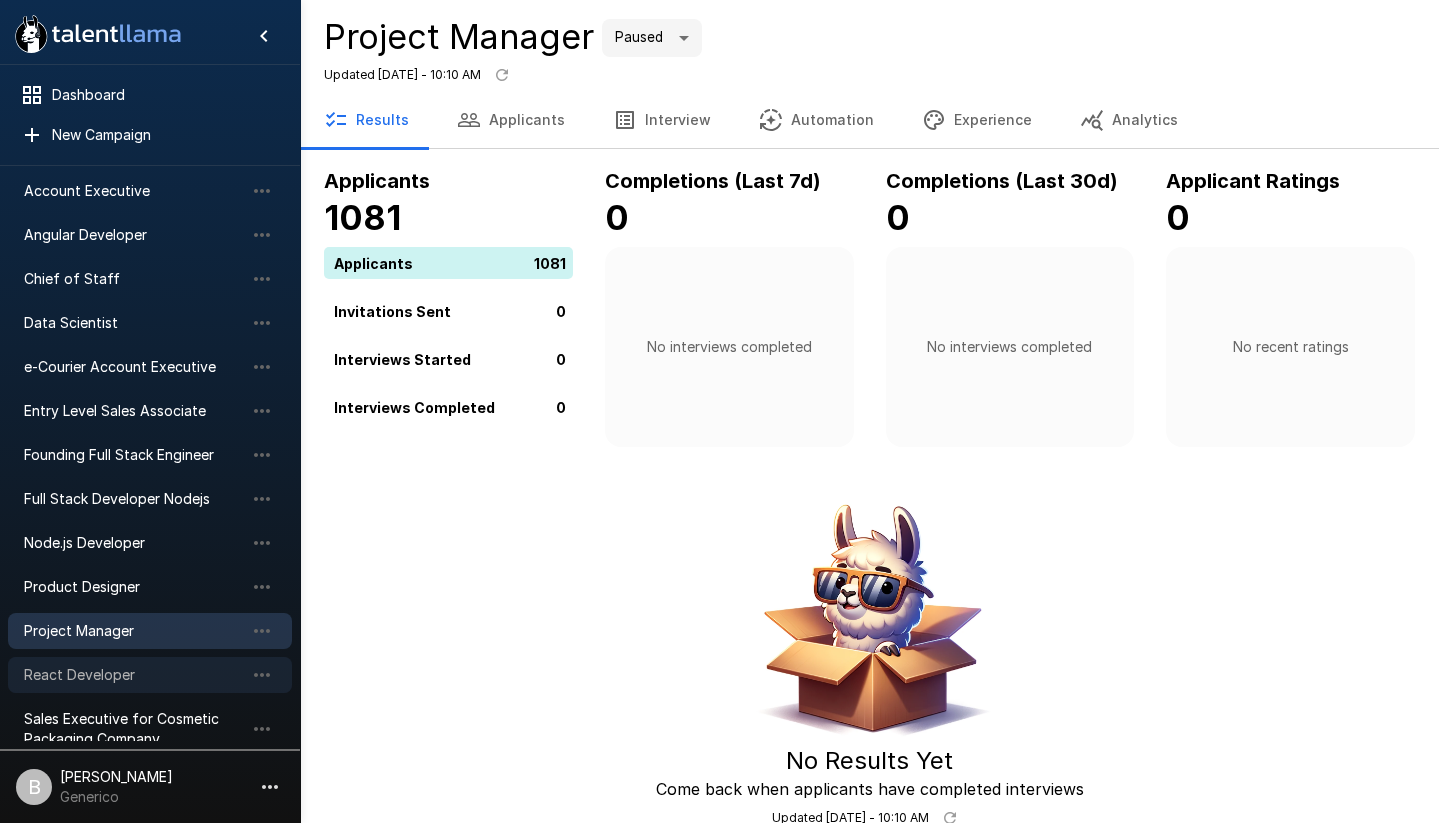 click on "React Developer" at bounding box center (134, 675) 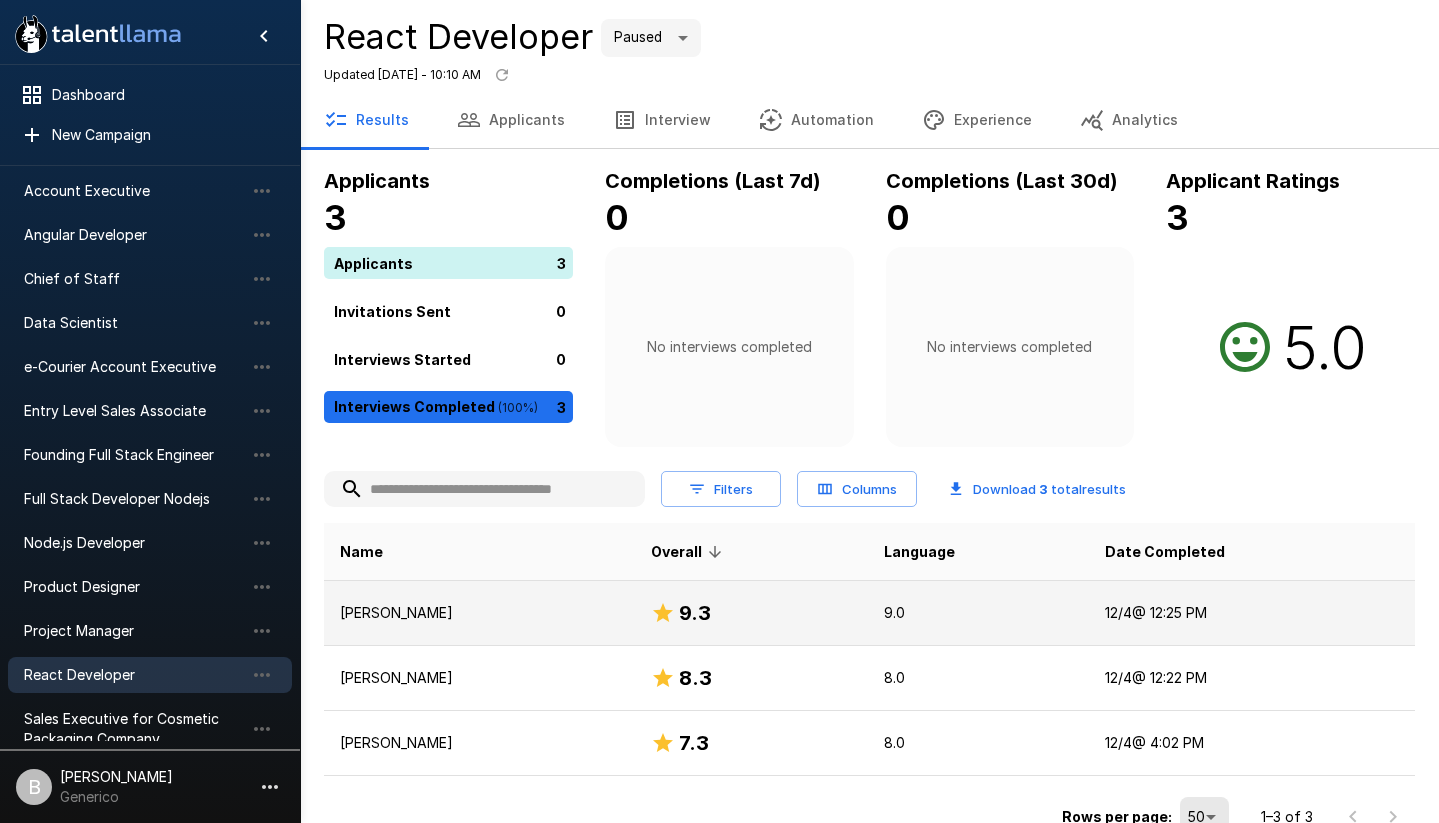 click on "[PERSON_NAME]" at bounding box center [479, 613] 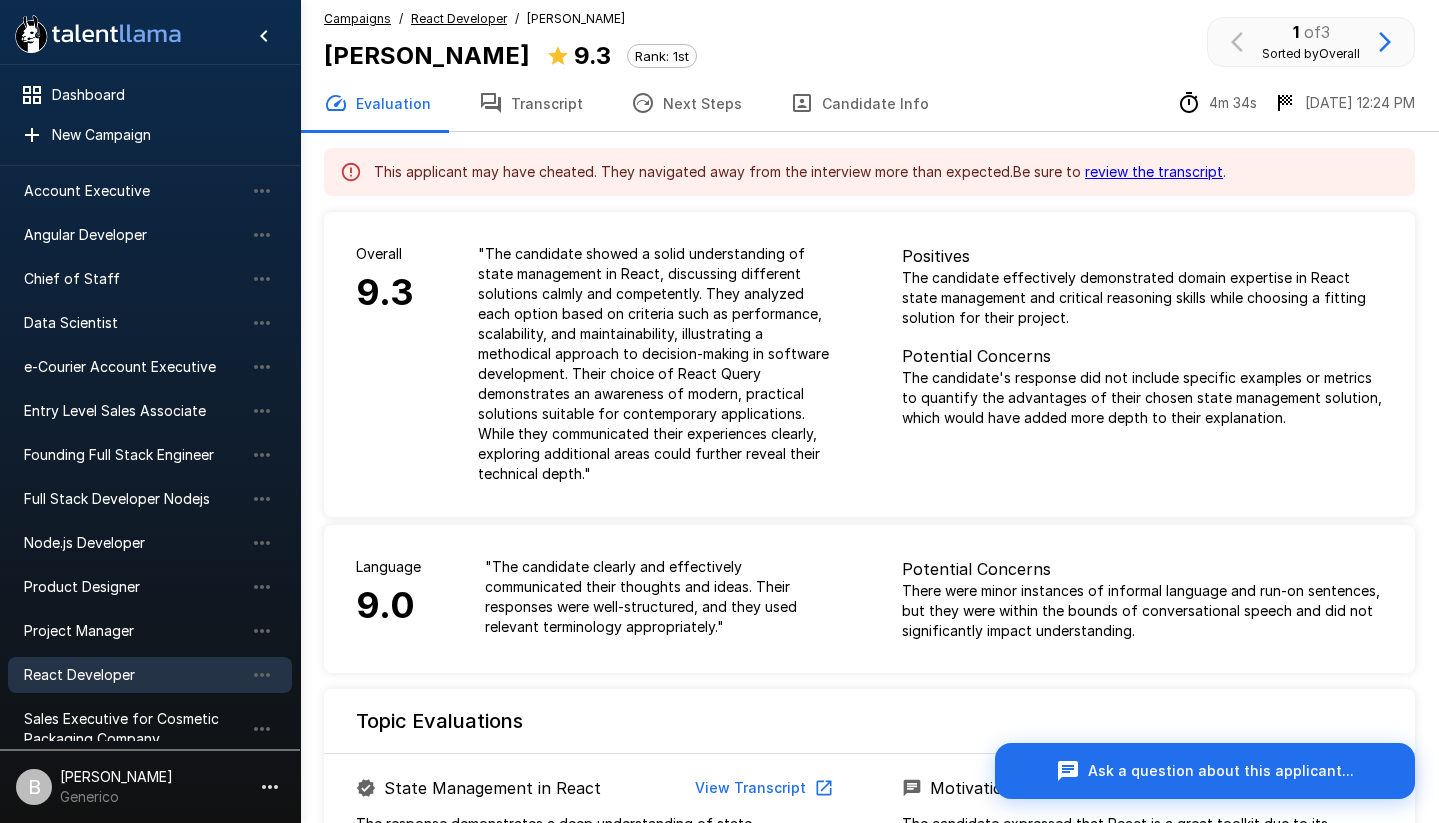 scroll, scrollTop: 0, scrollLeft: 0, axis: both 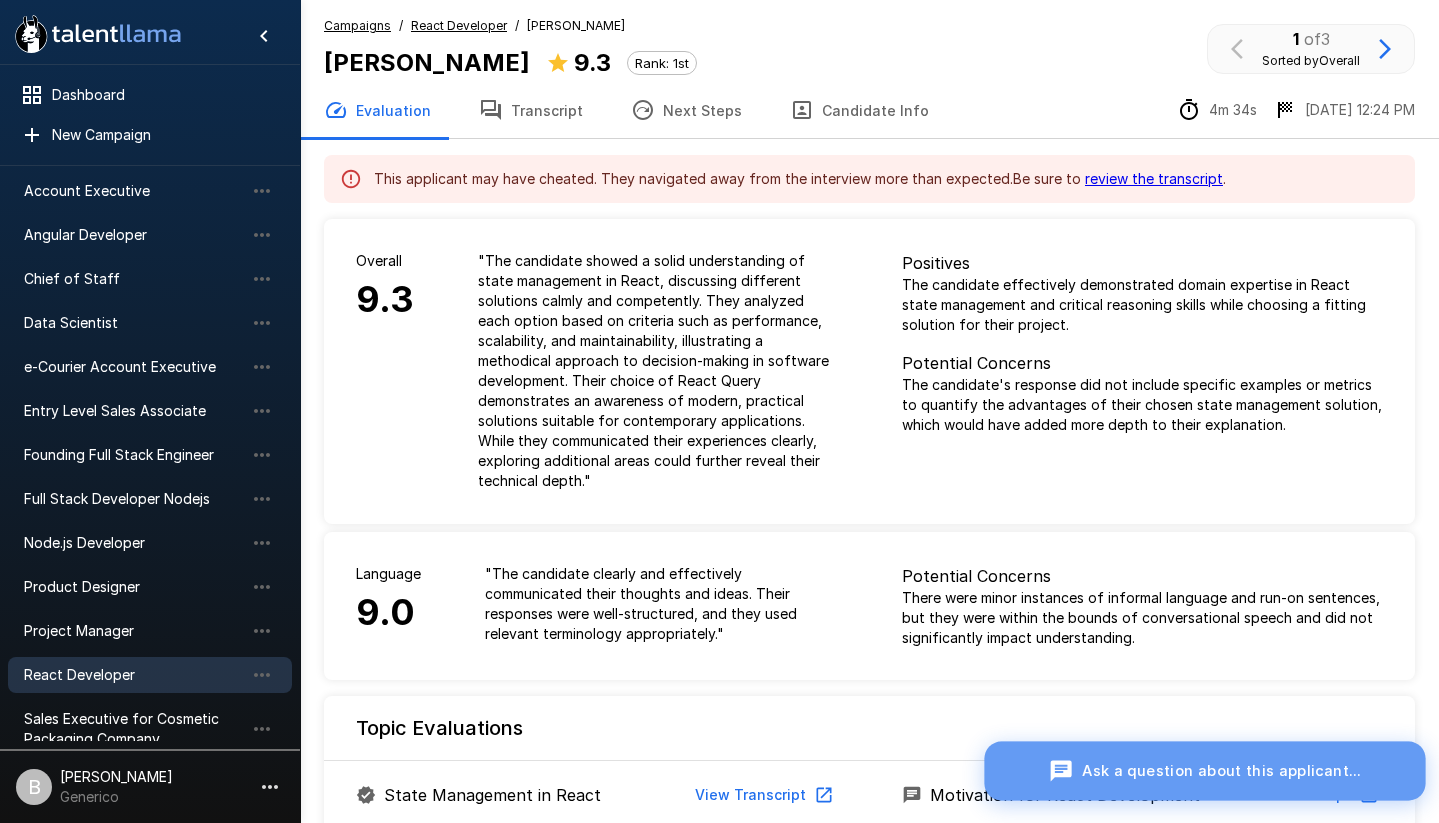 click on "Ask a question about this applicant..." at bounding box center [1221, 770] 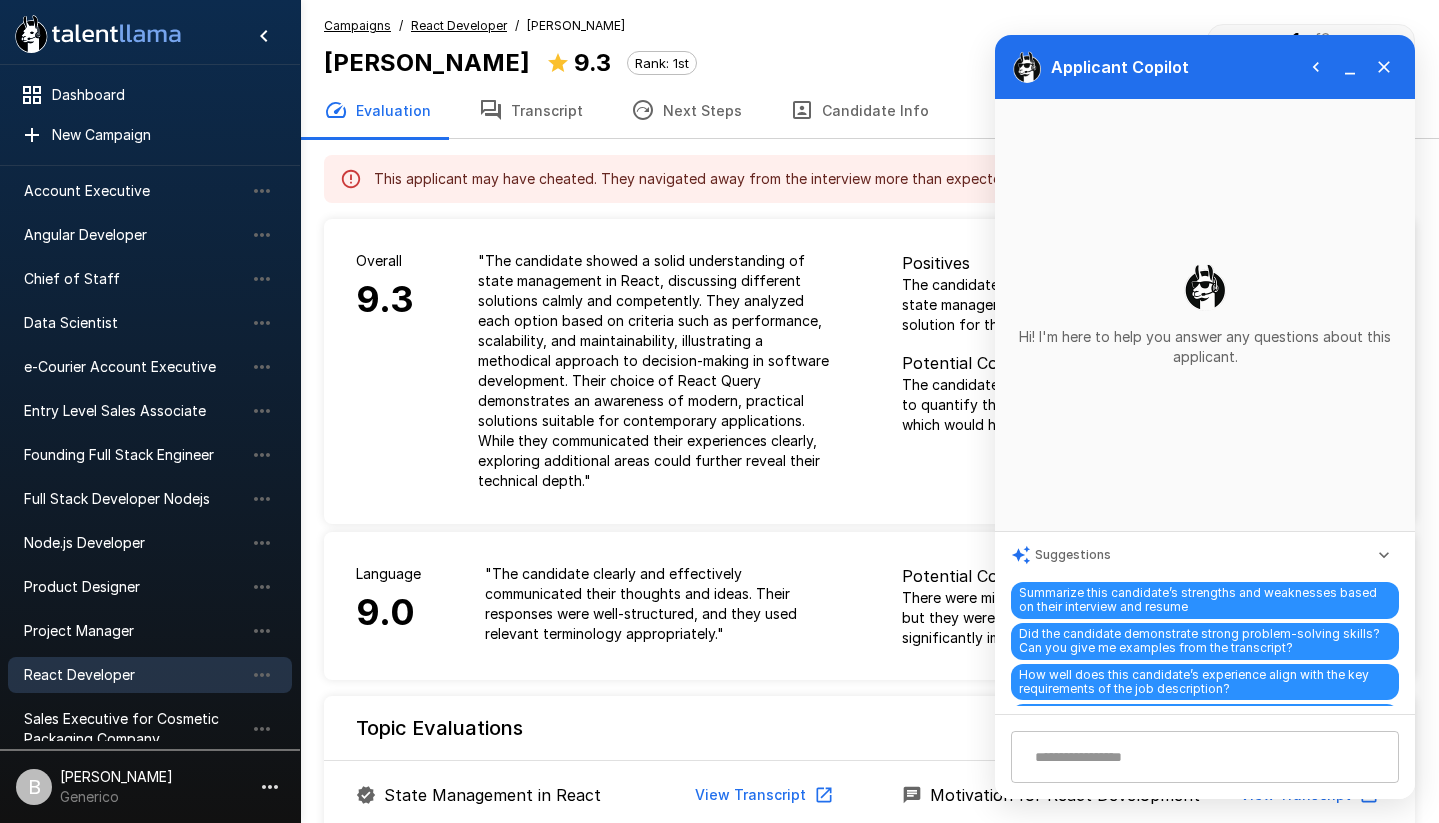 click at bounding box center [1205, 757] 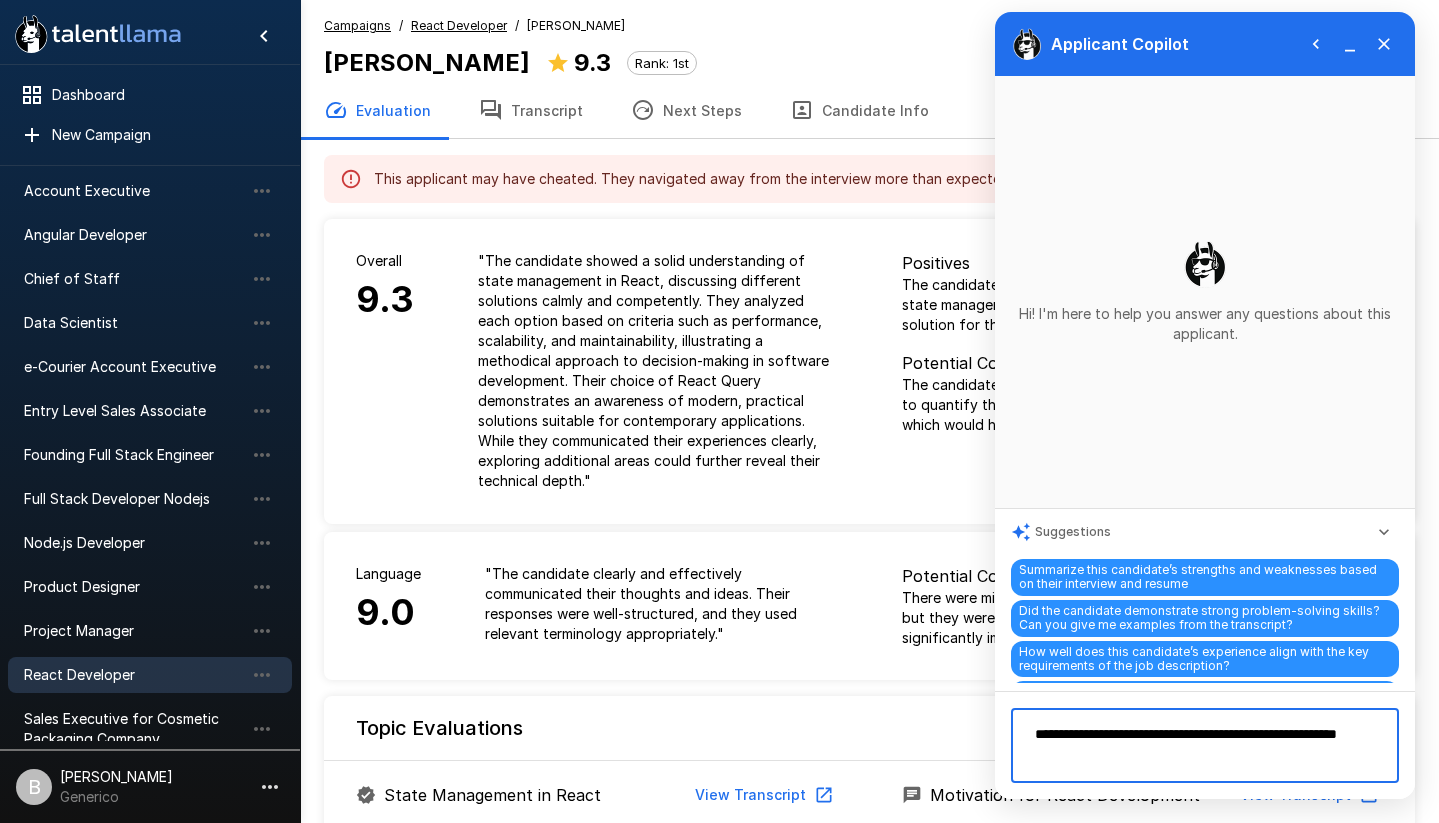 type on "**********" 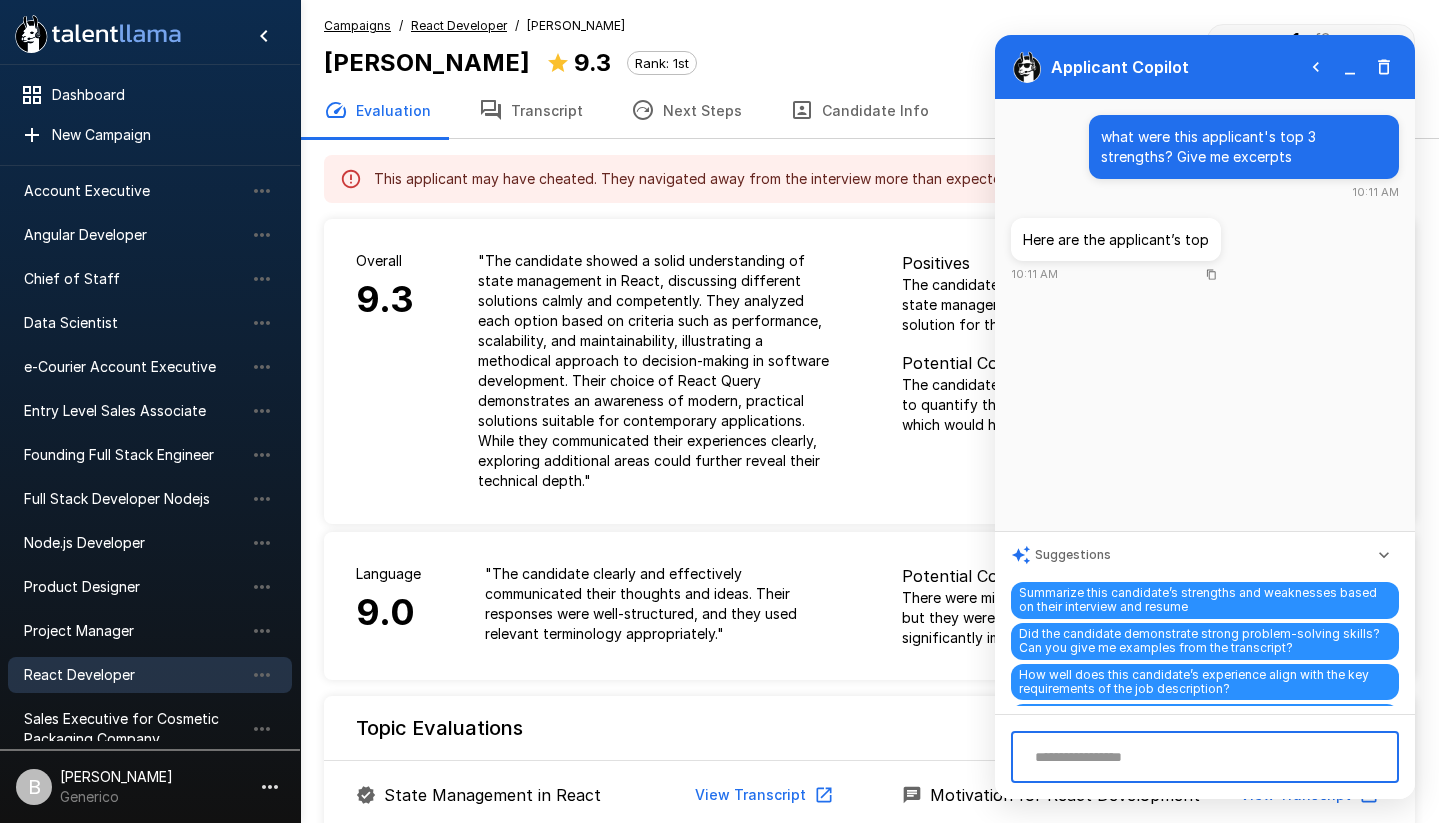 drag, startPoint x: 1383, startPoint y: 536, endPoint x: 1376, endPoint y: 550, distance: 15.652476 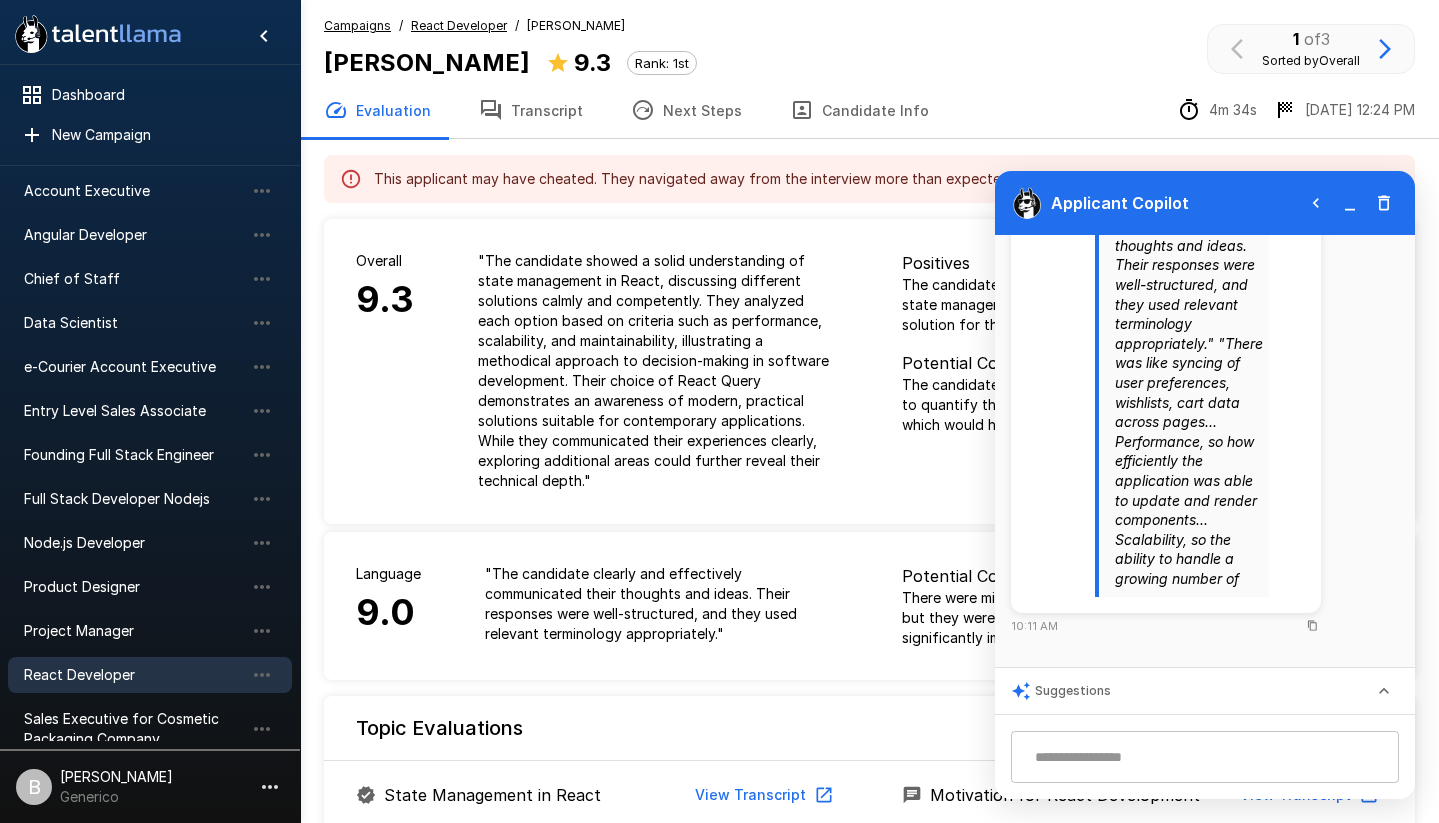scroll, scrollTop: 986, scrollLeft: 0, axis: vertical 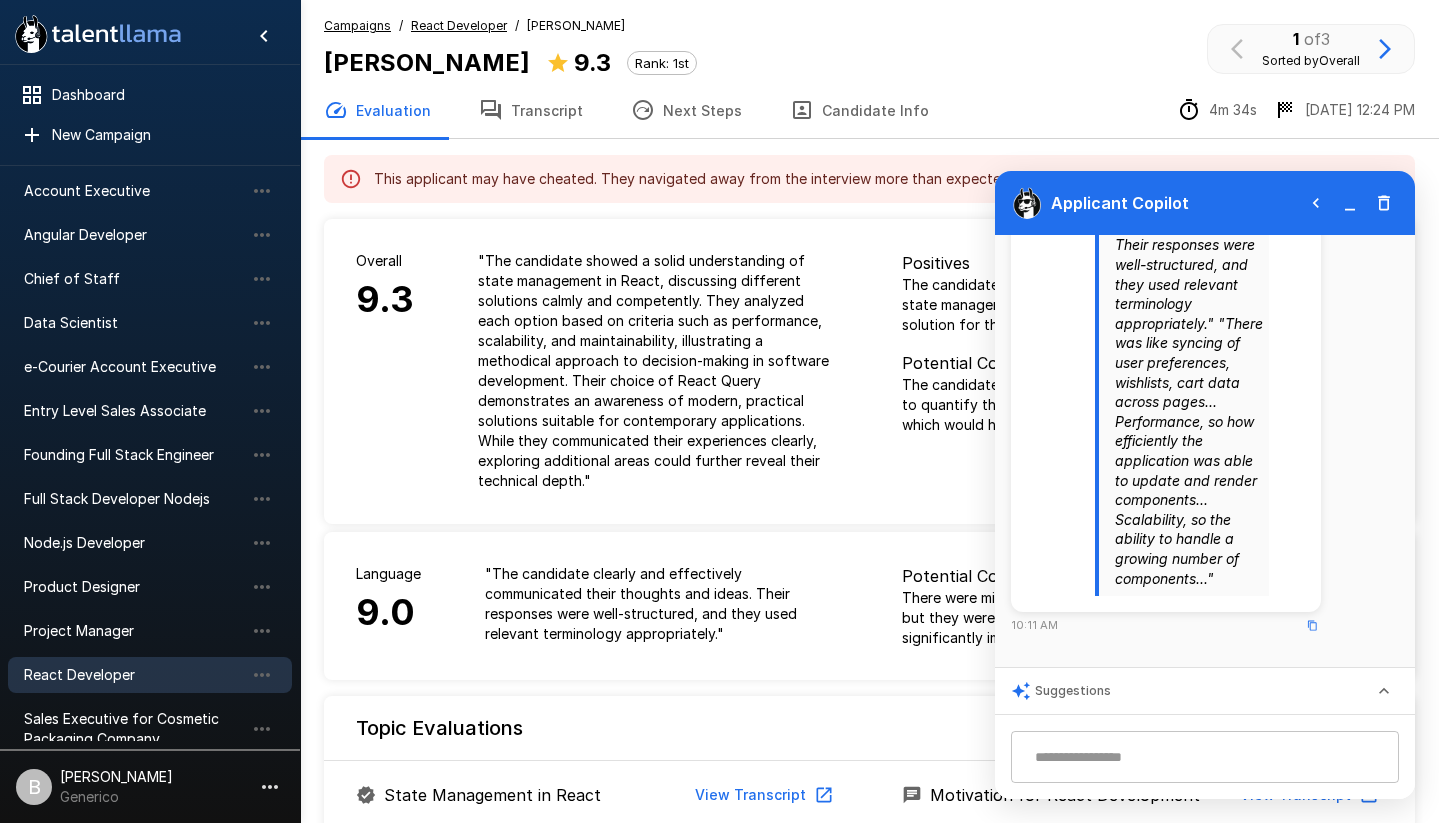 click 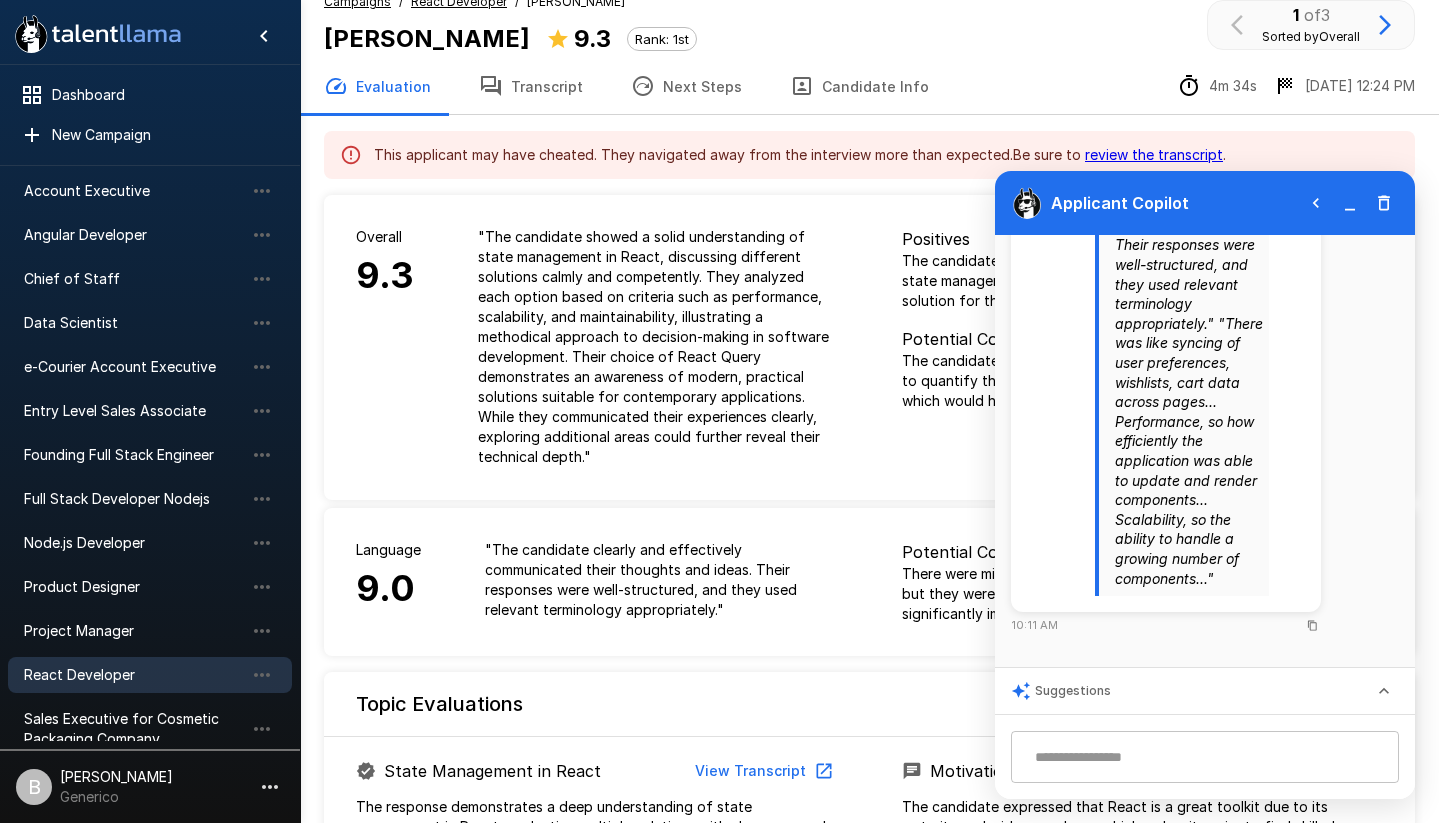 scroll, scrollTop: 0, scrollLeft: 0, axis: both 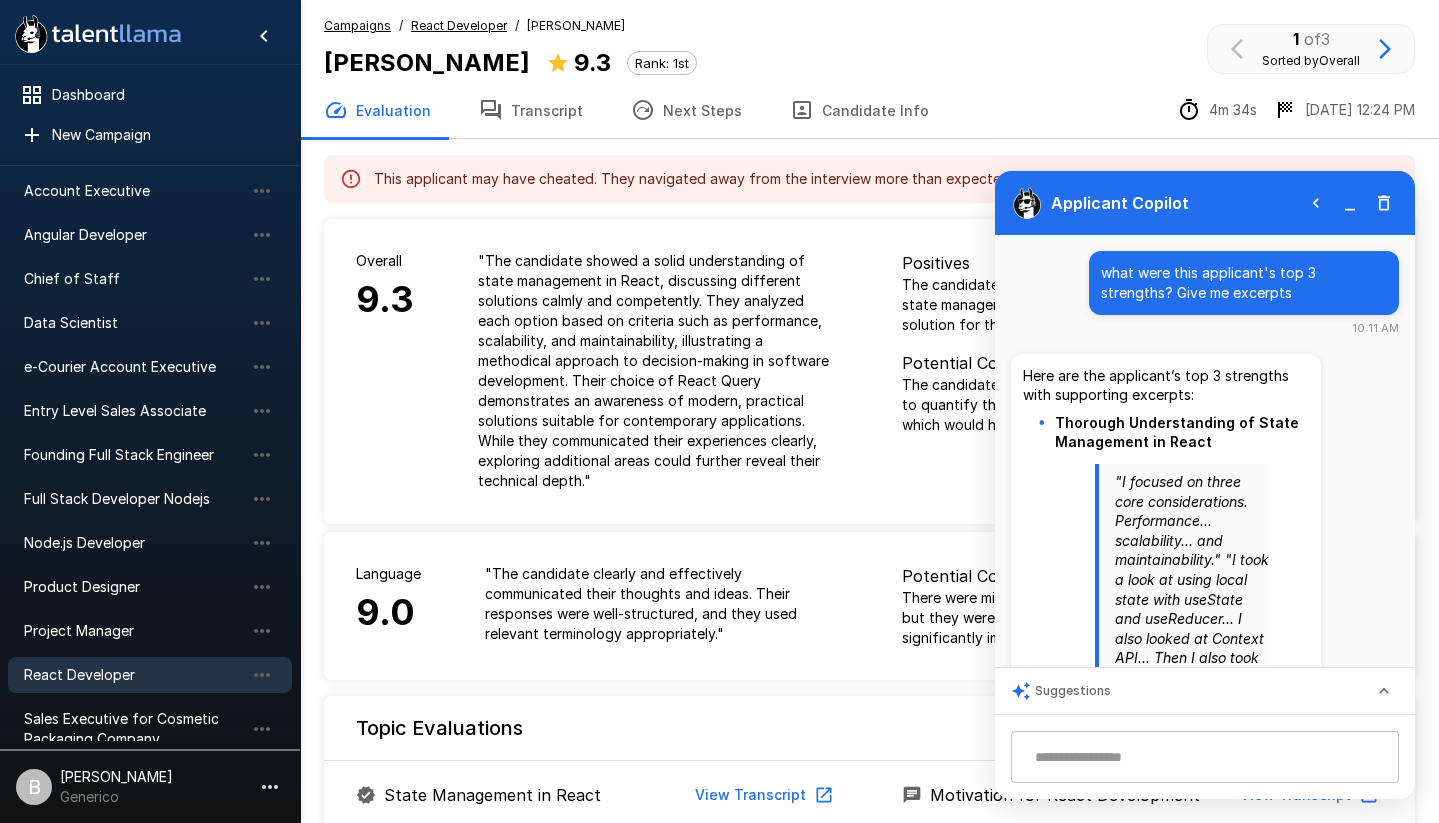 click 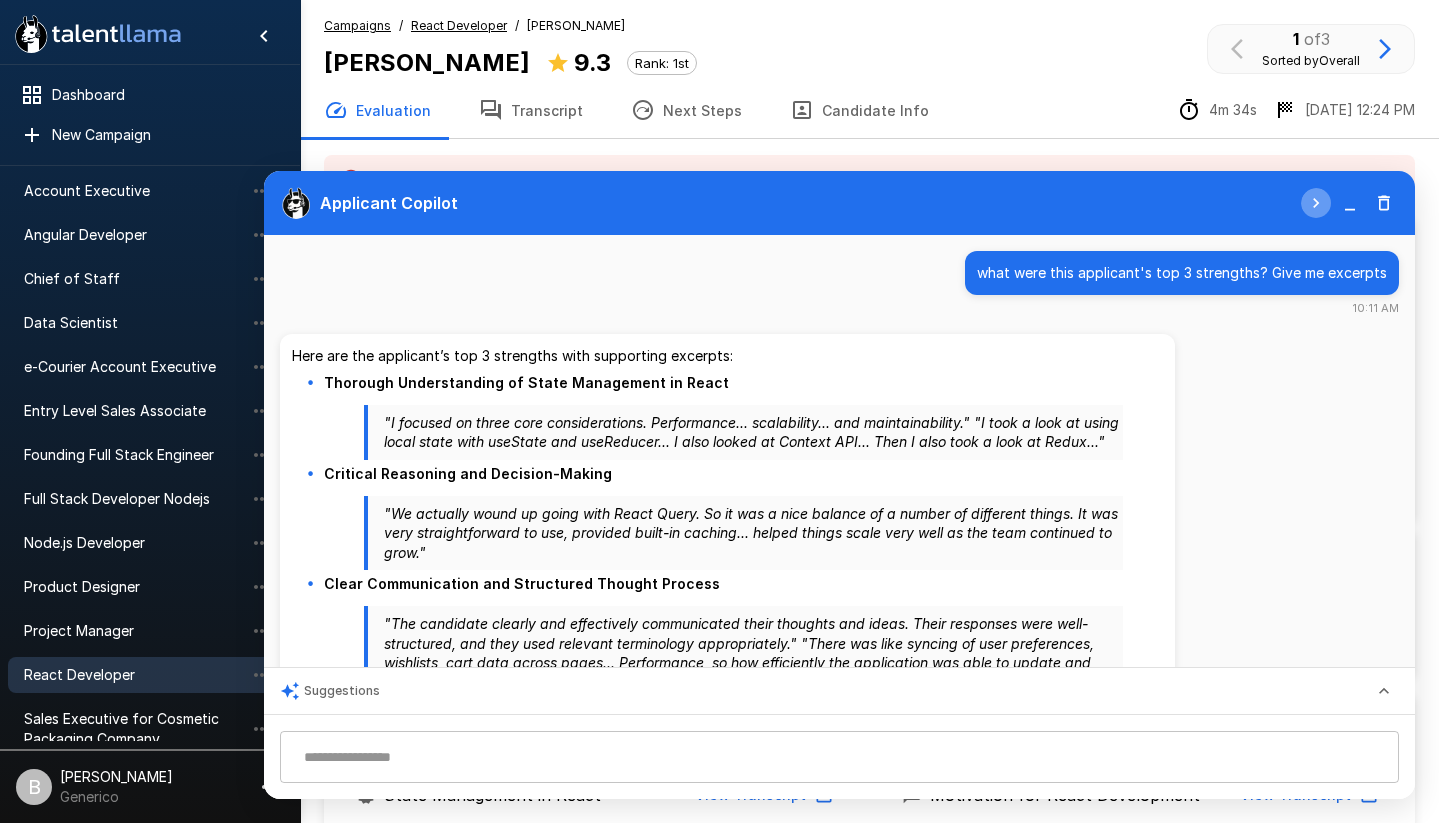 click 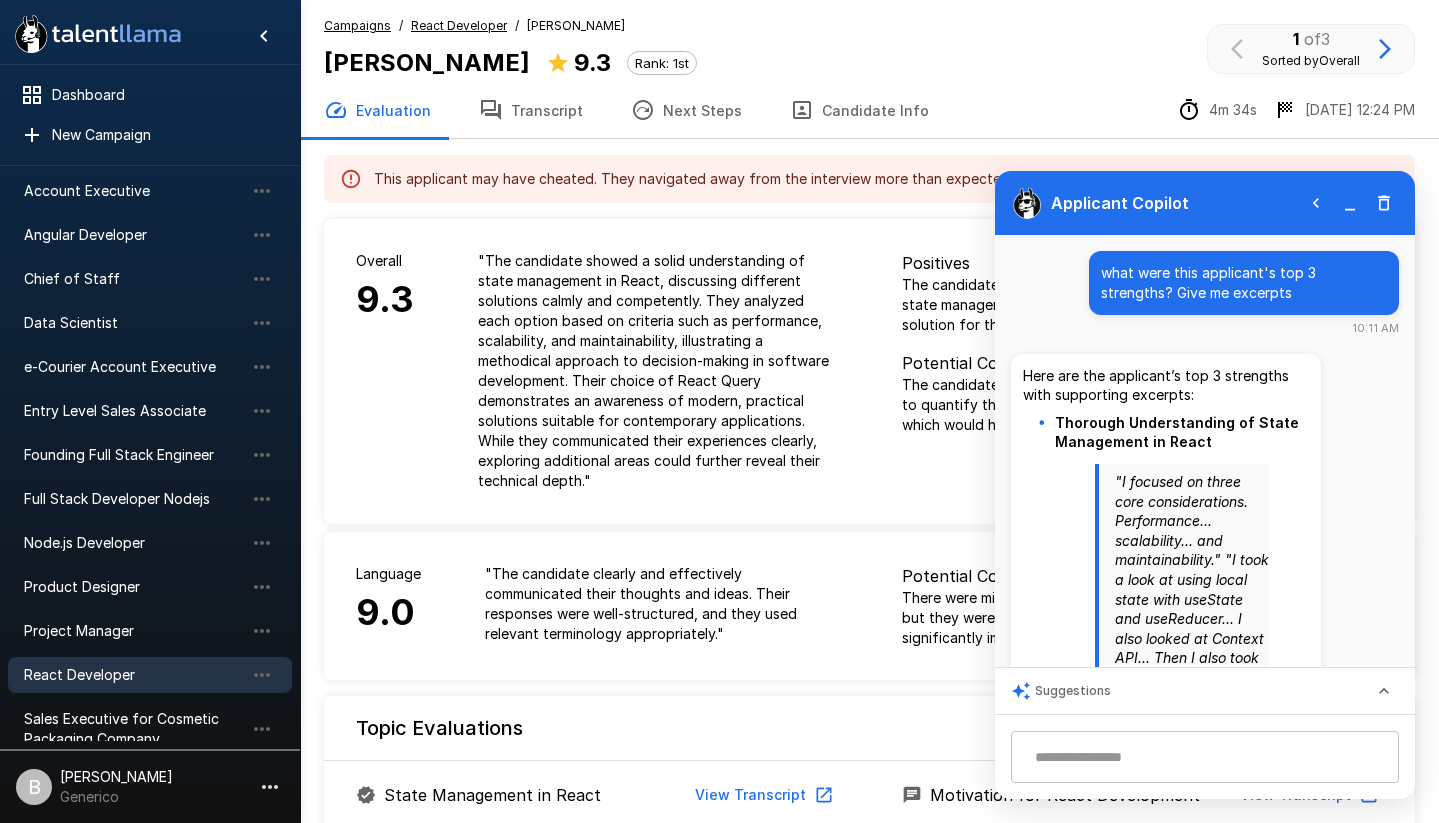 click 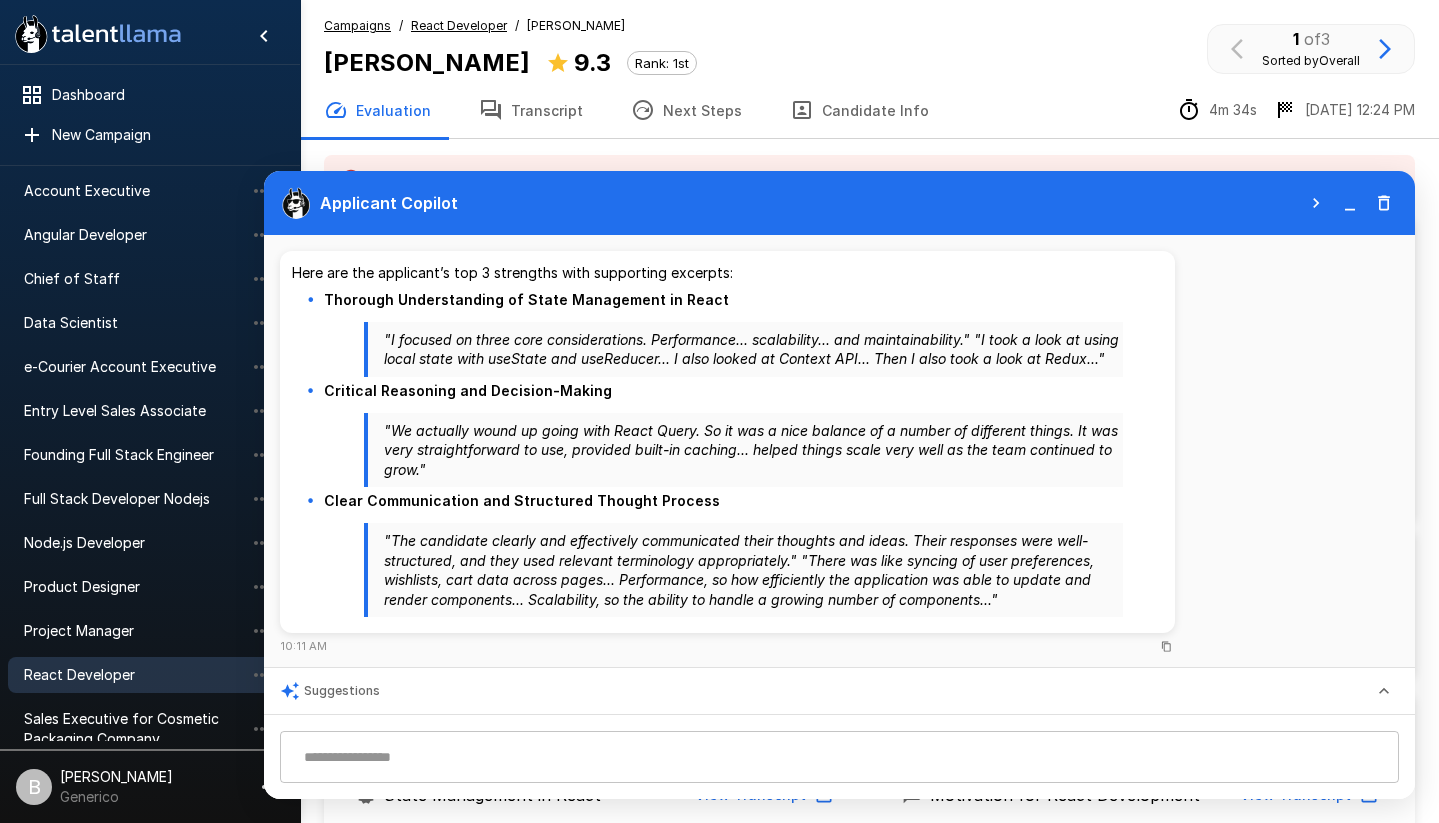 scroll, scrollTop: 124, scrollLeft: 0, axis: vertical 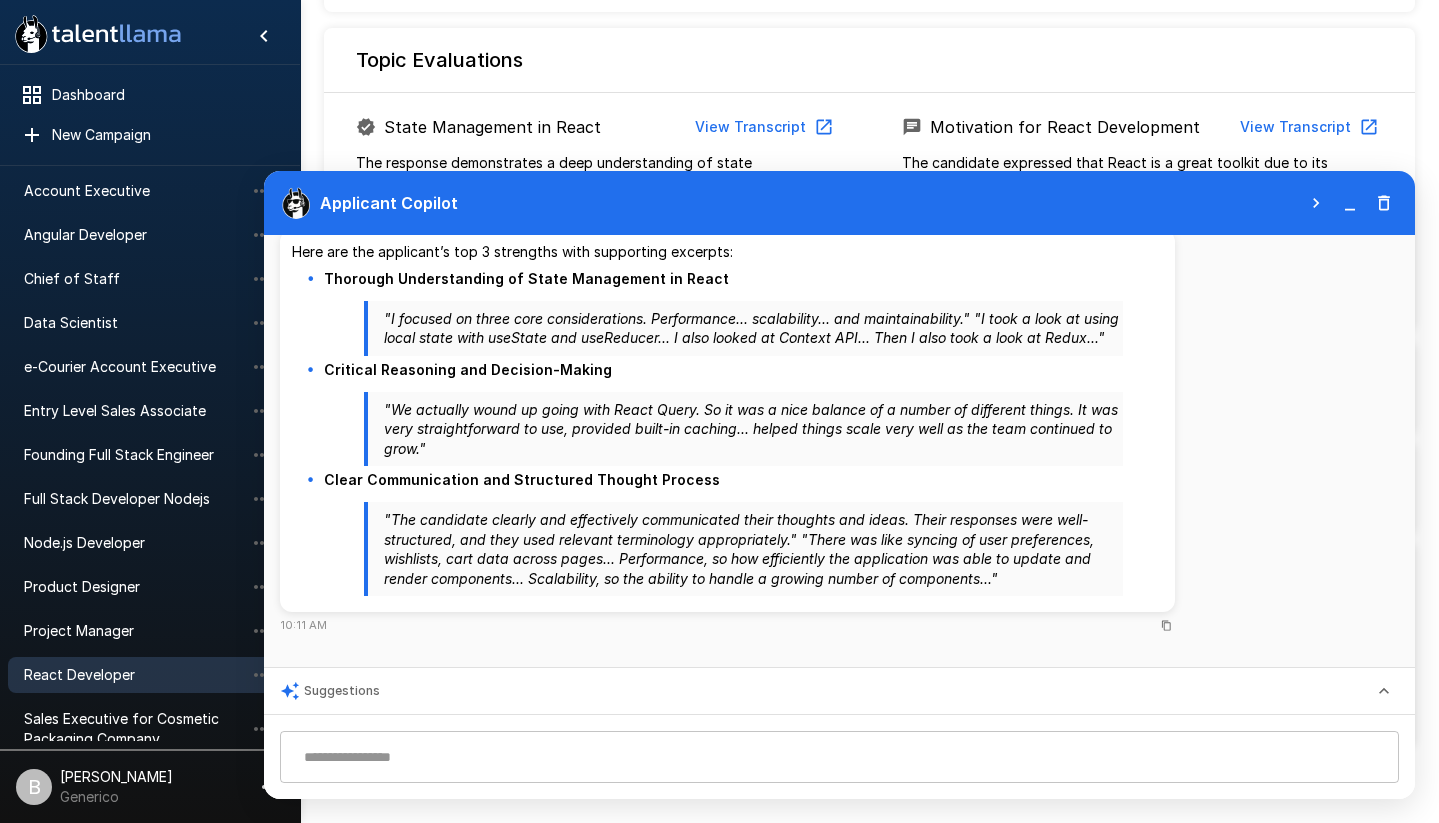 click at bounding box center (839, 757) 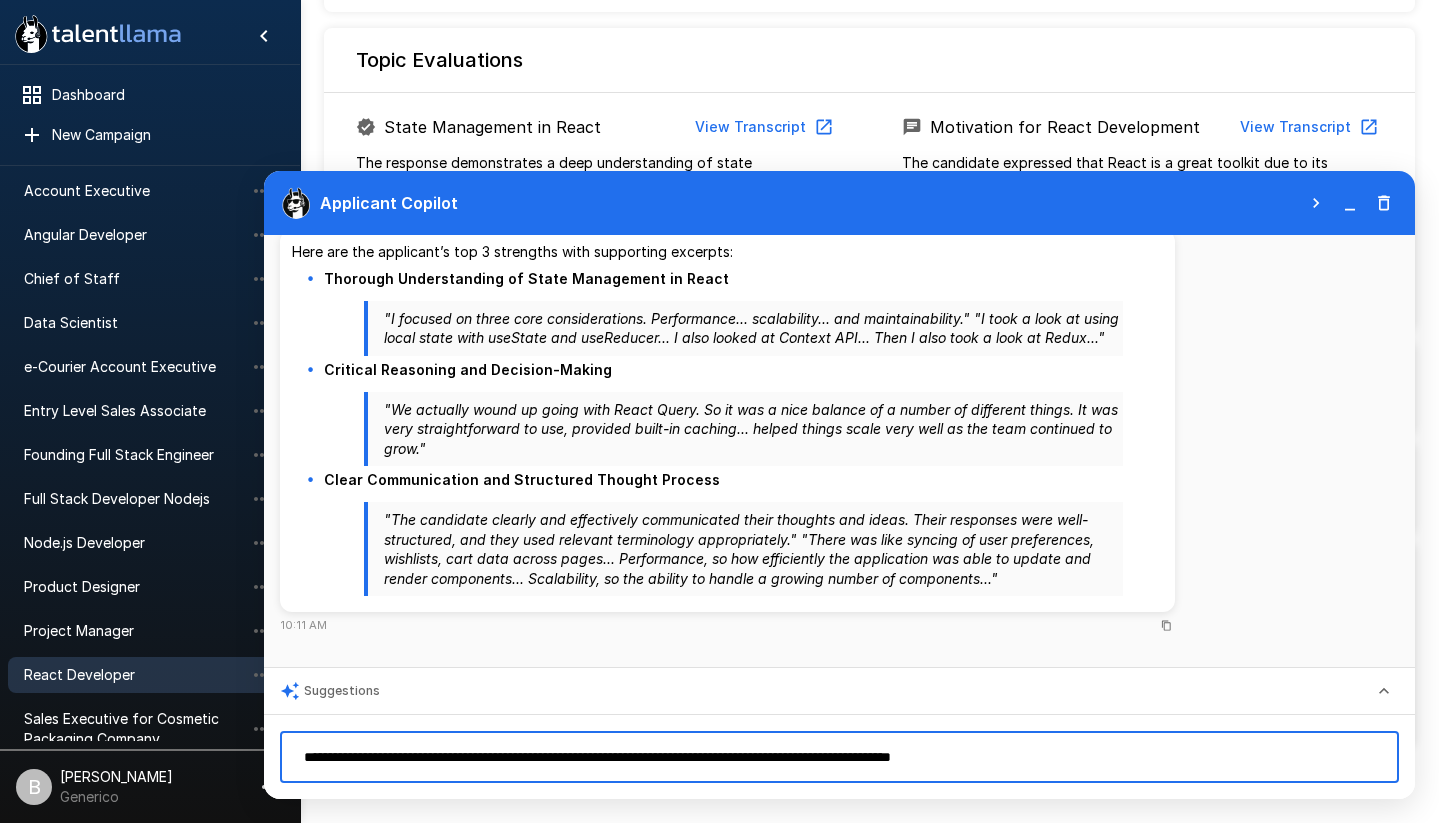 paste on "**********" 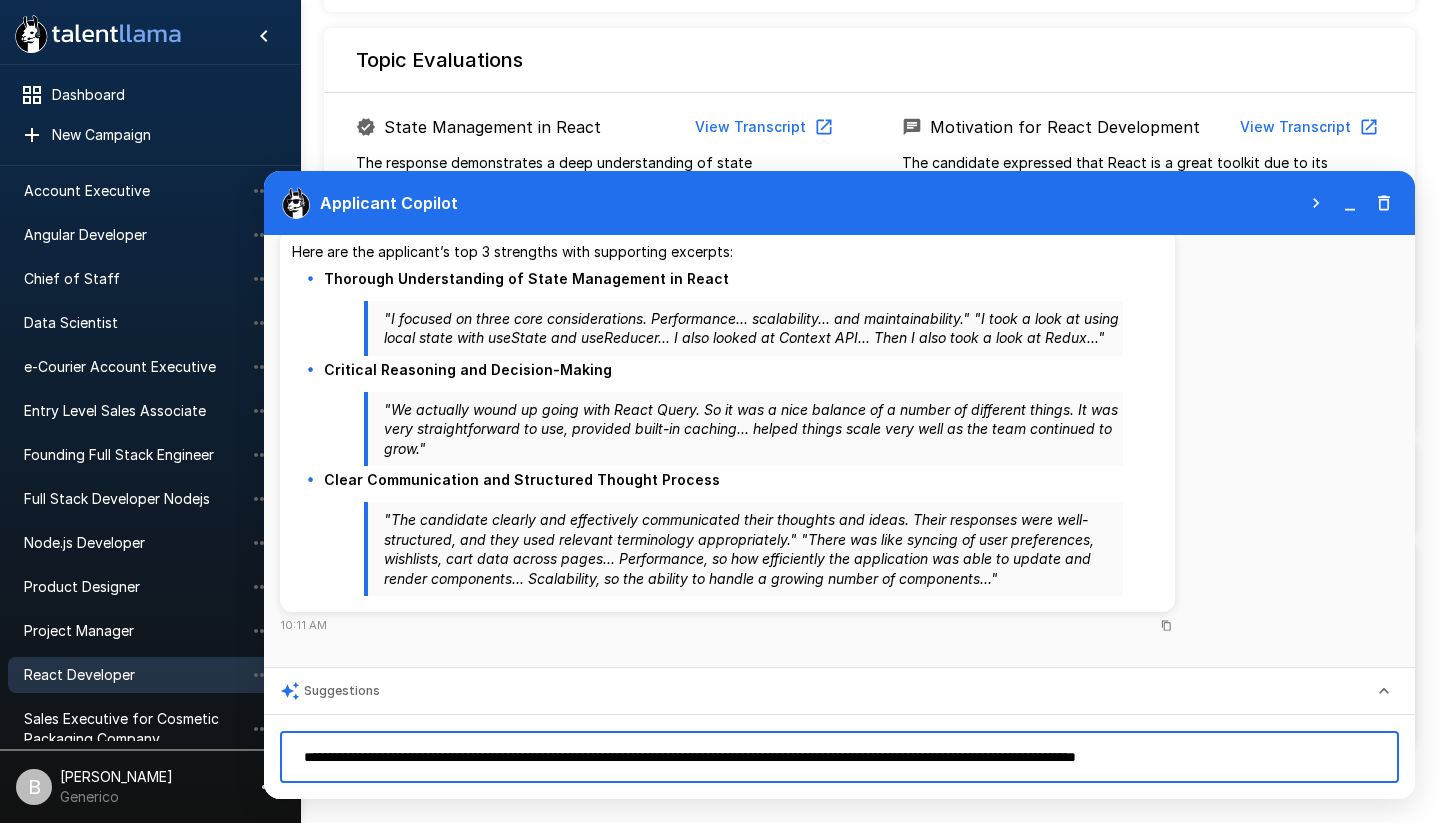 type 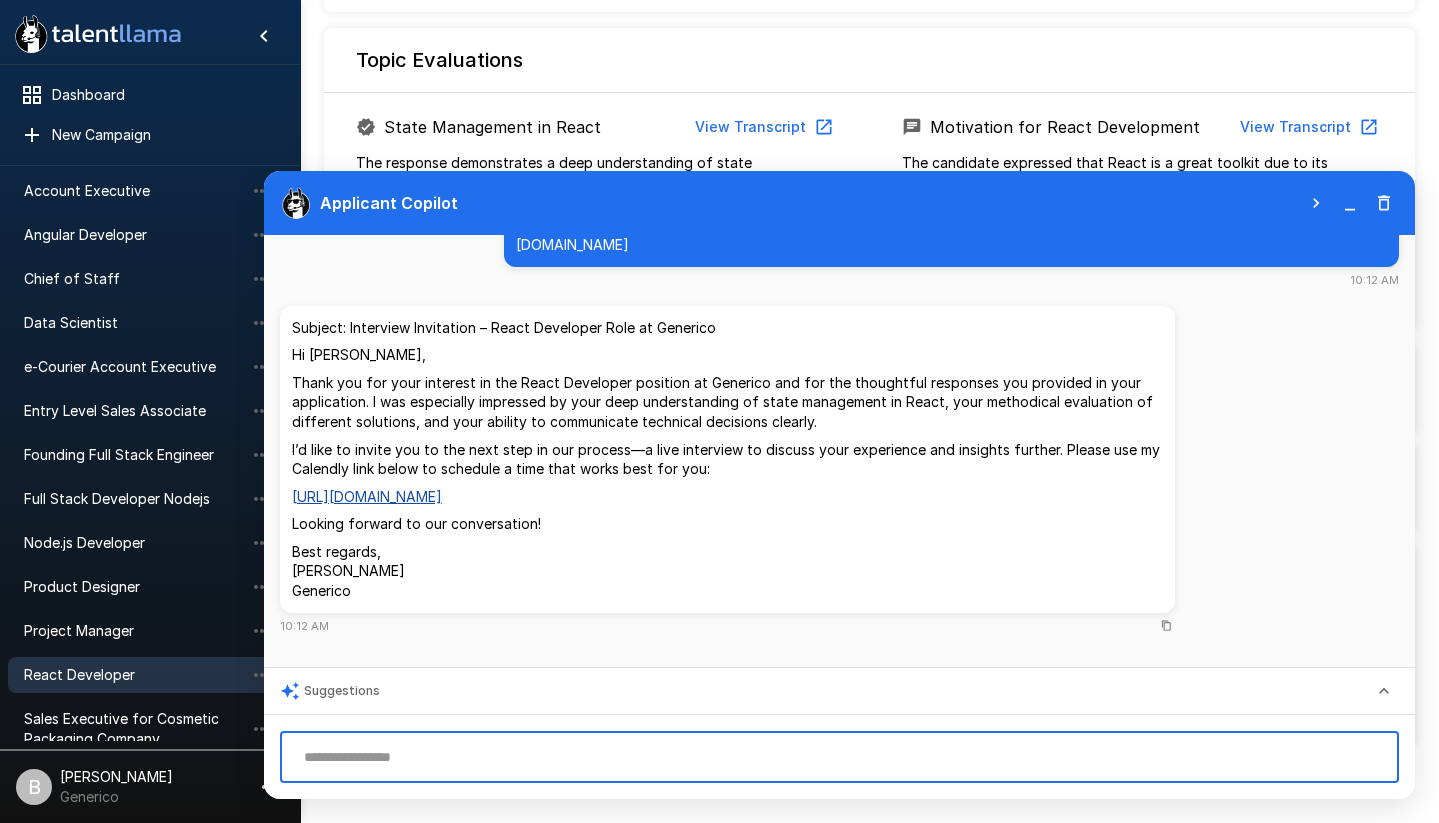 scroll, scrollTop: 572, scrollLeft: 0, axis: vertical 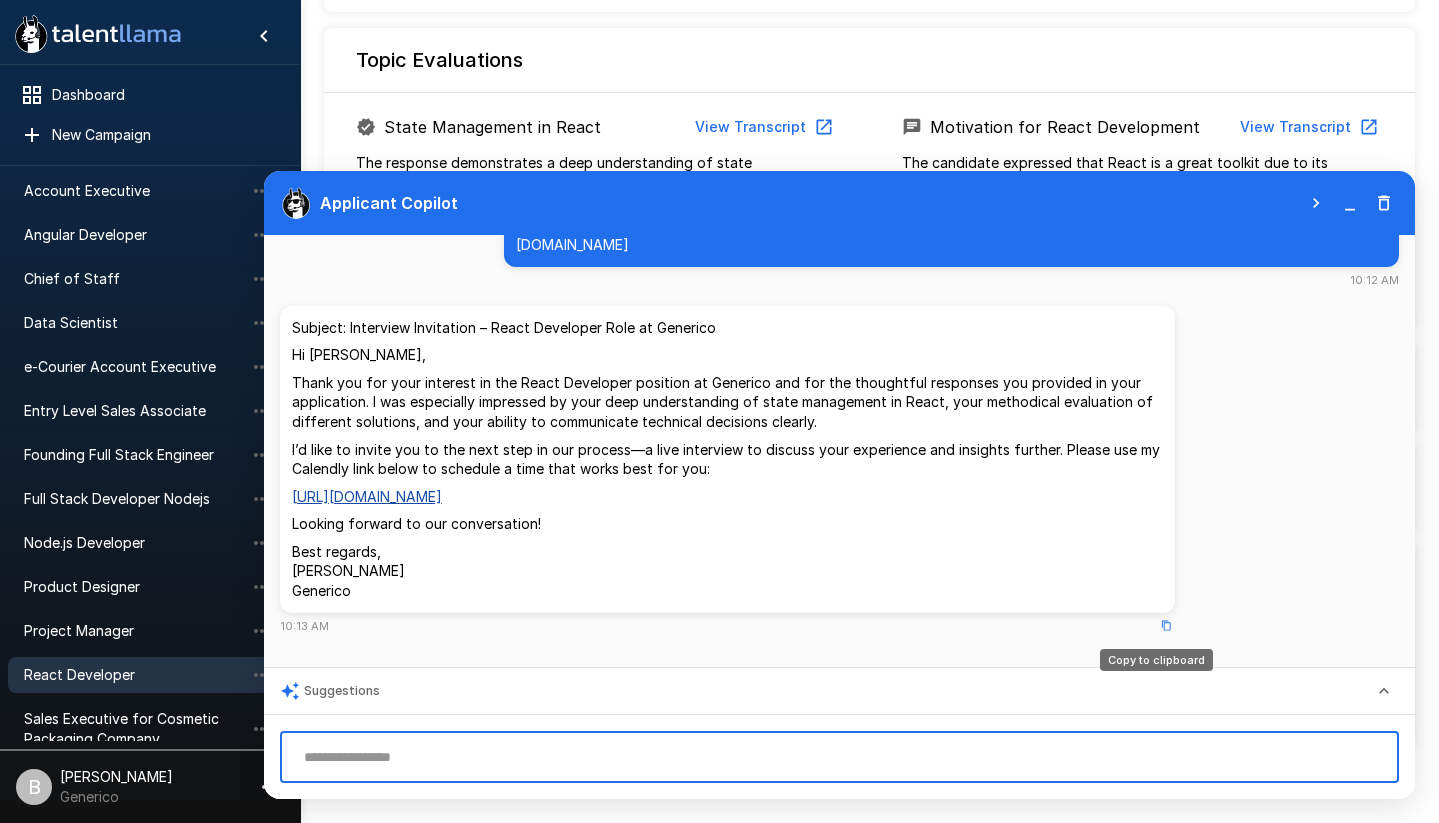 click 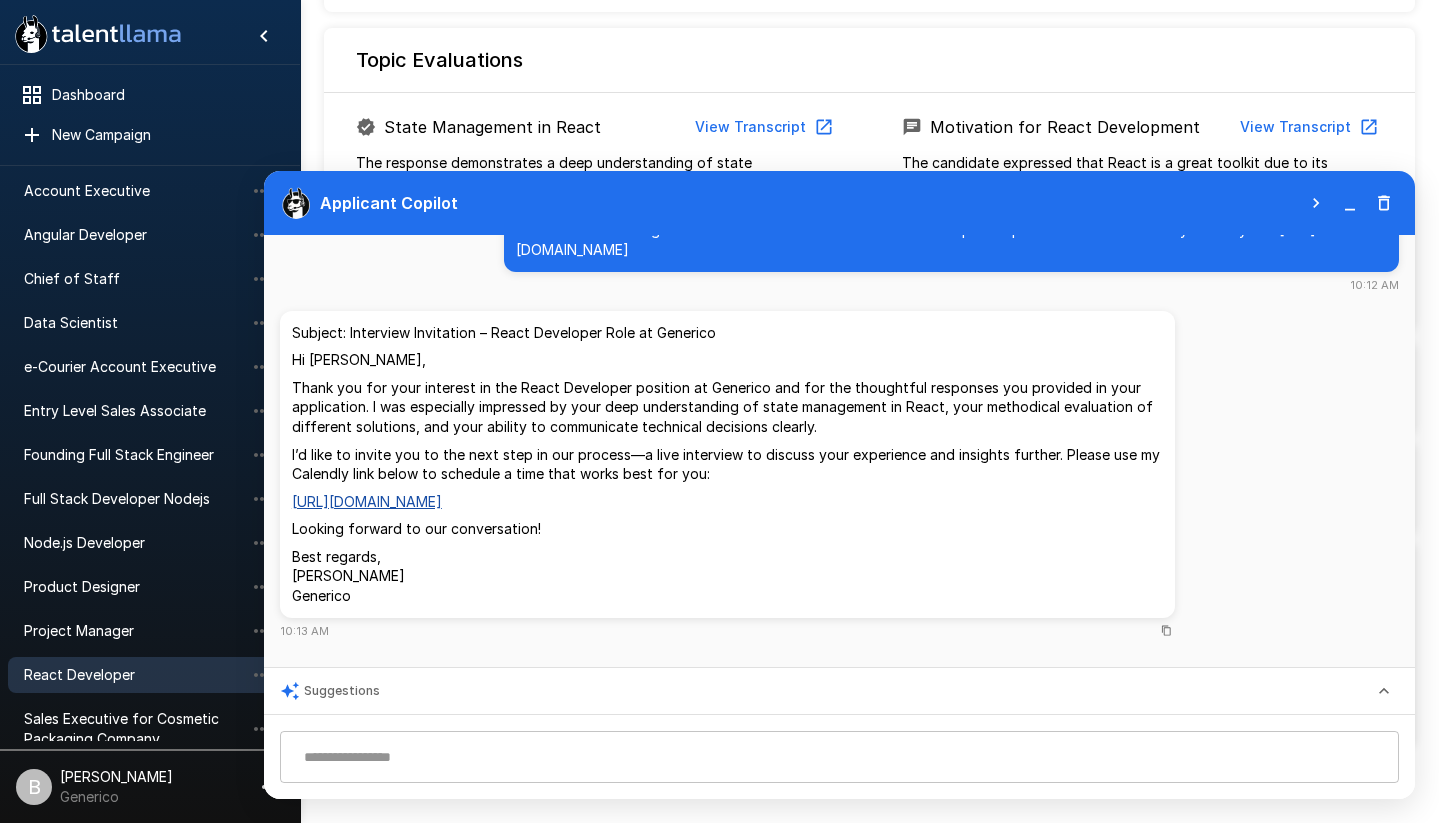 scroll, scrollTop: 548, scrollLeft: 0, axis: vertical 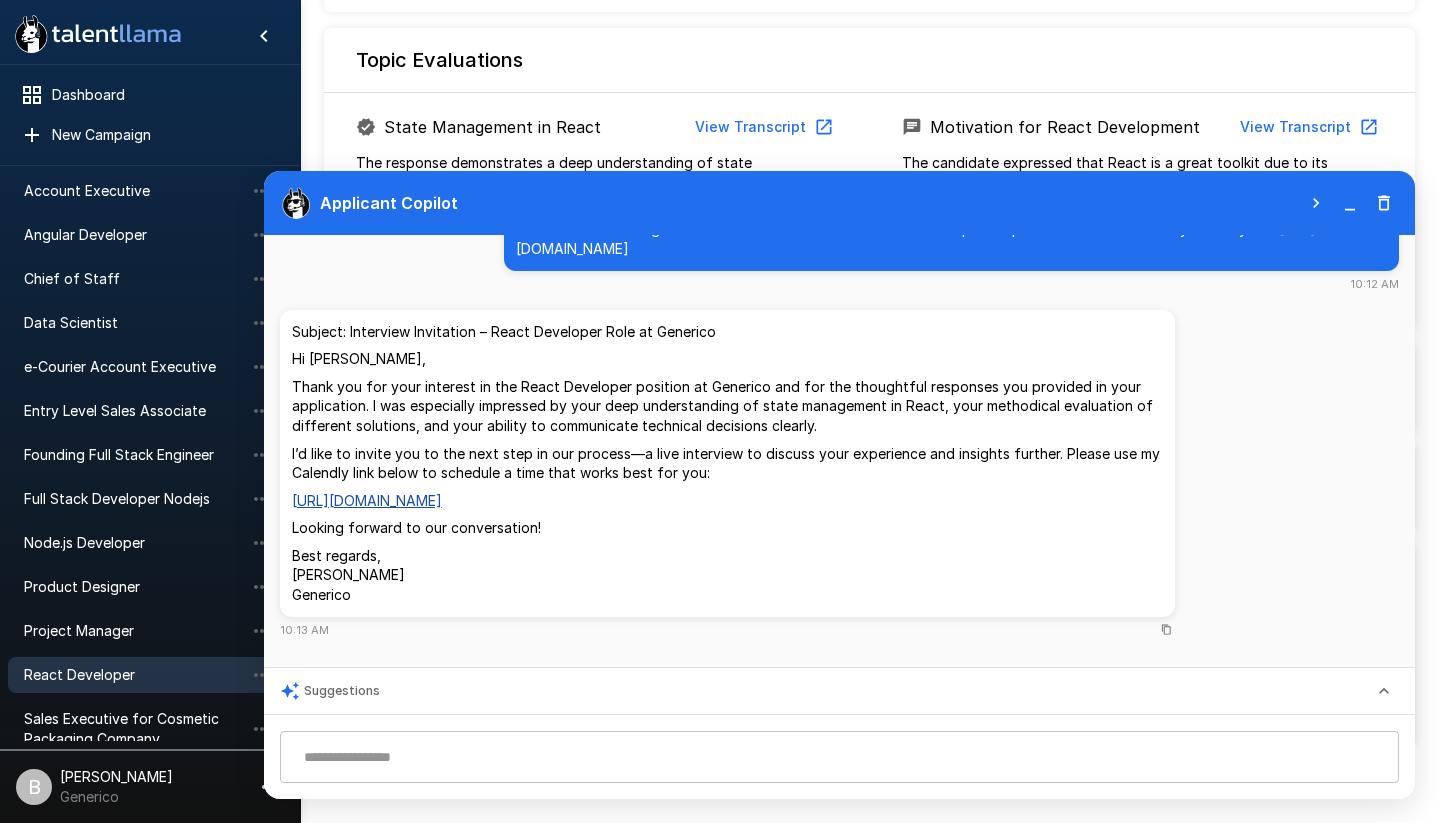 type 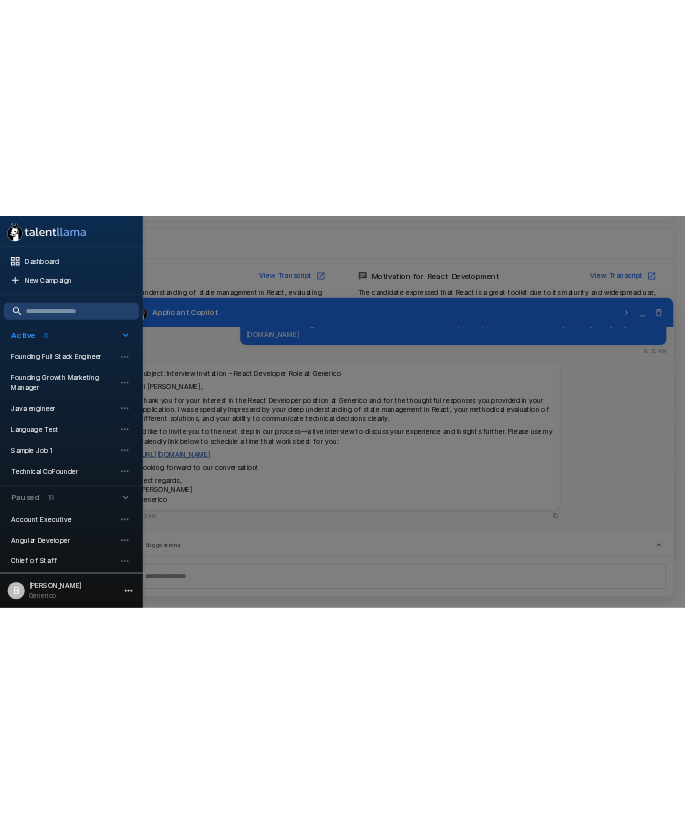 scroll, scrollTop: 1198, scrollLeft: 0, axis: vertical 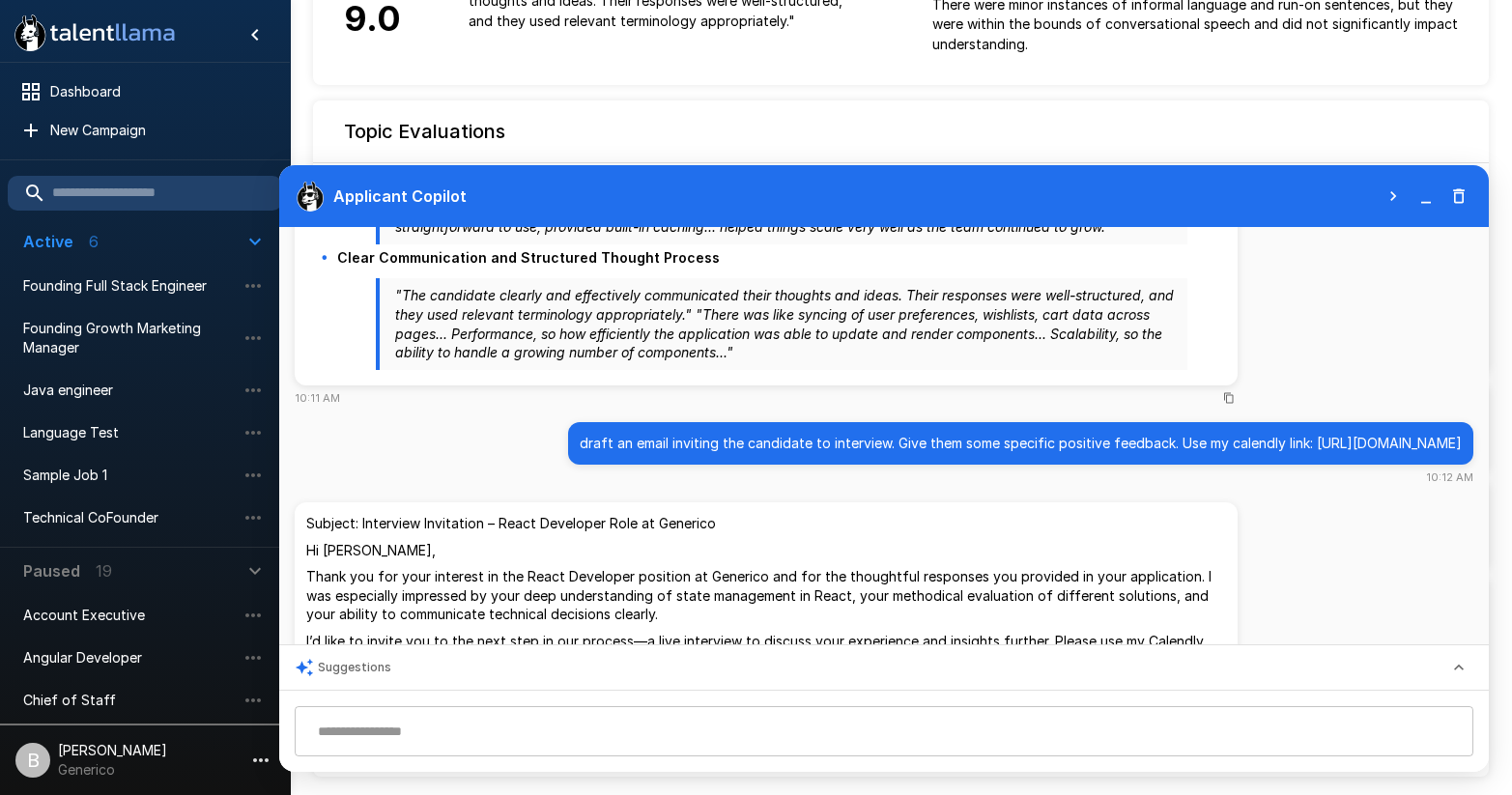 click at bounding box center (1393, 196) 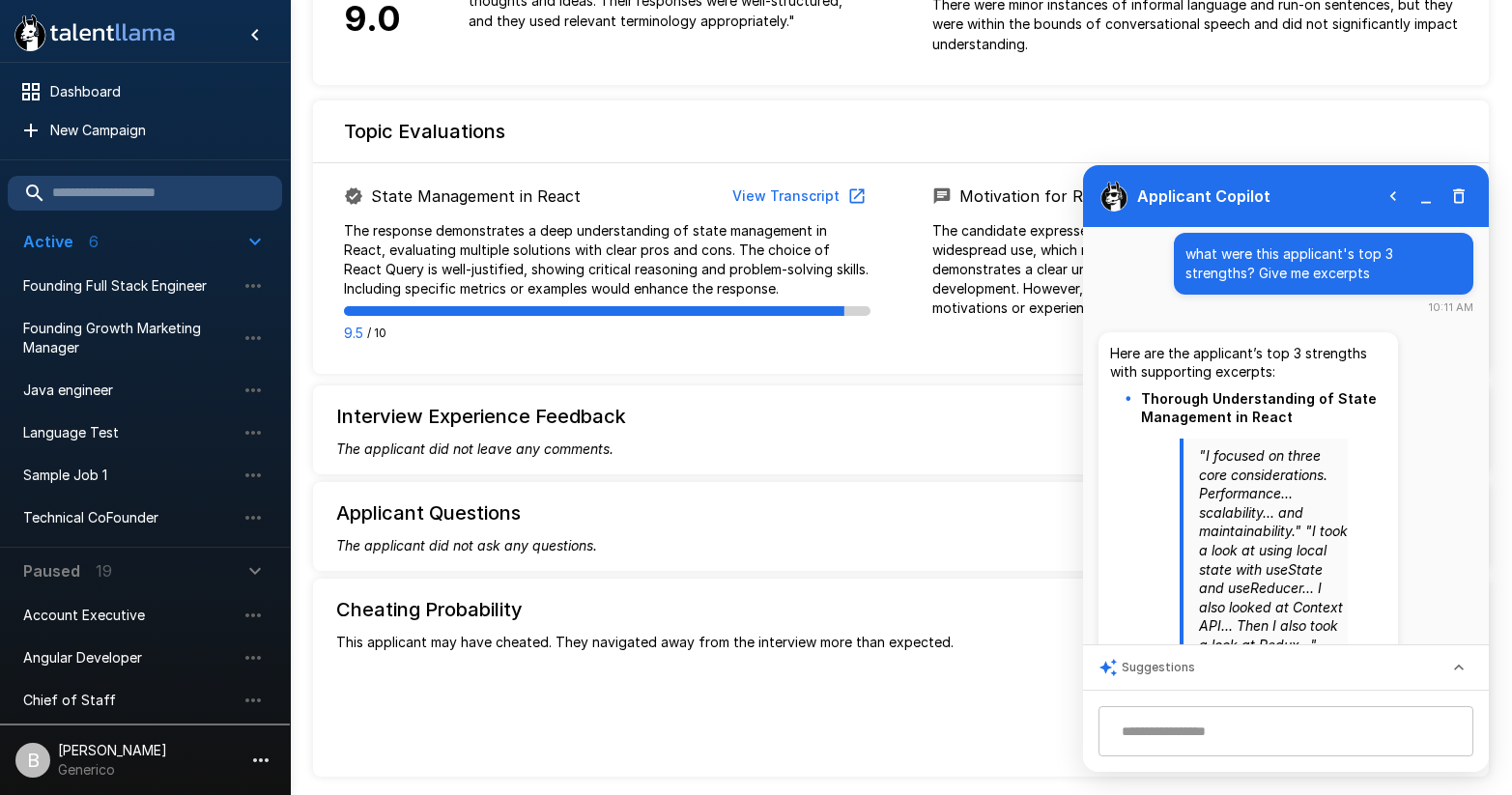 scroll, scrollTop: 20, scrollLeft: 0, axis: vertical 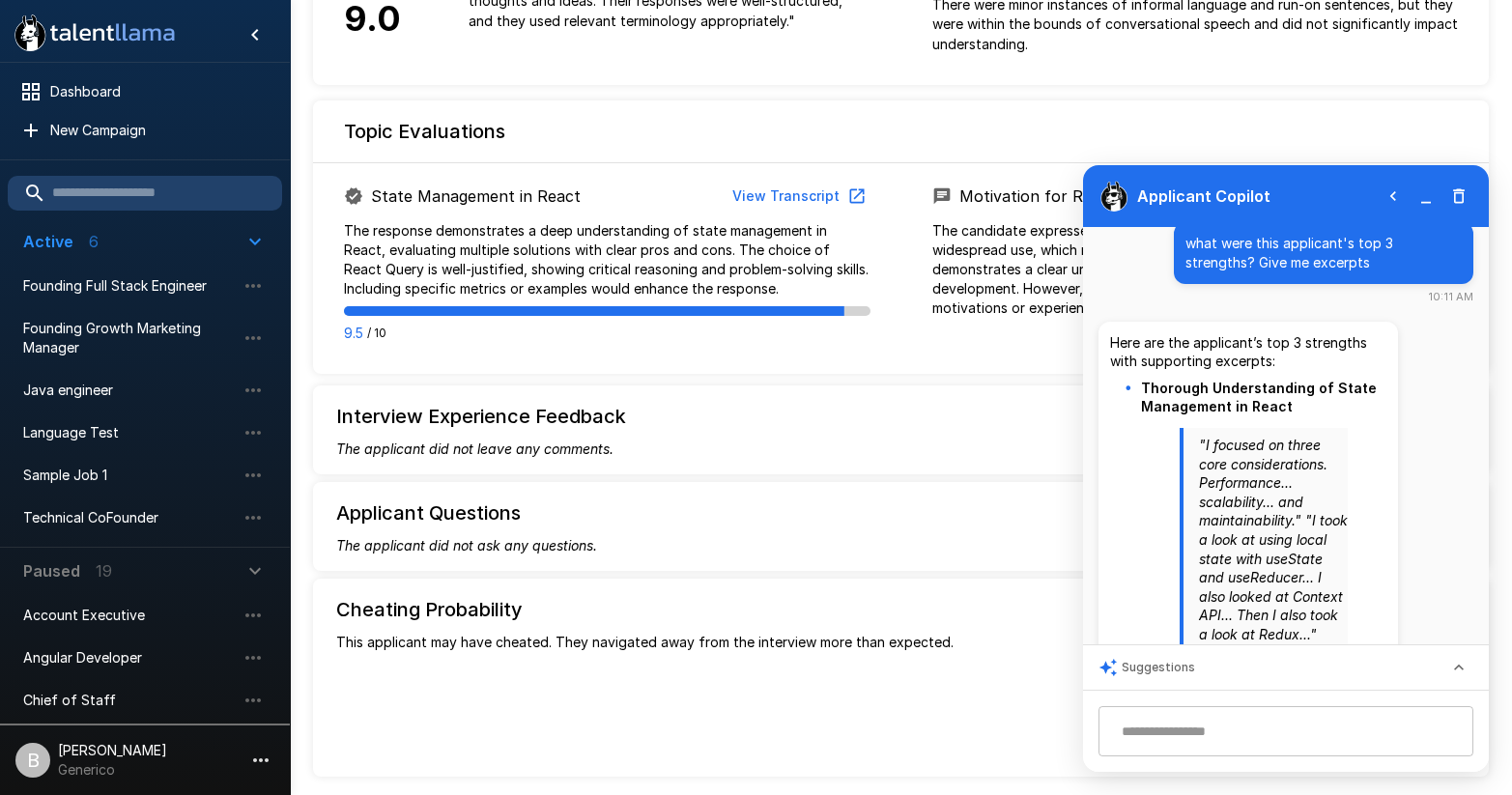 type 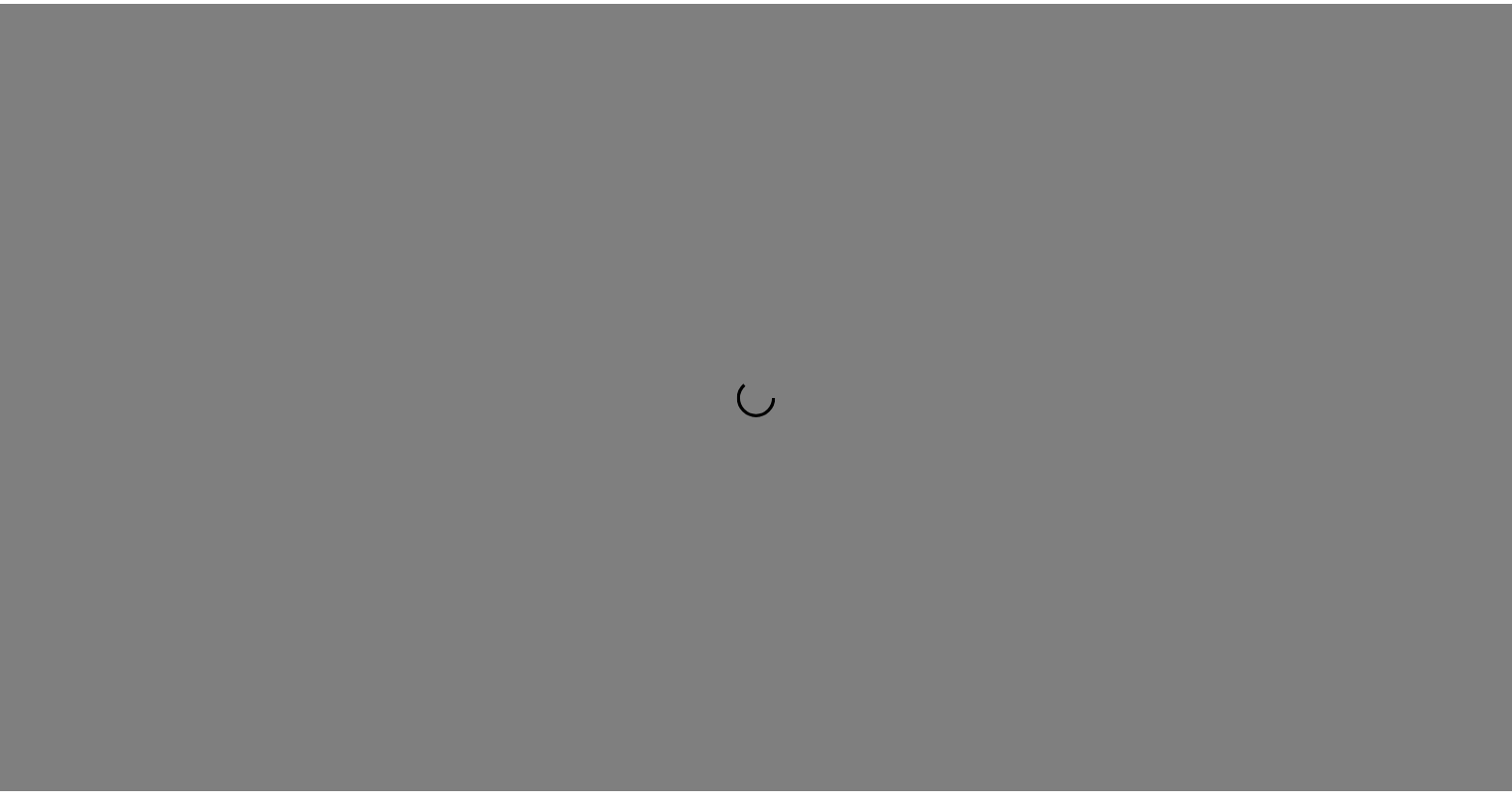 scroll, scrollTop: 0, scrollLeft: 0, axis: both 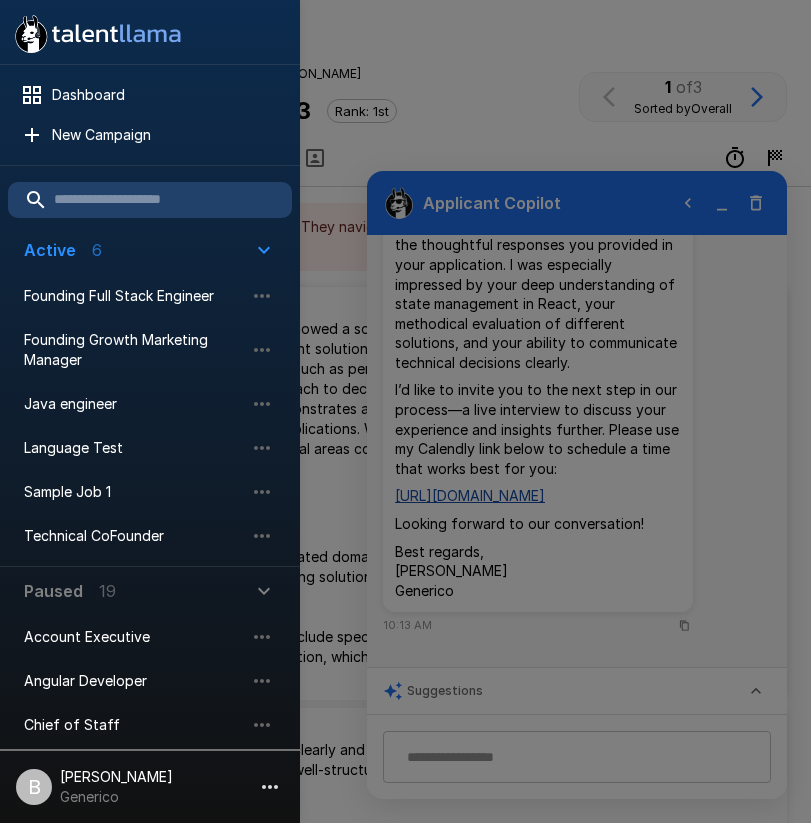 click at bounding box center (405, 411) 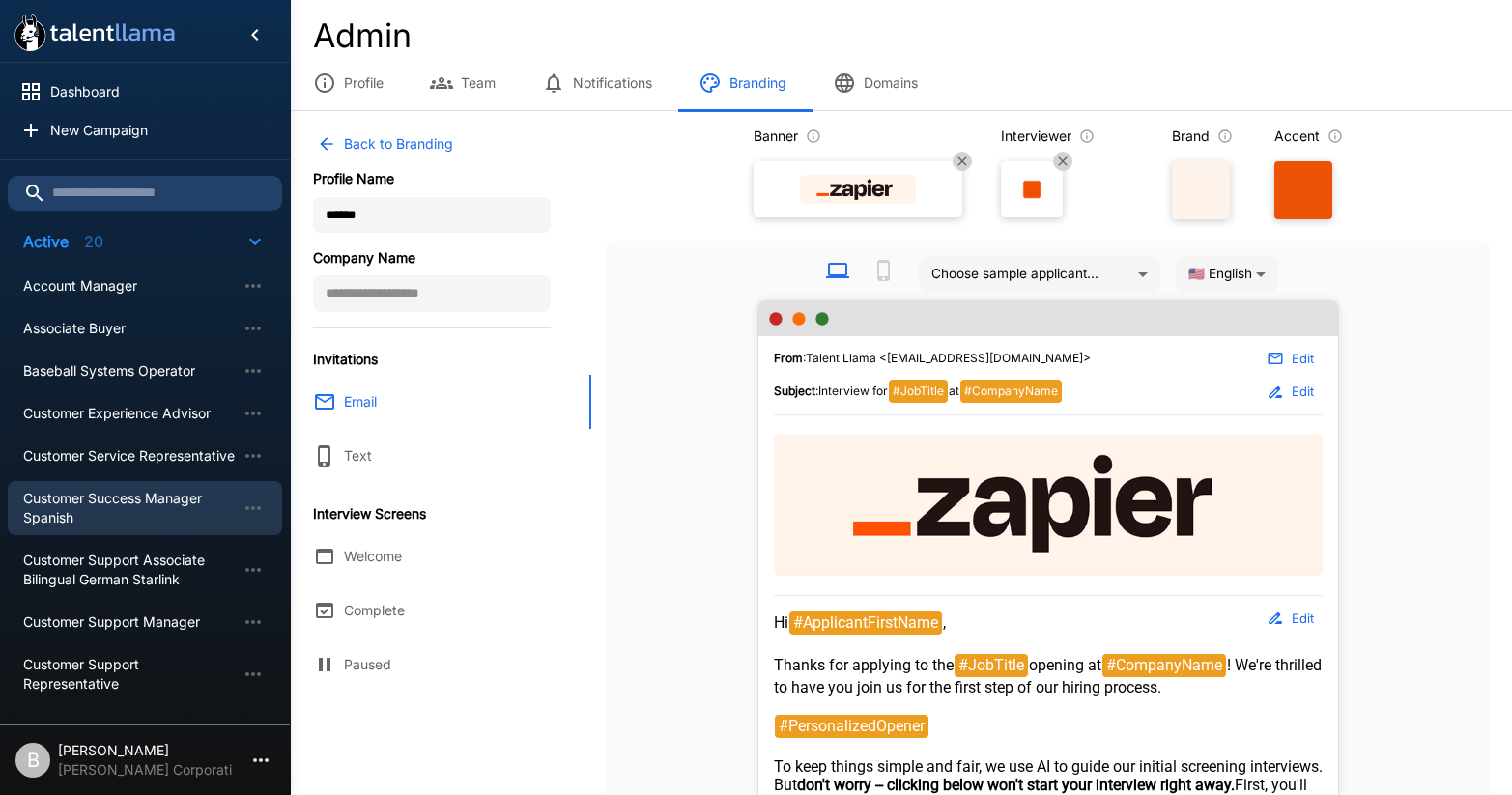 scroll, scrollTop: 0, scrollLeft: 0, axis: both 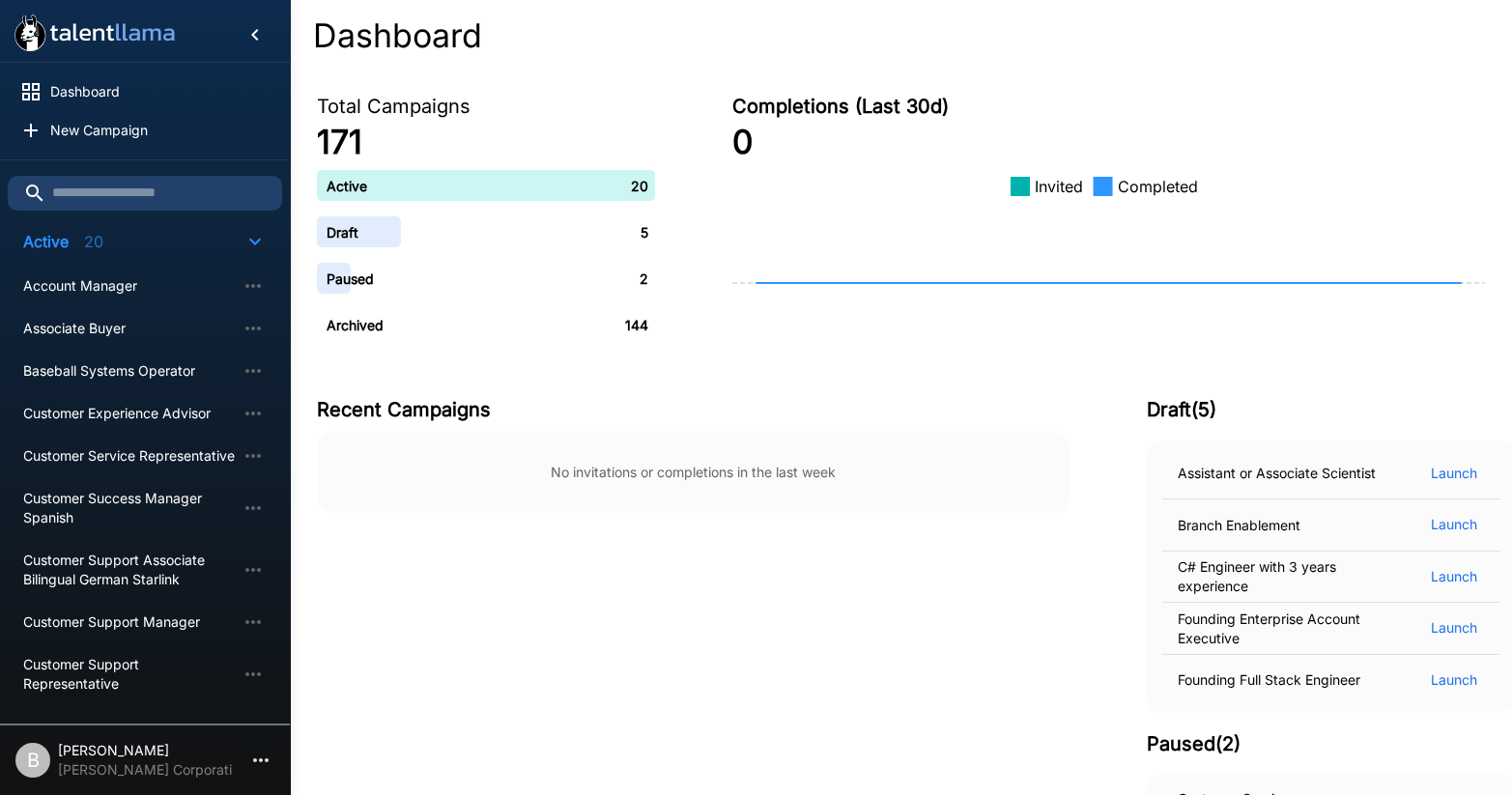 click on "[PERSON_NAME]" at bounding box center (145, 751) 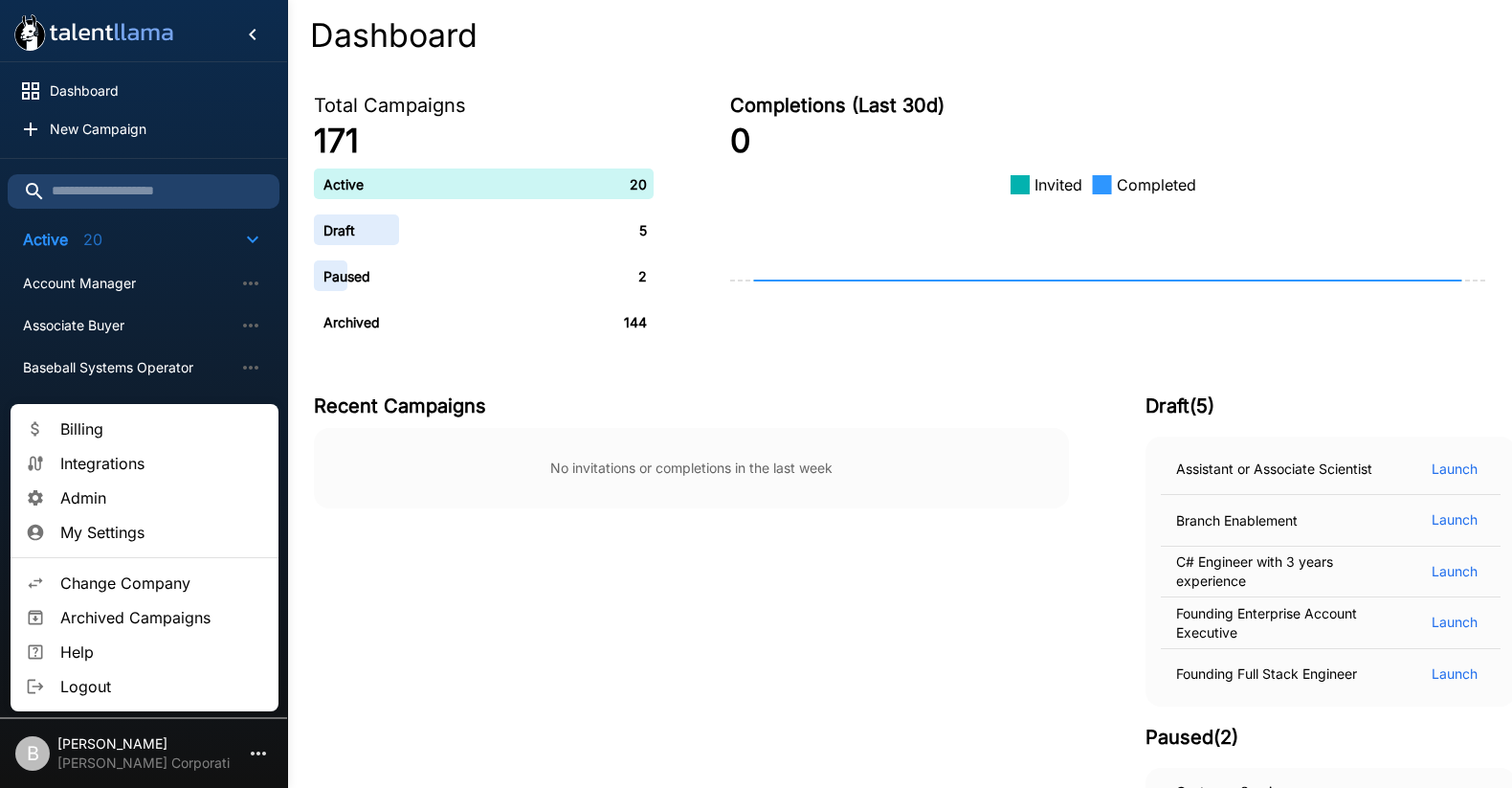 click on "Change Company" at bounding box center (162, 583) 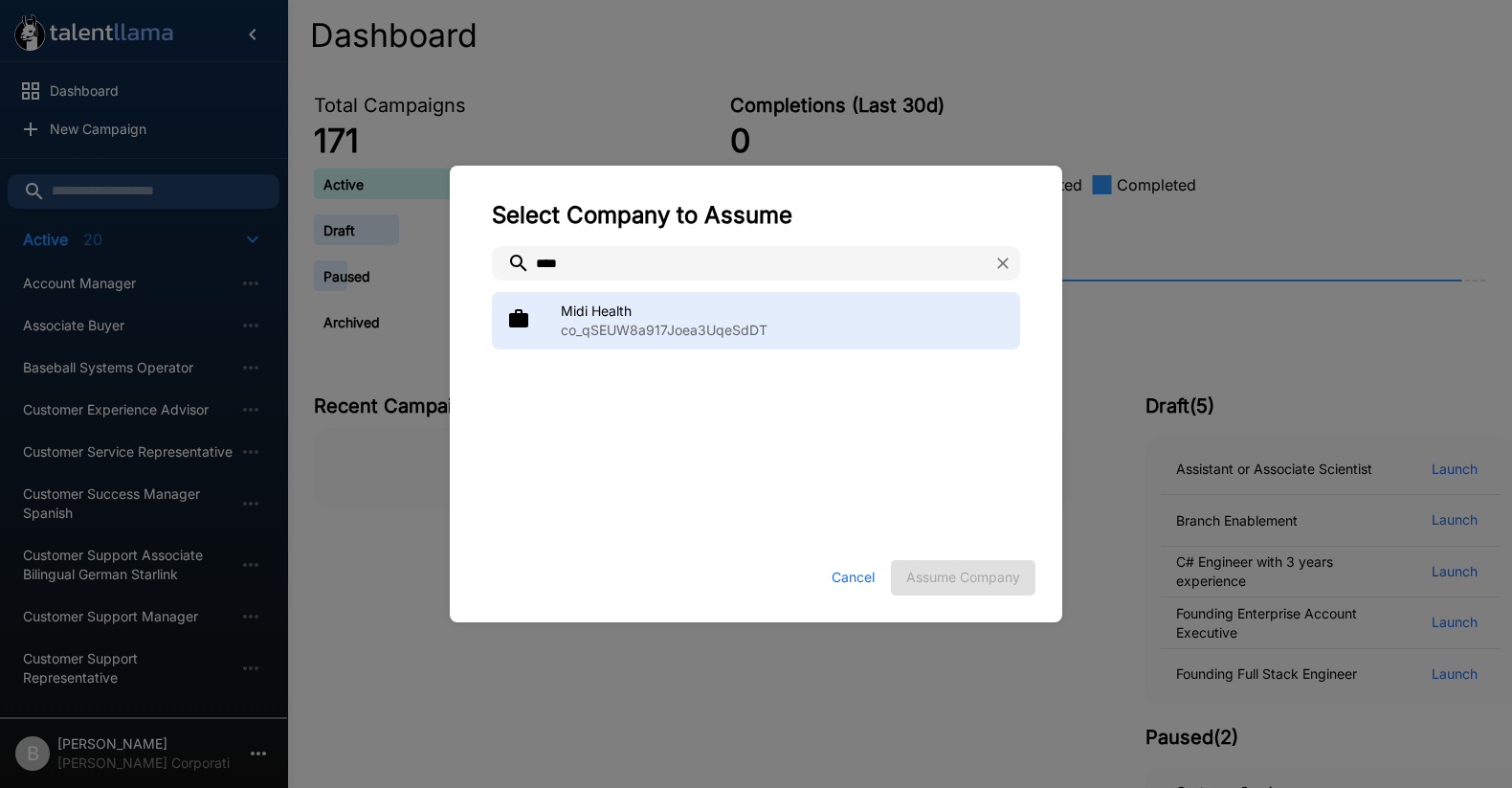 type on "****" 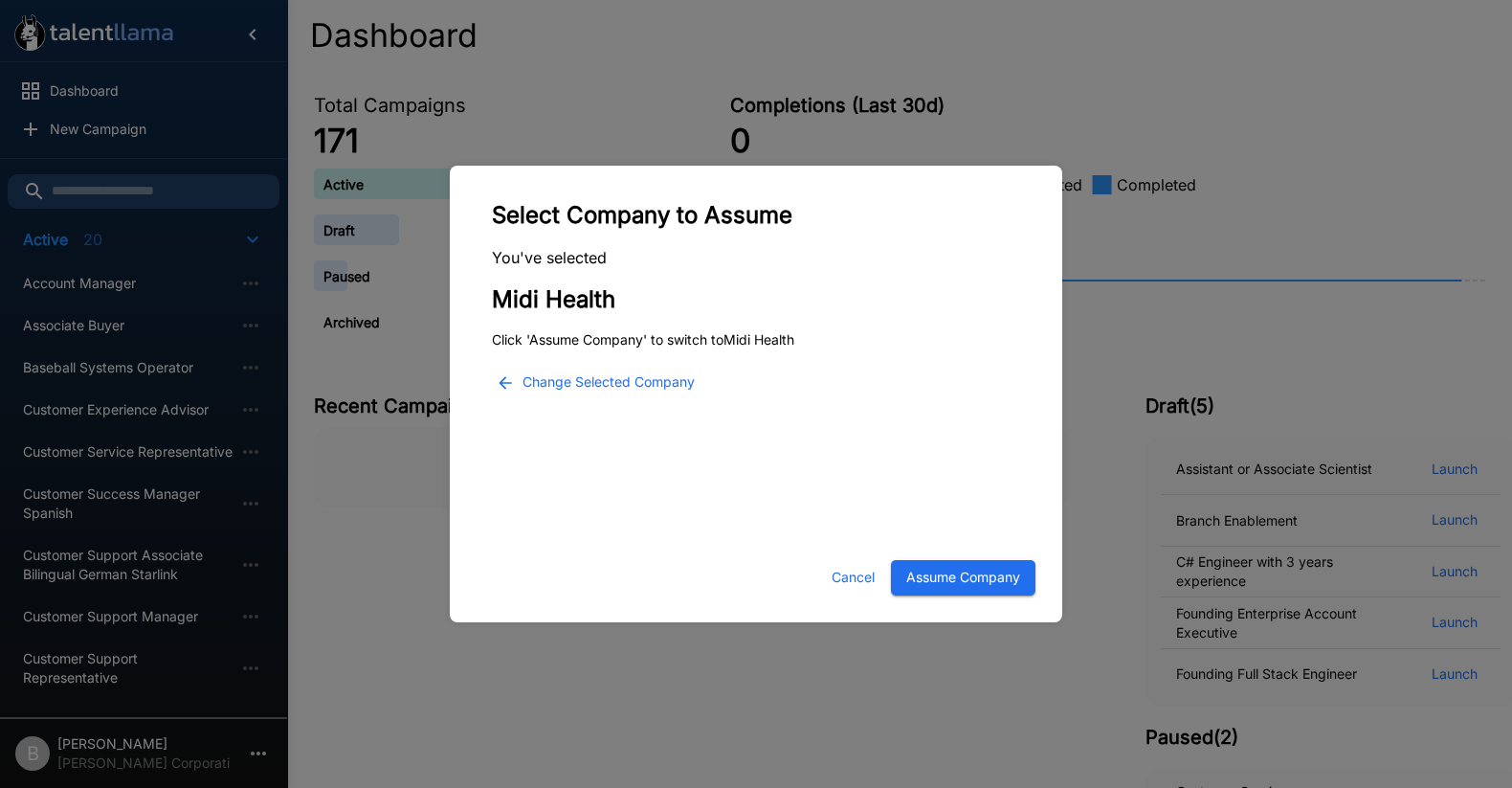 click on "You've selected Midi Health Click 'Assume Company' to switch to  Midi Health Change Selected Company" at bounding box center [756, 399] 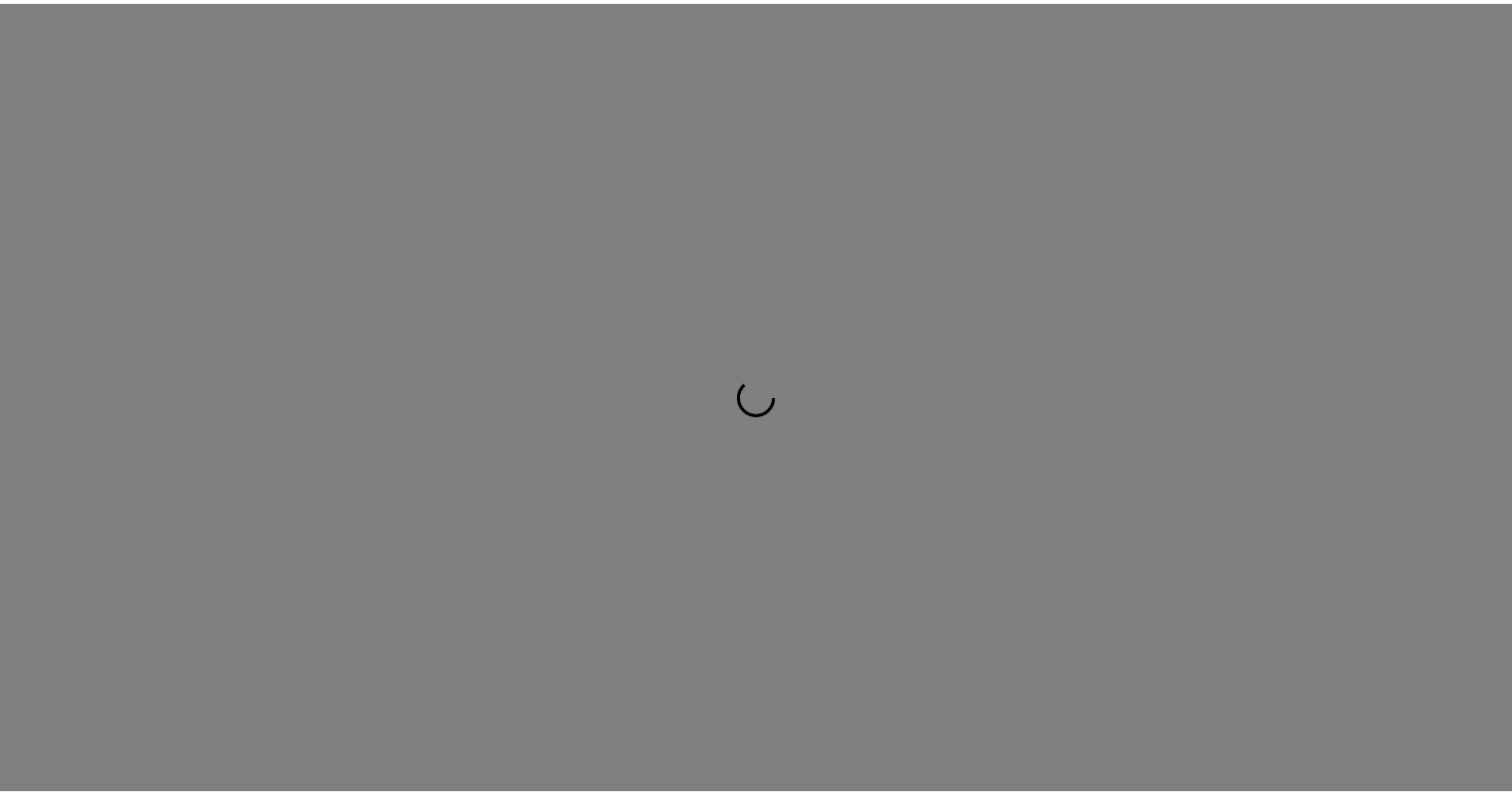 scroll, scrollTop: 0, scrollLeft: 0, axis: both 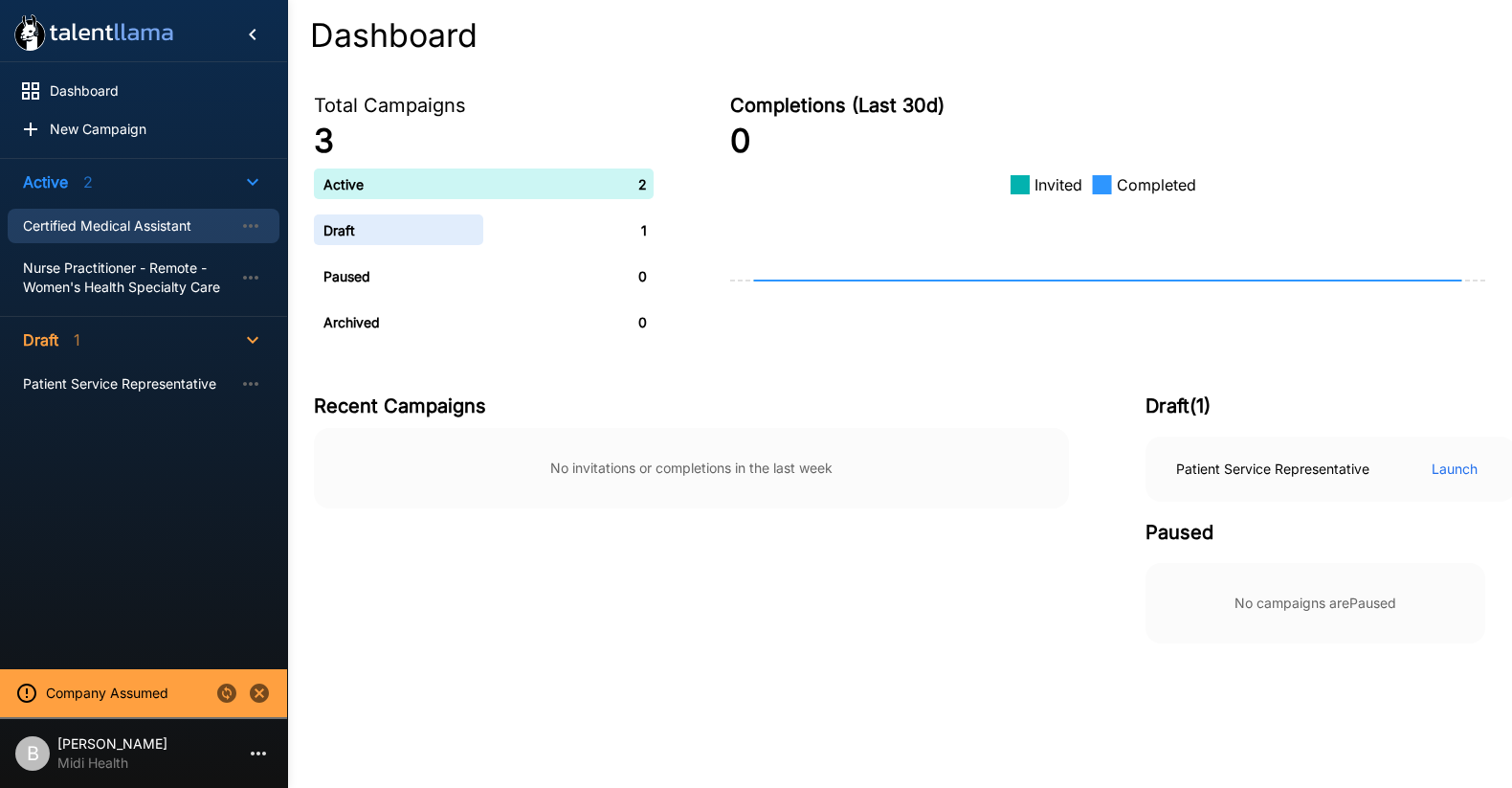 click on "Certified Medical Assistant" at bounding box center [128, 226] 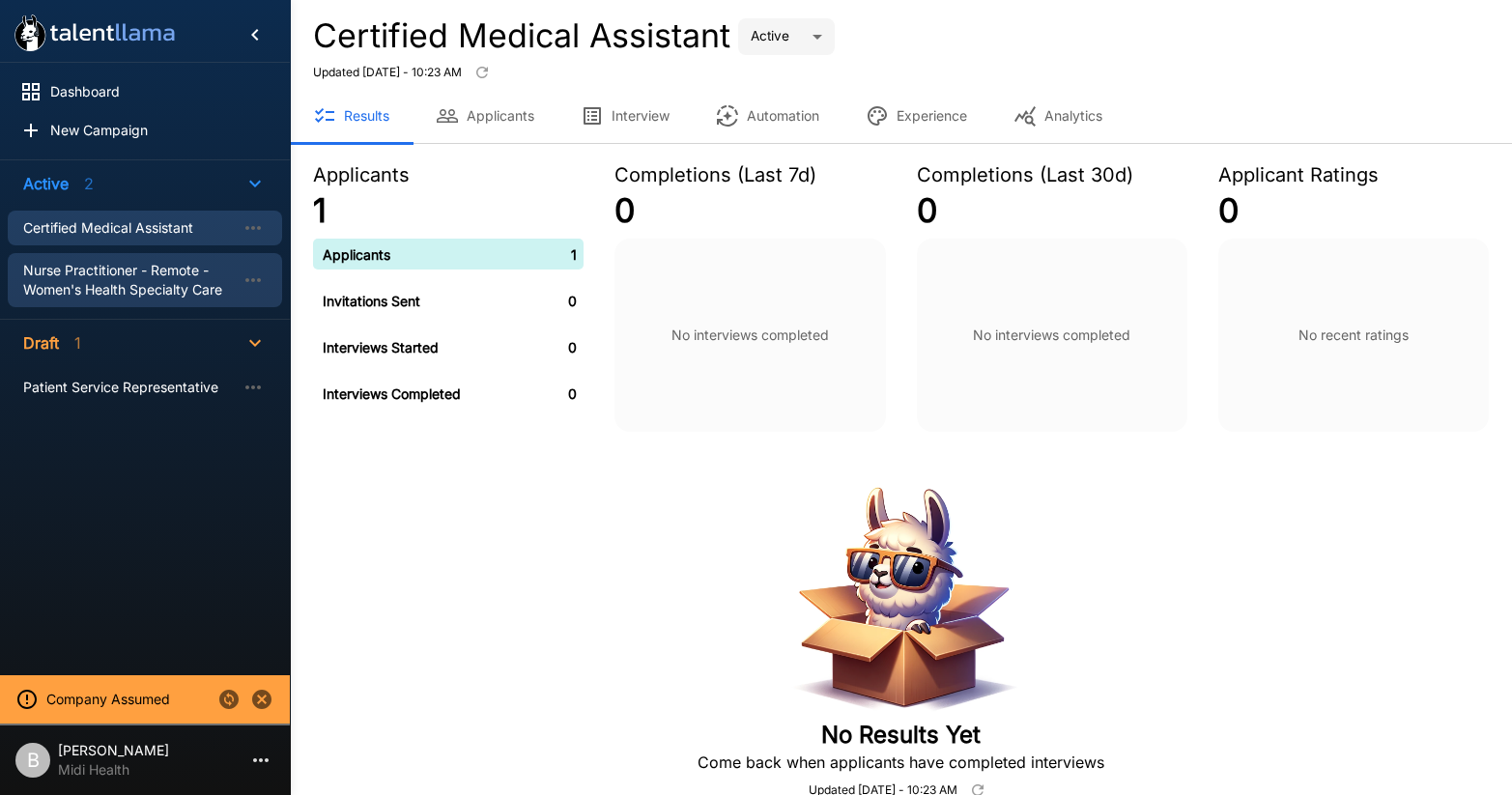 click on "Nurse Practitioner - Remote - Women's Health Specialty Care" at bounding box center (129, 280) 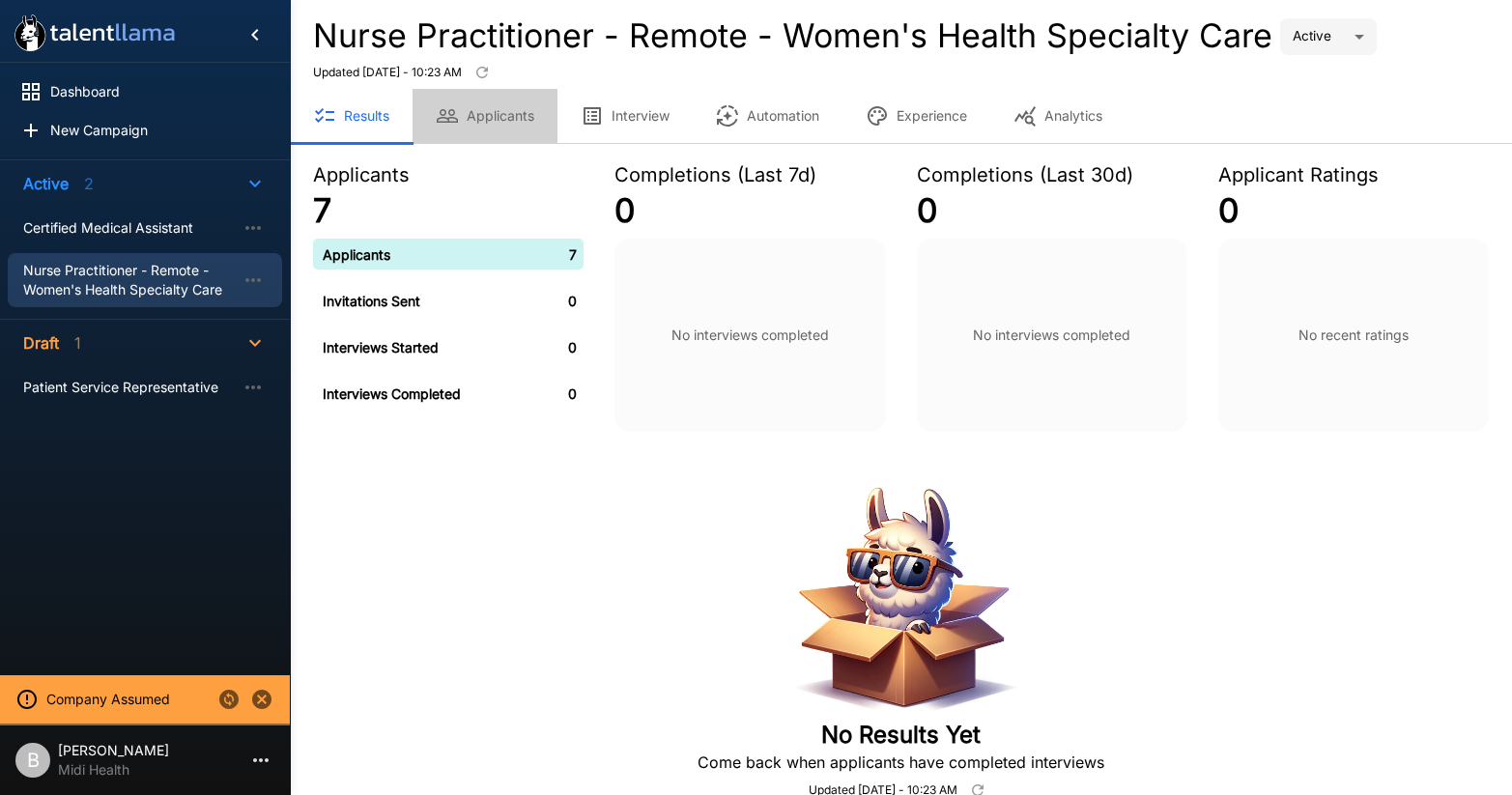 click on "Applicants" at bounding box center [485, 116] 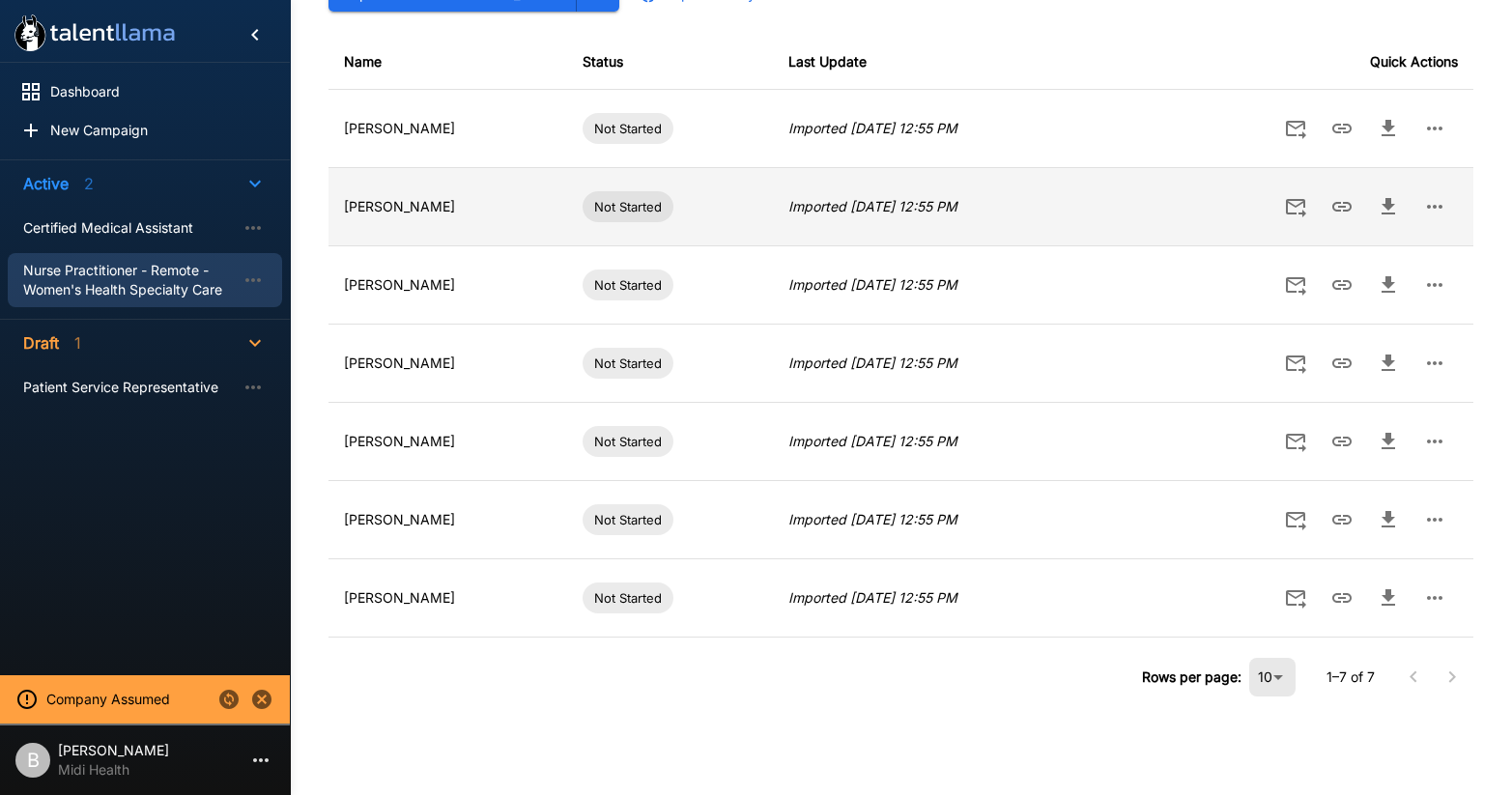 scroll, scrollTop: 0, scrollLeft: 0, axis: both 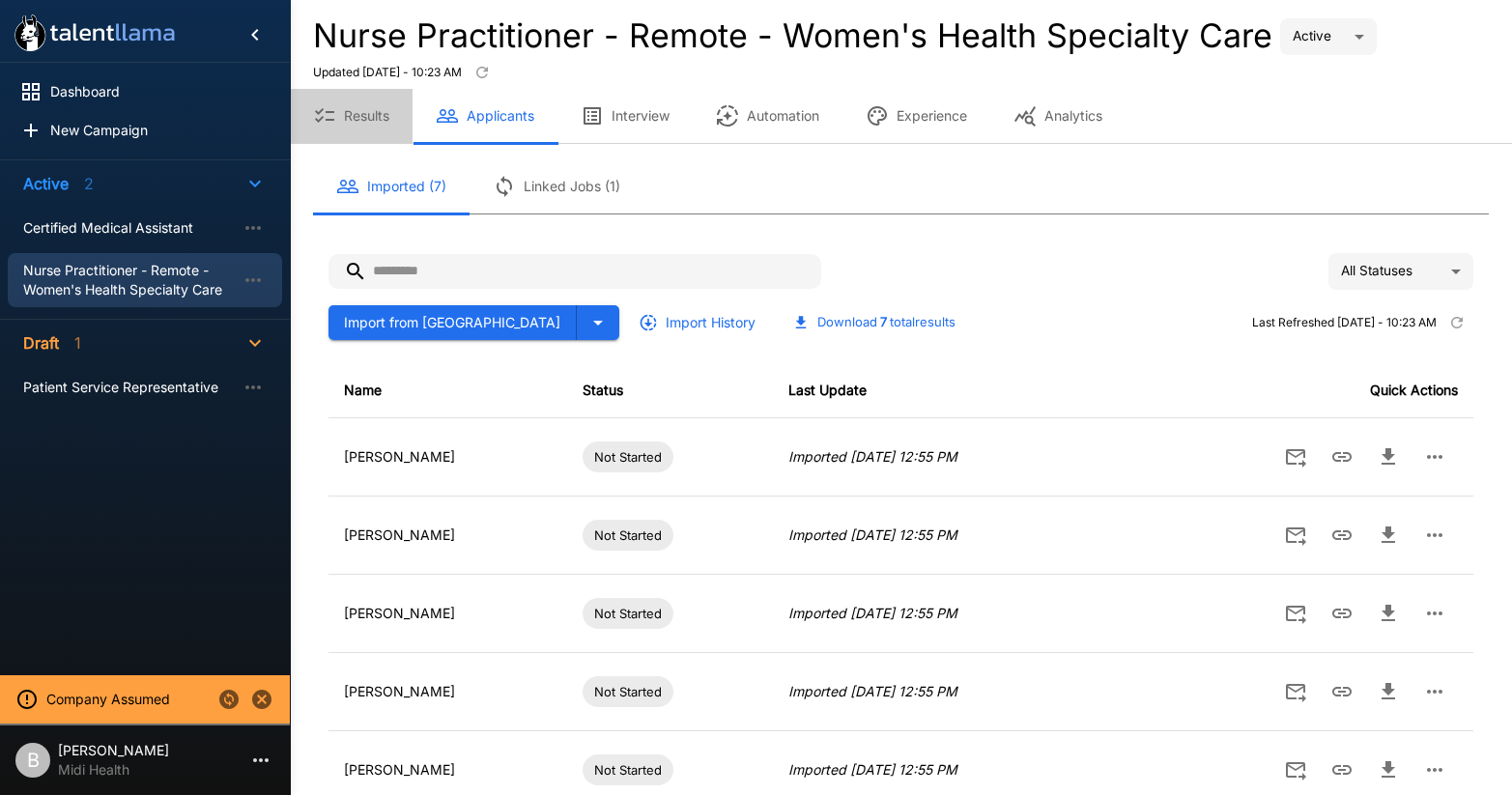 click on "Results" at bounding box center [351, 116] 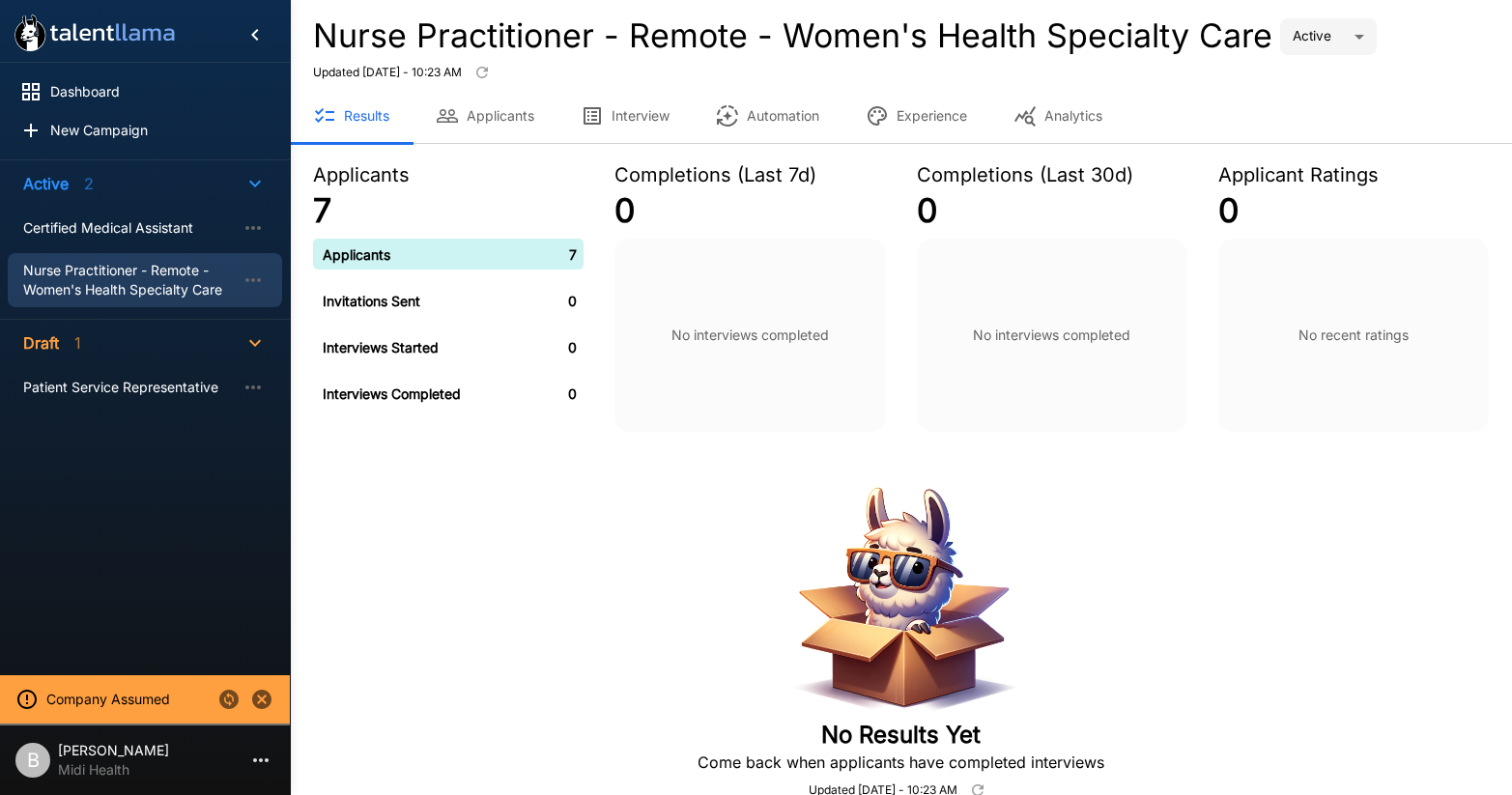 click on "Applicants" at bounding box center [485, 116] 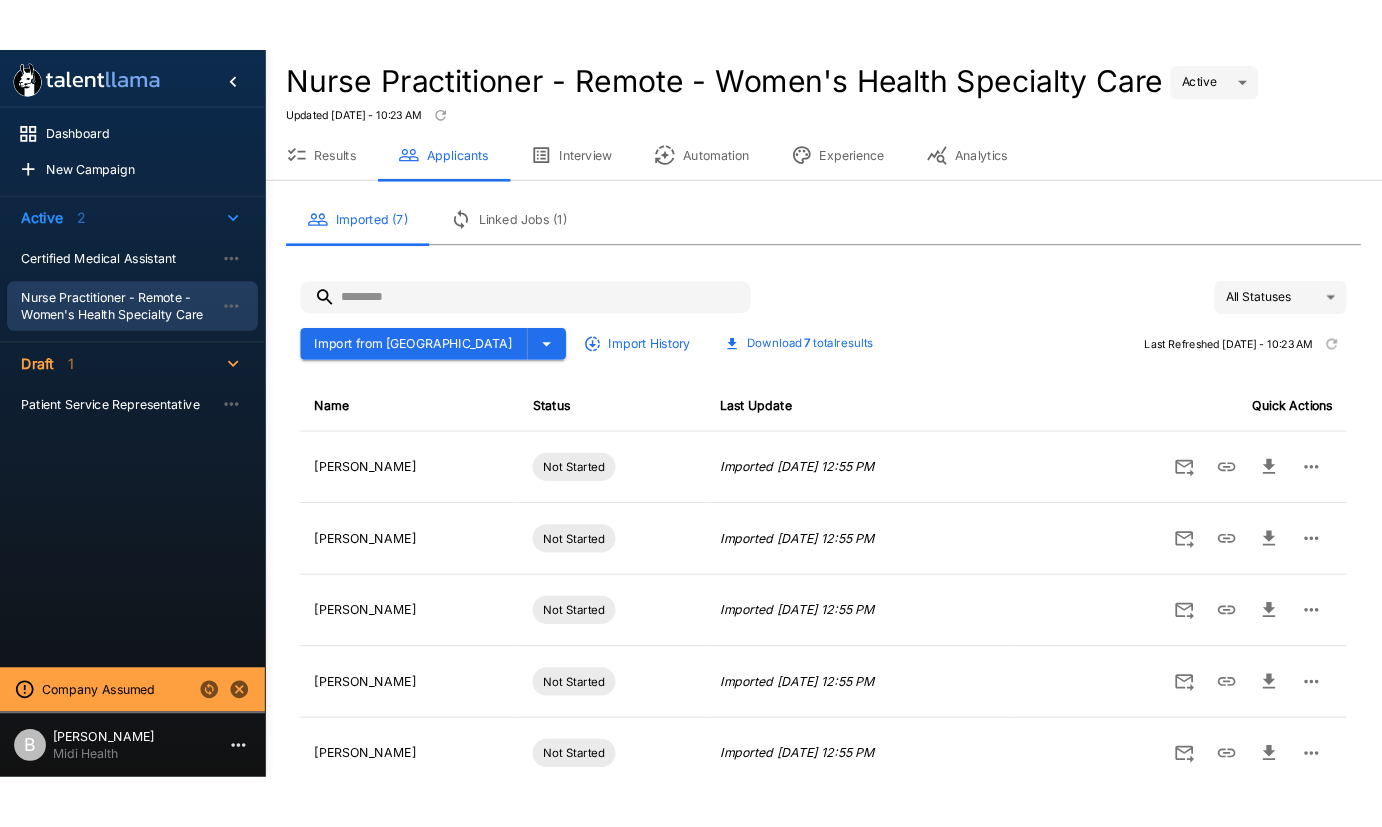 scroll, scrollTop: 0, scrollLeft: 0, axis: both 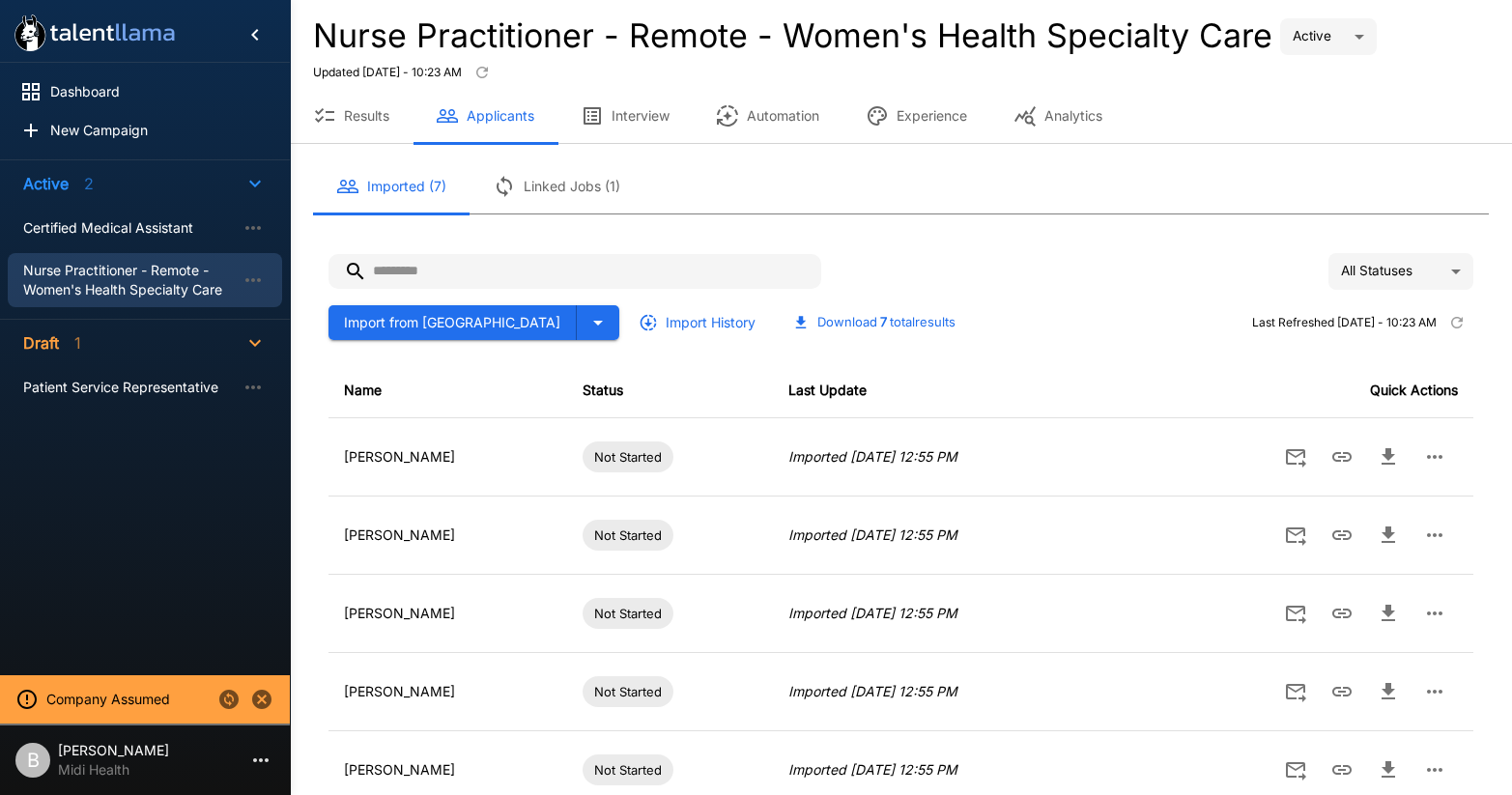 click on "Patient Service Representative" at bounding box center (145, 387) 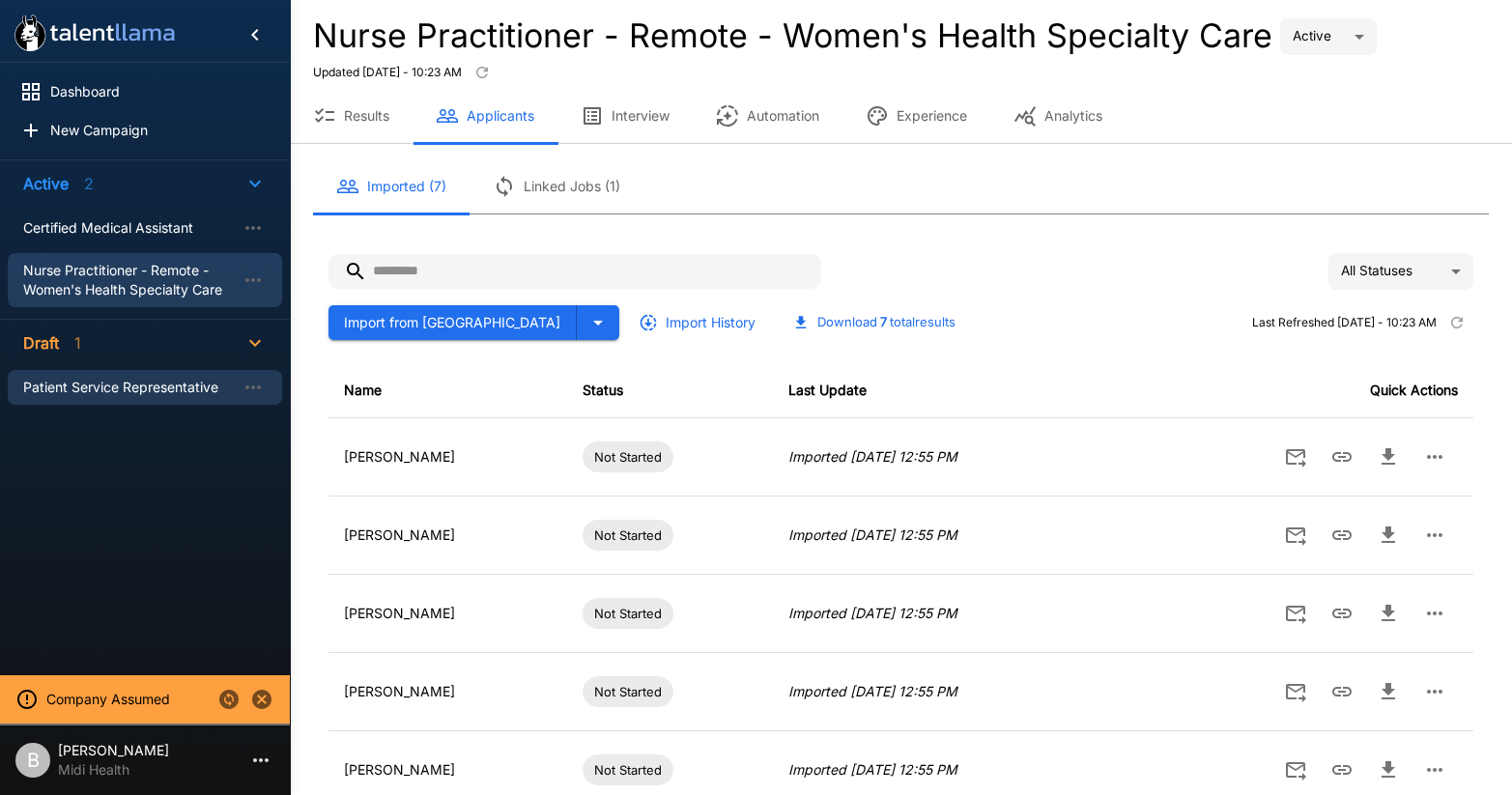click on "Patient Service Representative" at bounding box center [129, 387] 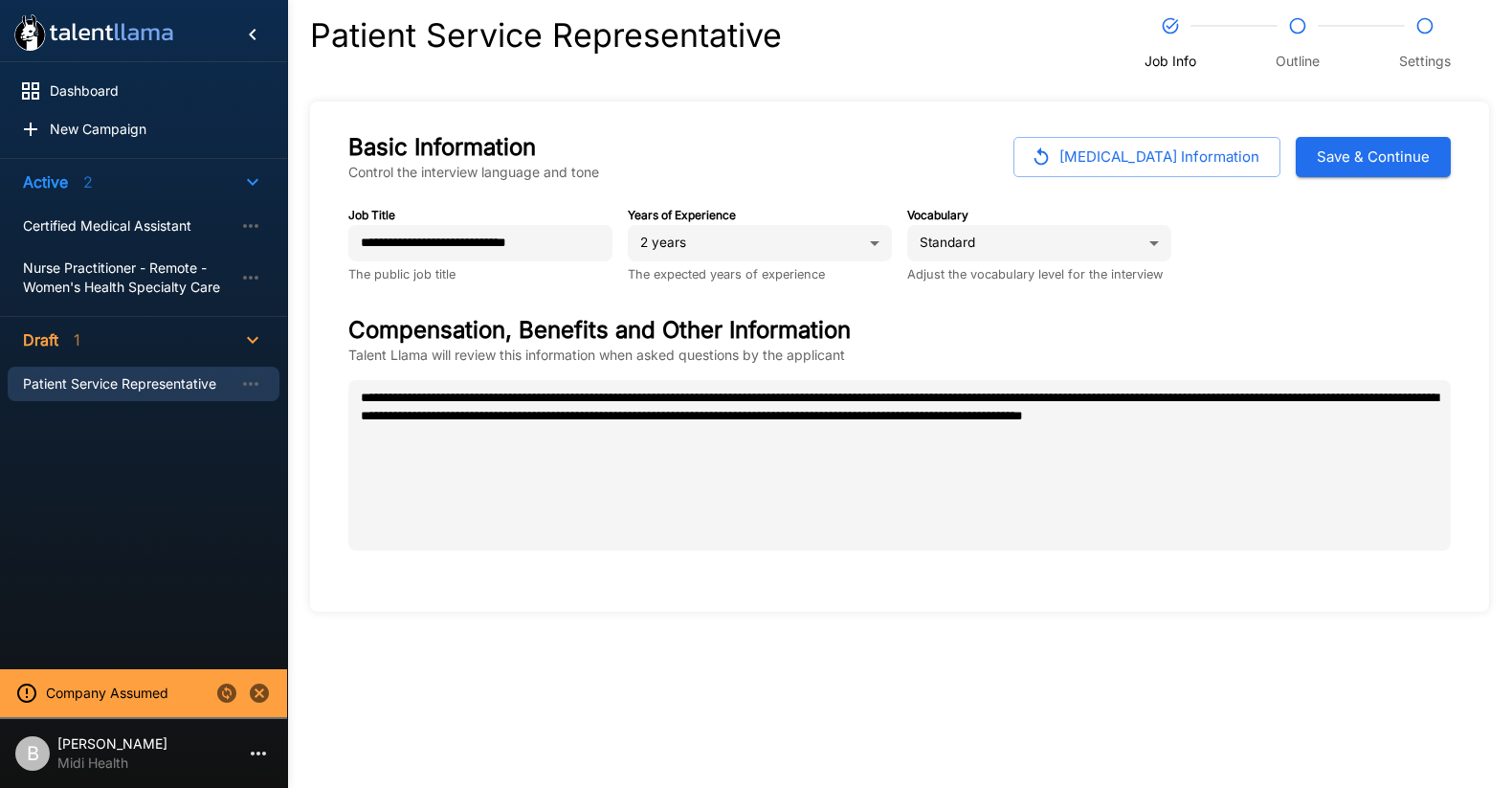 type on "*" 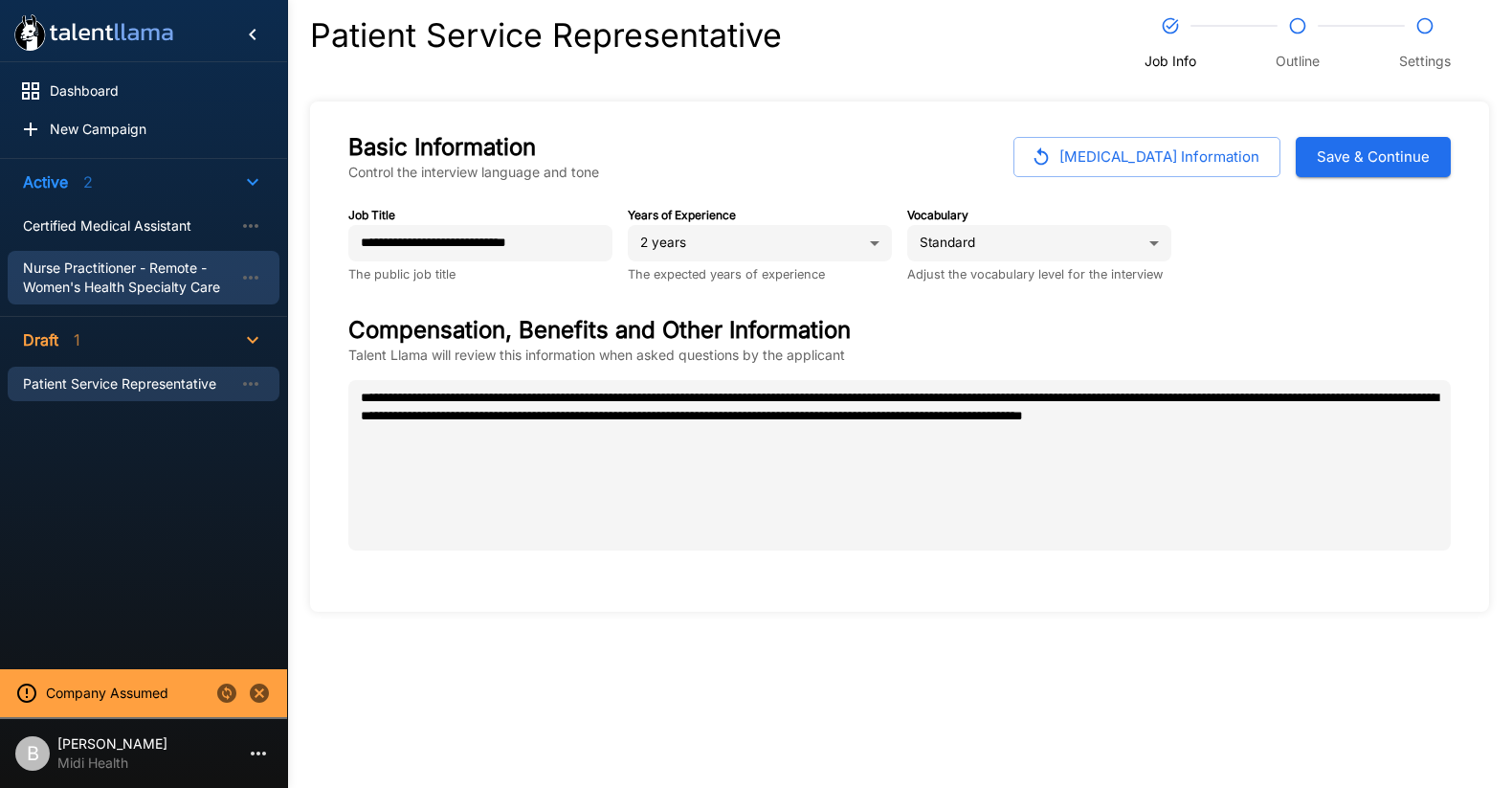 click on "Nurse Practitioner - Remote - Women's Health Specialty Care" at bounding box center [128, 278] 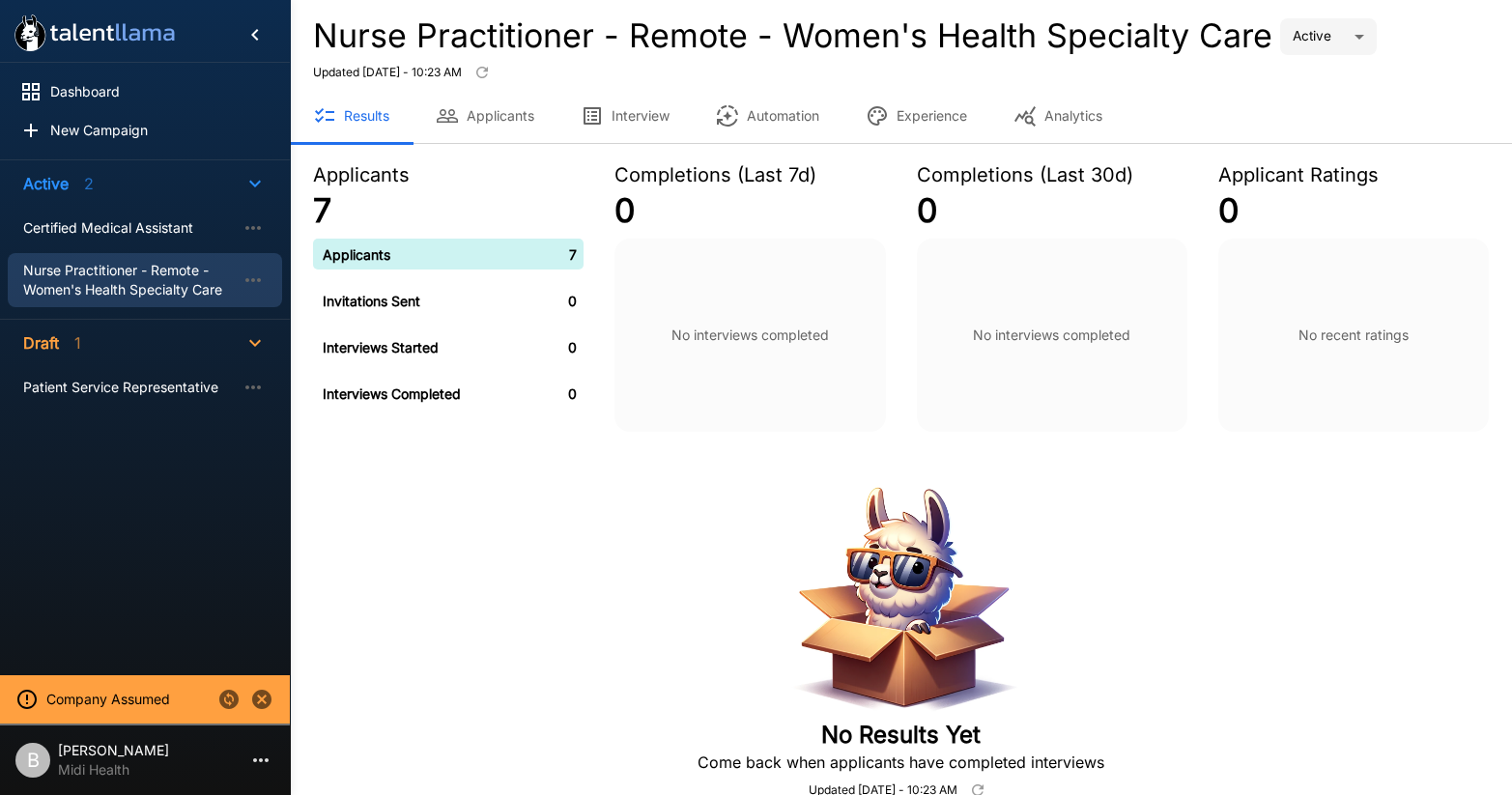 click on "Applicants" at bounding box center [485, 116] 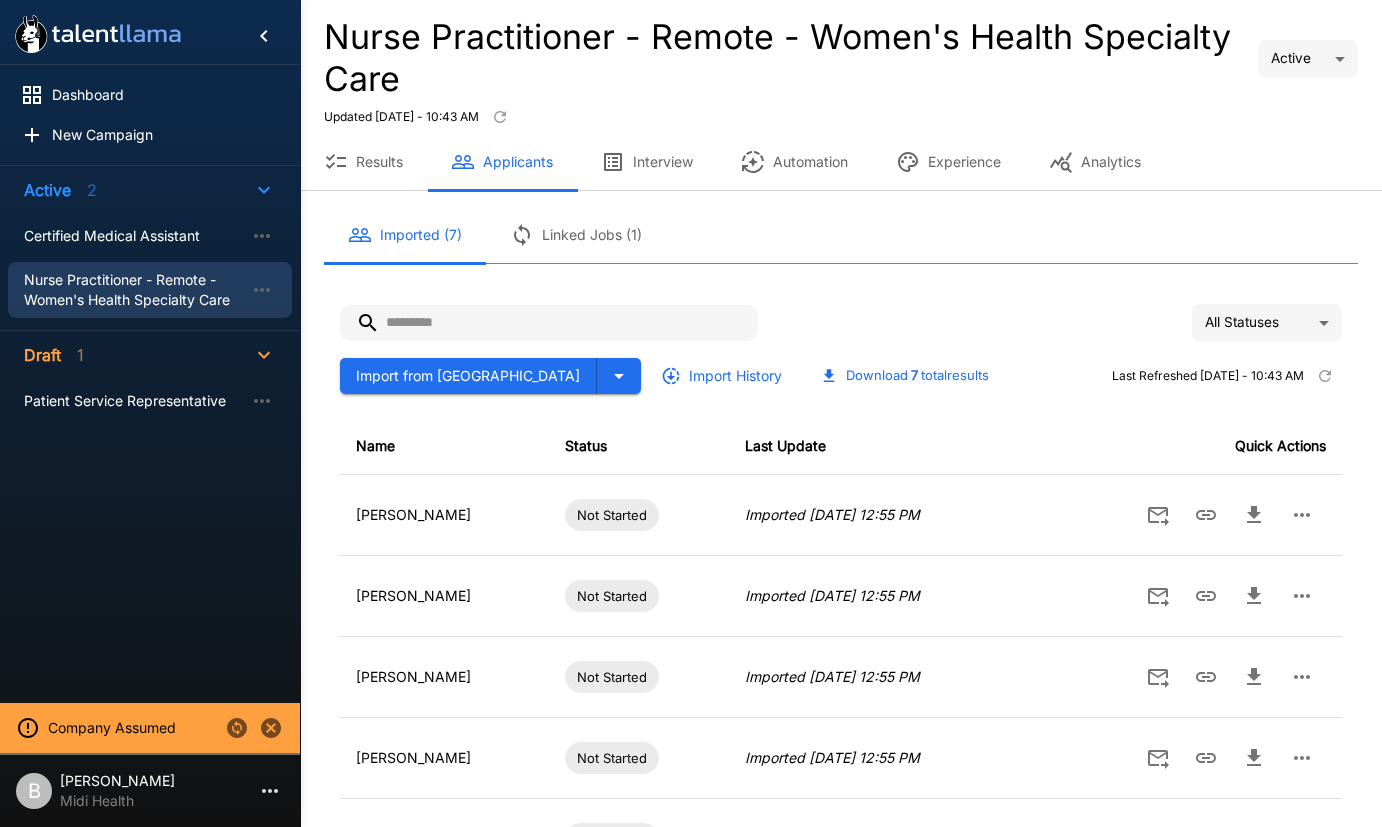click on "Midi Health" at bounding box center [117, 801] 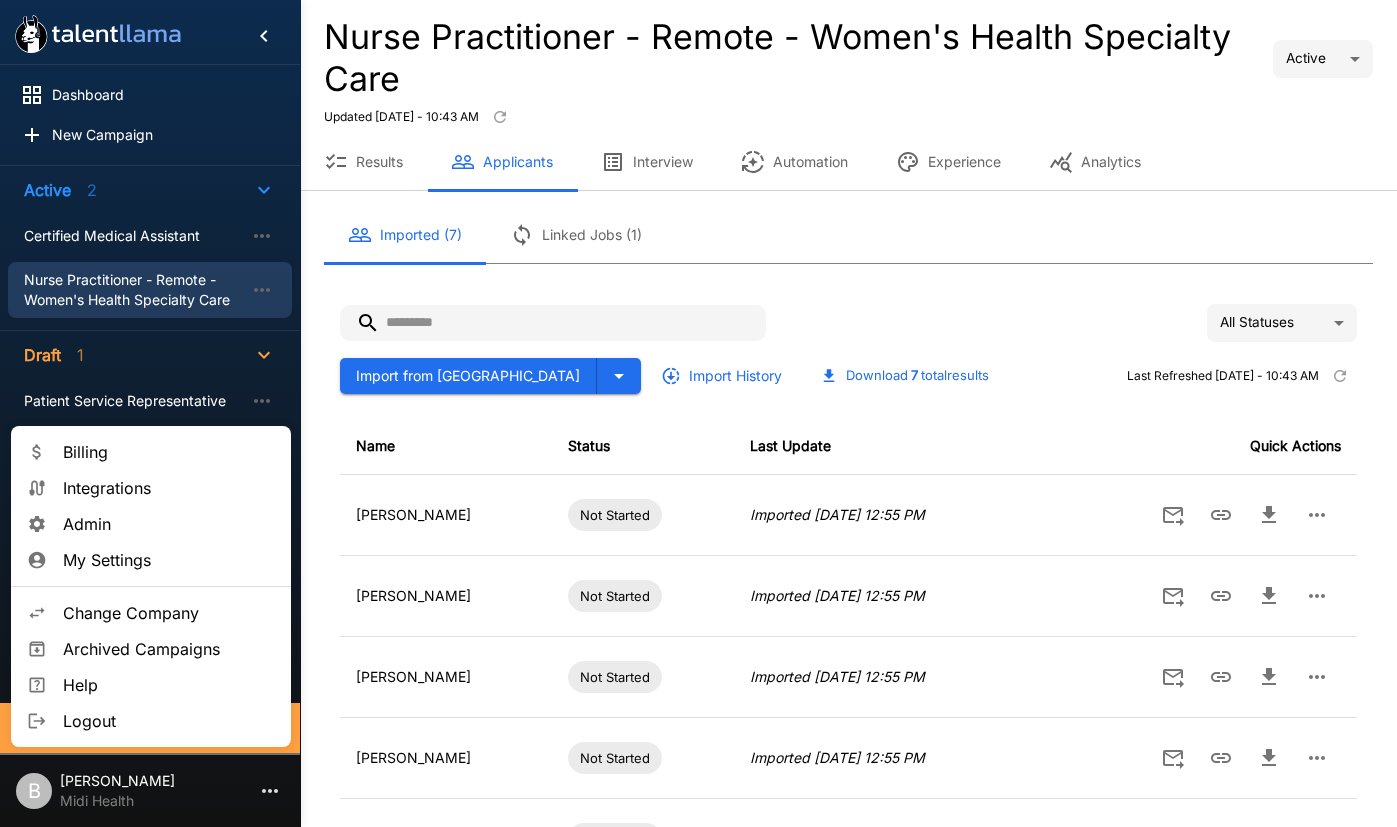 click on "Change Company" at bounding box center (169, 613) 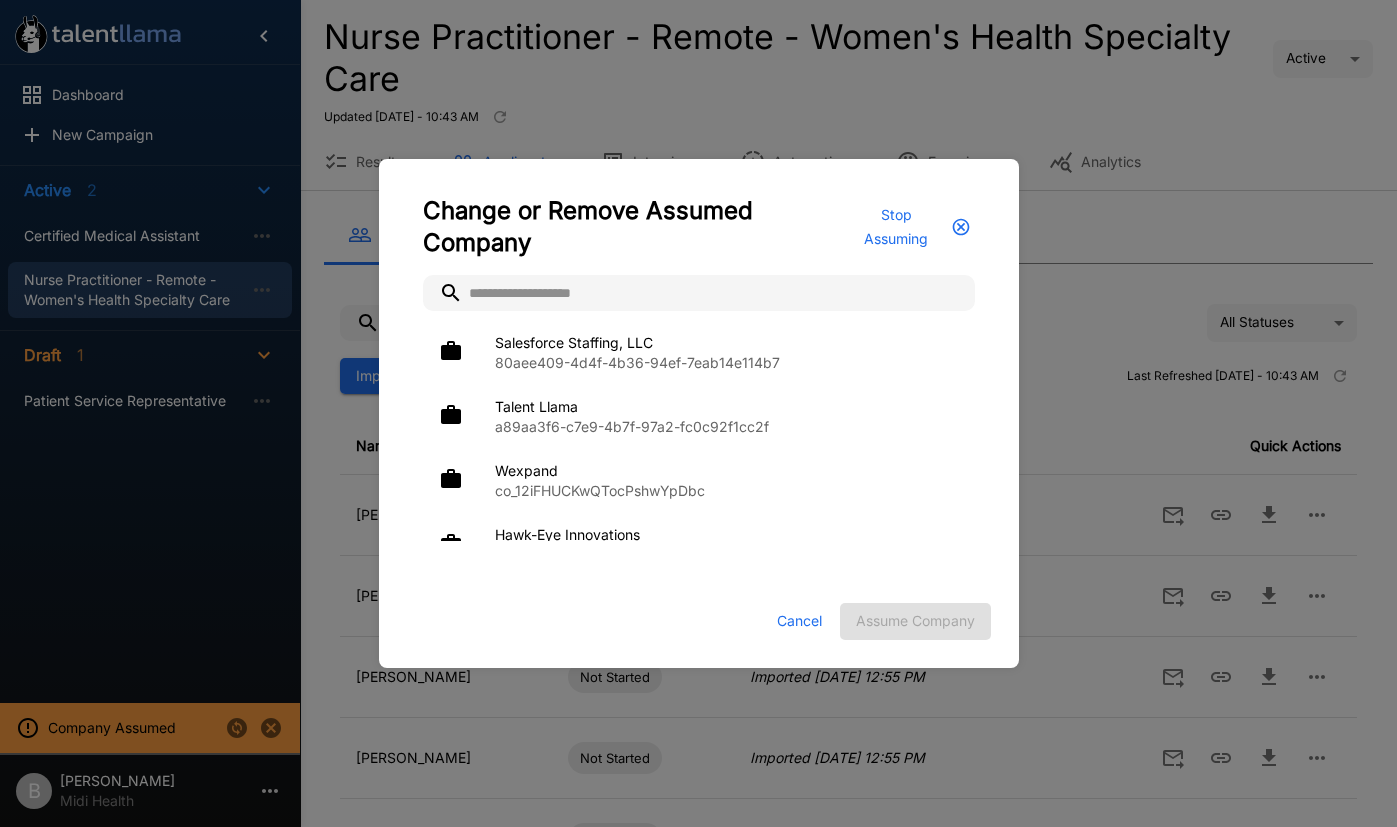 click at bounding box center [699, 293] 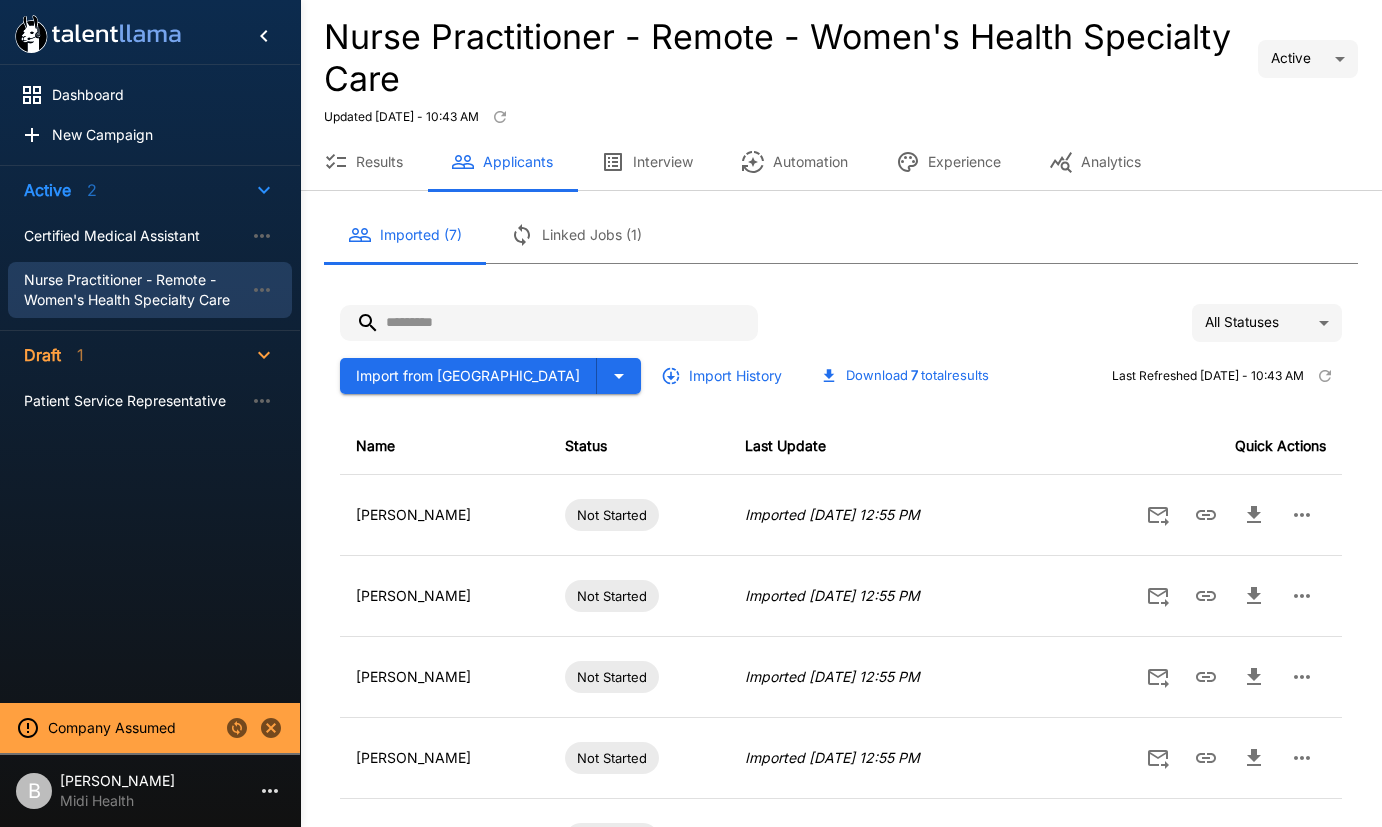 click on "B Ben Chaikin Midi Health" at bounding box center [150, 787] 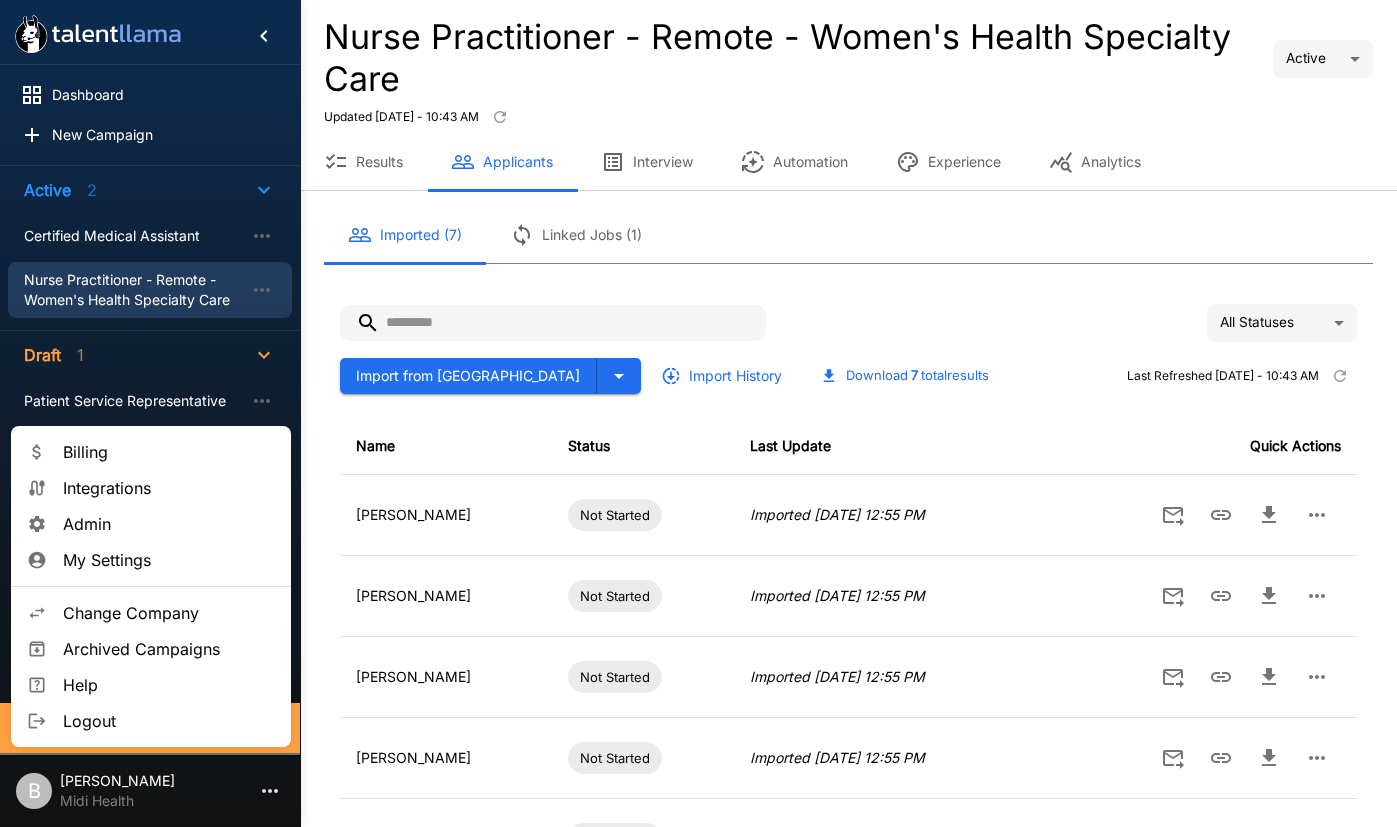 click on "Change Company" at bounding box center [169, 613] 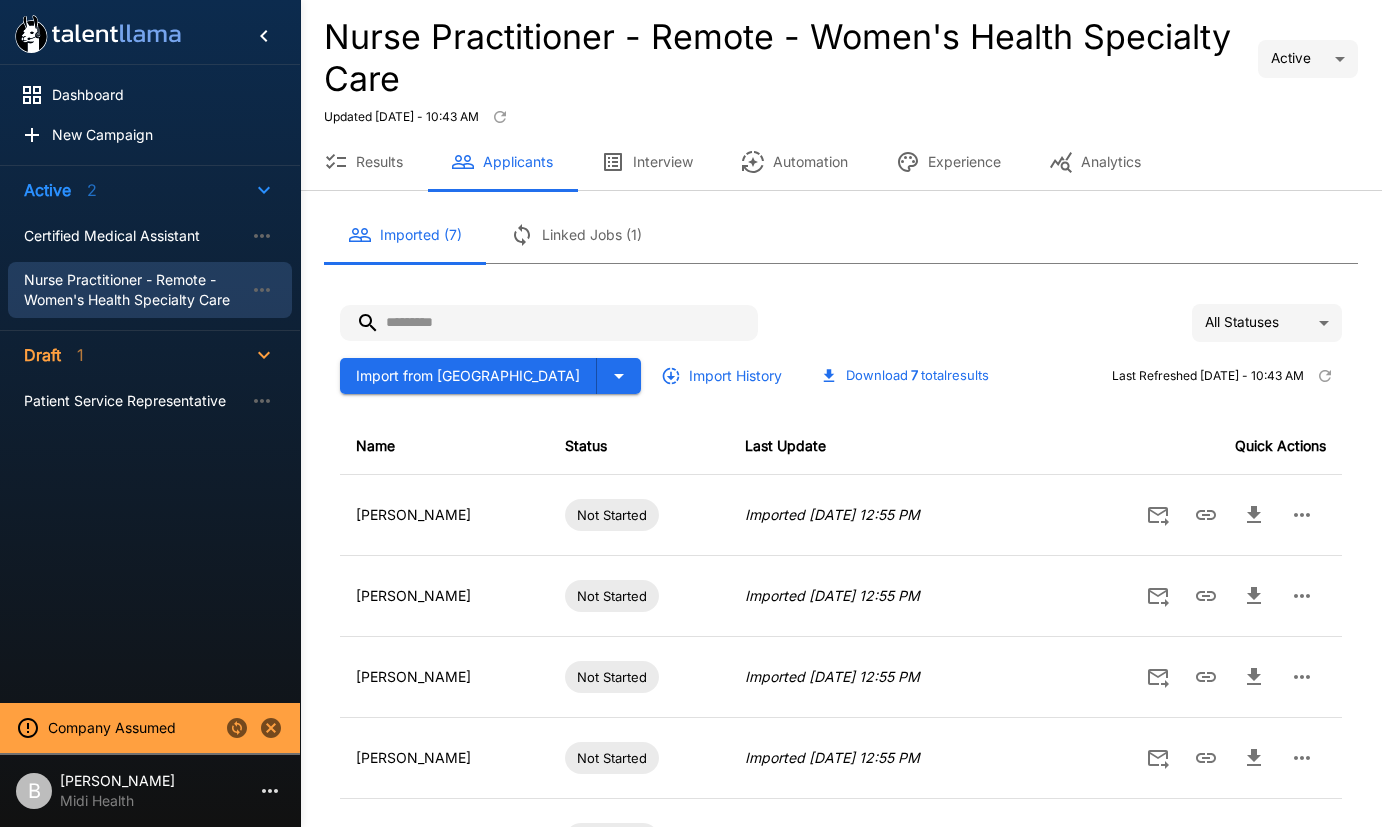 click on "Ben Chaikin" at bounding box center [117, 781] 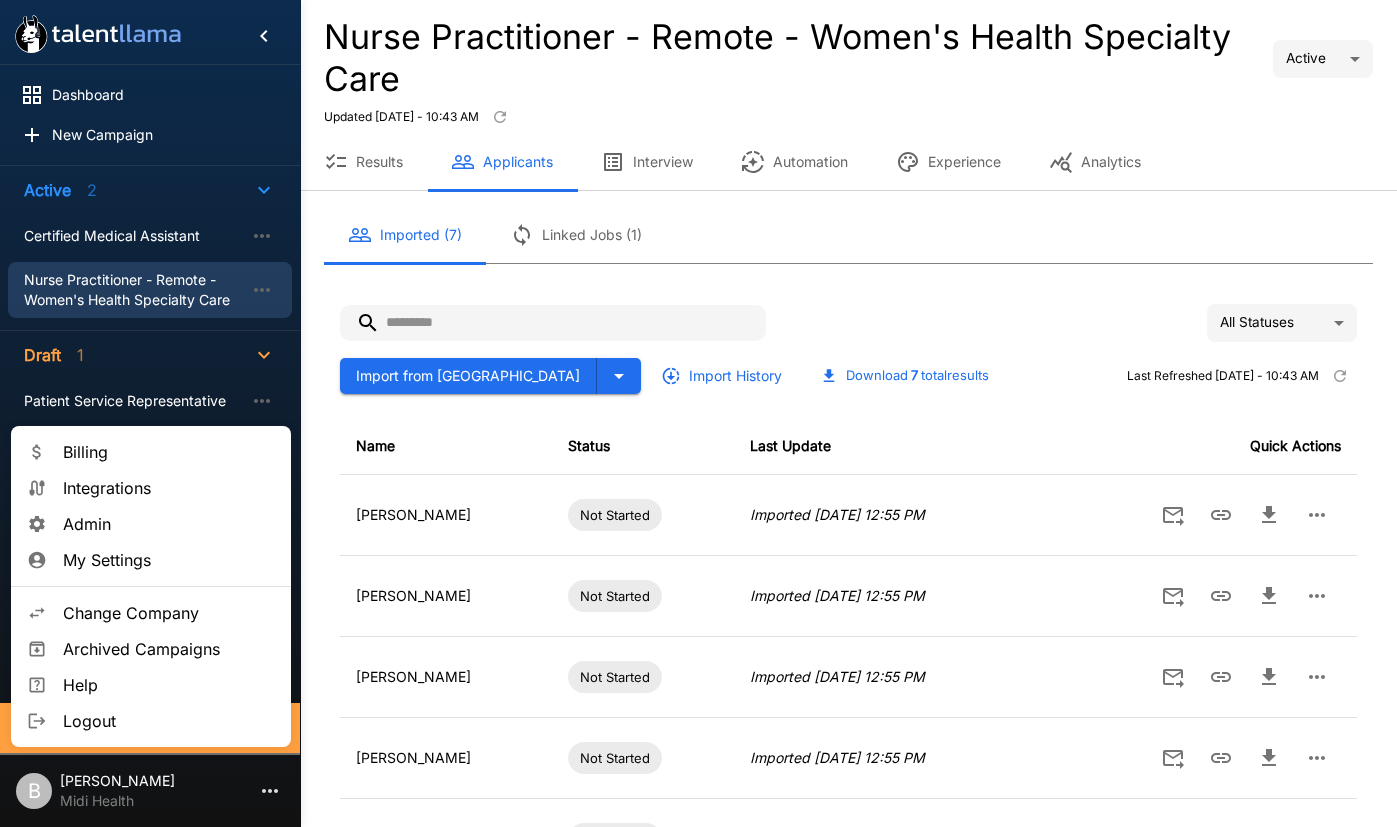 click on "Admin" at bounding box center (169, 524) 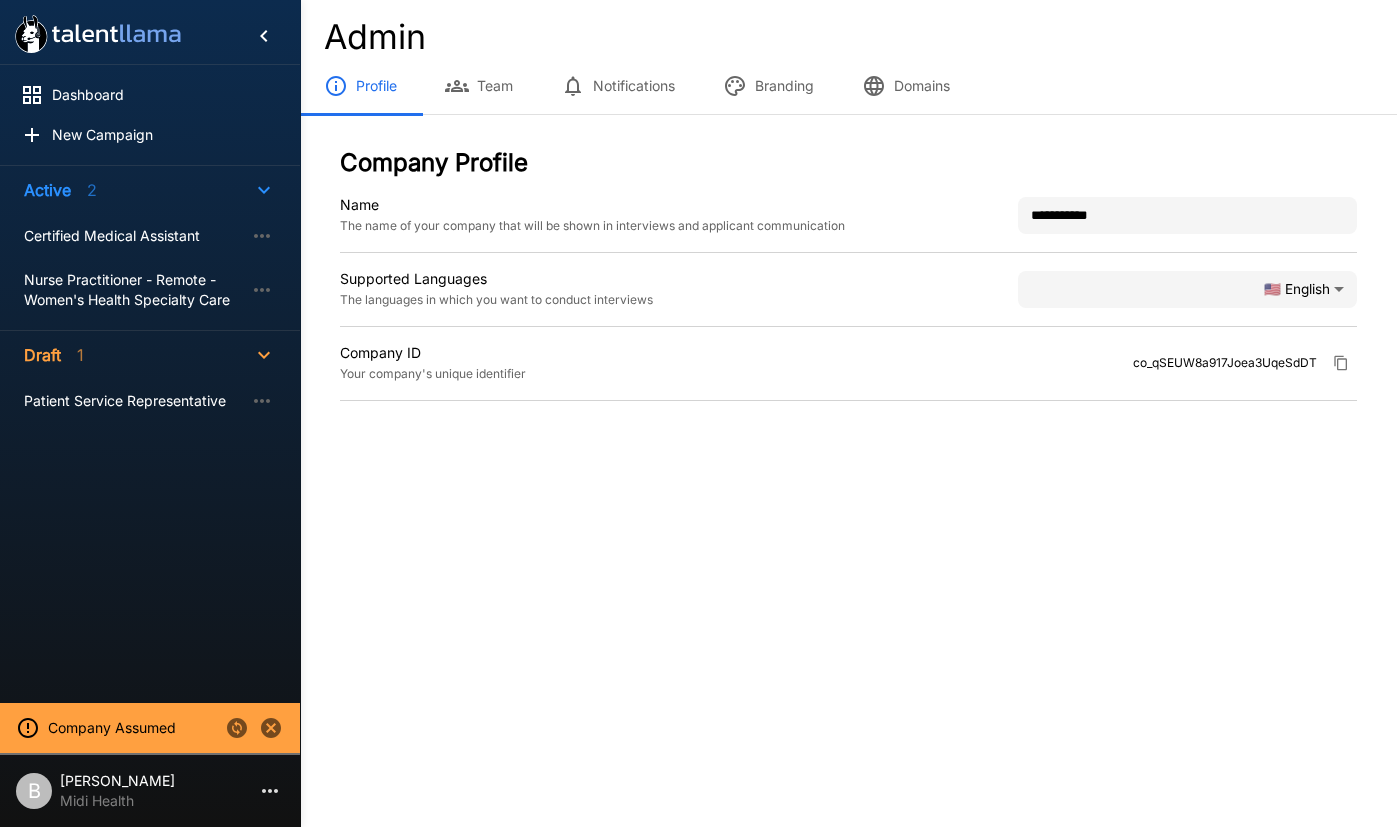 click on "Branding" at bounding box center (768, 86) 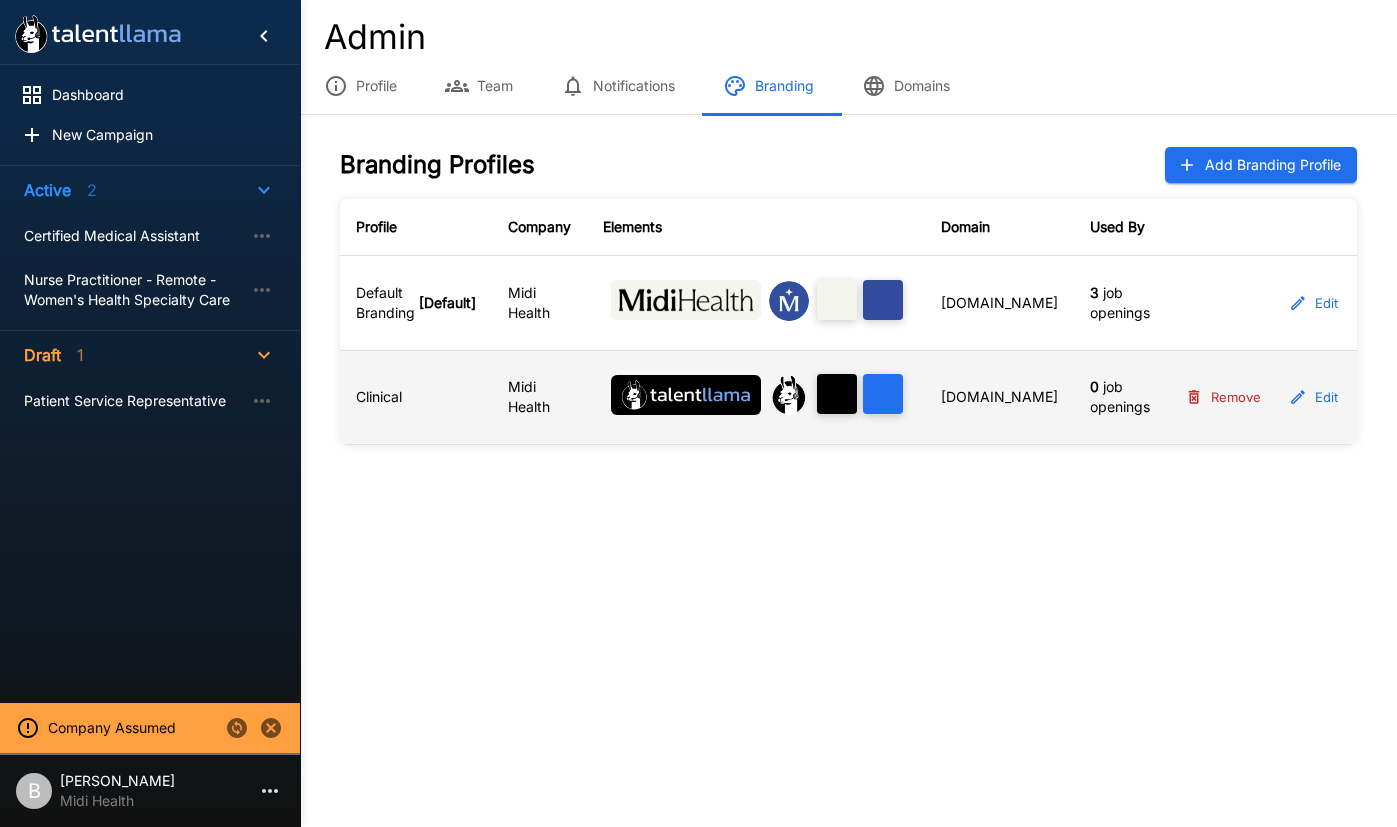 click on "Clinical" at bounding box center [416, 397] 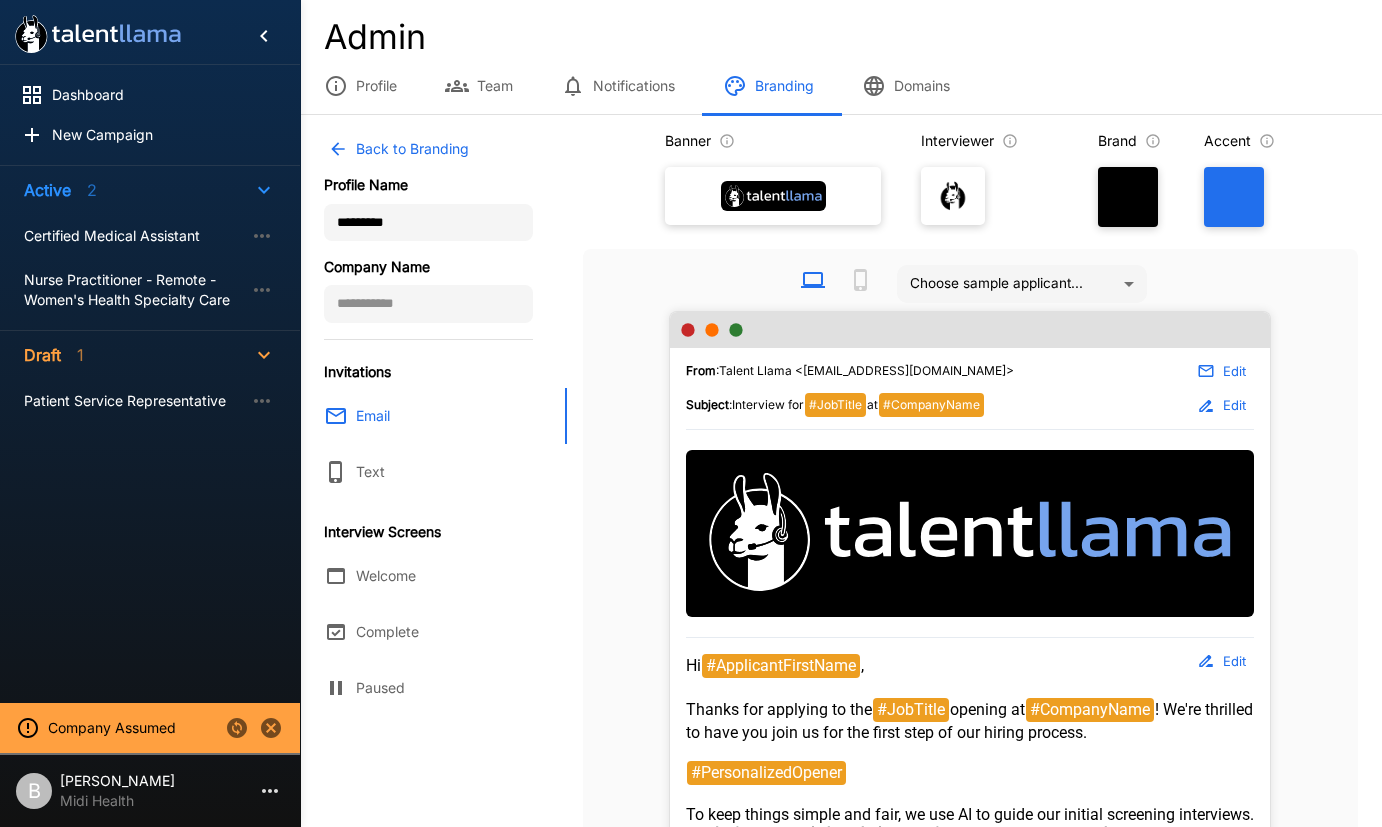 click at bounding box center (773, 196) 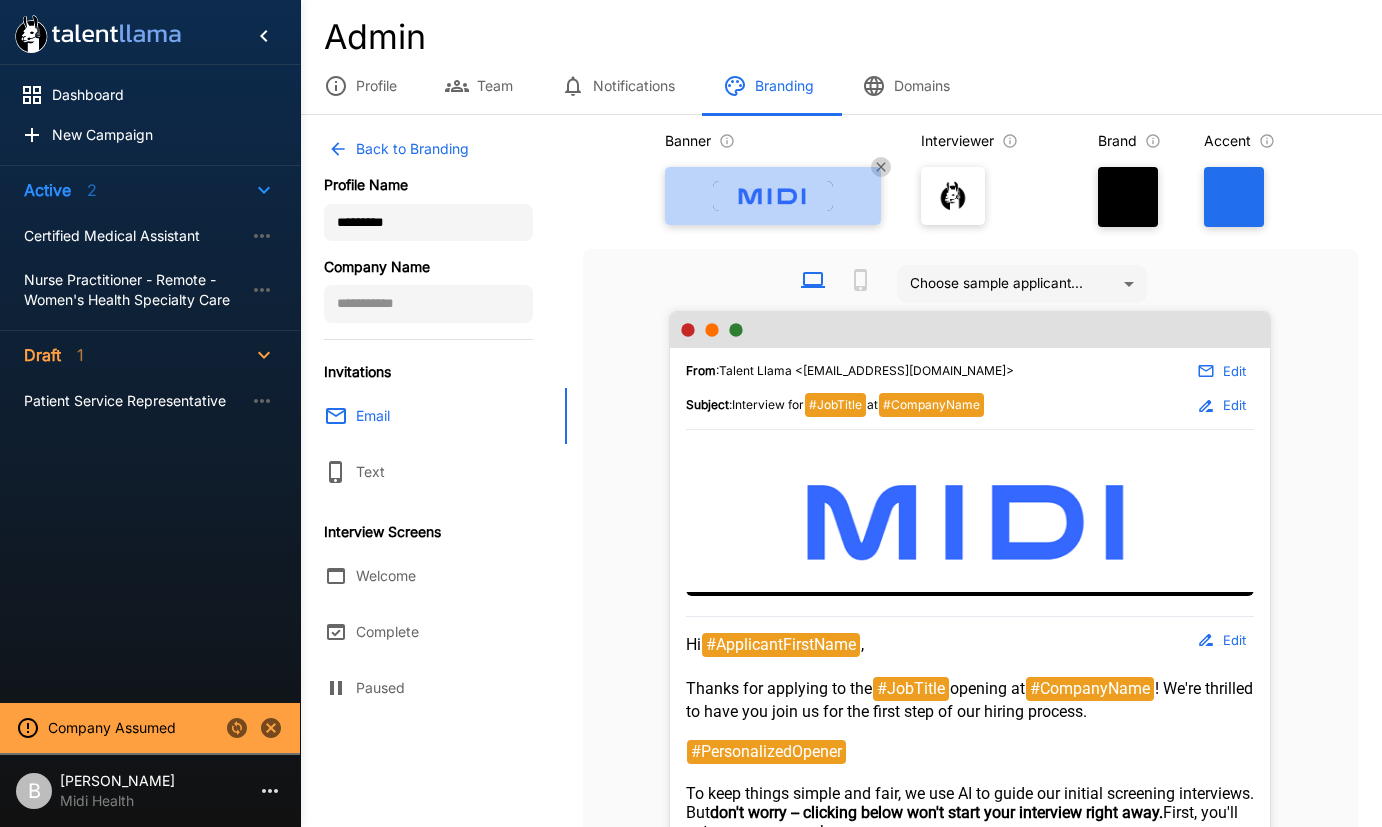 click at bounding box center (773, 196) 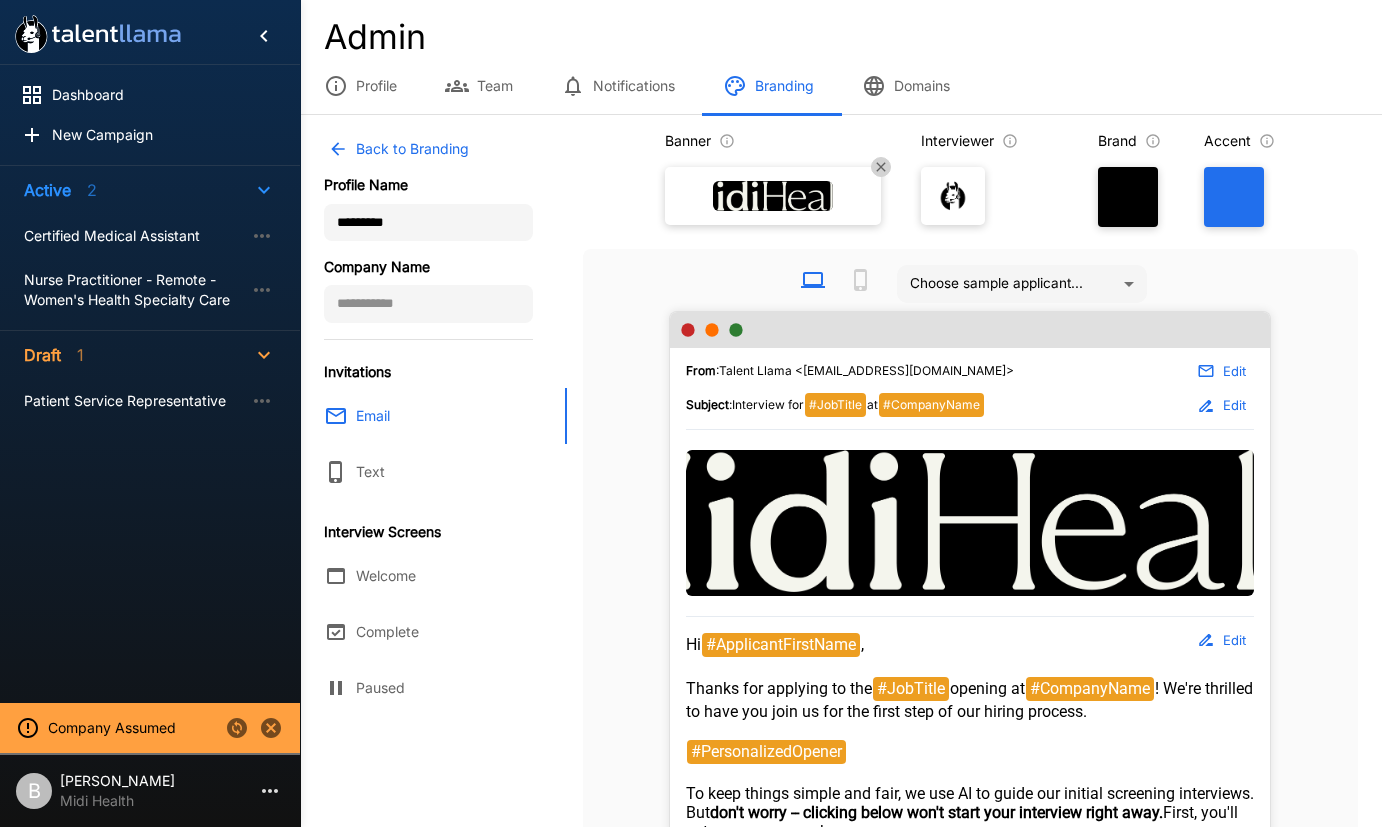 click at bounding box center [1128, 197] 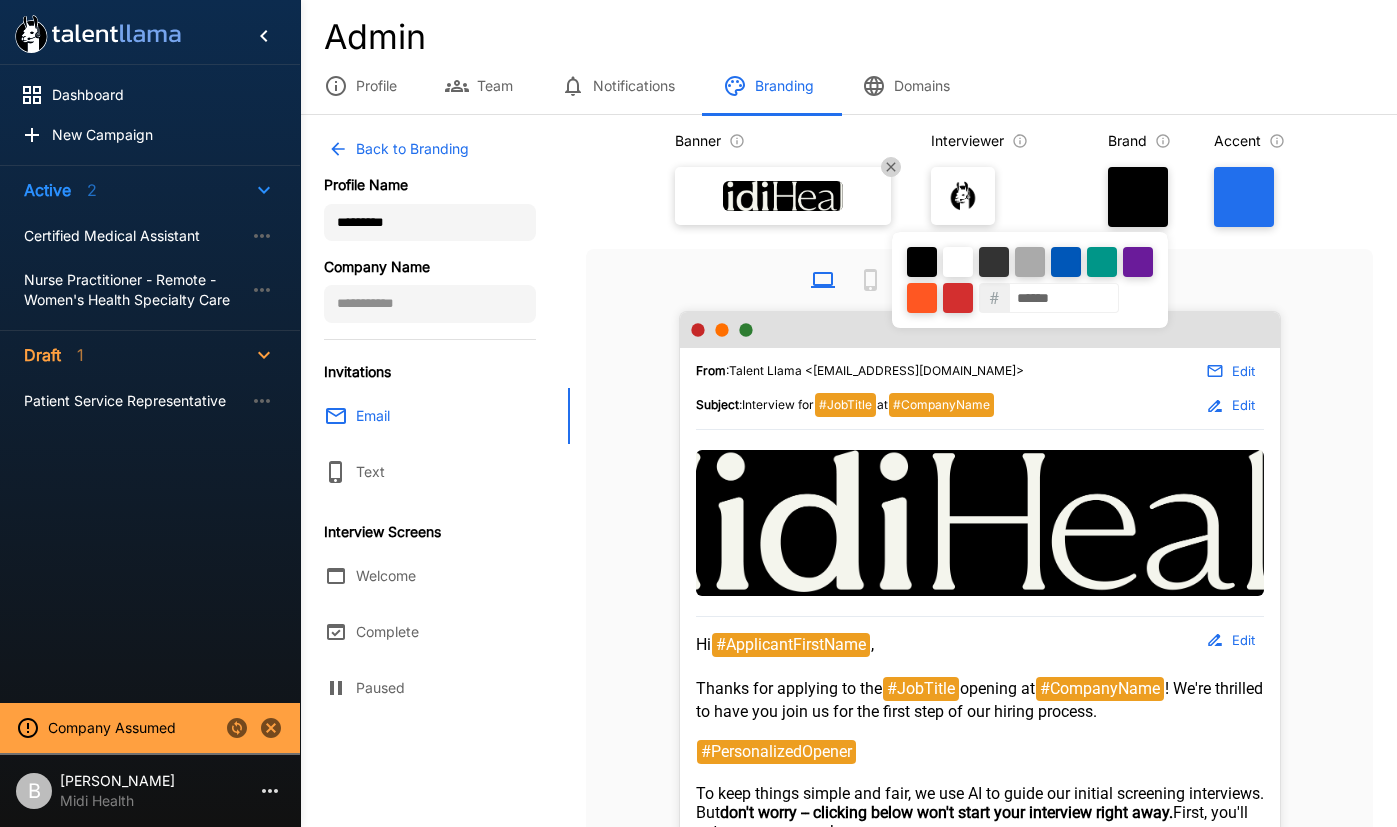 click at bounding box center (698, 413) 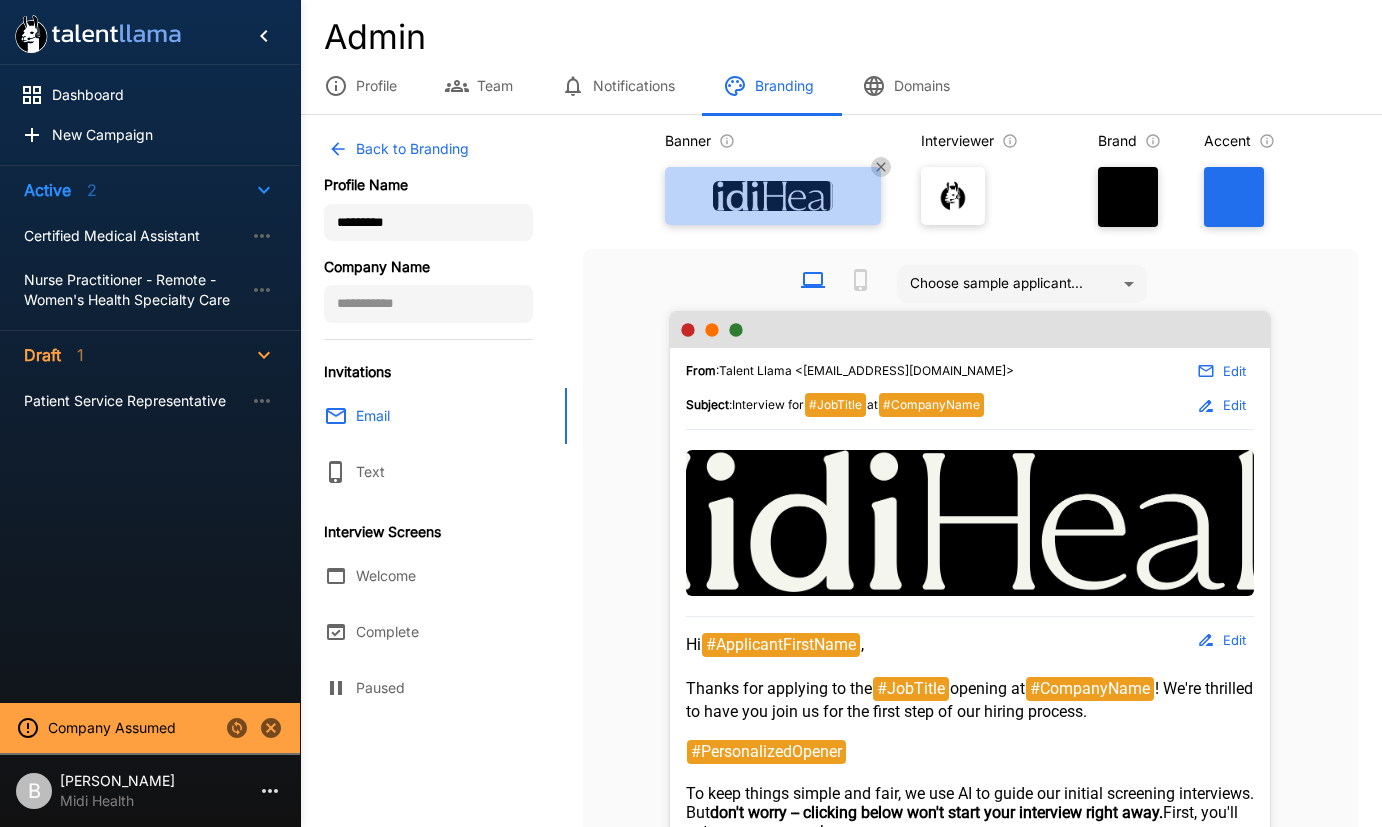 click at bounding box center [773, 196] 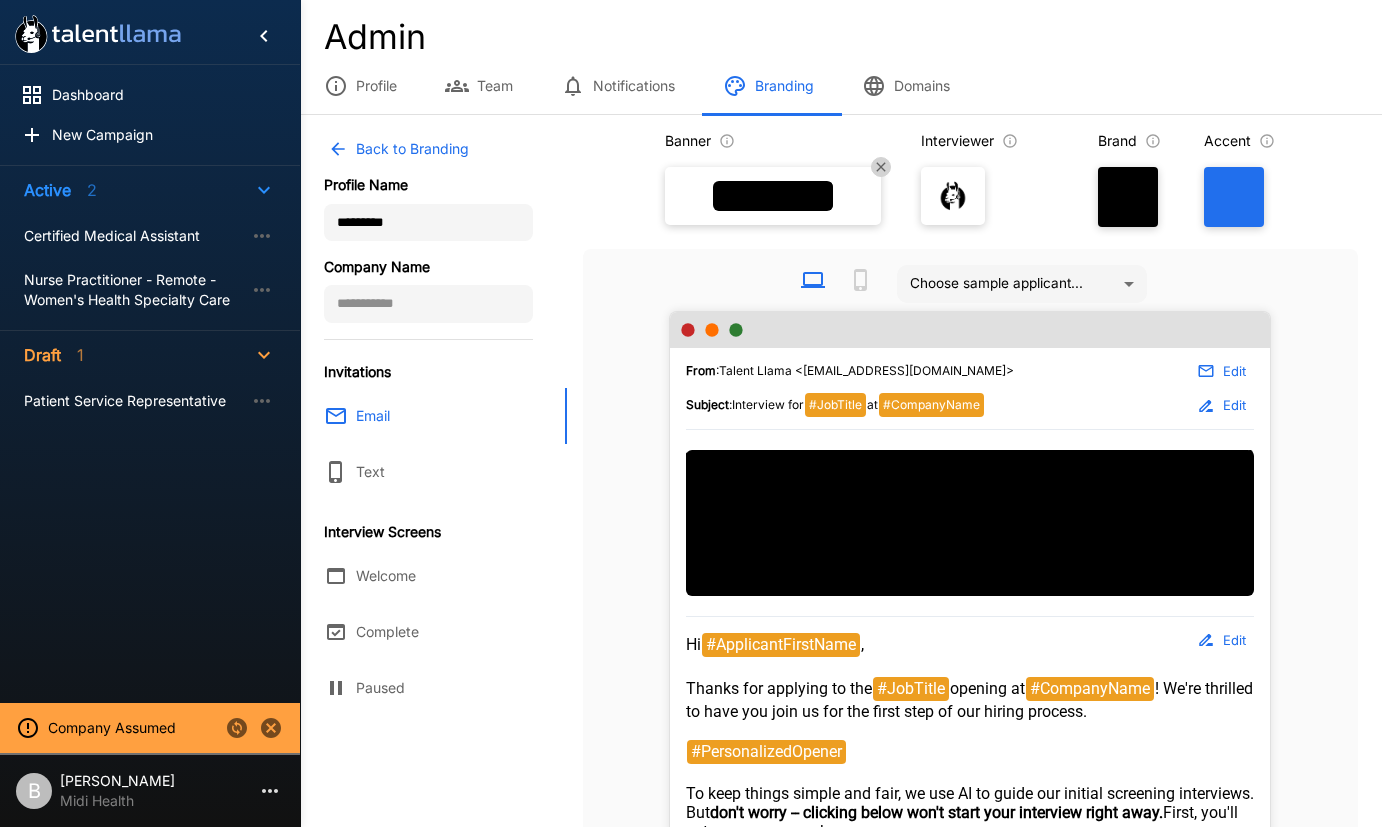 click at bounding box center (953, 196) 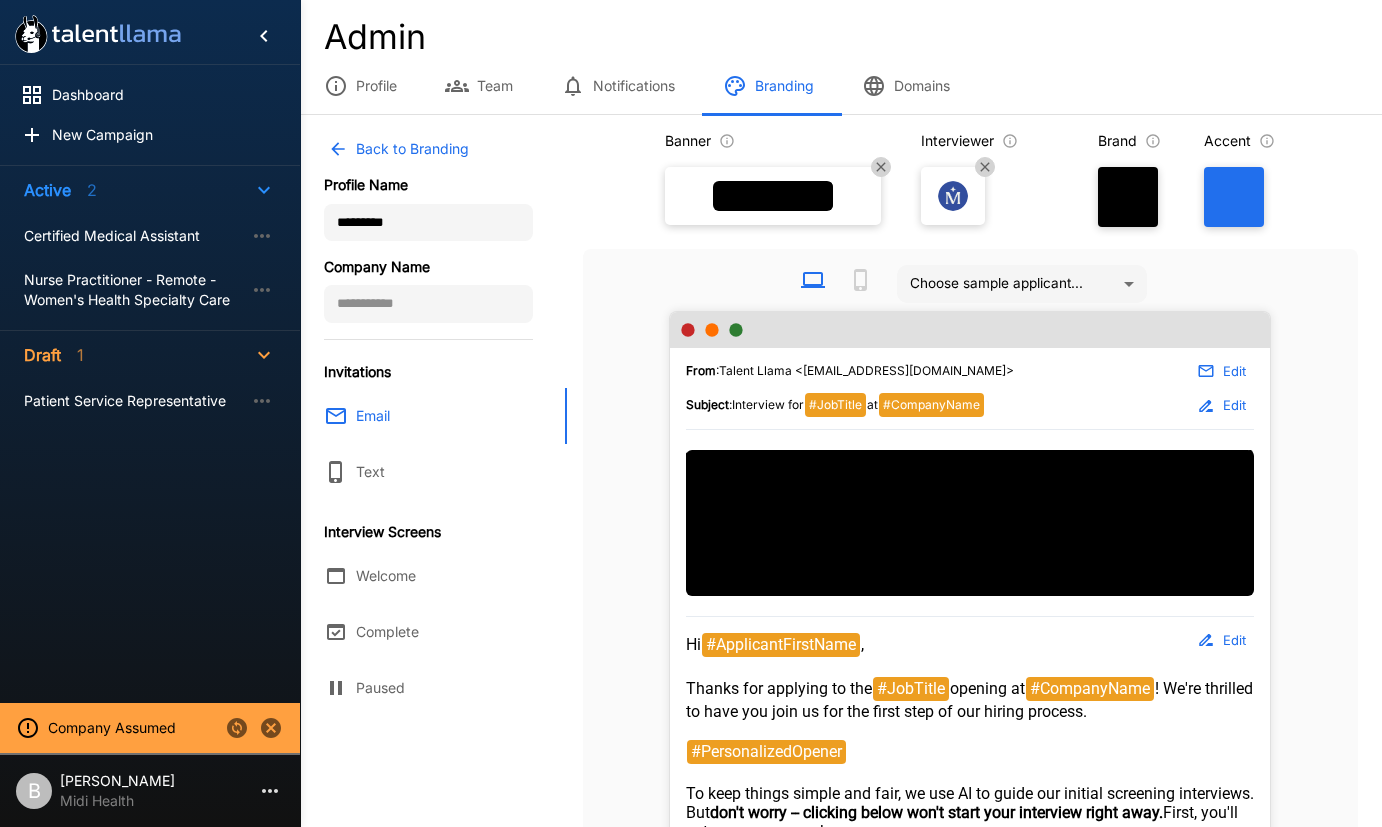 click at bounding box center (773, 196) 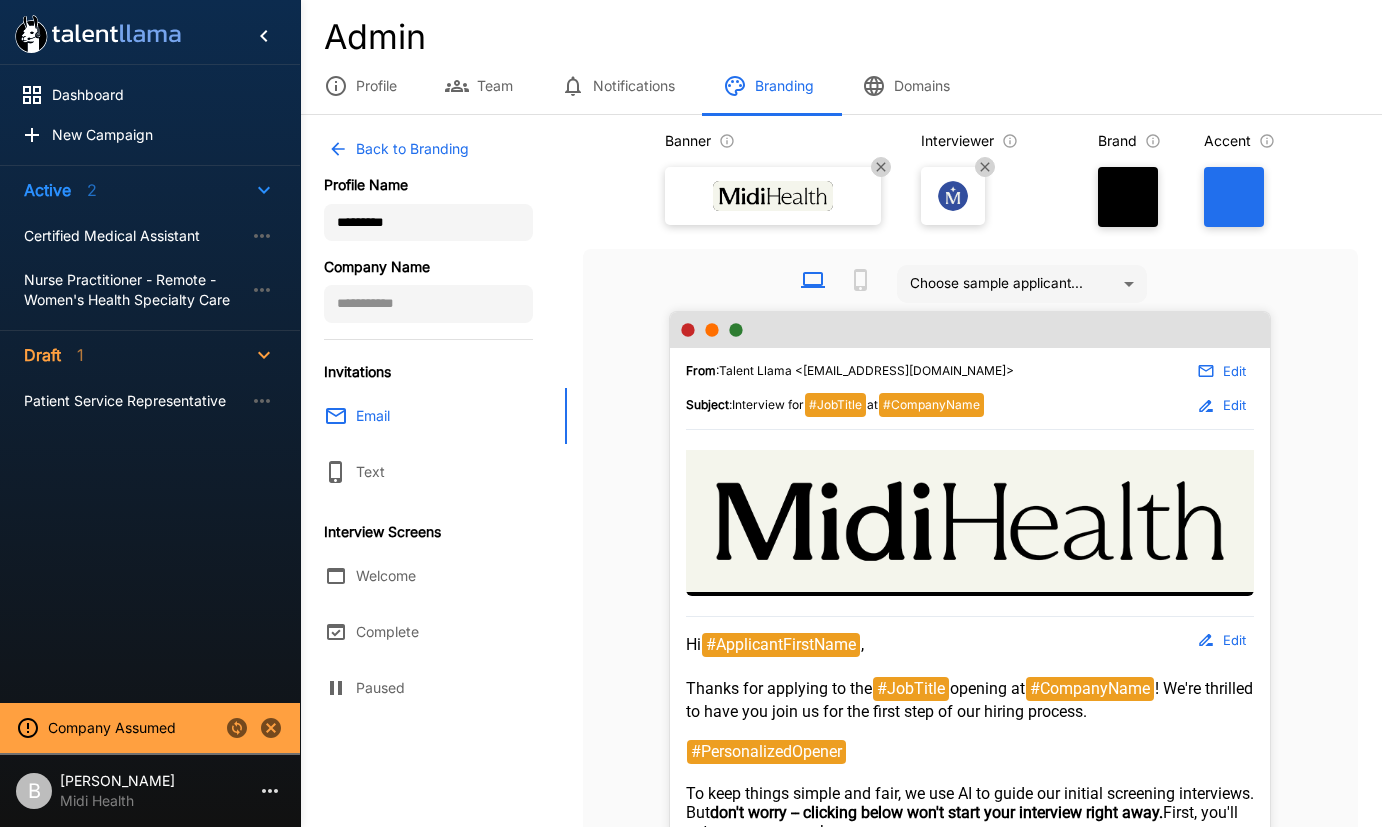 click at bounding box center (1128, 197) 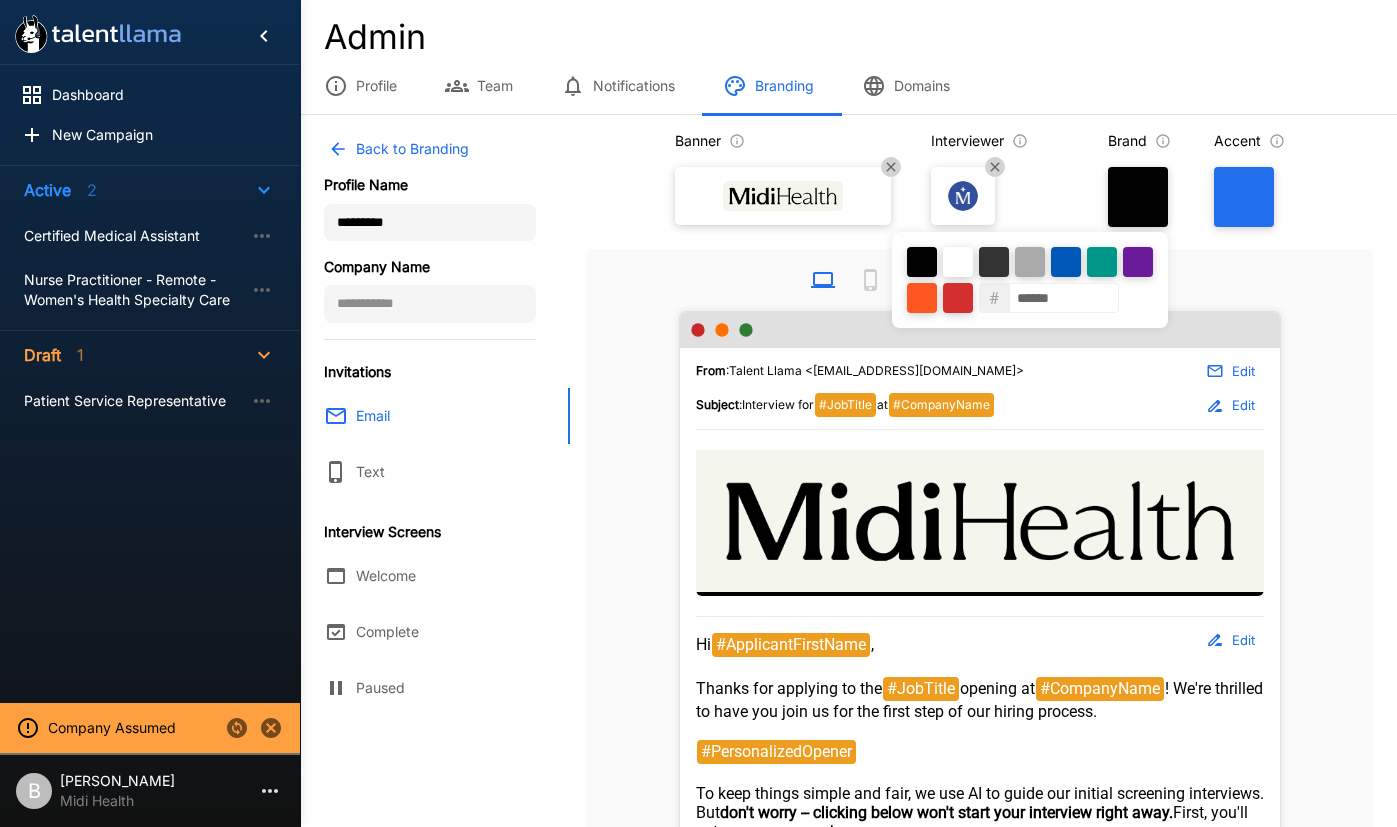 click on "******" at bounding box center [1064, 298] 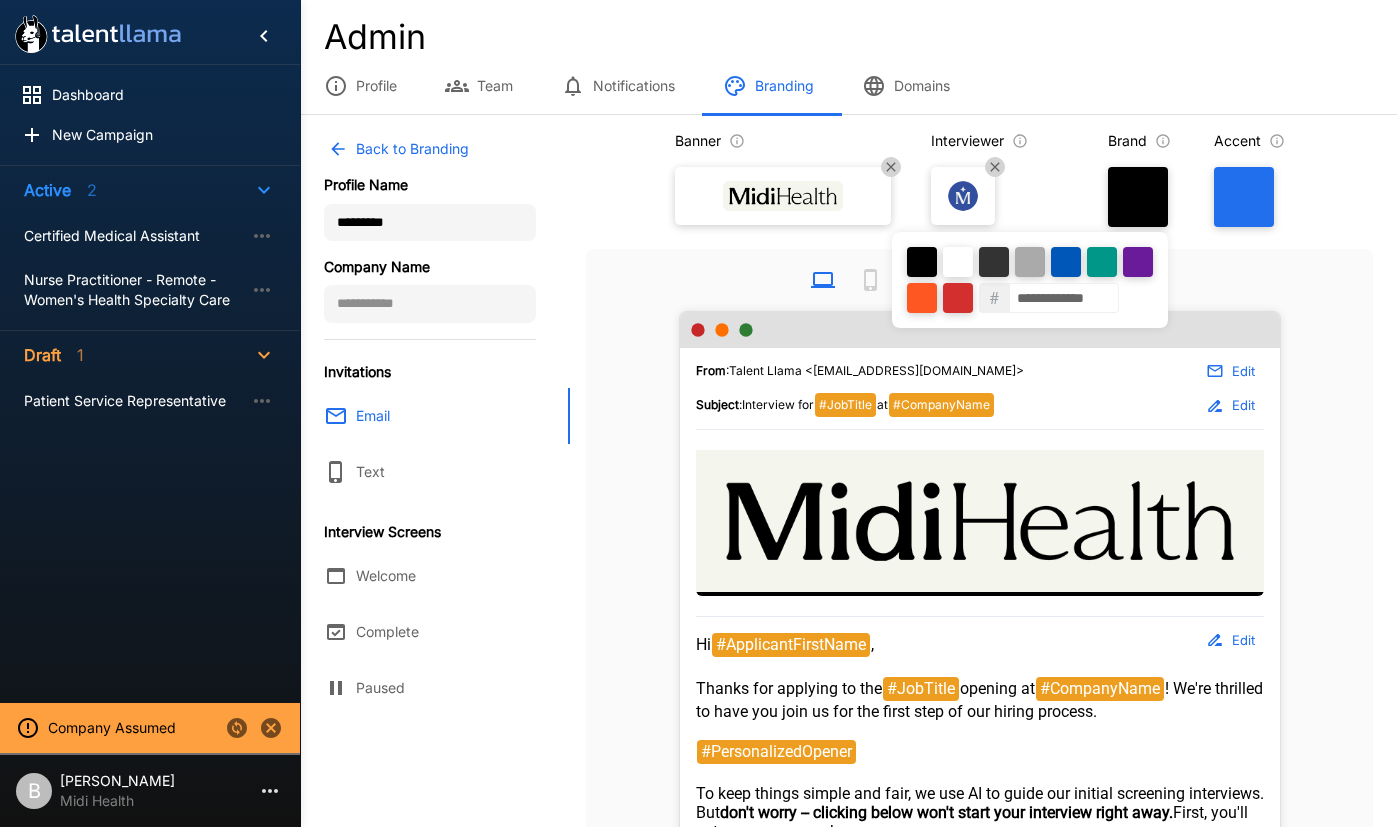 click on "**********" at bounding box center [1064, 298] 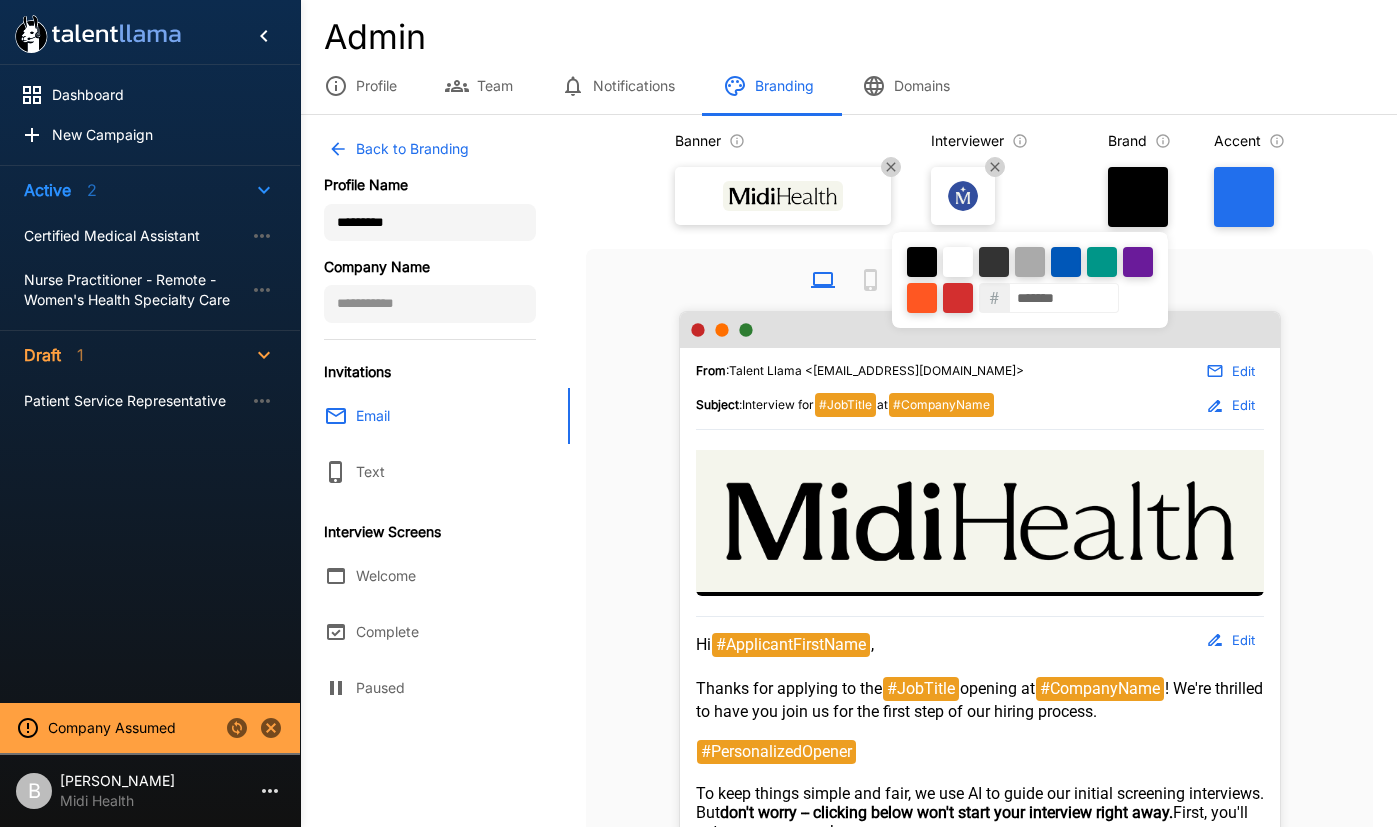 type on "******" 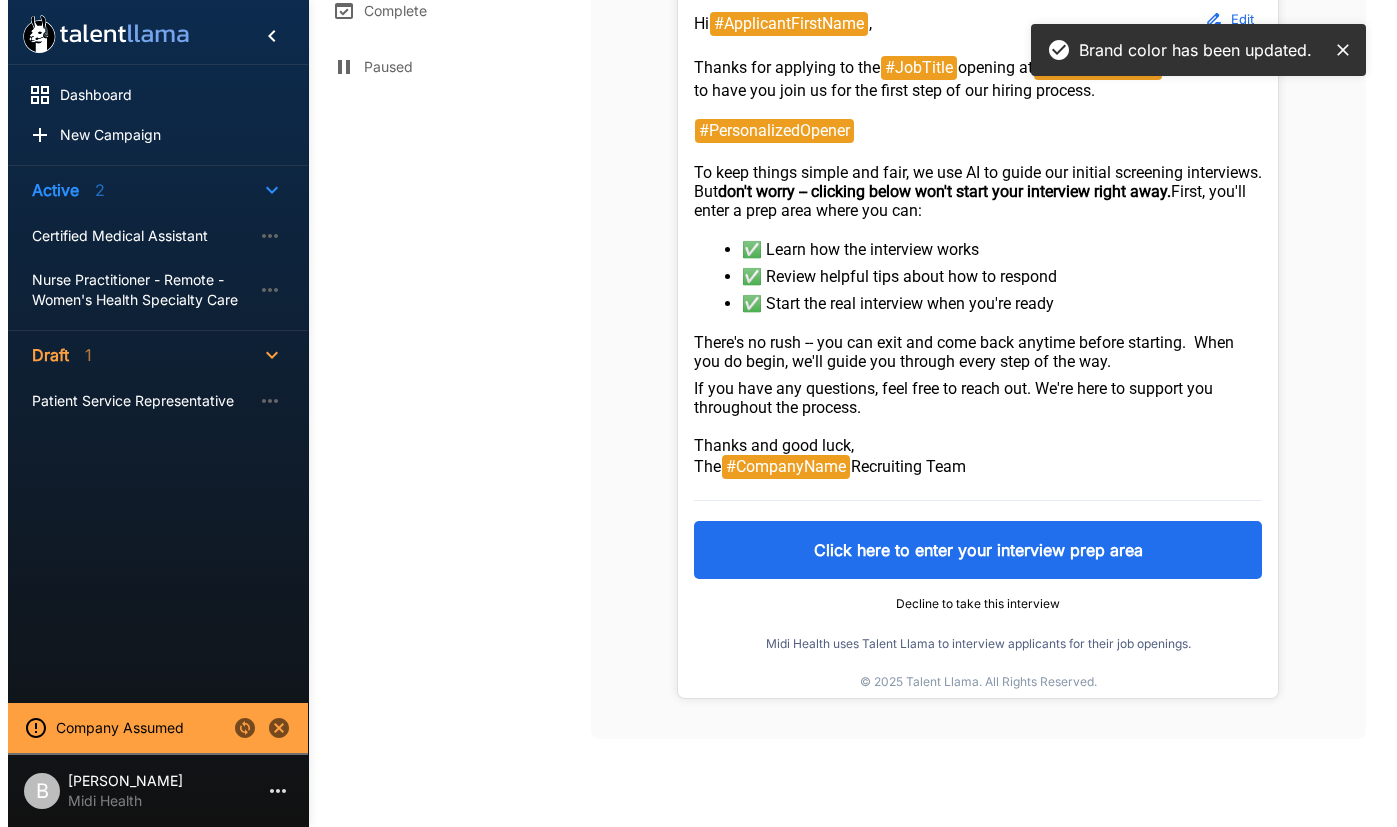scroll, scrollTop: 0, scrollLeft: 0, axis: both 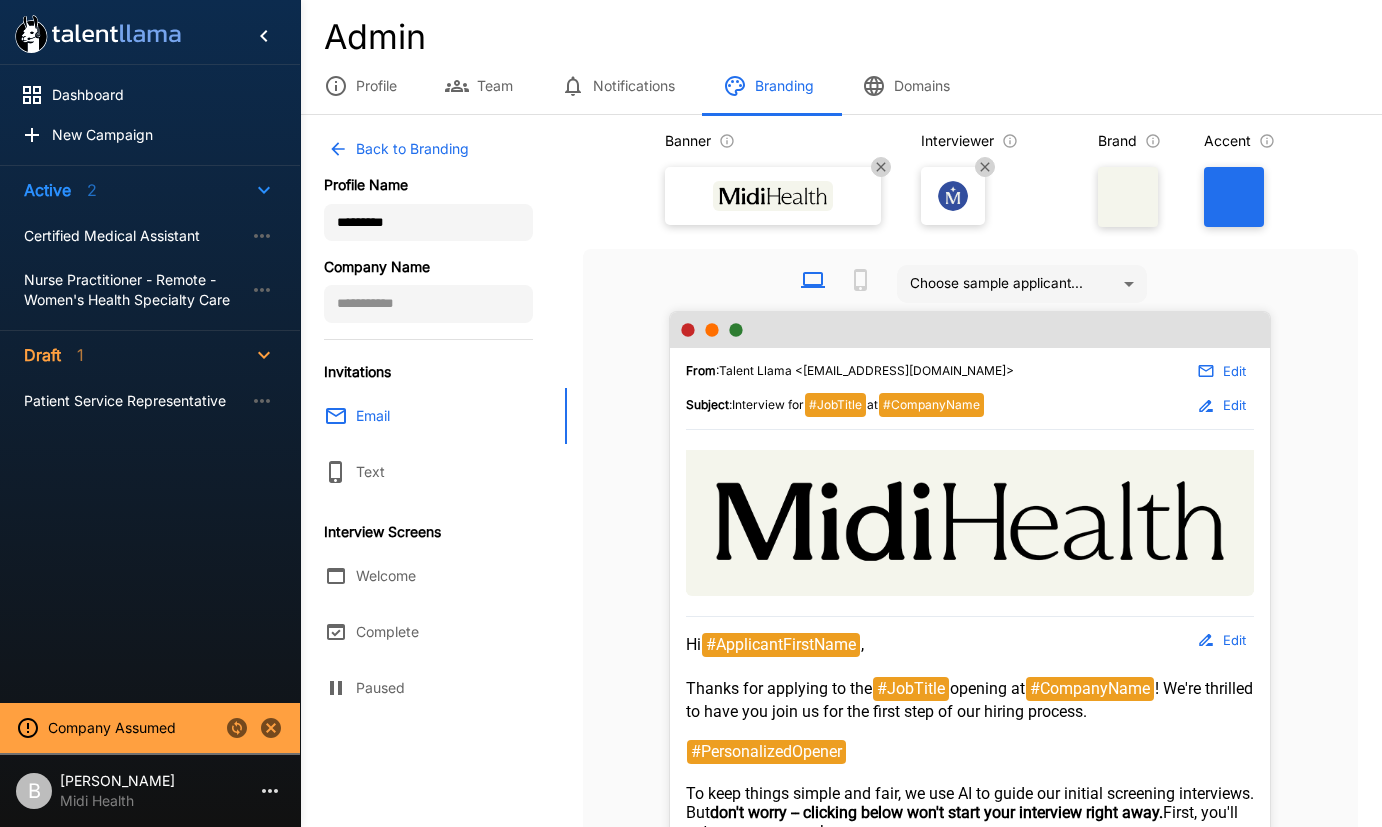 click at bounding box center [1234, 197] 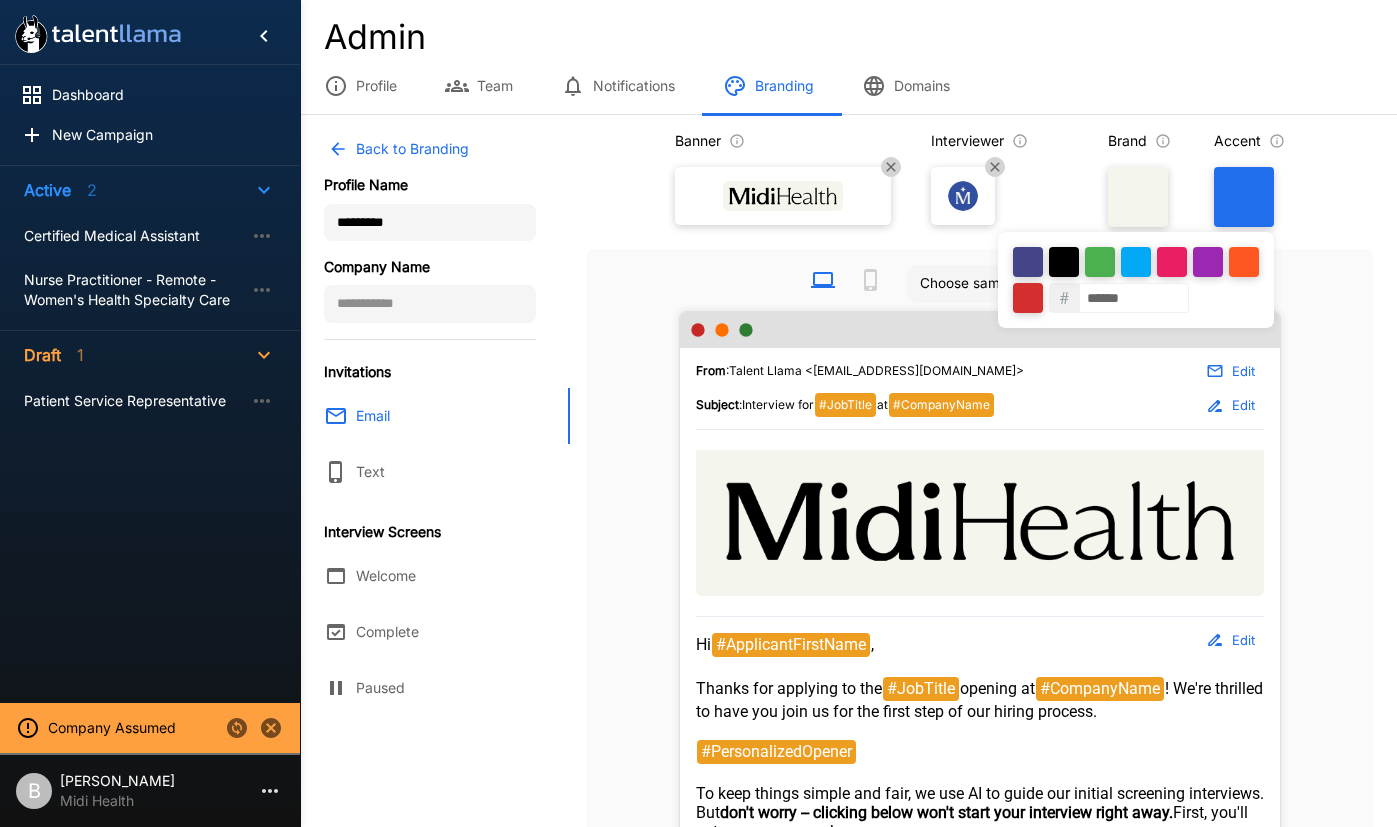 click on "******" at bounding box center [1134, 298] 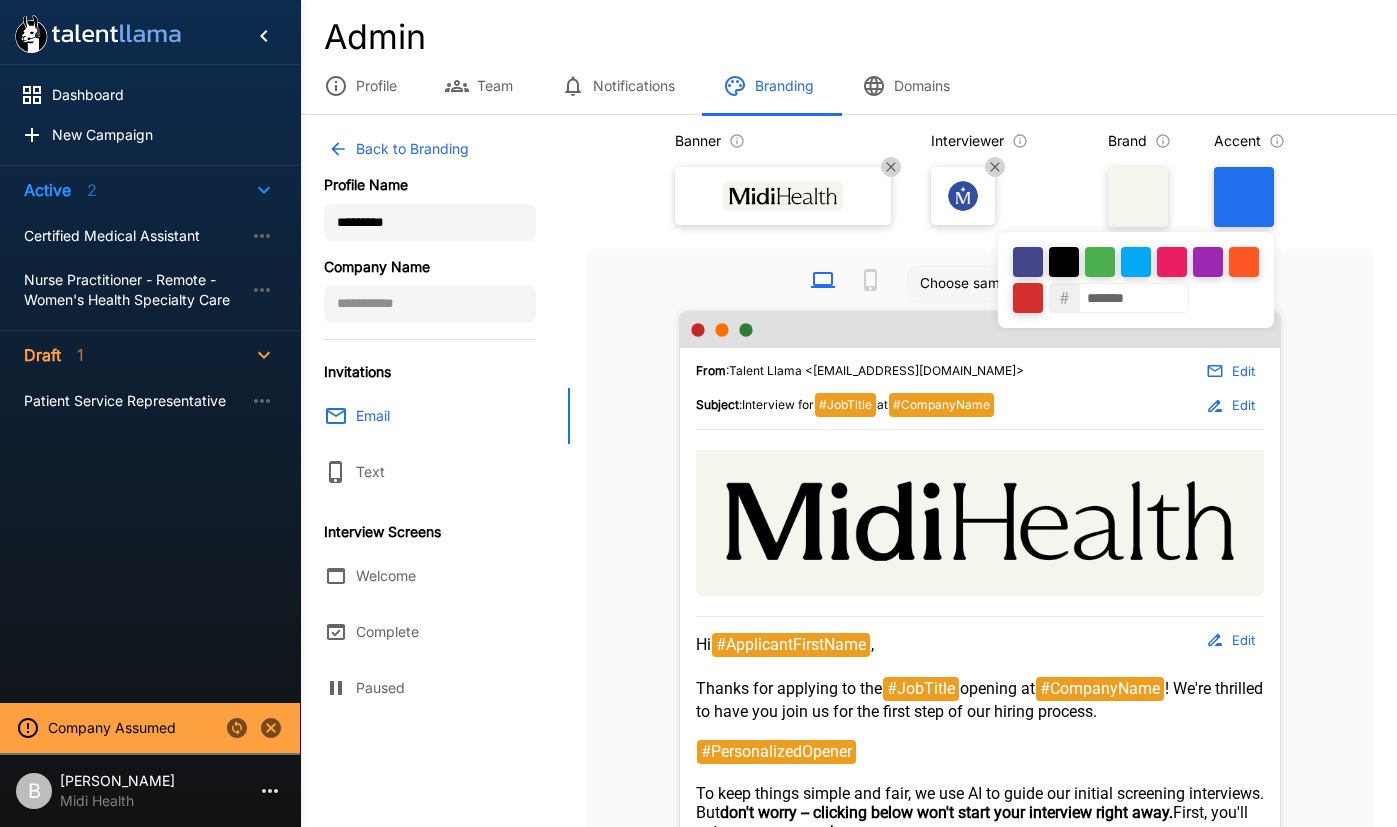 type on "******" 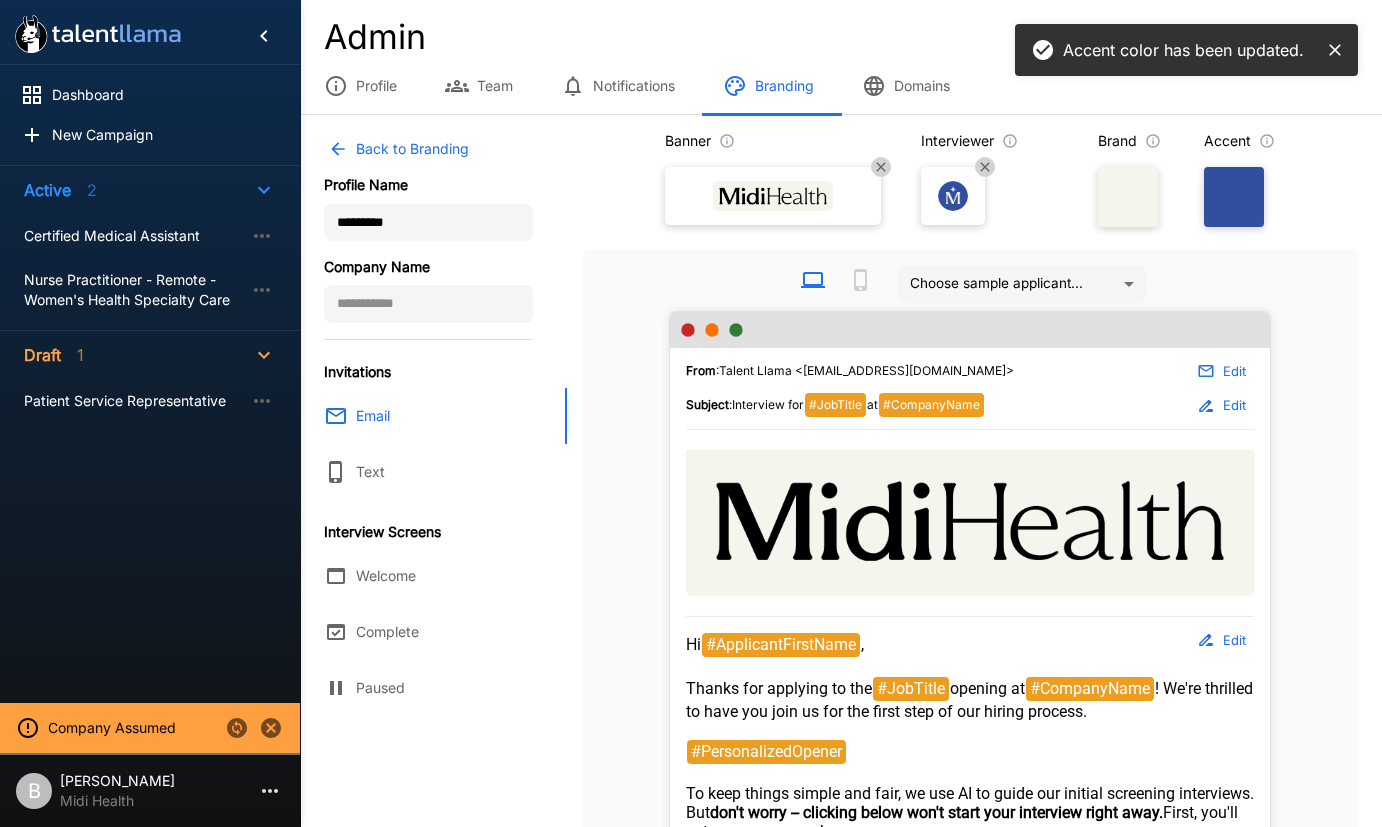 click on "Profile Team Notifications Branding Domains" at bounding box center [841, 86] 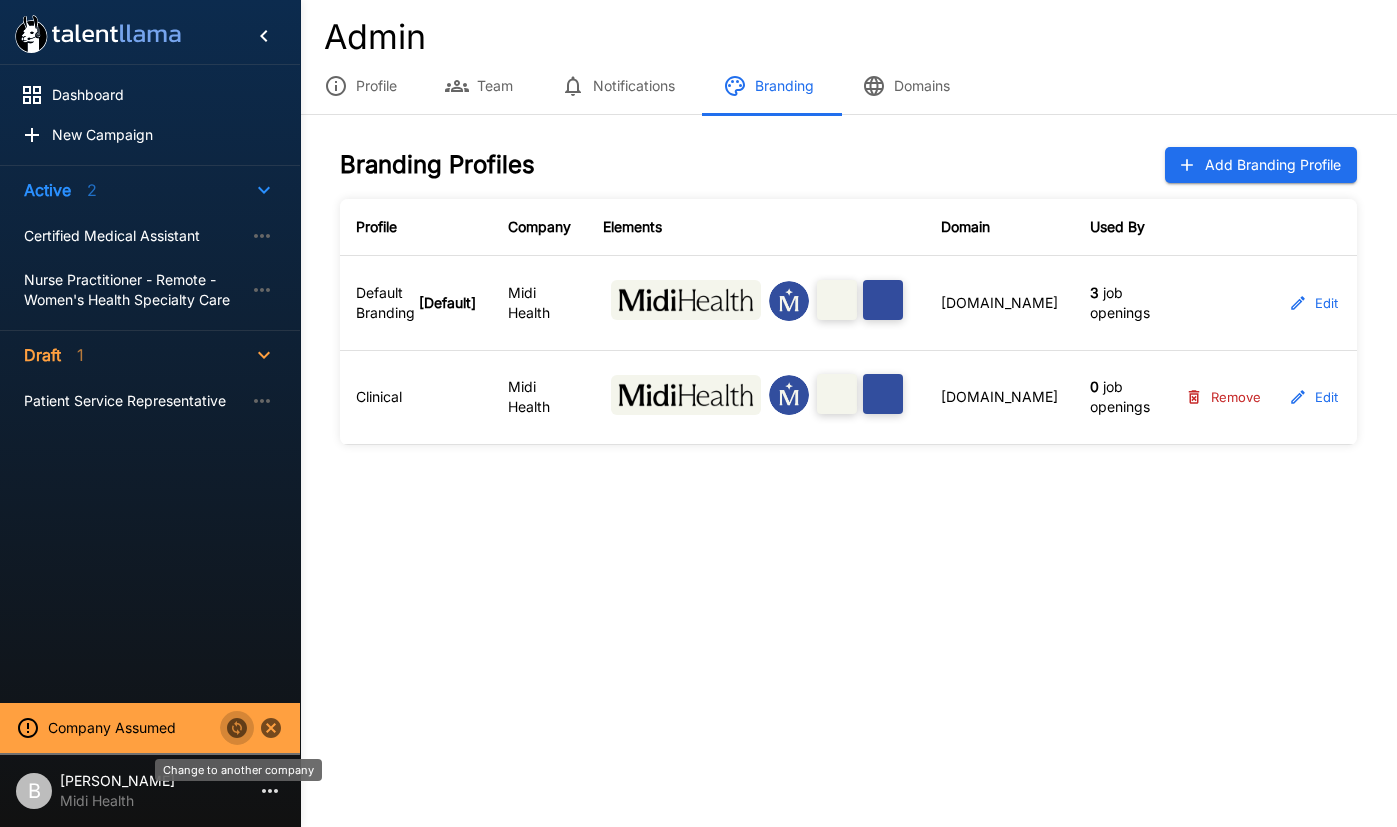 click 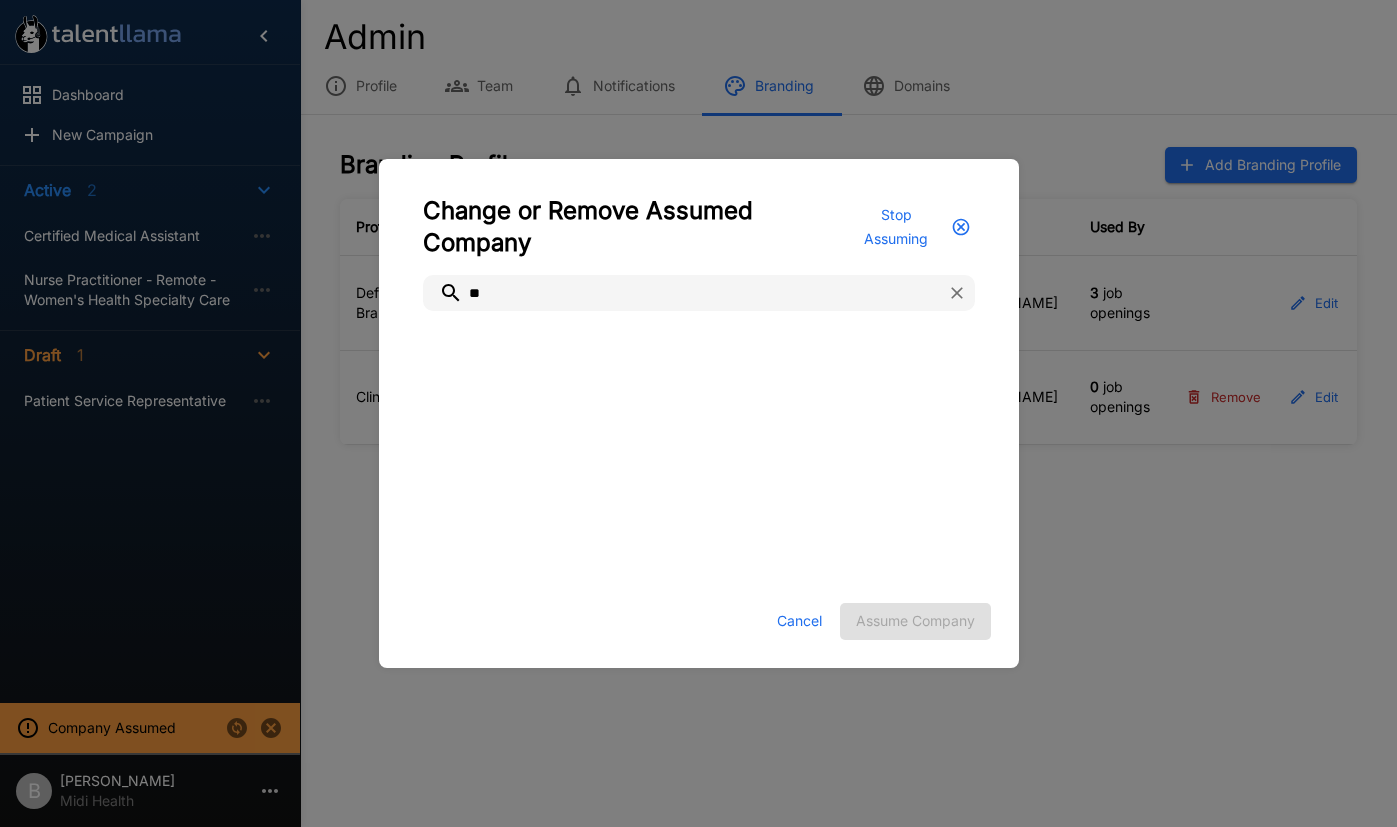 type on "*" 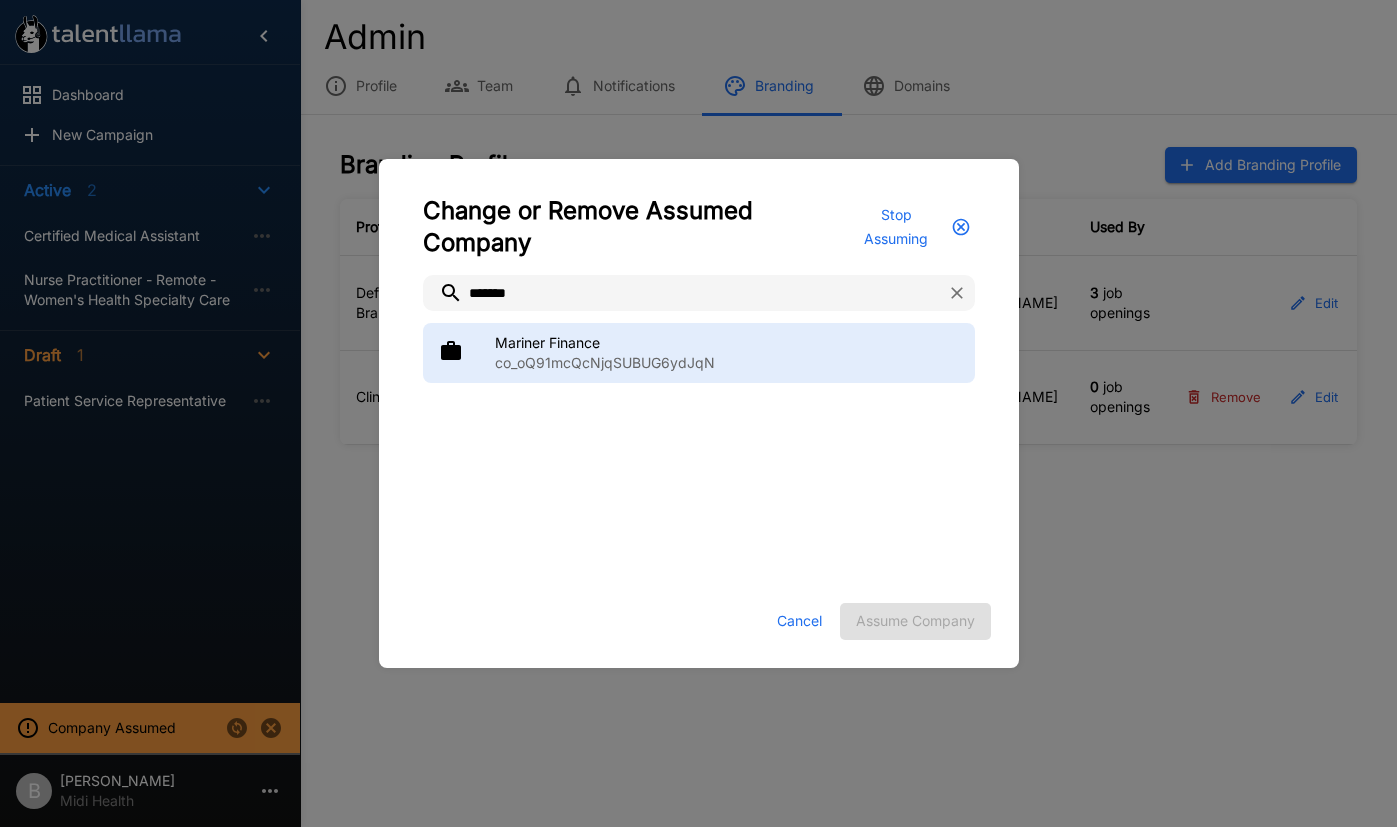 type on "*******" 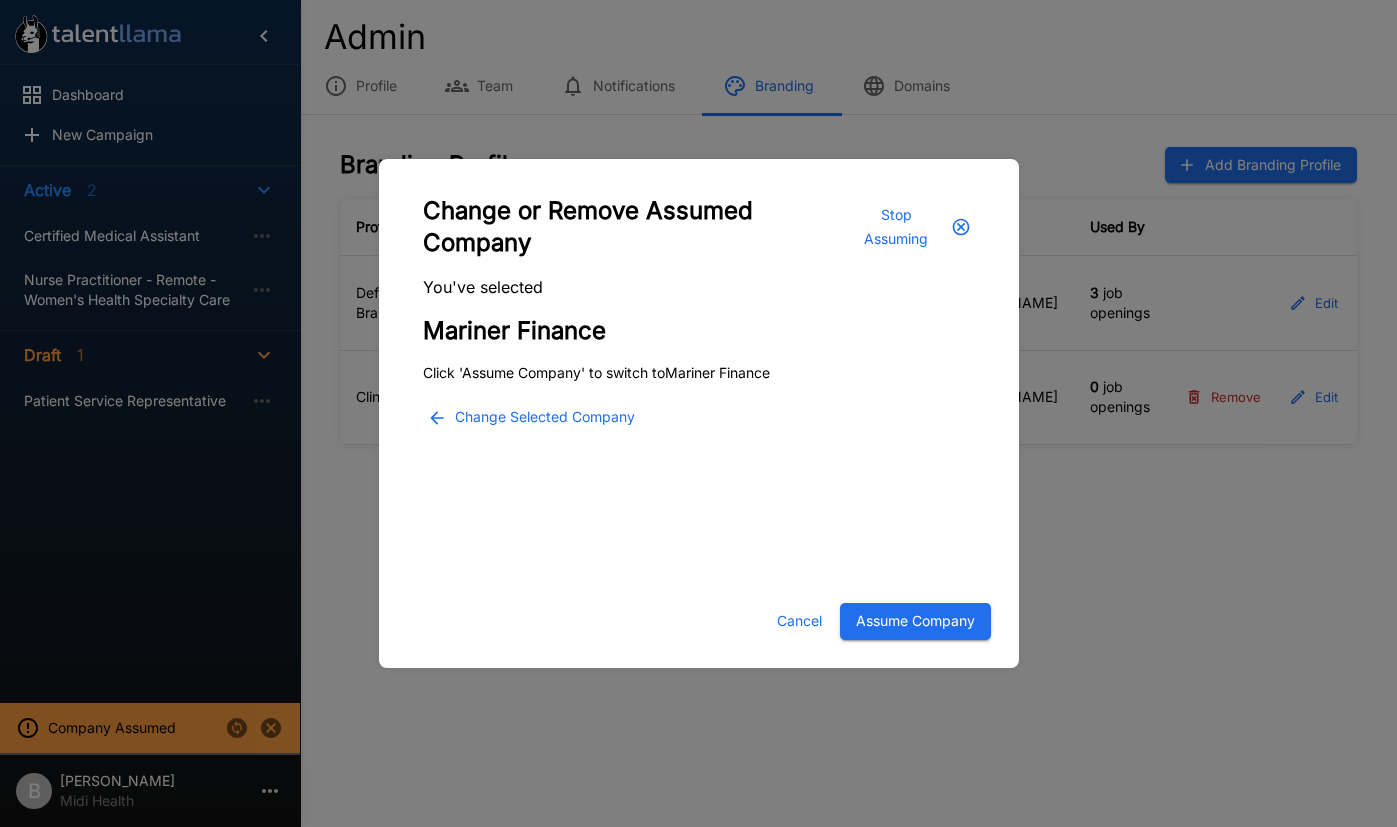 click on "Assume Company" at bounding box center (915, 621) 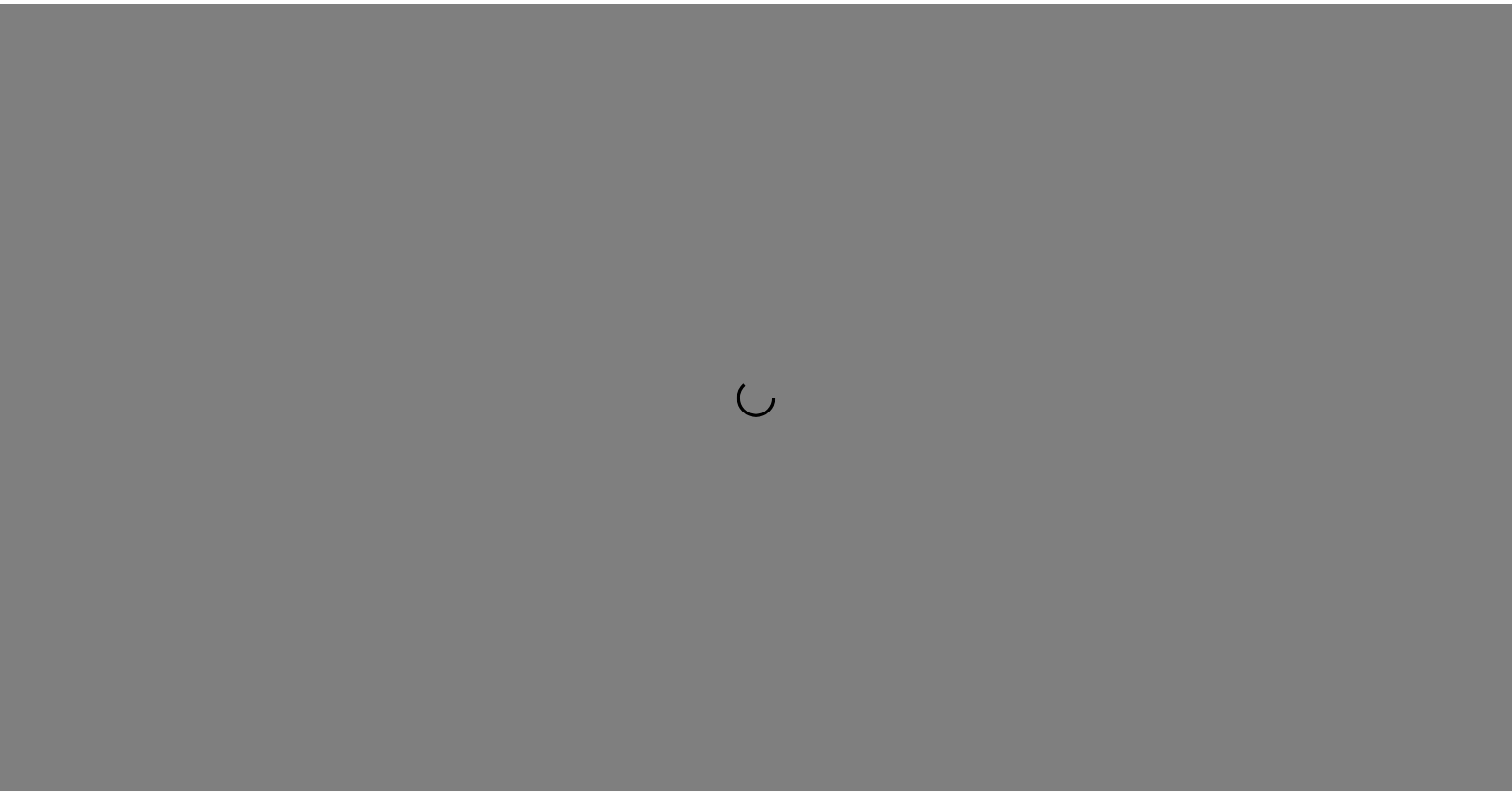 scroll, scrollTop: 0, scrollLeft: 0, axis: both 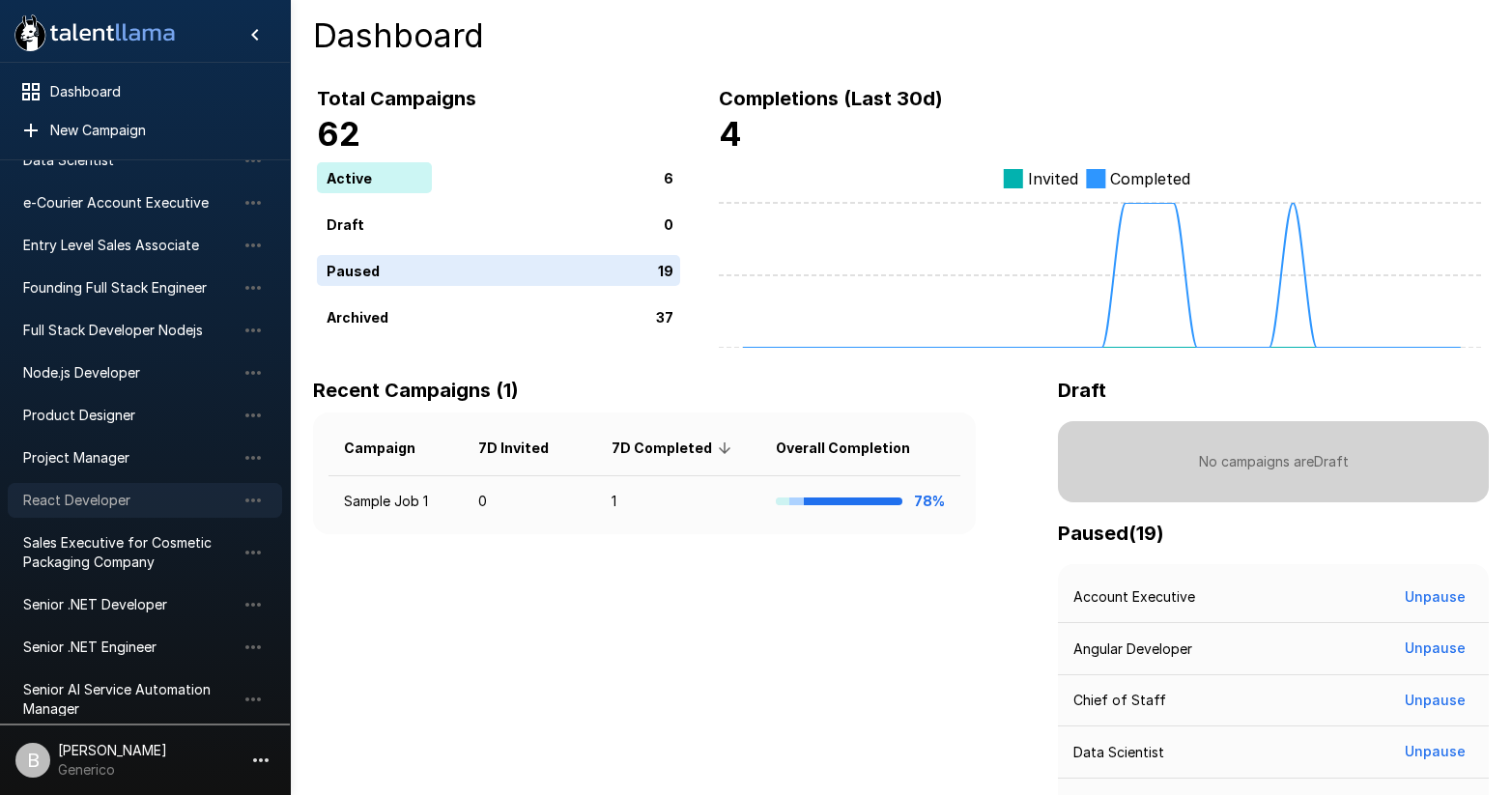click on "React Developer" at bounding box center (129, 500) 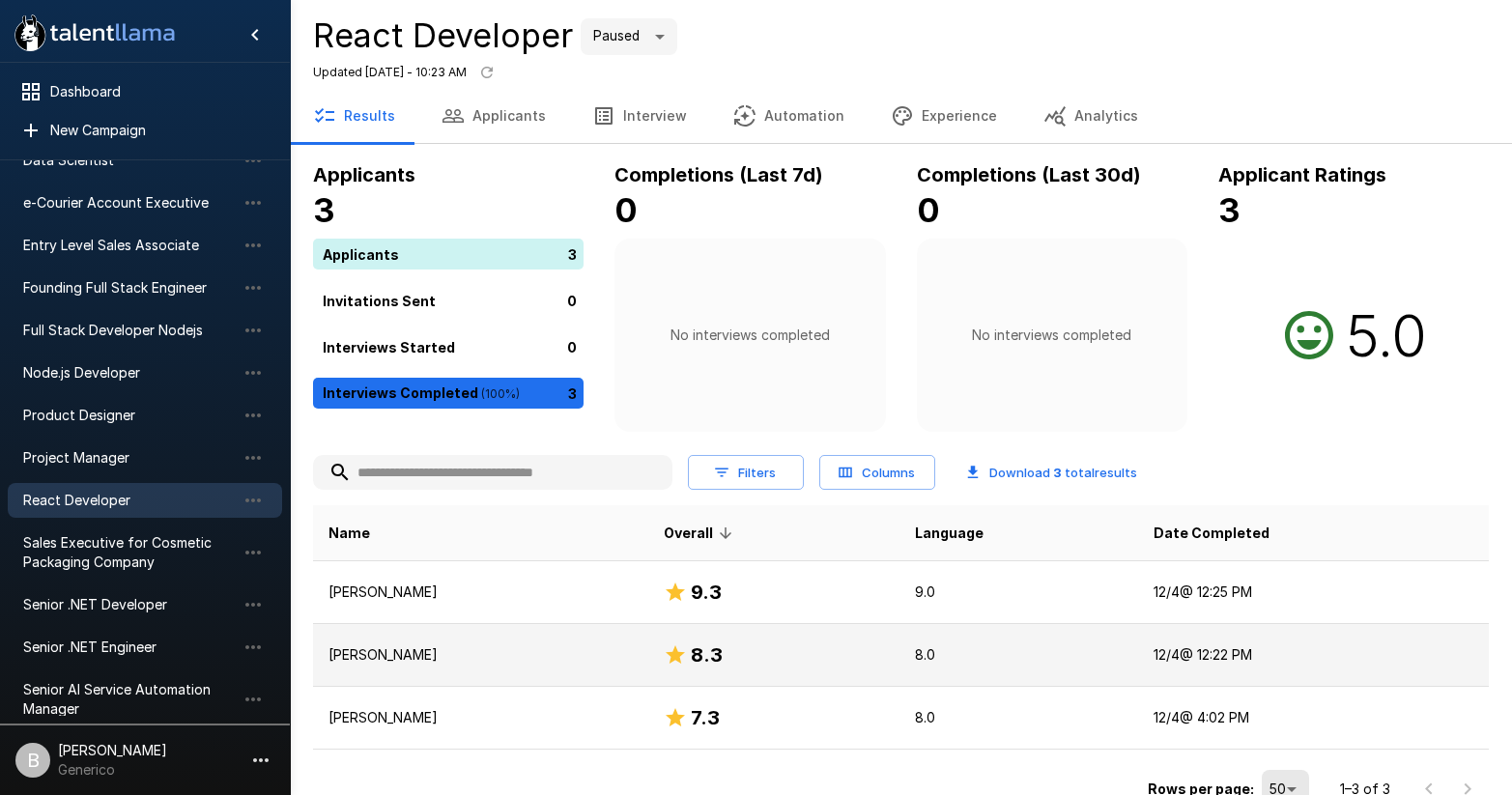 click on "[PERSON_NAME]" at bounding box center [480, 655] 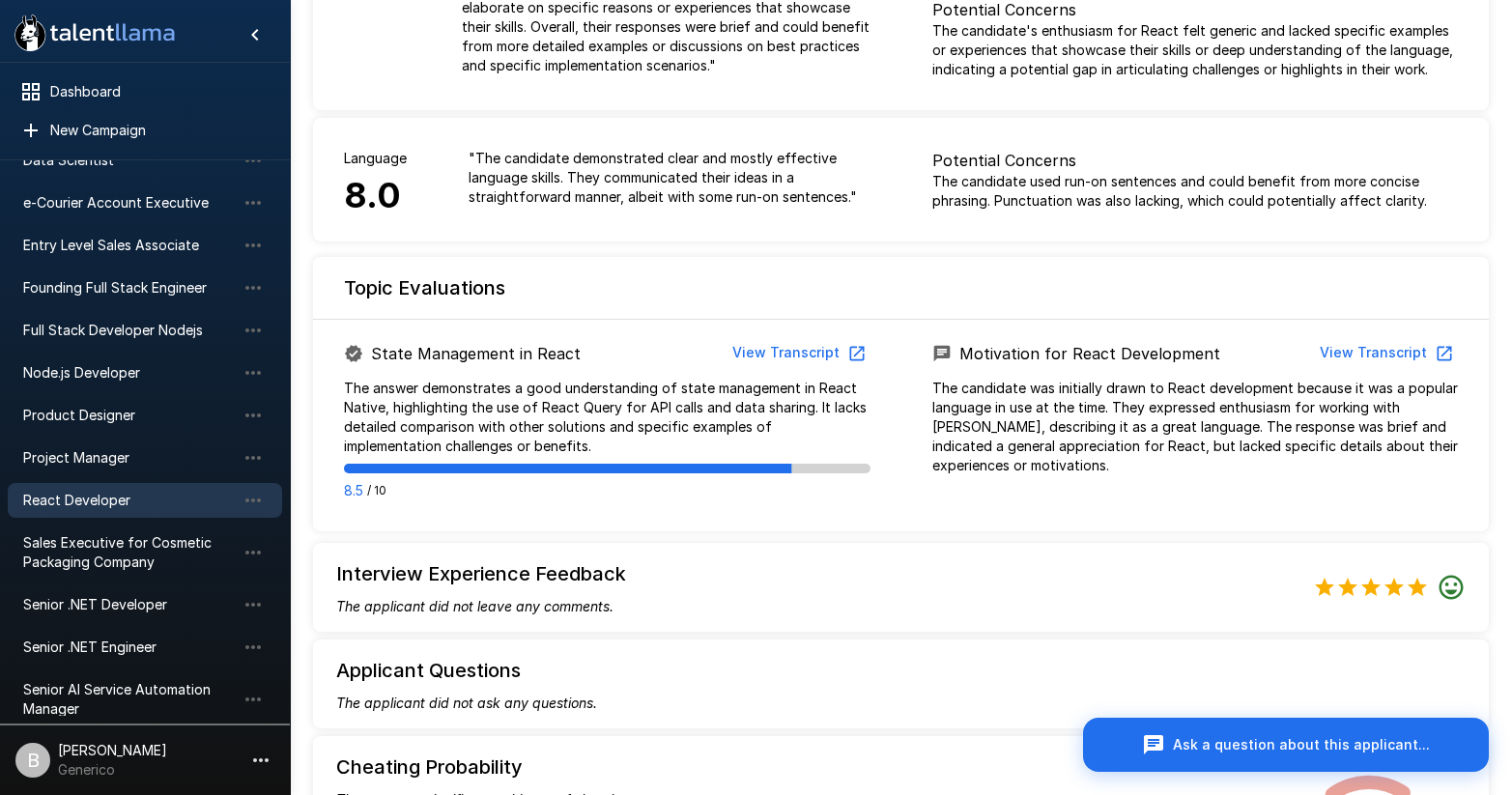 scroll, scrollTop: 0, scrollLeft: 0, axis: both 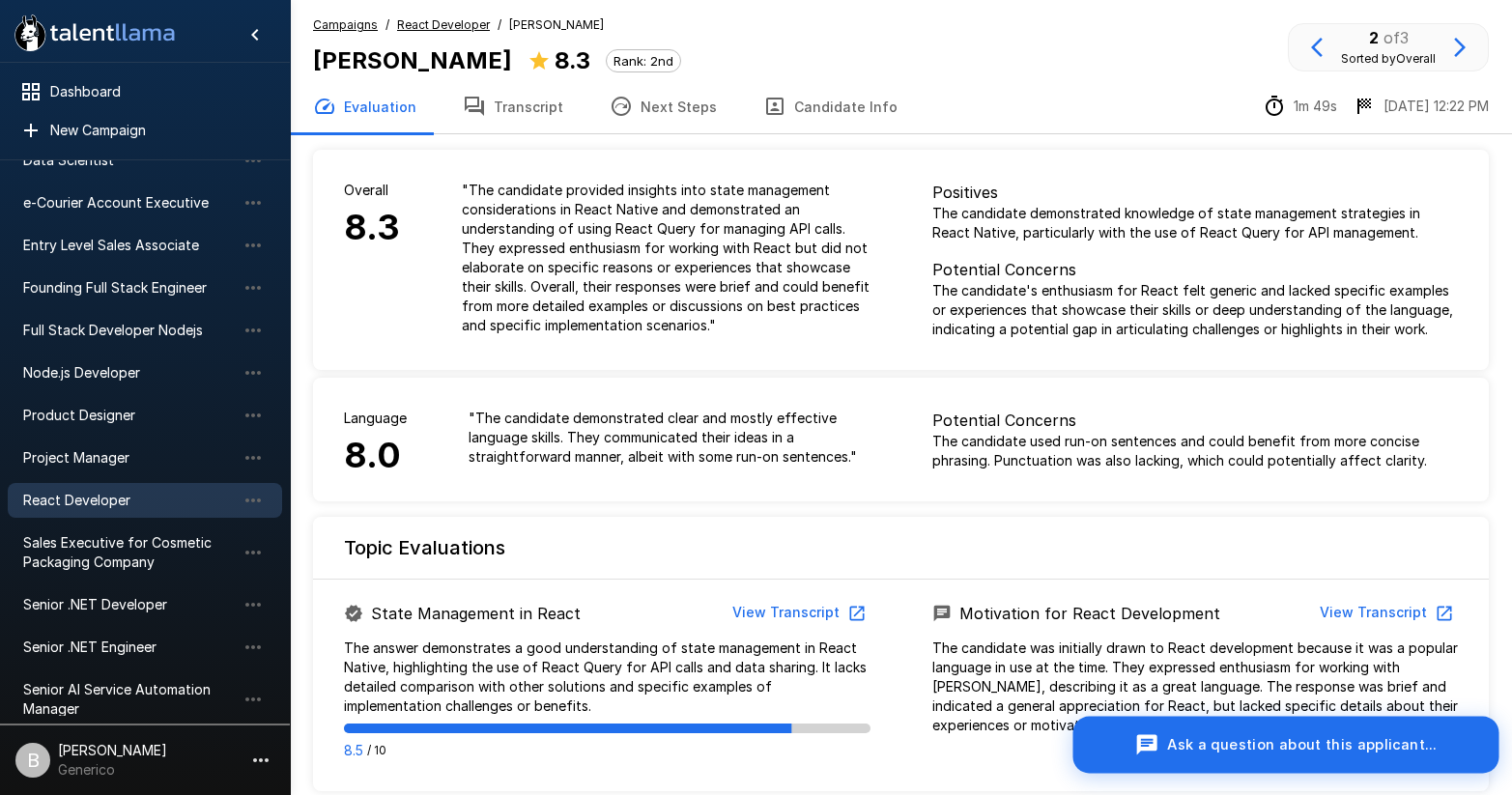 click on "Ask a question about this applicant..." at bounding box center [1286, 745] 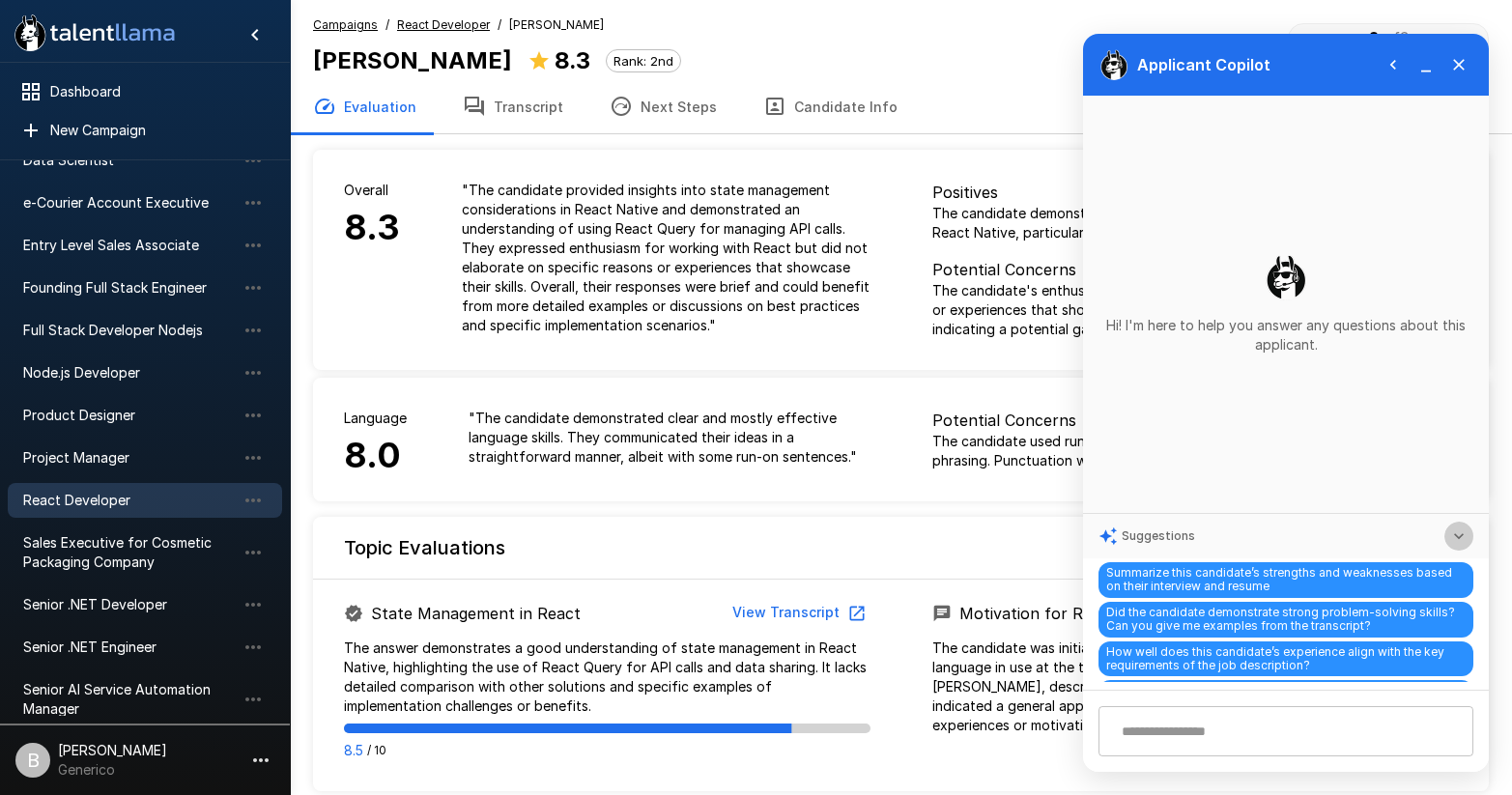click 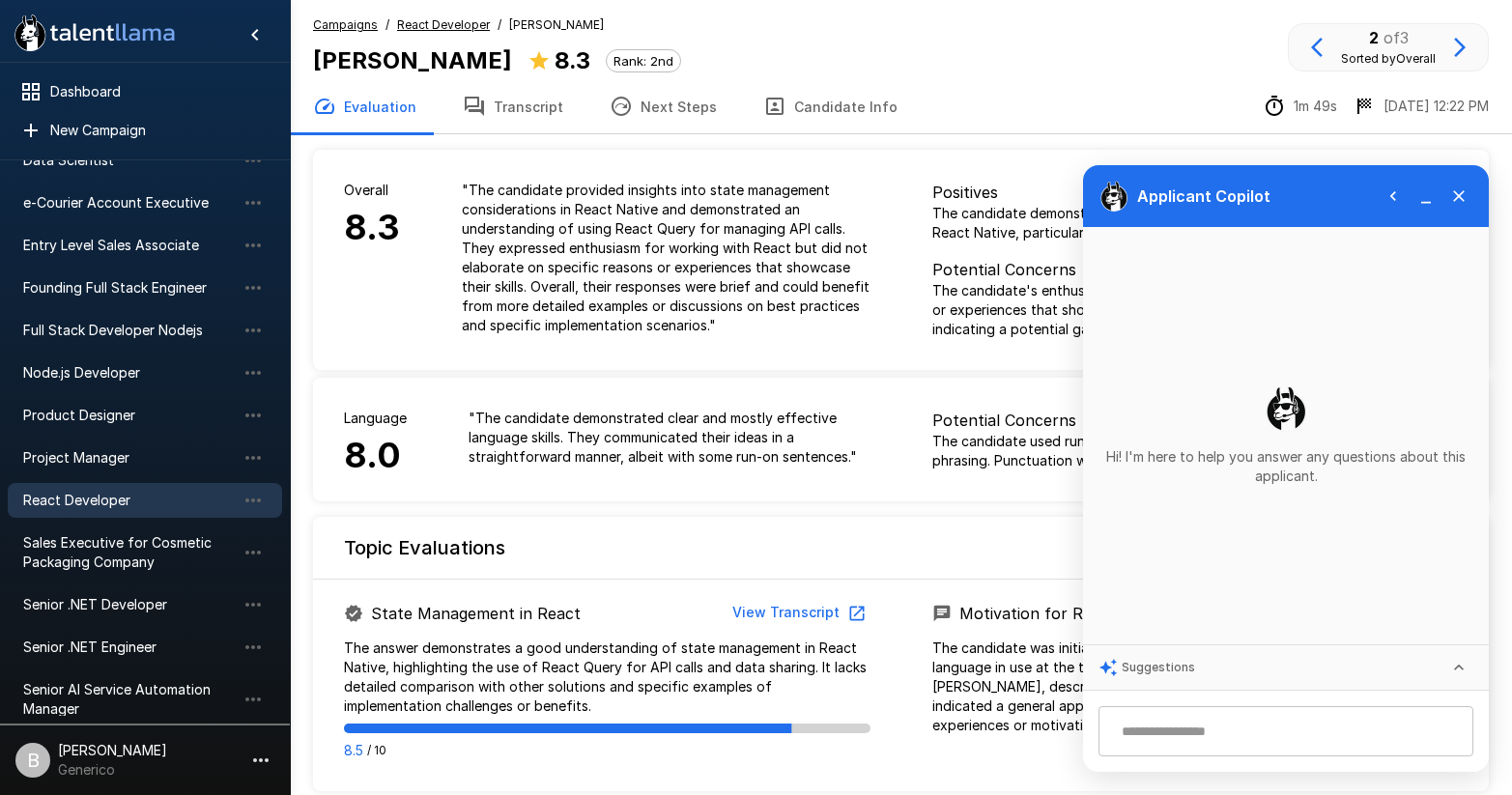 click 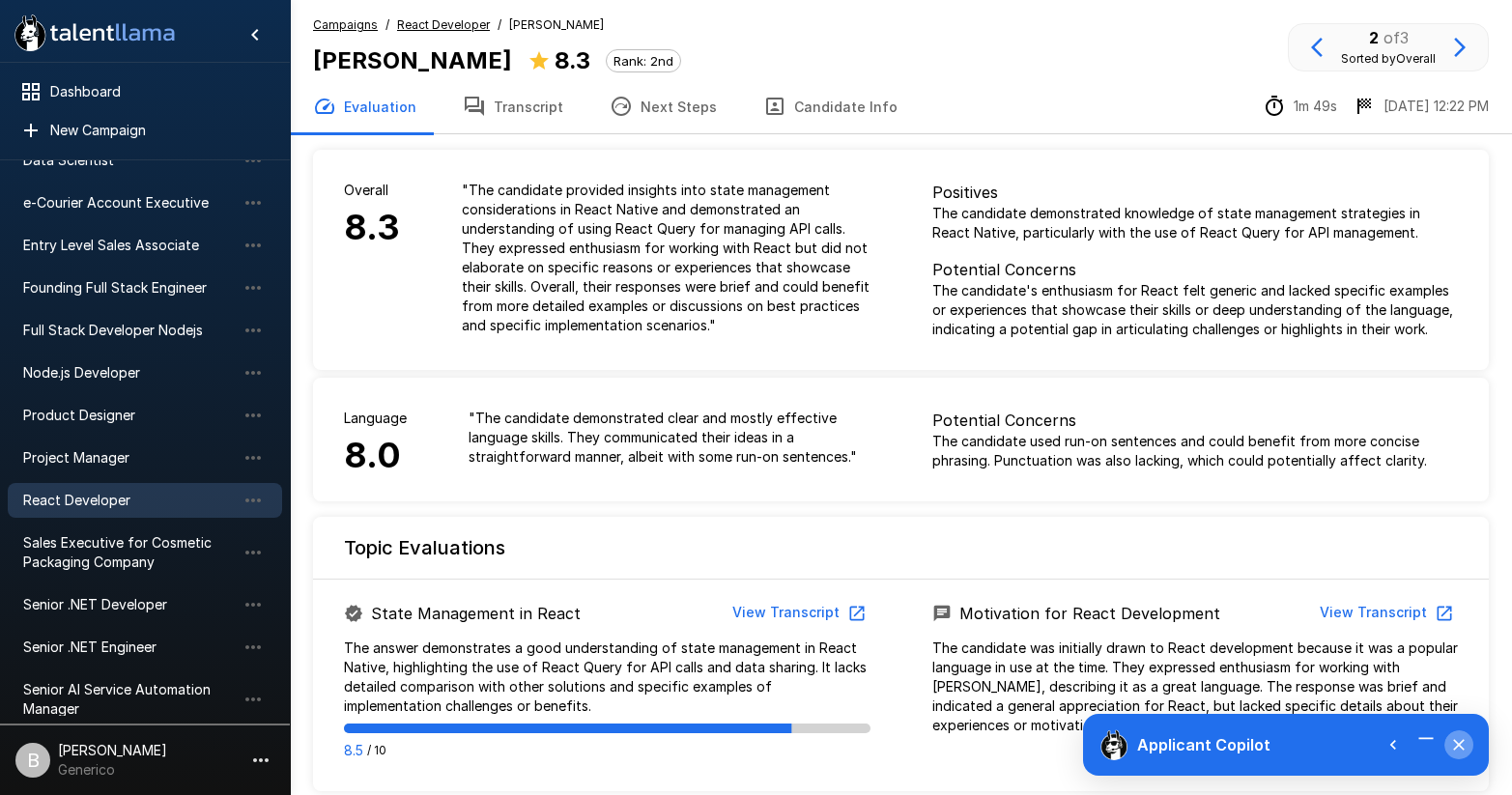 click 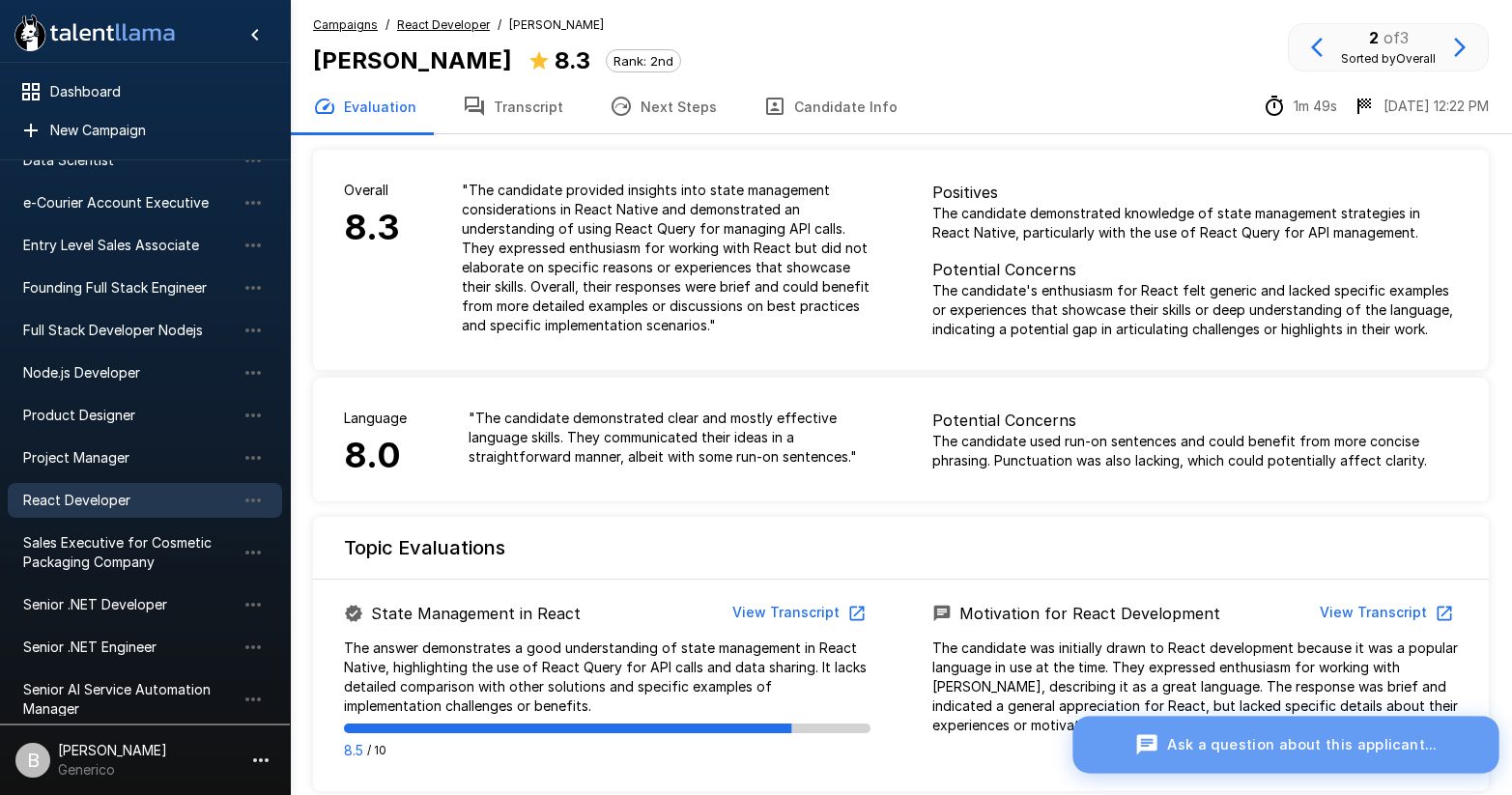 click on "Ask a question about this applicant..." at bounding box center [1301, 744] 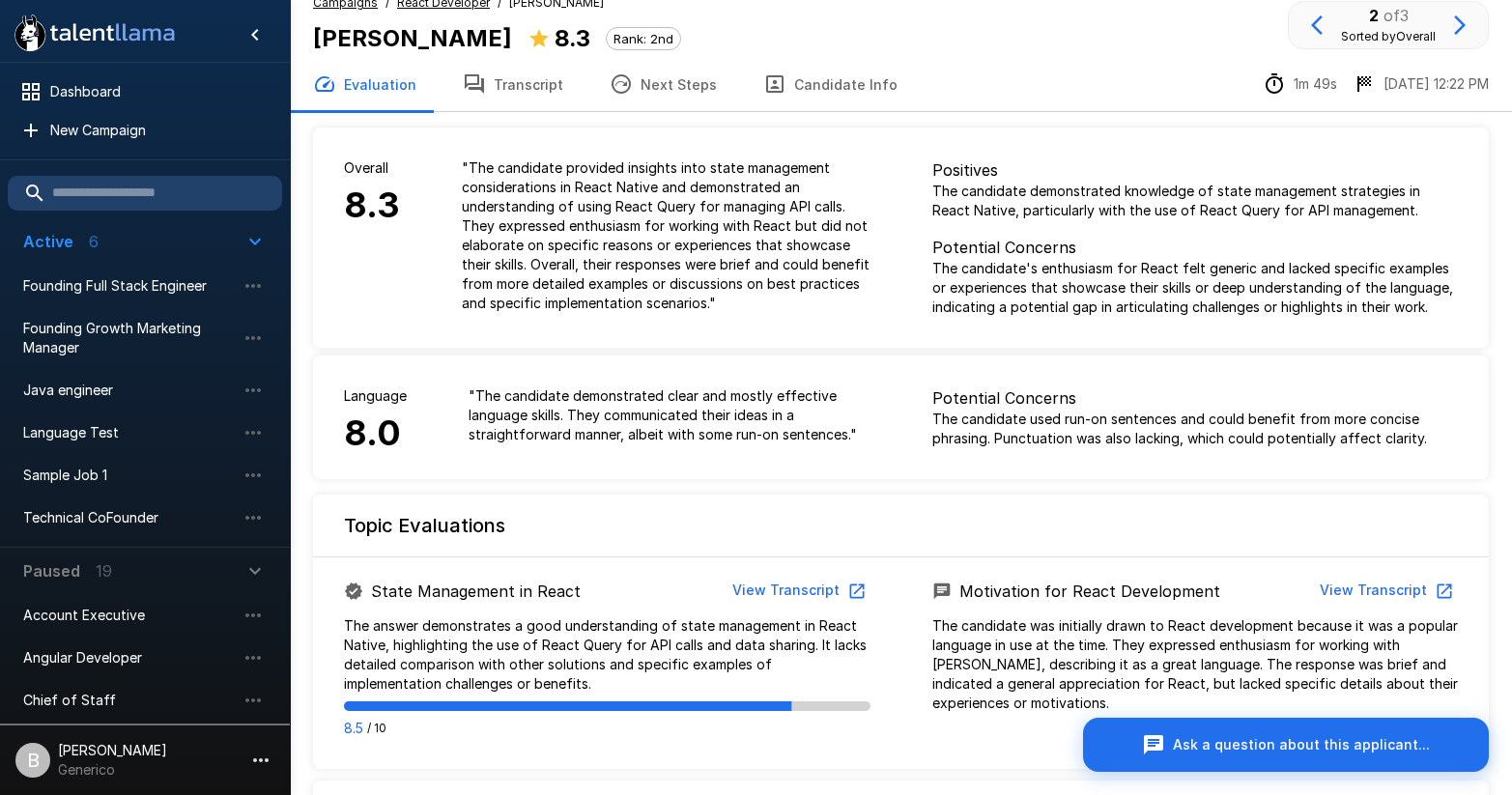scroll, scrollTop: 84, scrollLeft: 0, axis: vertical 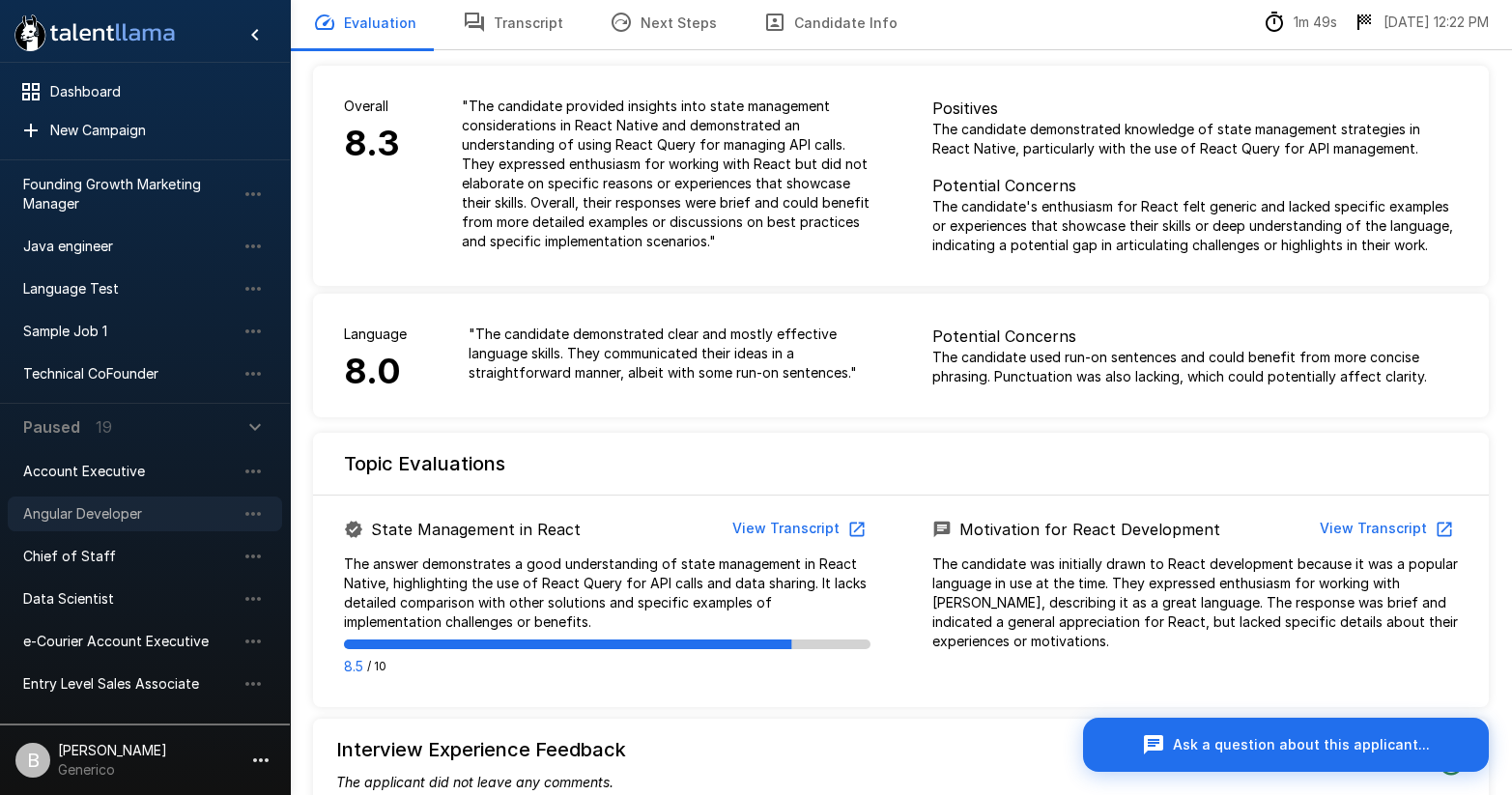 click on "Angular Developer" at bounding box center [145, 514] 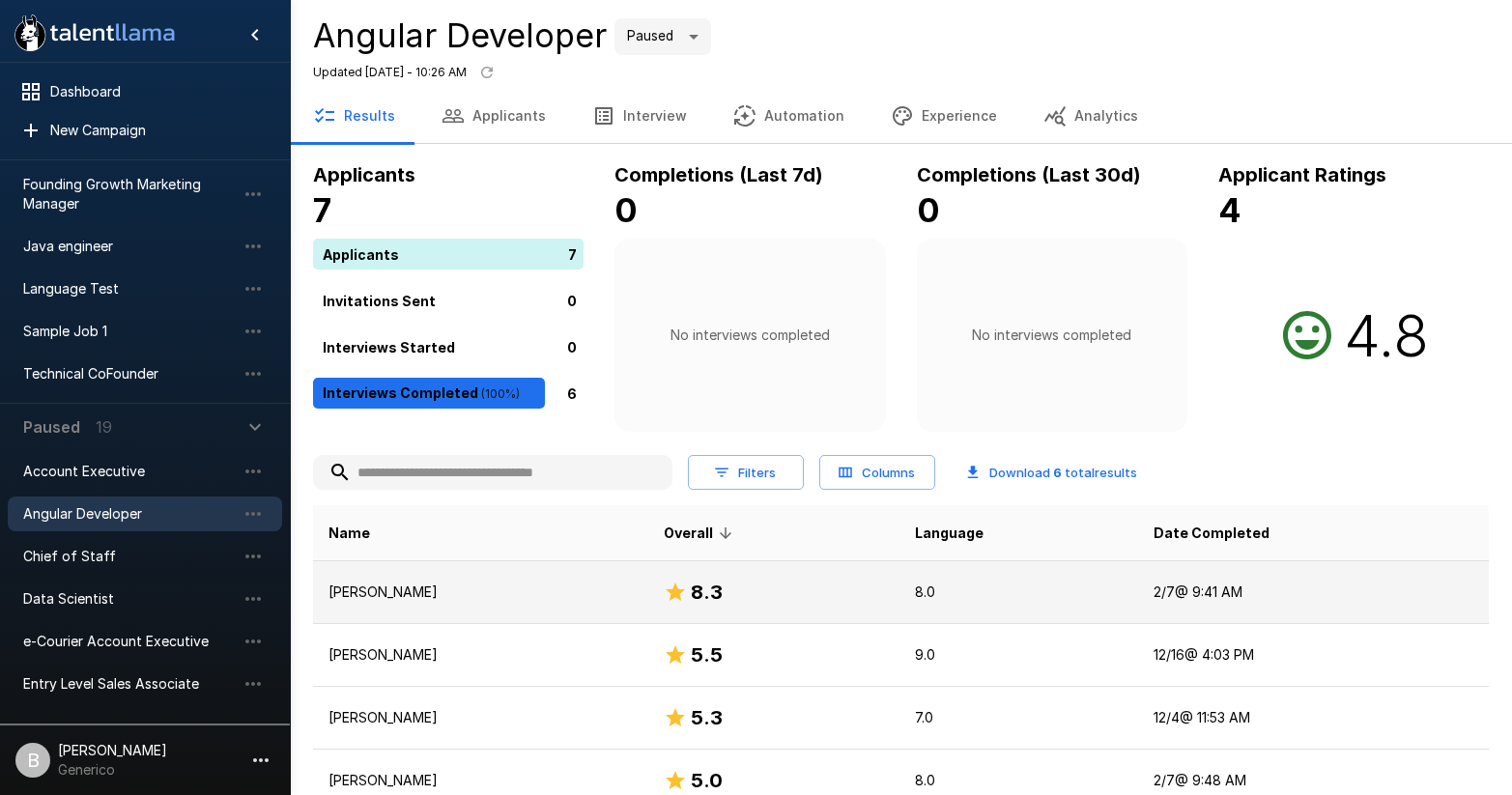 click on "[PERSON_NAME]" at bounding box center [480, 592] 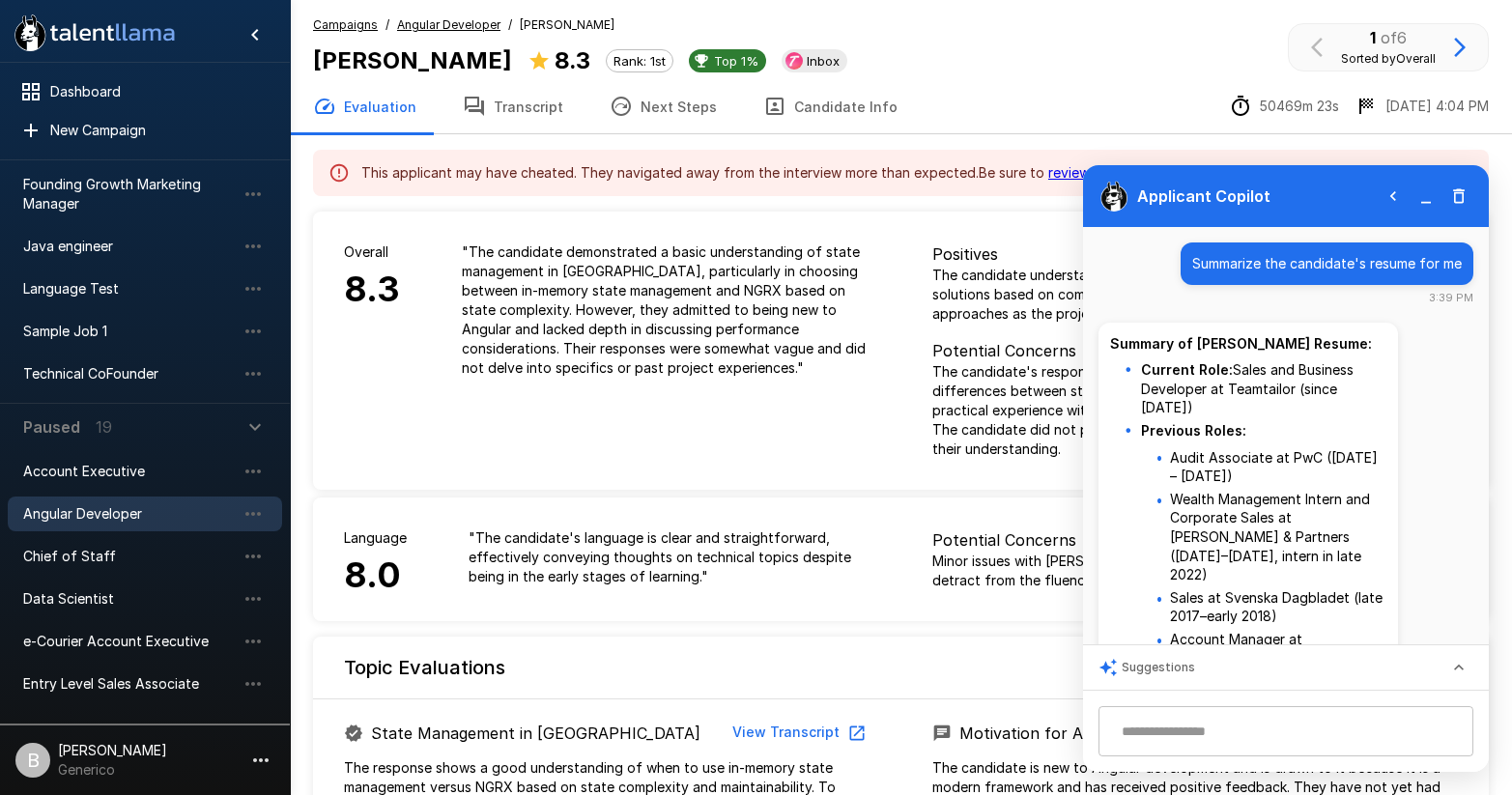 scroll, scrollTop: 43, scrollLeft: 0, axis: vertical 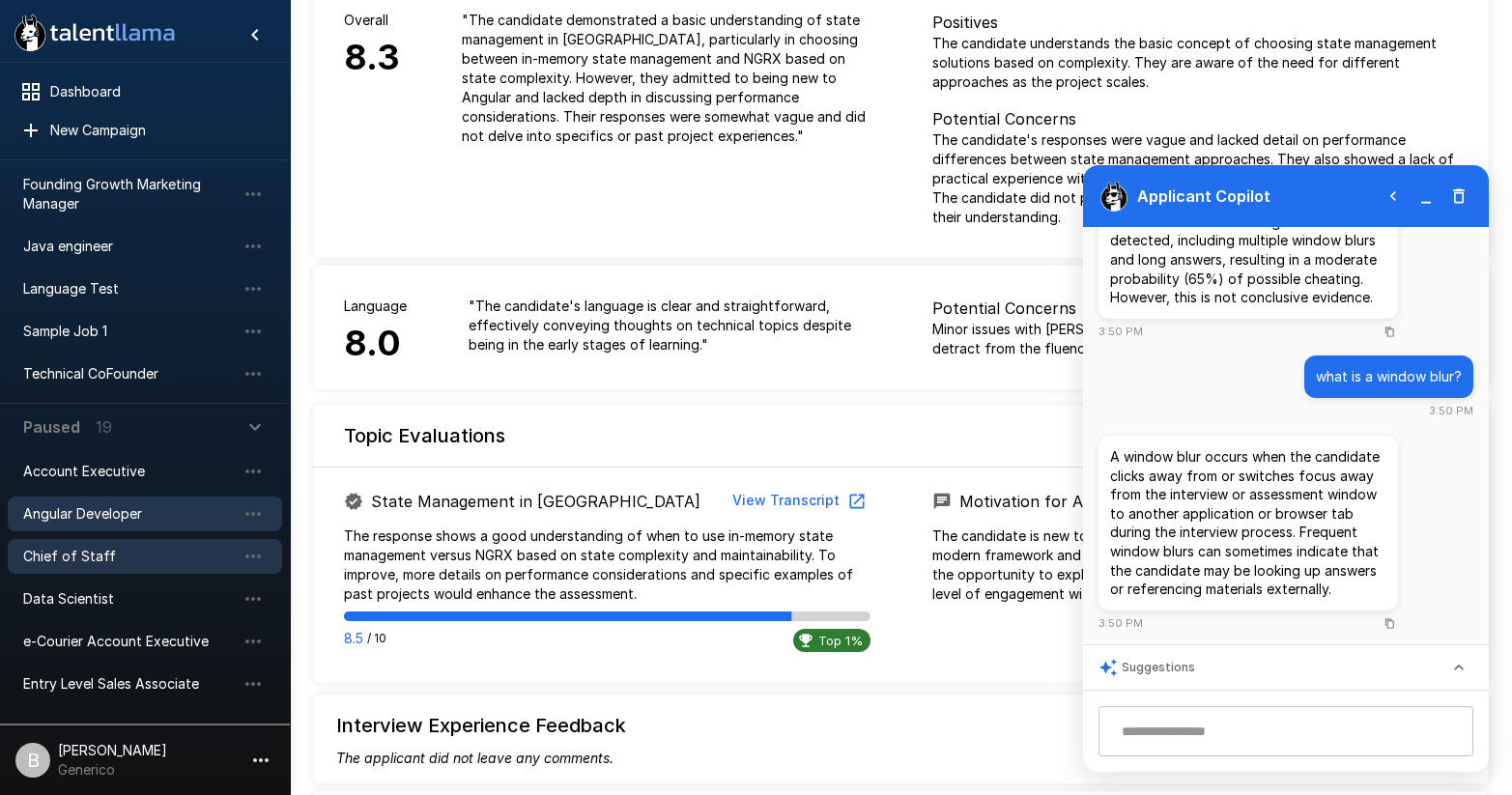 click on "Chief of Staff" at bounding box center (145, 556) 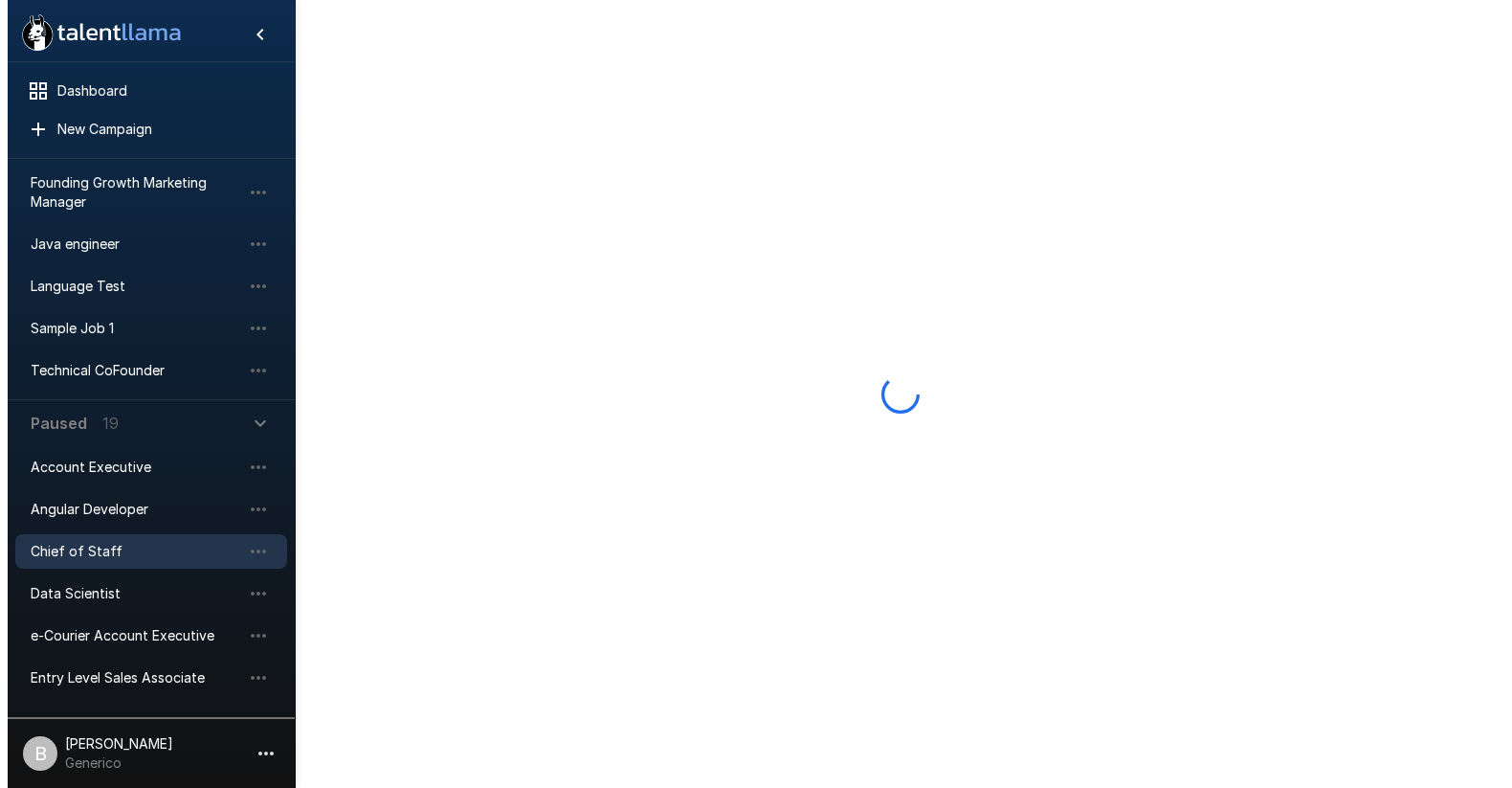 scroll, scrollTop: 0, scrollLeft: 0, axis: both 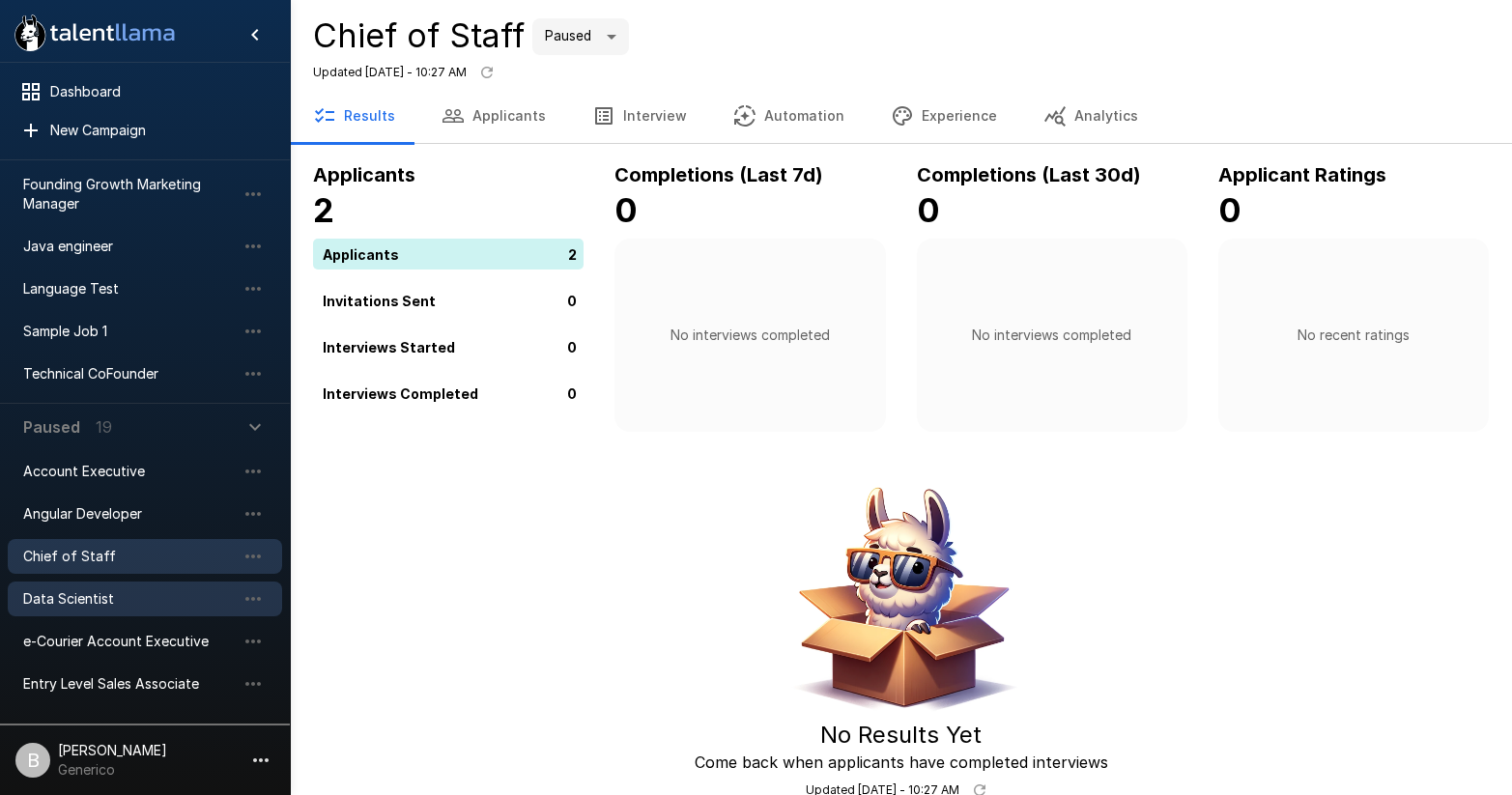 click on "Data Scientist" at bounding box center (129, 599) 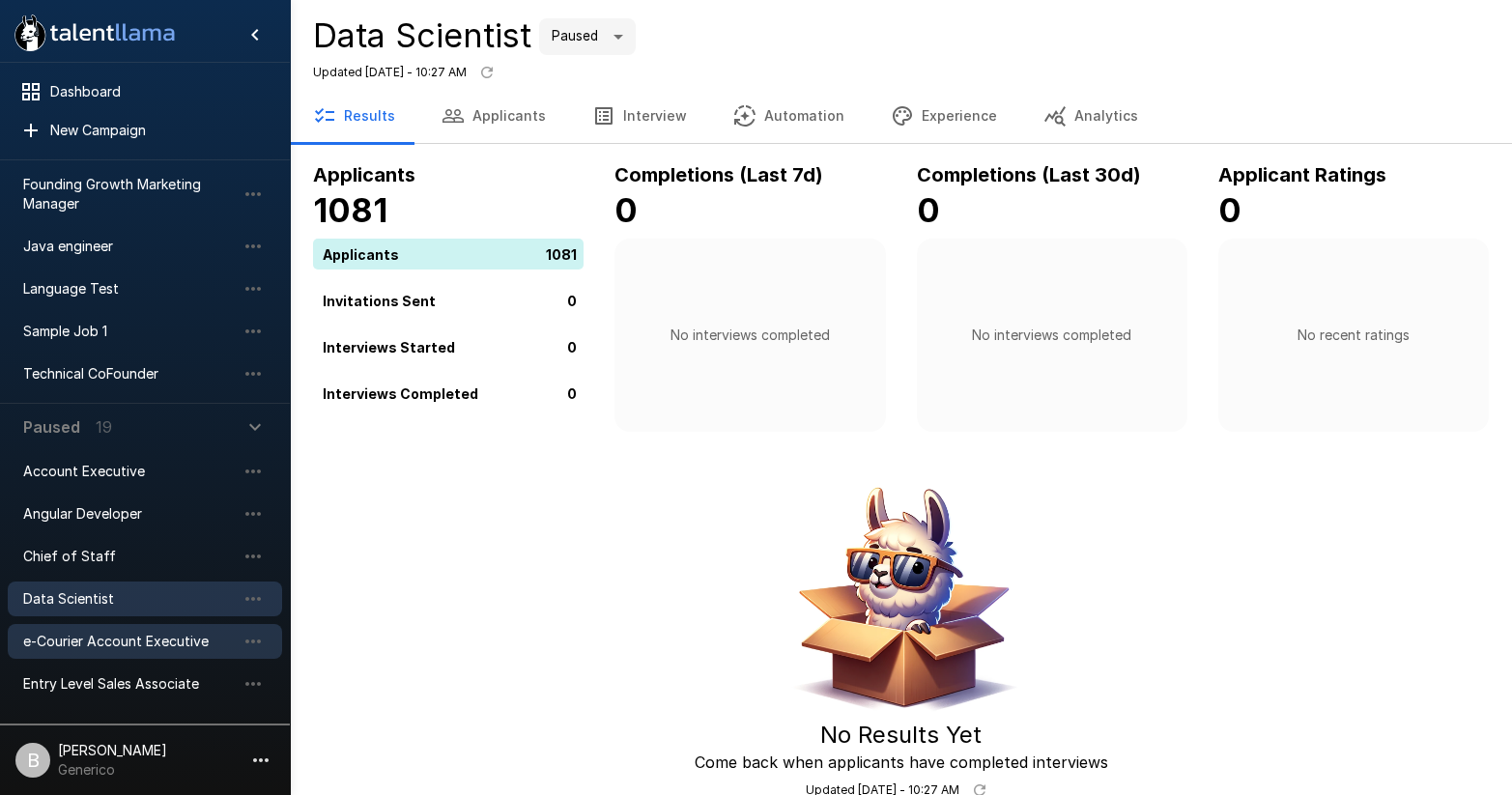 click on "e-Courier Account Executive" at bounding box center (129, 641) 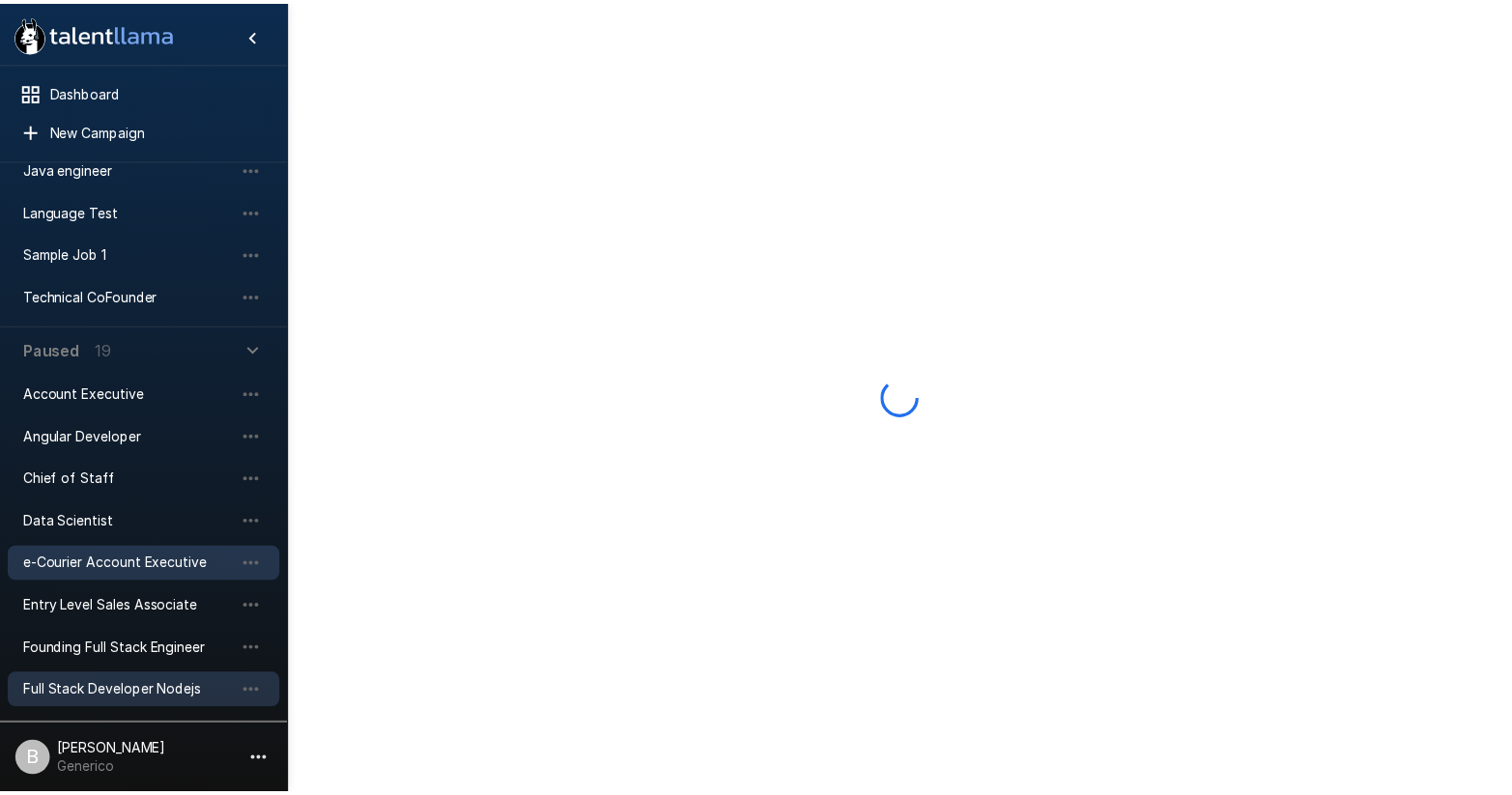 scroll, scrollTop: 245, scrollLeft: 0, axis: vertical 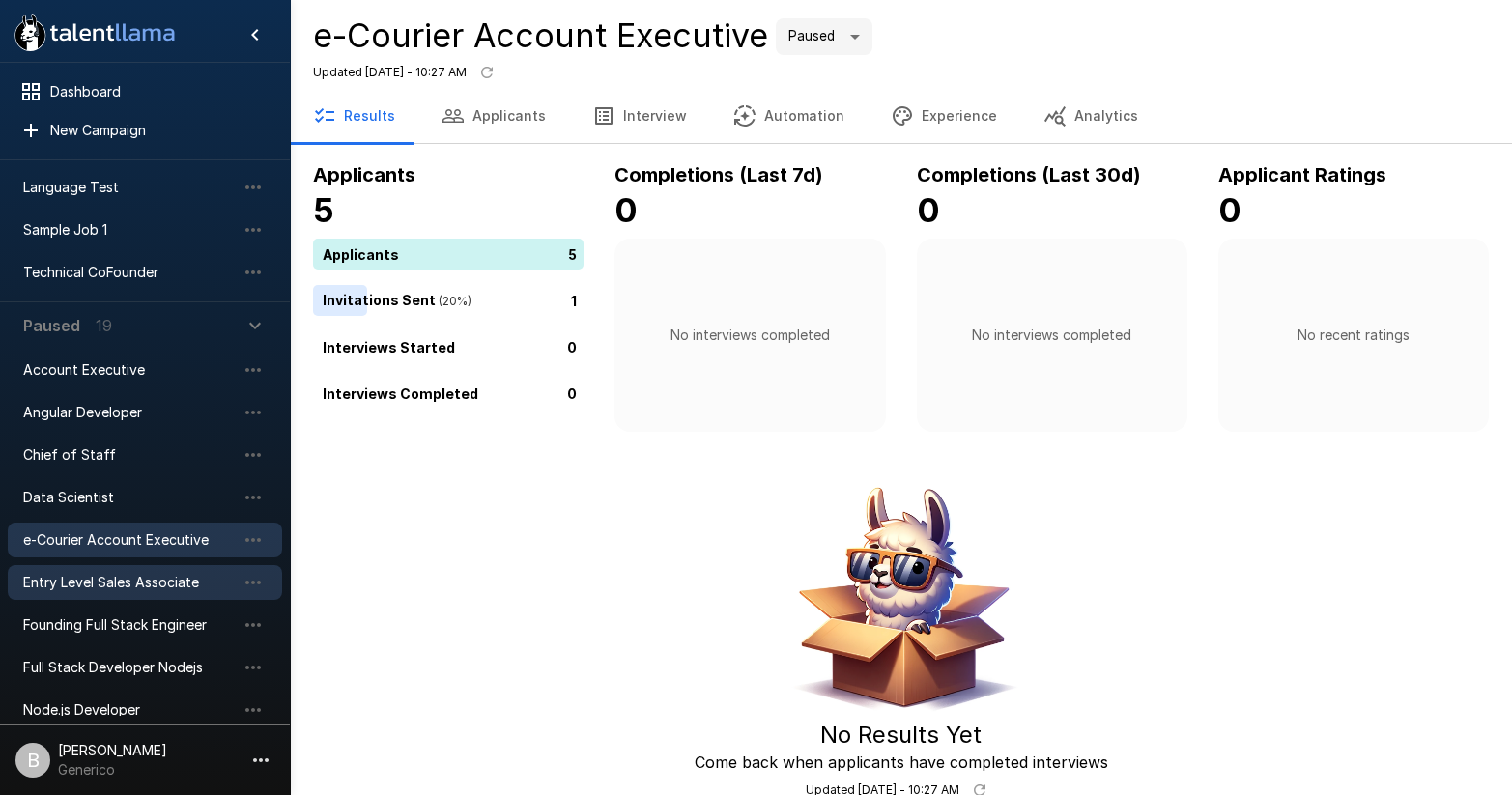 click on "Entry Level Sales Associate" at bounding box center [145, 582] 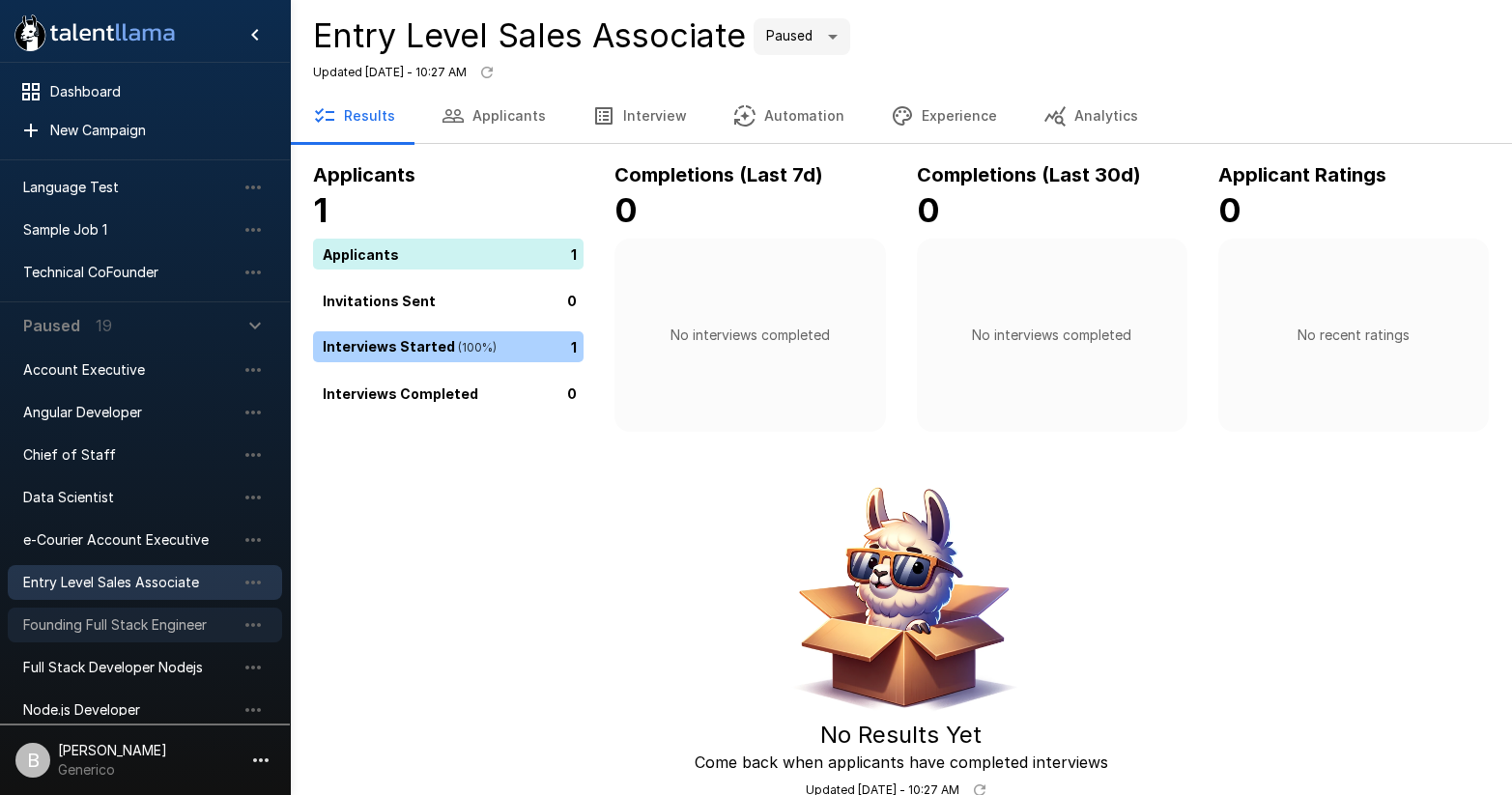 click on "Founding Full Stack Engineer" at bounding box center (145, 625) 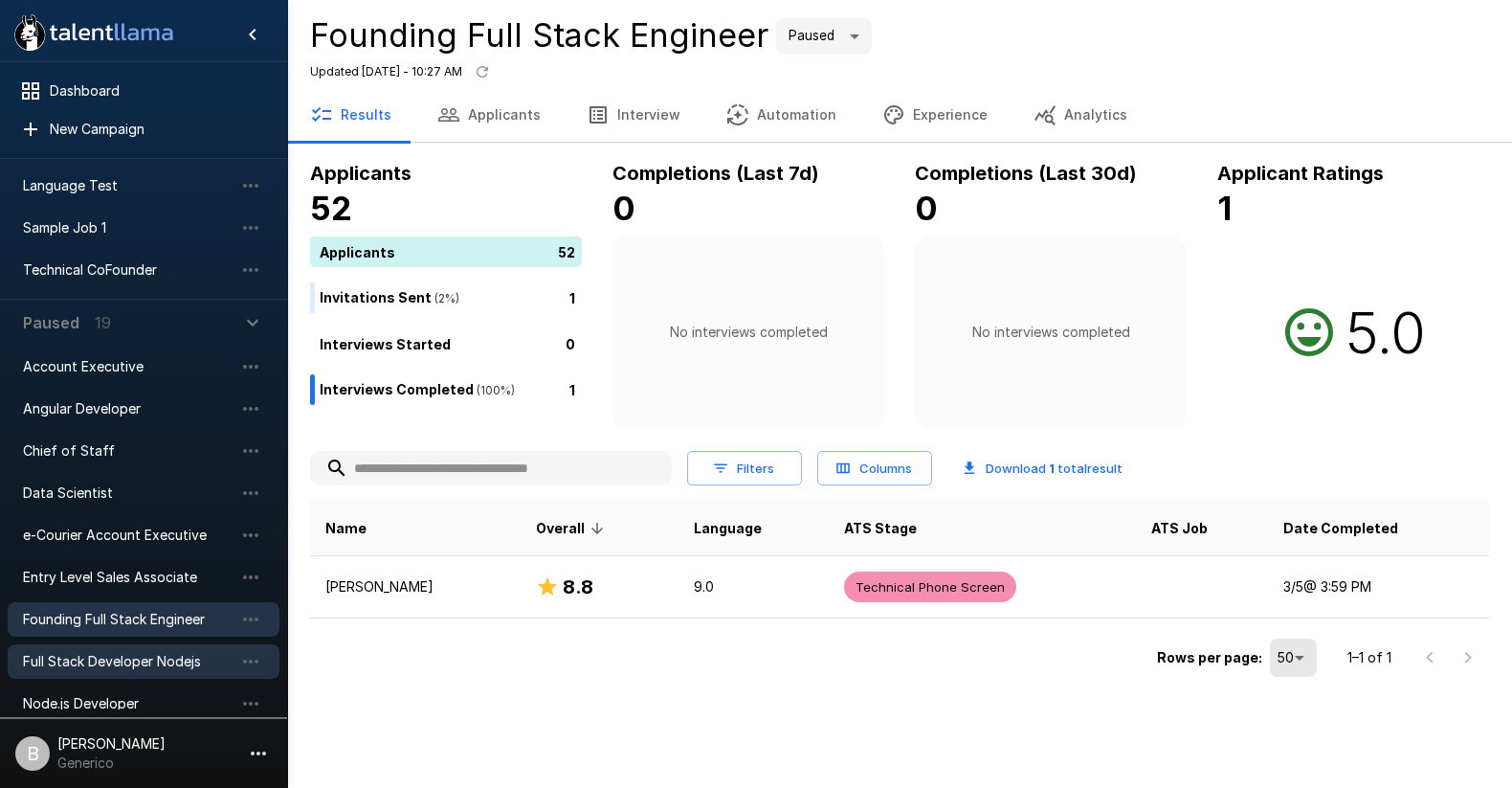 click on "Full Stack Developer Nodejs" at bounding box center [128, 662] 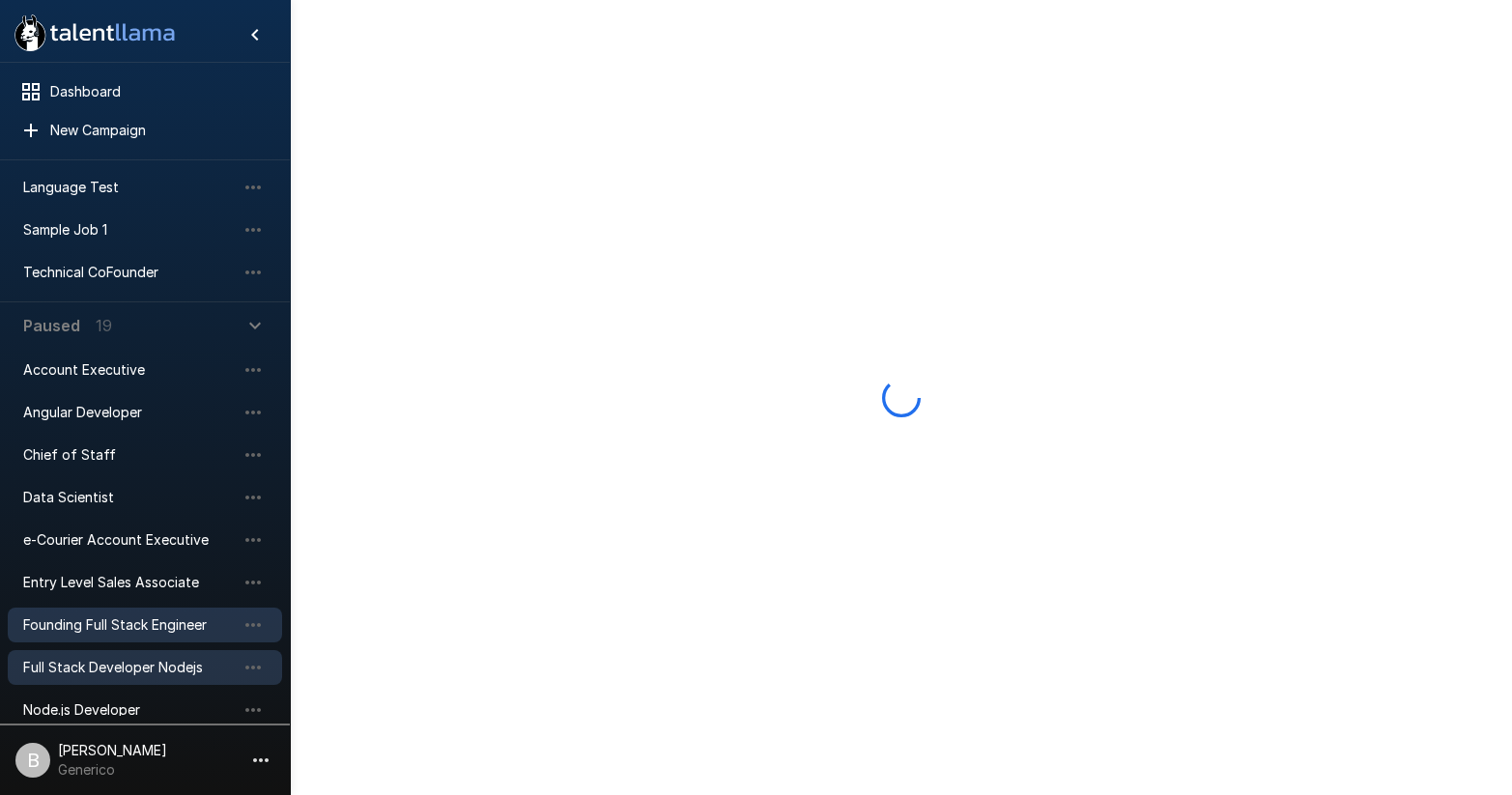 click on "Founding Full Stack Engineer" at bounding box center (129, 625) 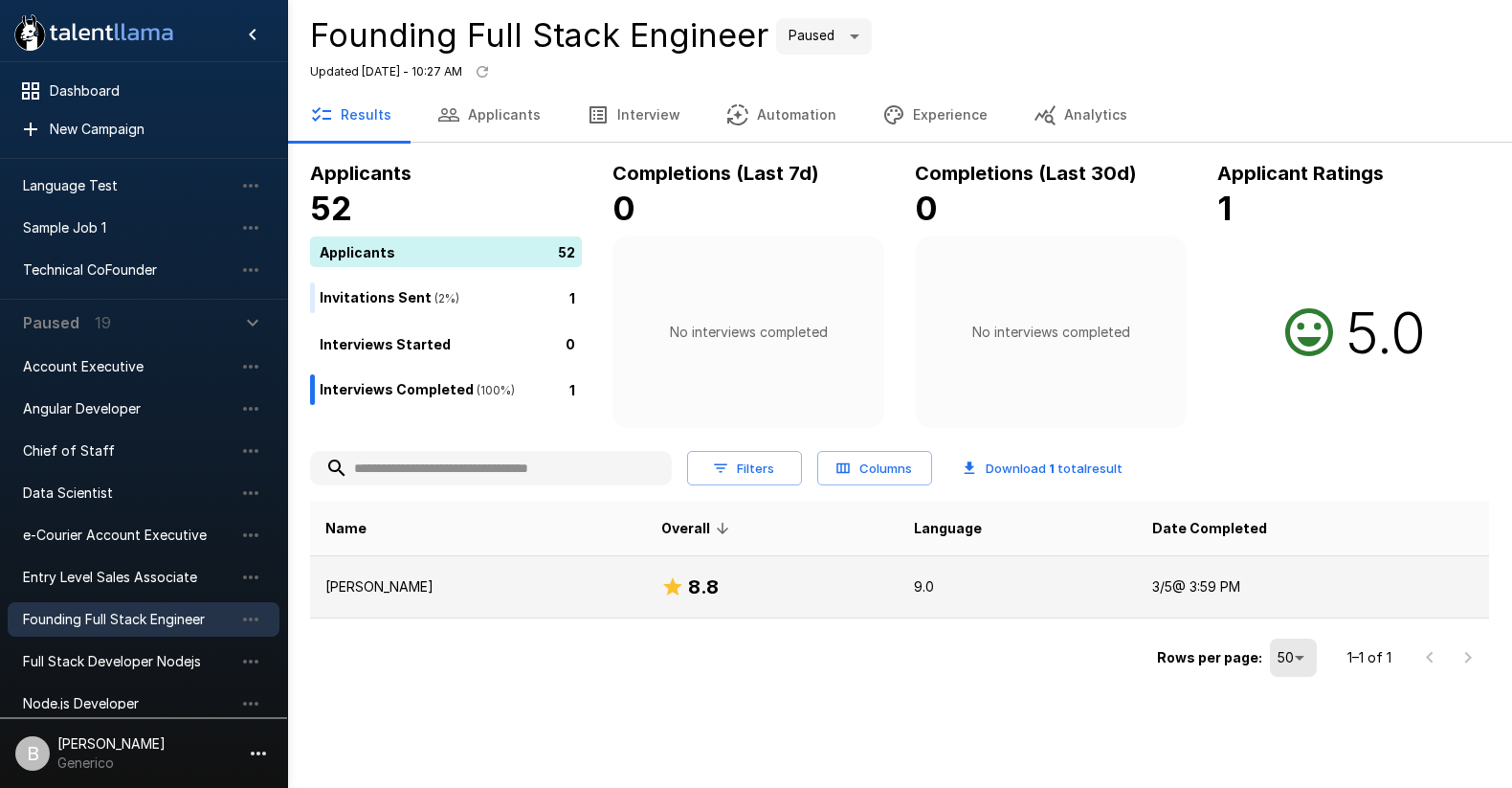 click on "Adam Stokar" at bounding box center [478, 587] 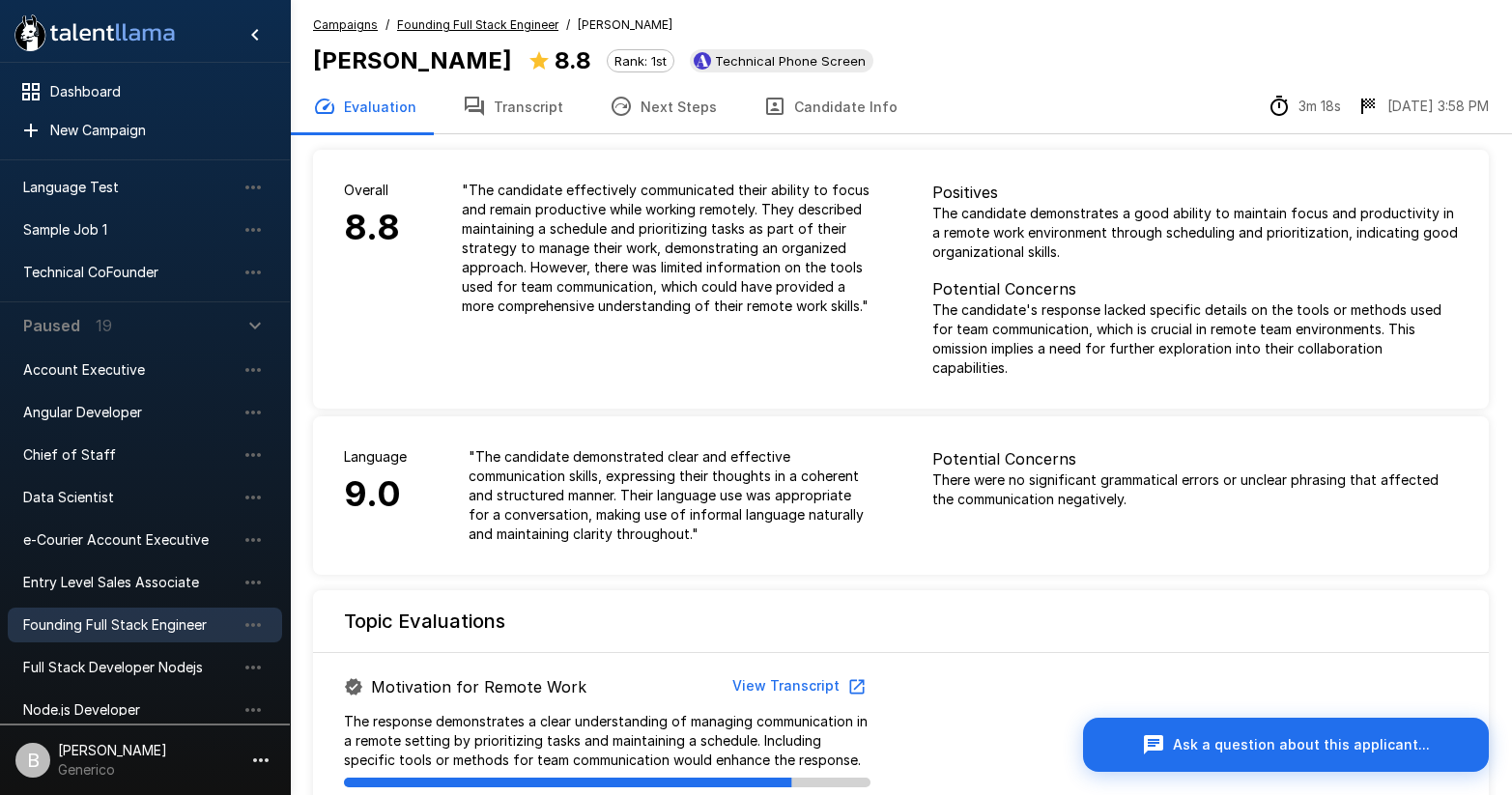 scroll, scrollTop: 342, scrollLeft: 0, axis: vertical 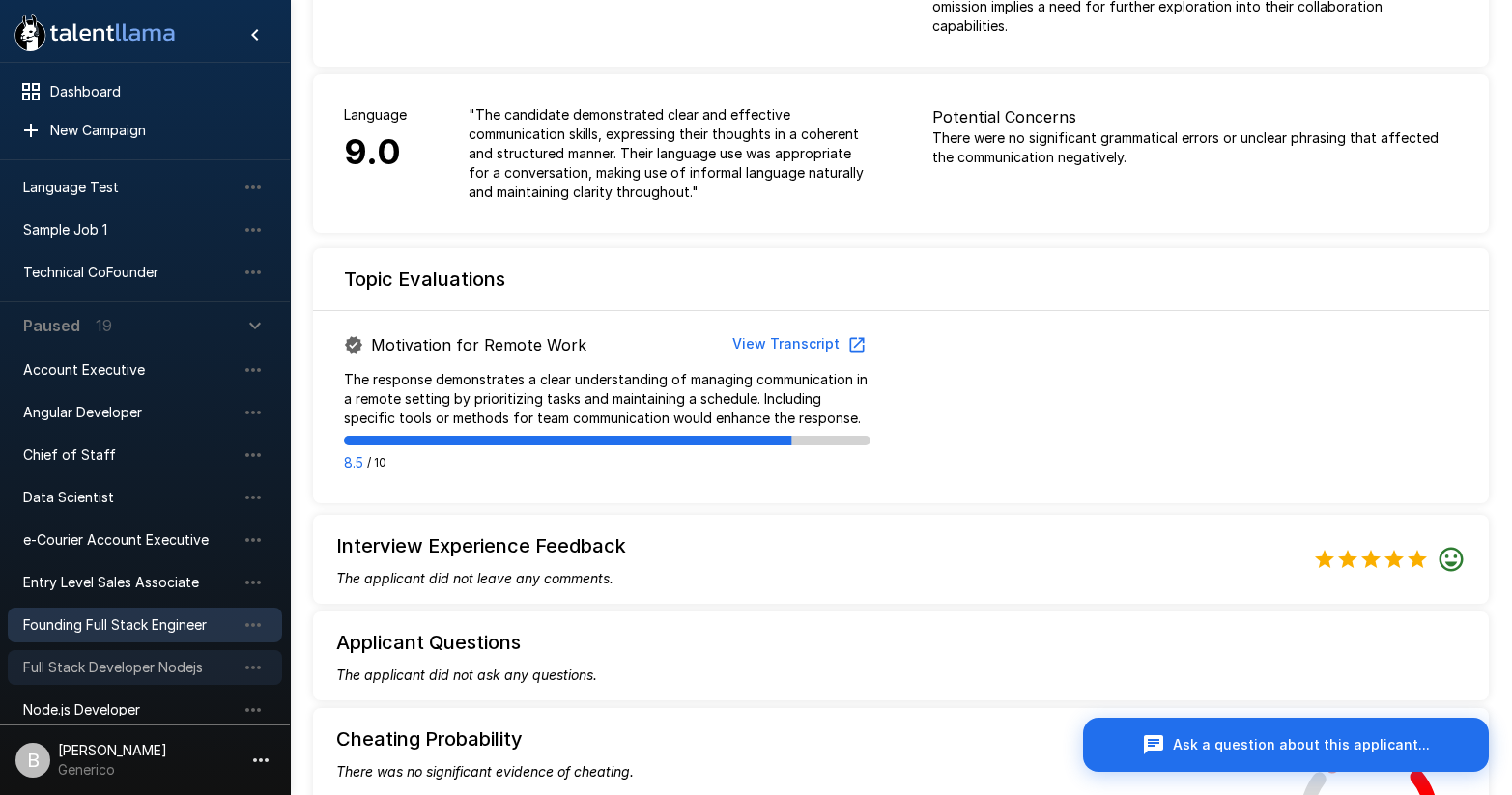 click on "Full Stack Developer Nodejs" at bounding box center (129, 667) 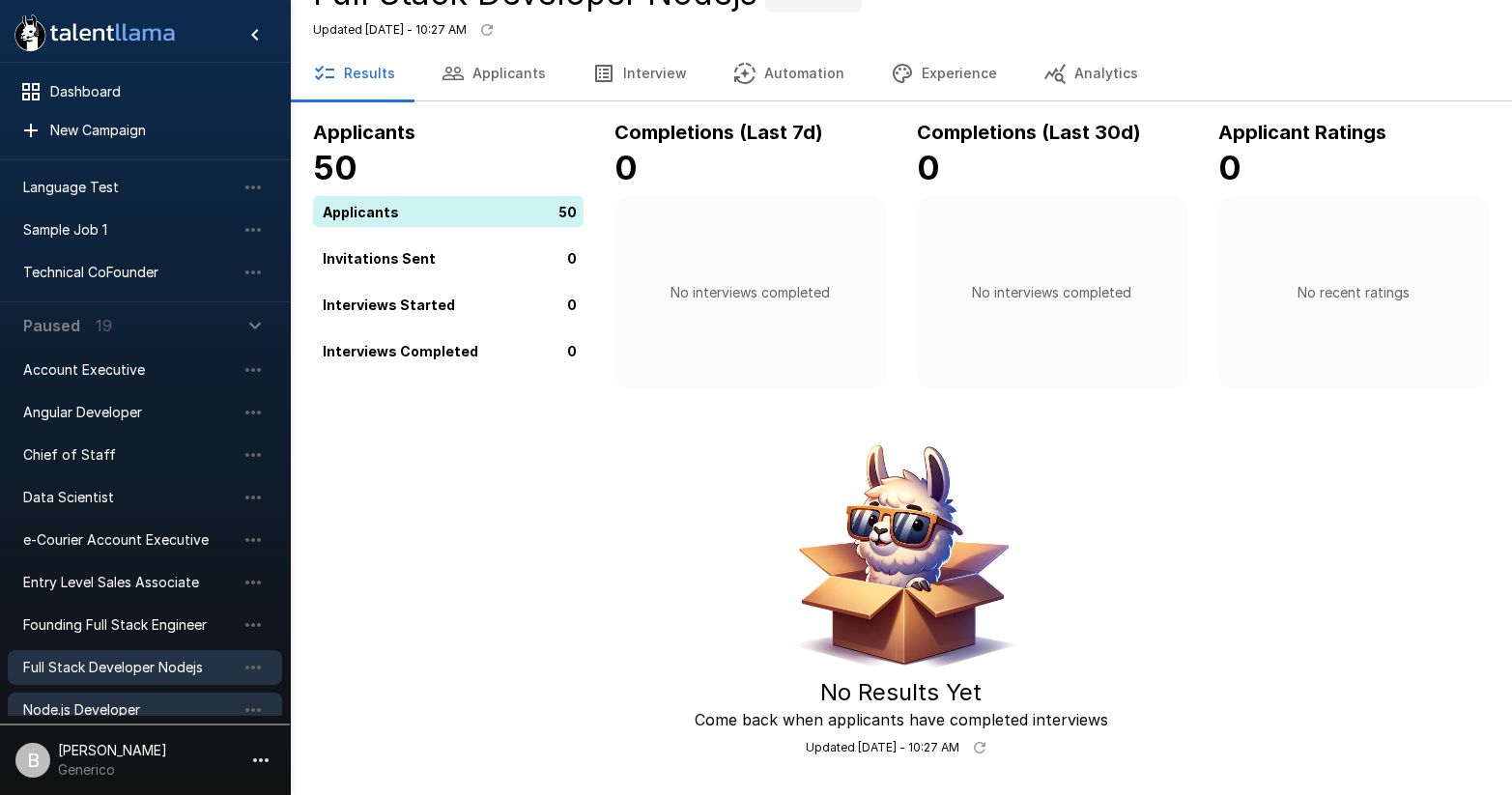 click on "Node.js Developer" at bounding box center (129, 710) 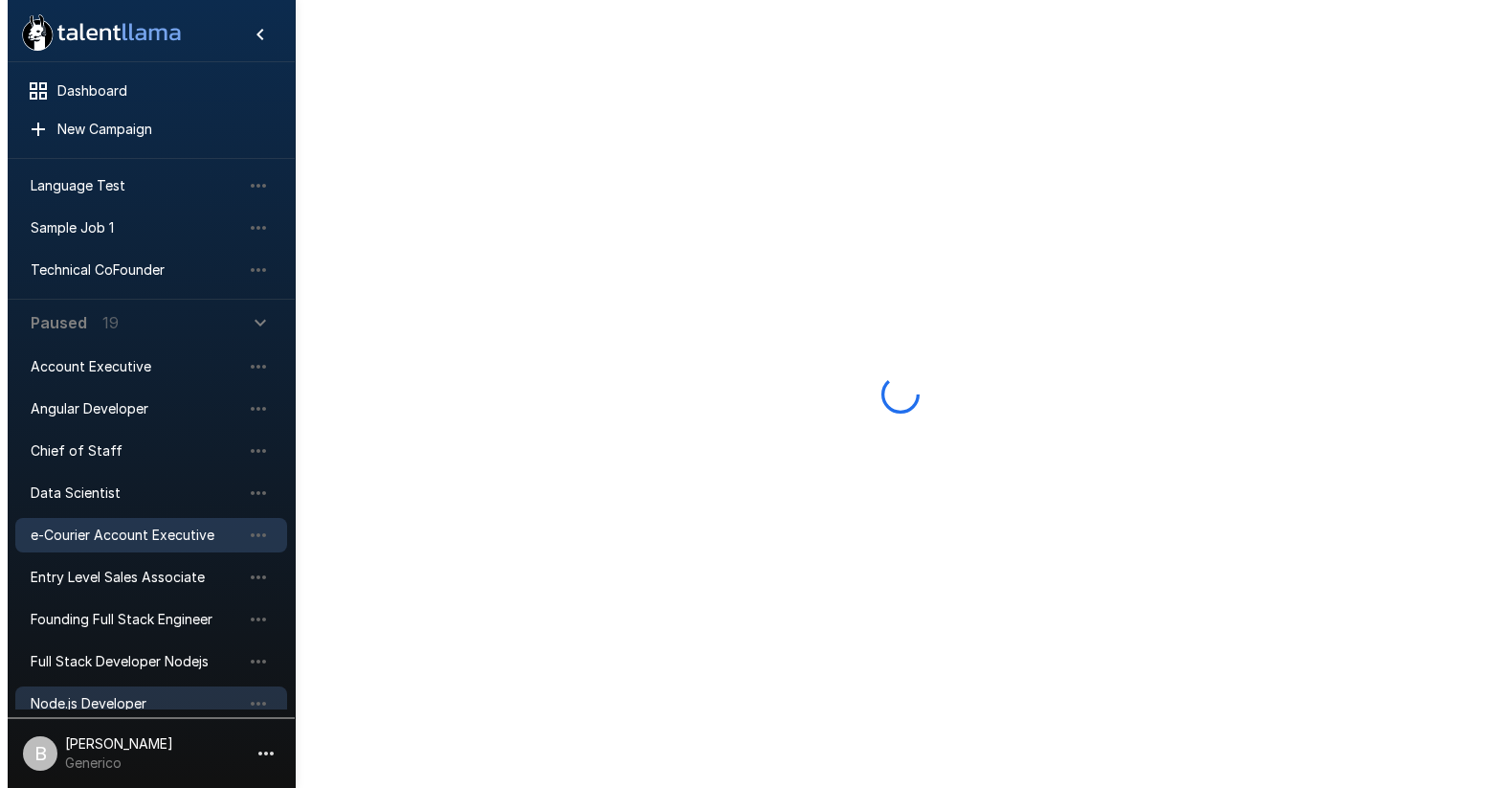 scroll, scrollTop: 0, scrollLeft: 0, axis: both 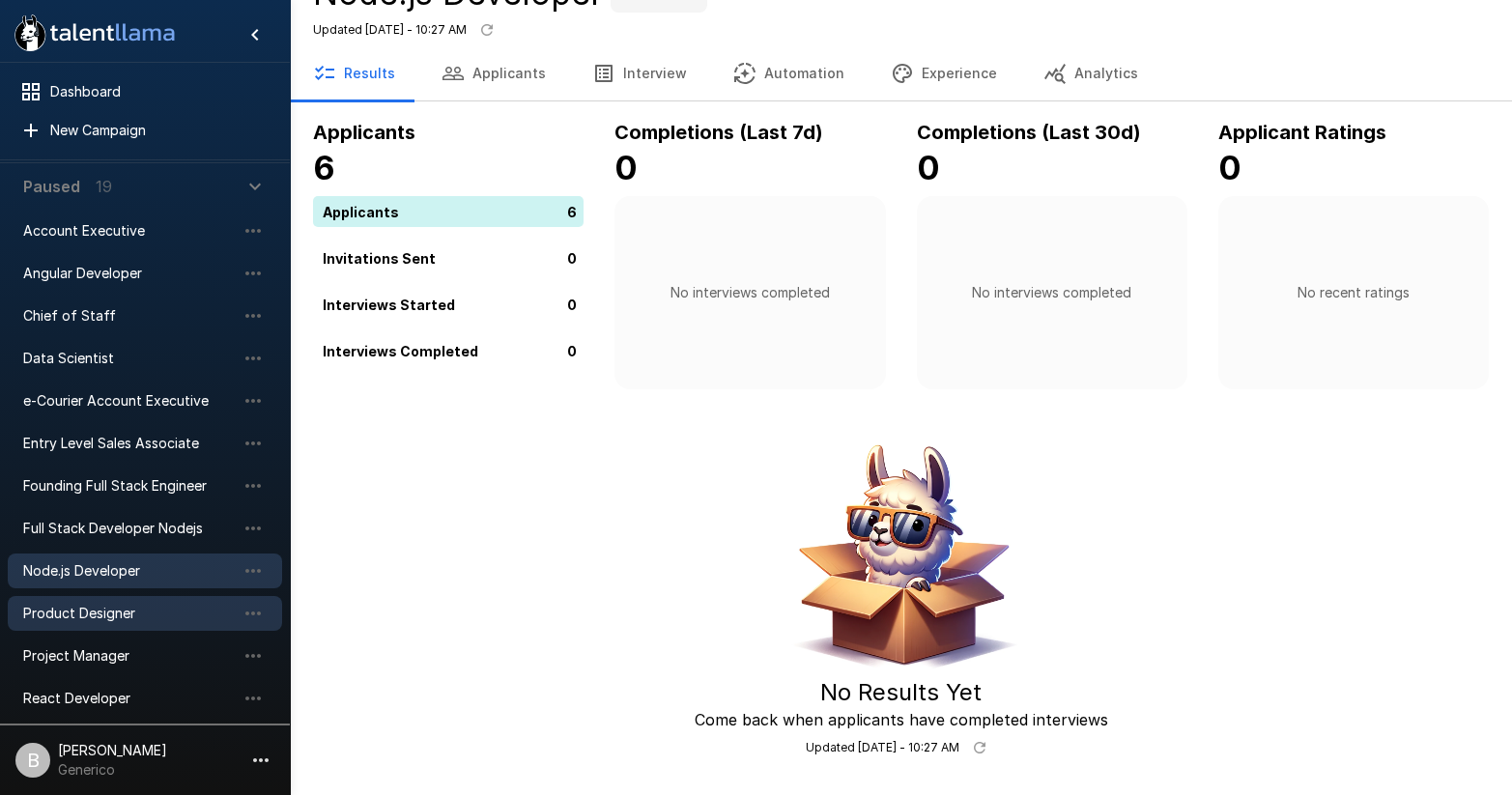 click on "Product Designer" at bounding box center [145, 613] 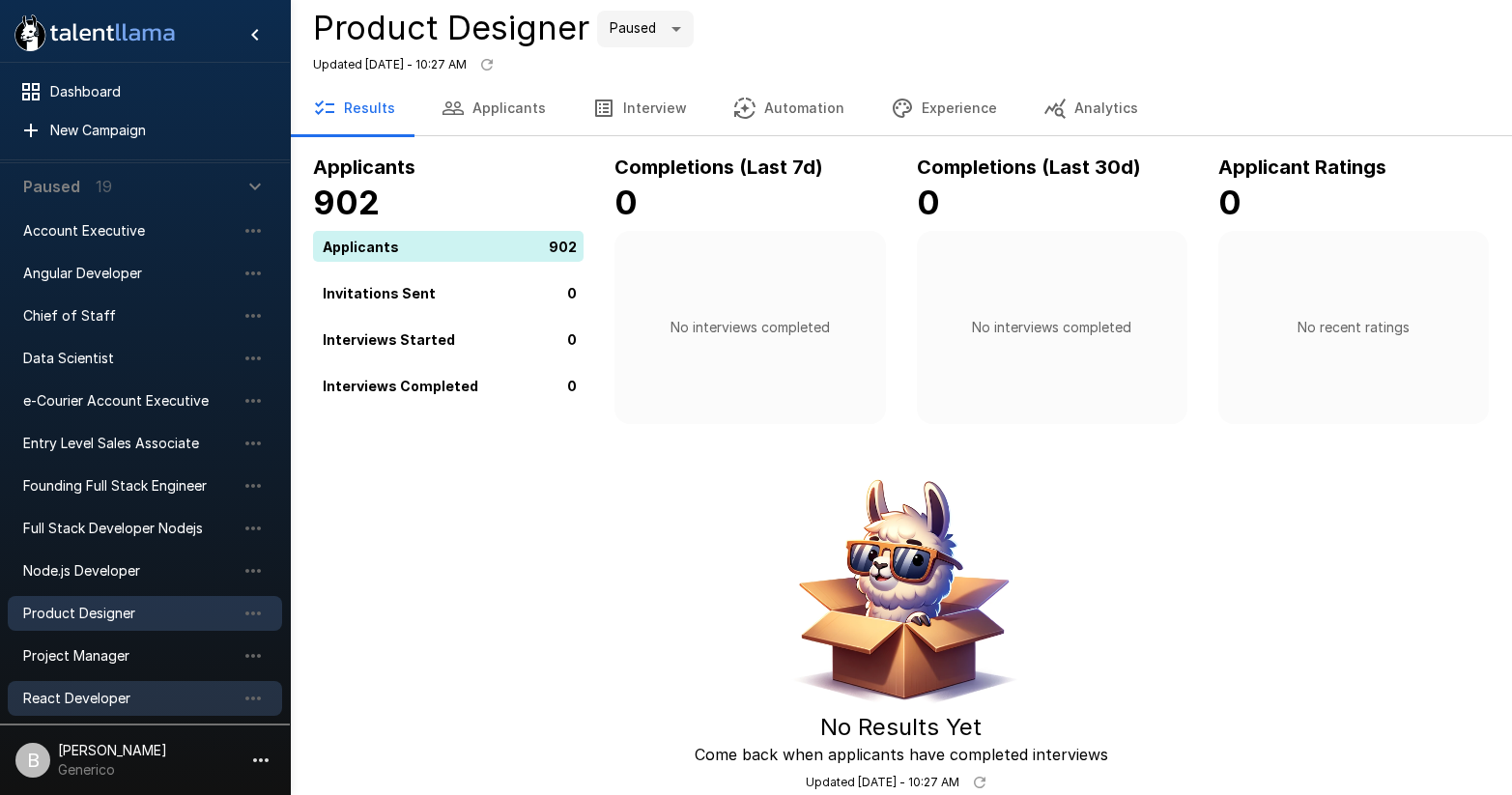 scroll, scrollTop: 19, scrollLeft: 0, axis: vertical 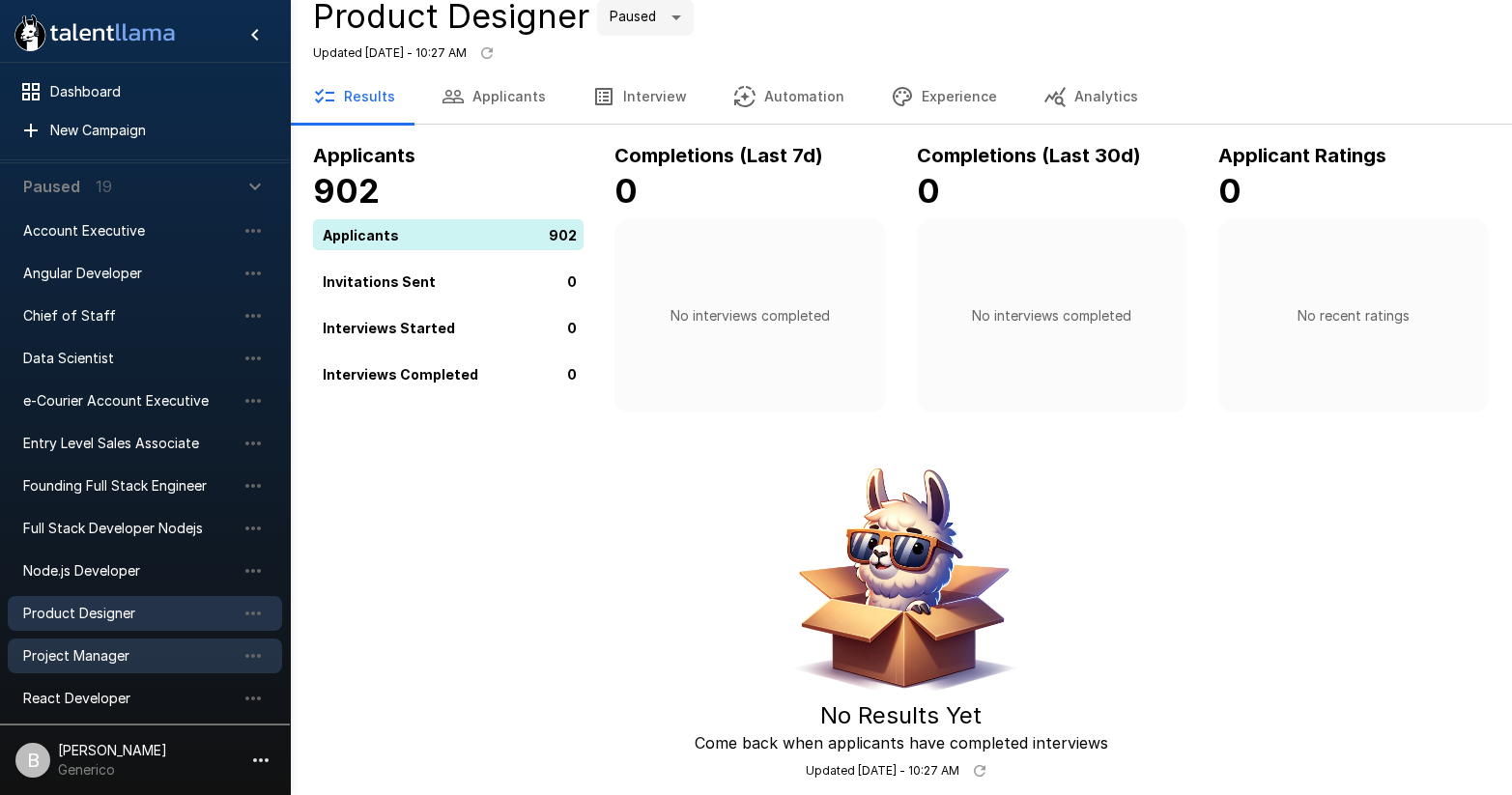 click on "Project Manager" at bounding box center (145, 656) 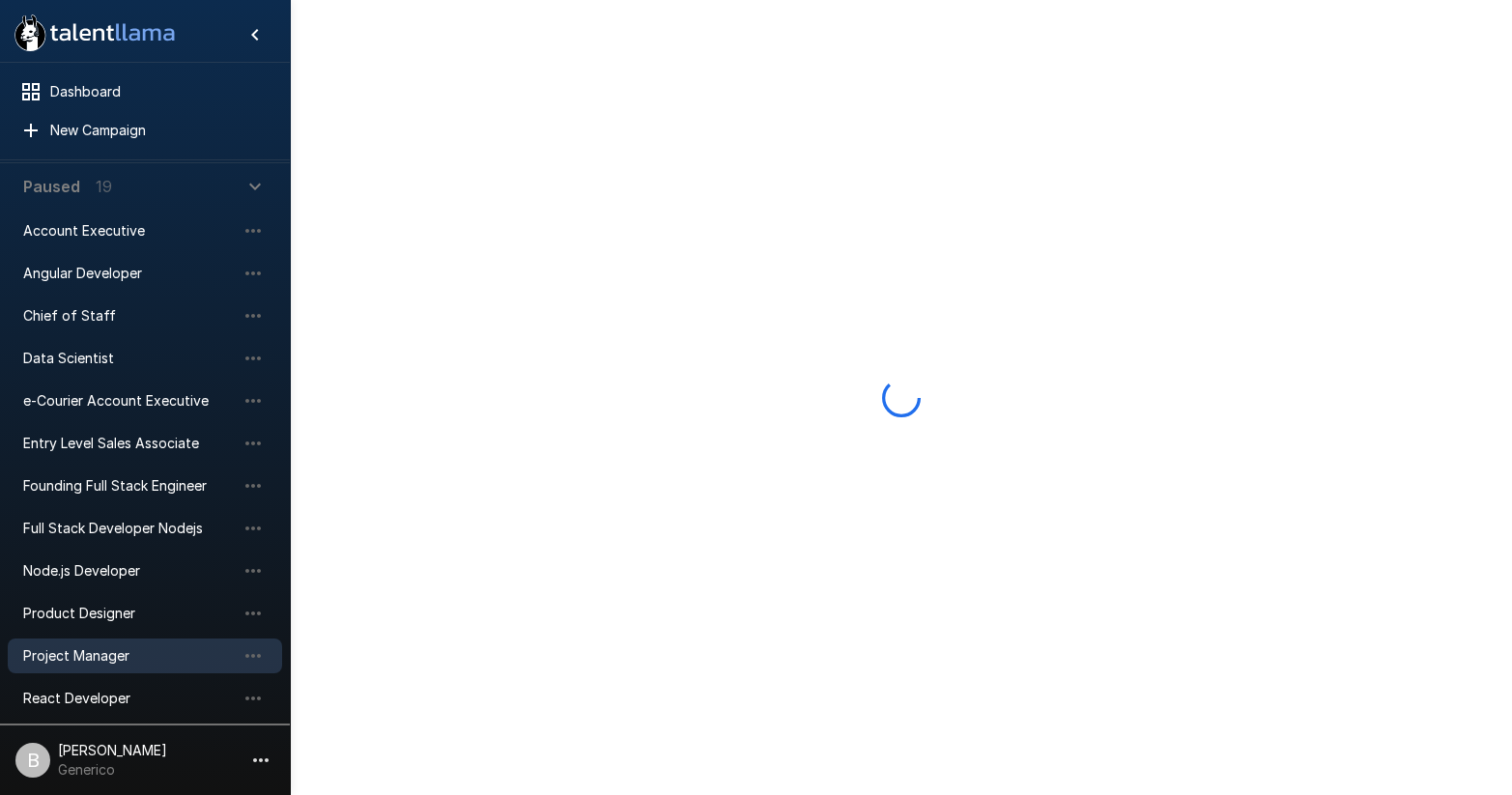 scroll, scrollTop: 0, scrollLeft: 0, axis: both 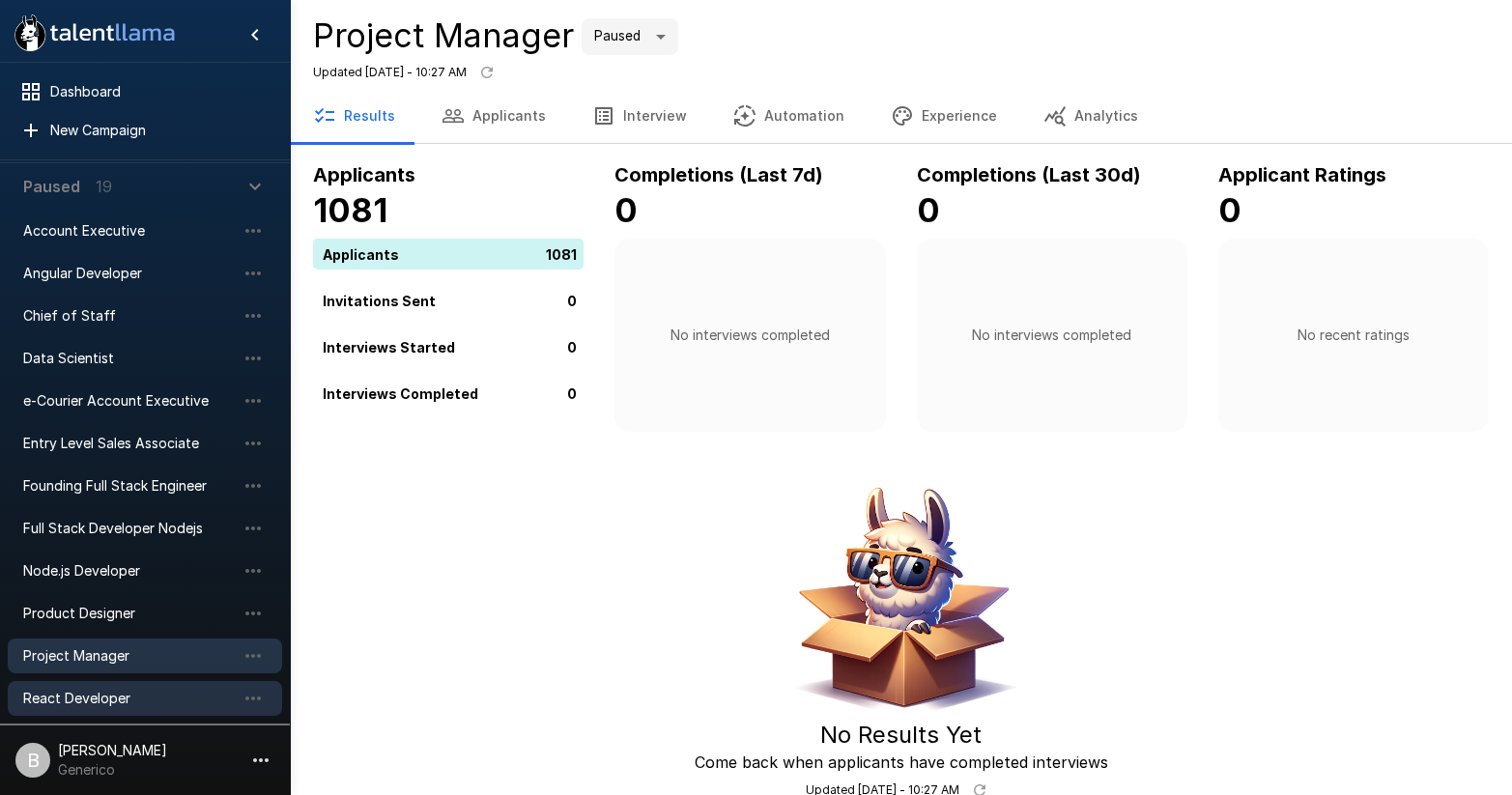 click on "React Developer" at bounding box center (145, 698) 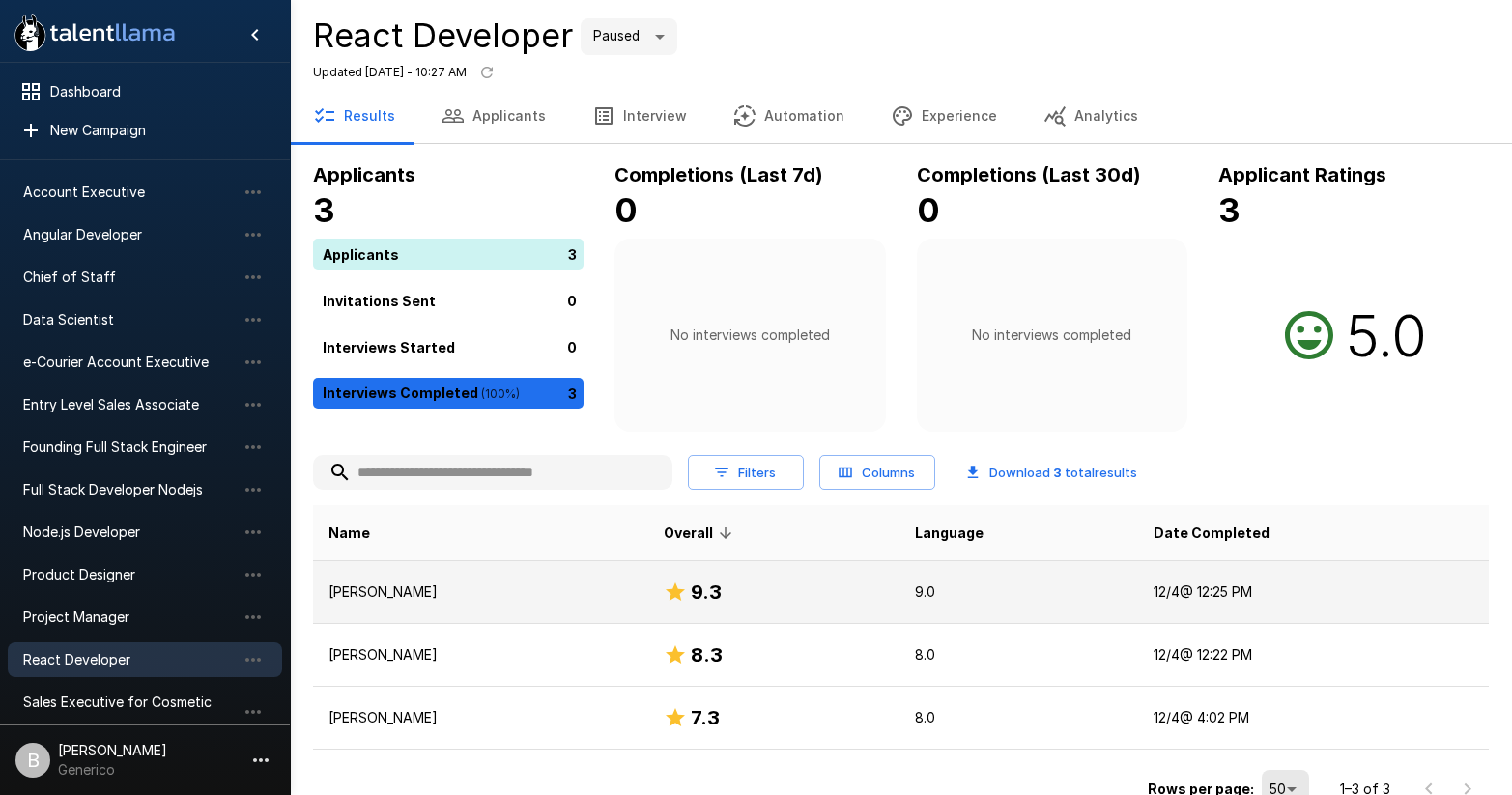 scroll, scrollTop: 425, scrollLeft: 0, axis: vertical 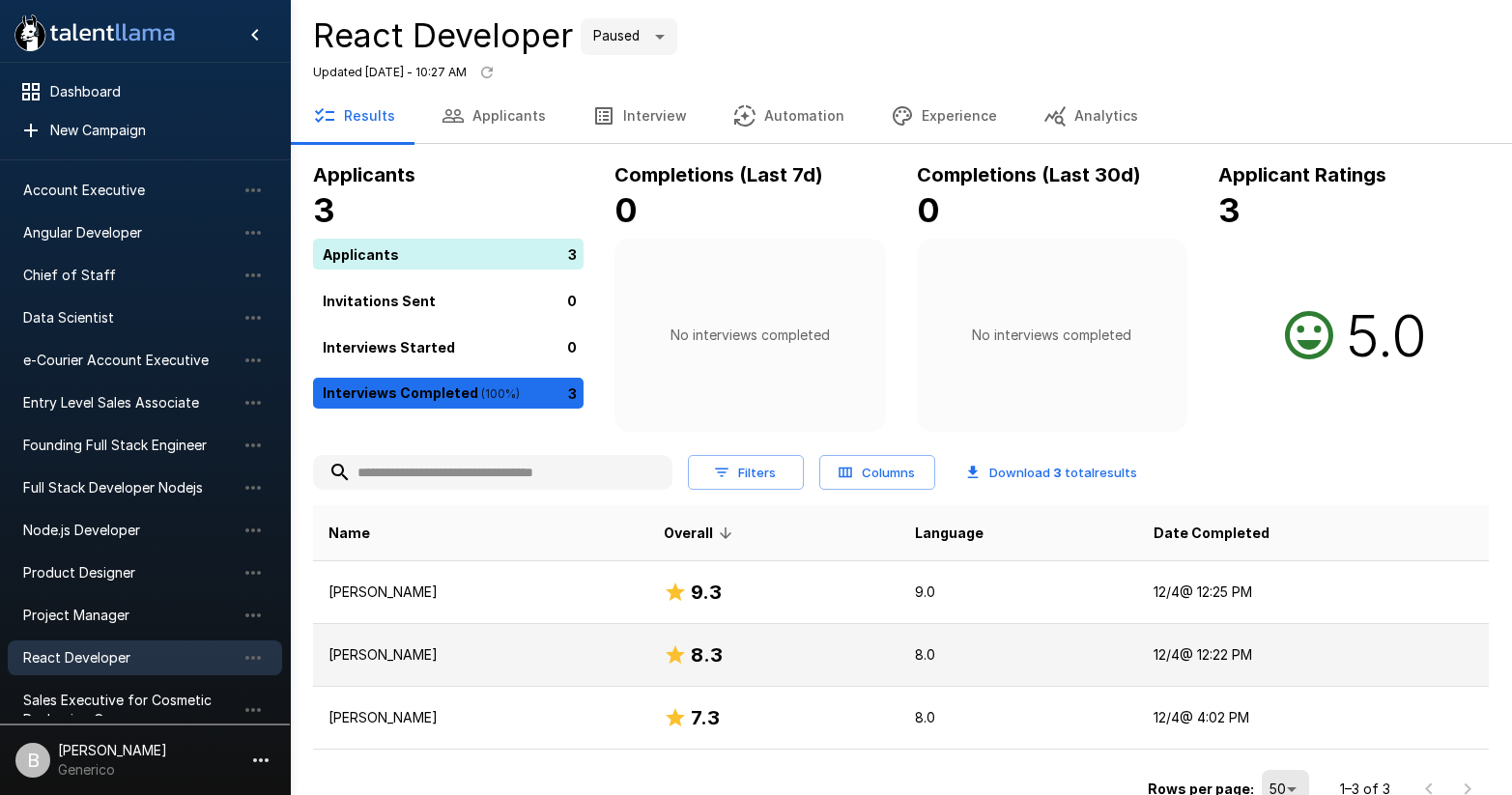 click on "Adam Stokar" at bounding box center [480, 655] 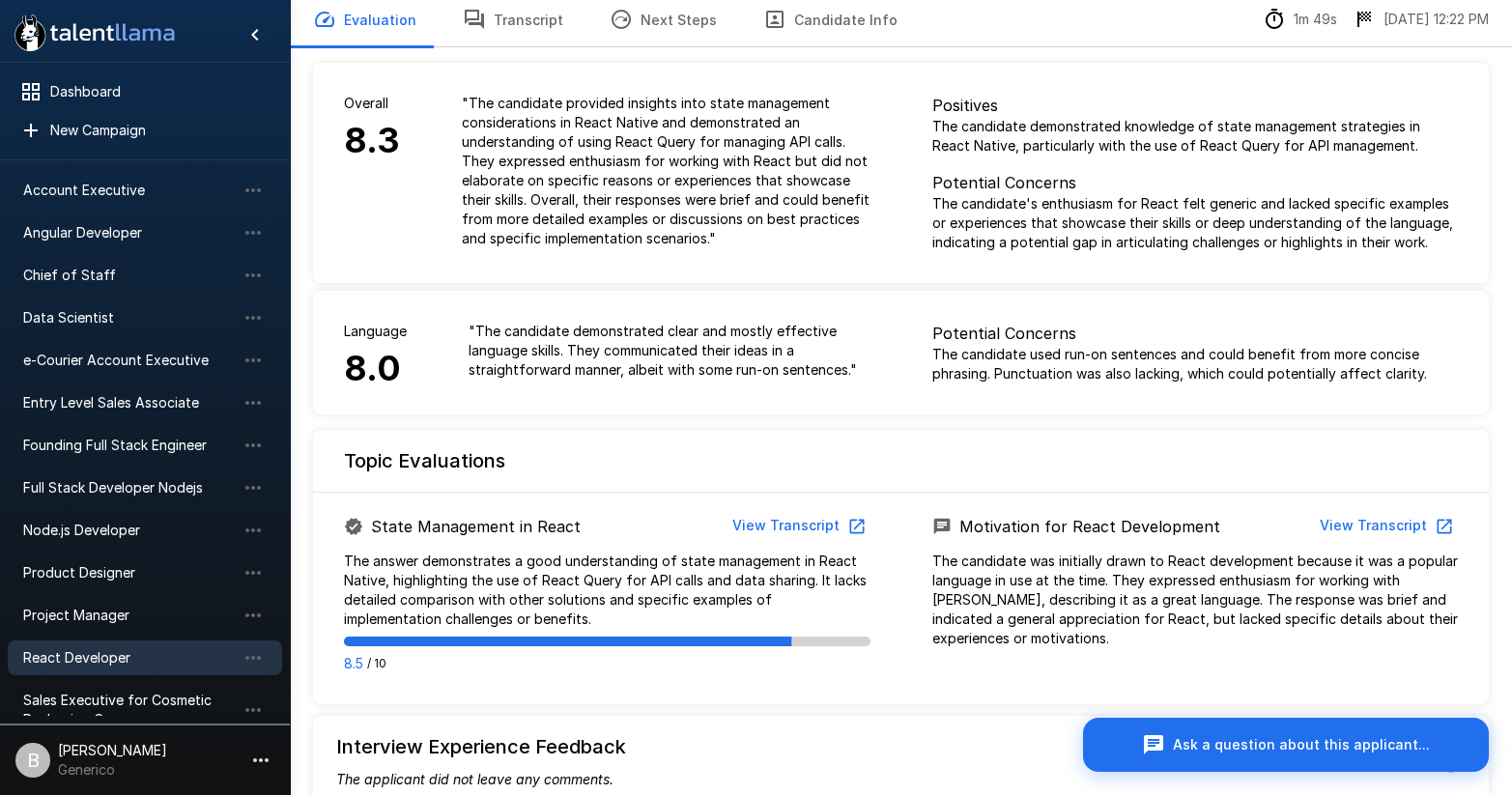 scroll, scrollTop: 324, scrollLeft: 0, axis: vertical 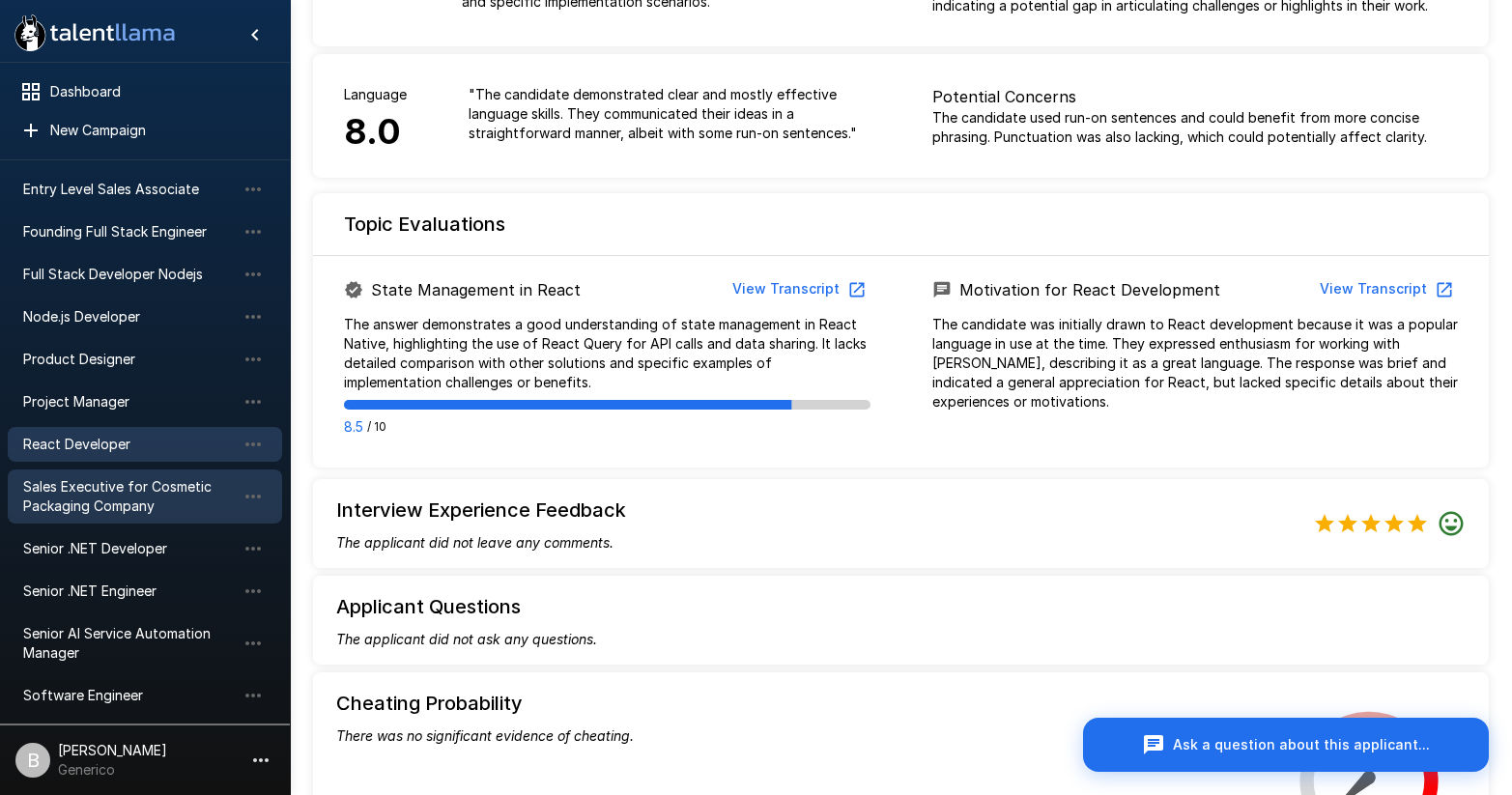 click on "Sales Executive for Cosmetic Packaging Company" at bounding box center [129, 497] 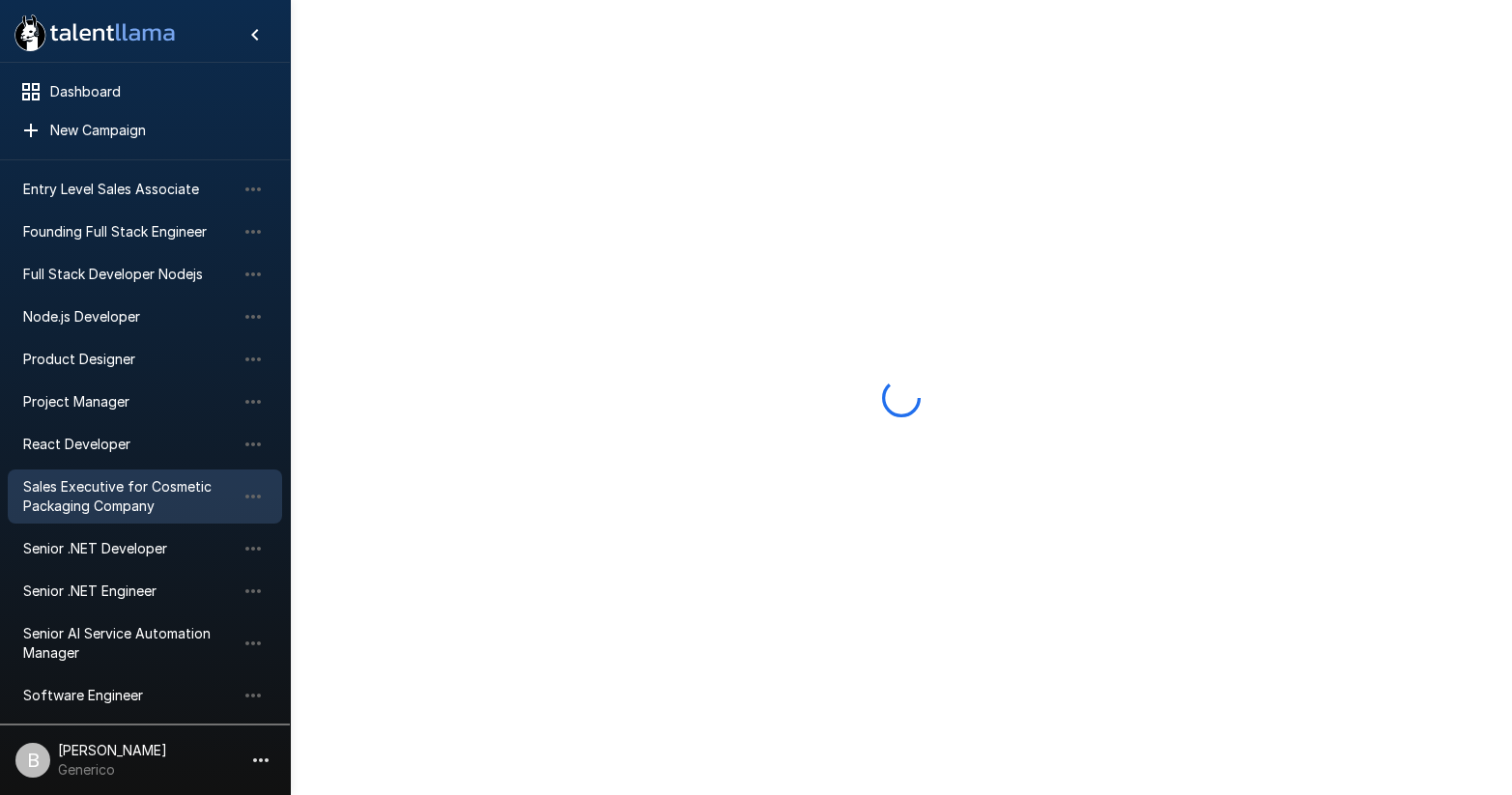 scroll, scrollTop: 0, scrollLeft: 0, axis: both 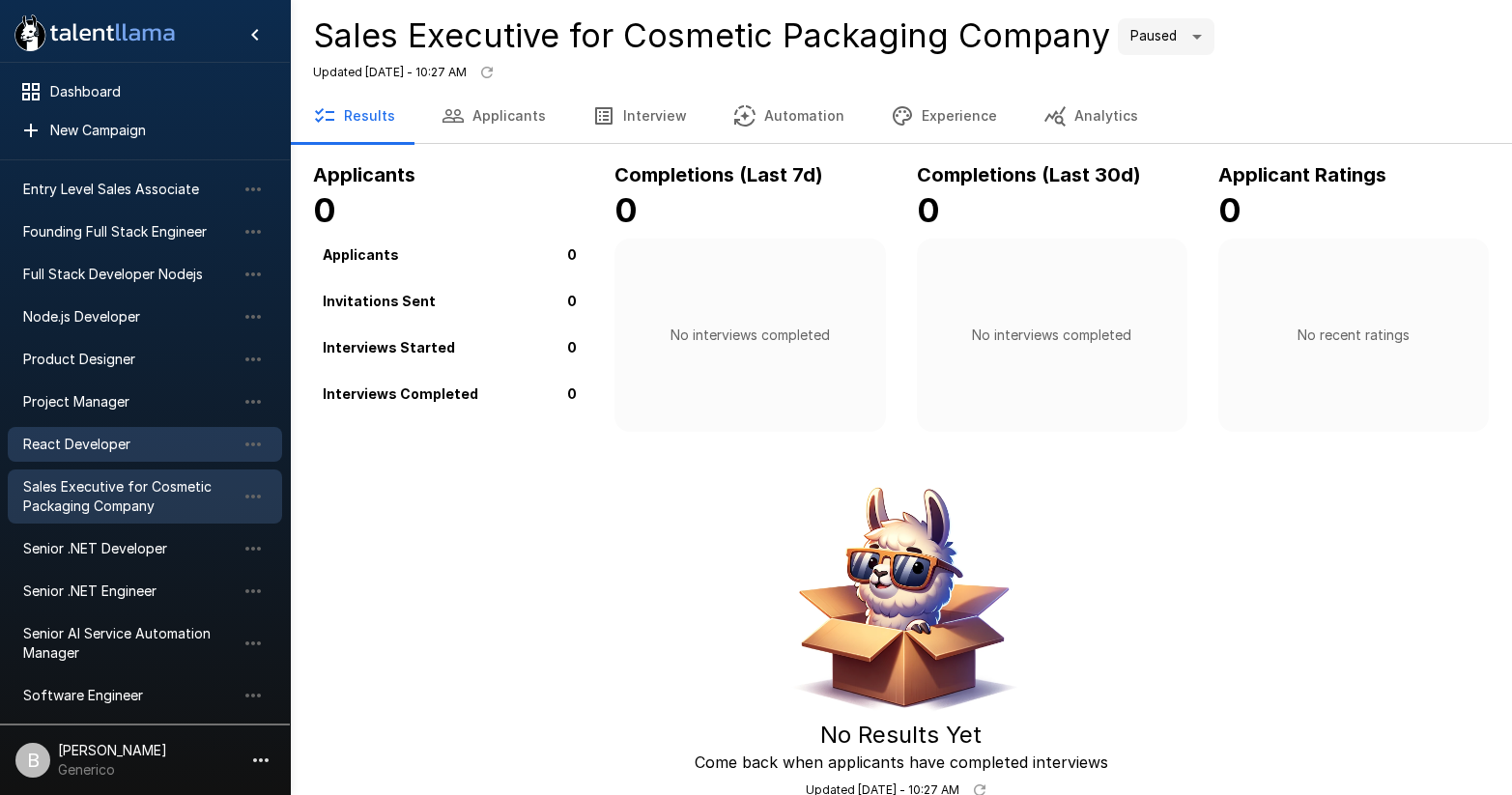 click on "React Developer" at bounding box center [129, 444] 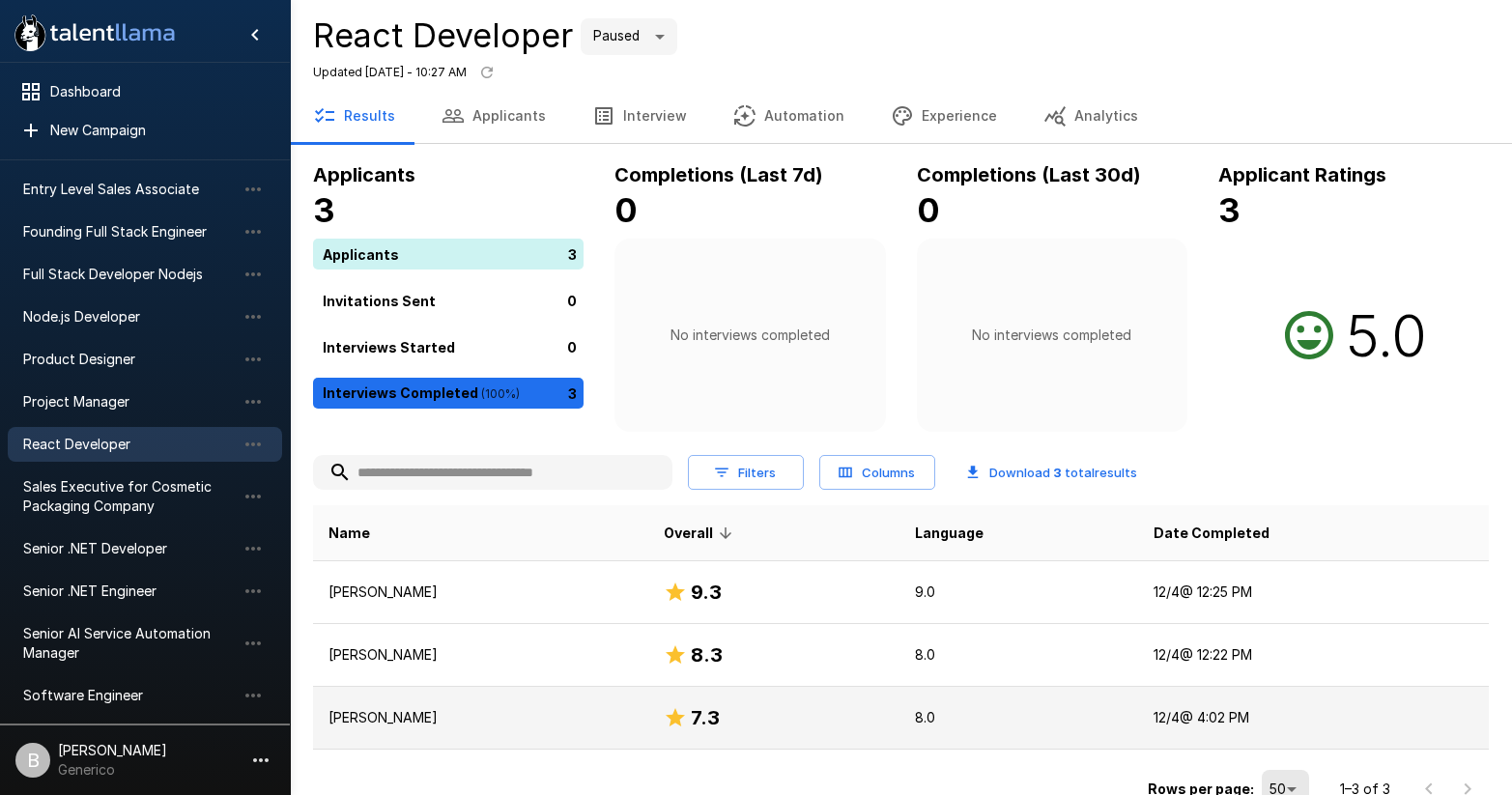 click on "Benjamin Chaikin" at bounding box center (480, 718) 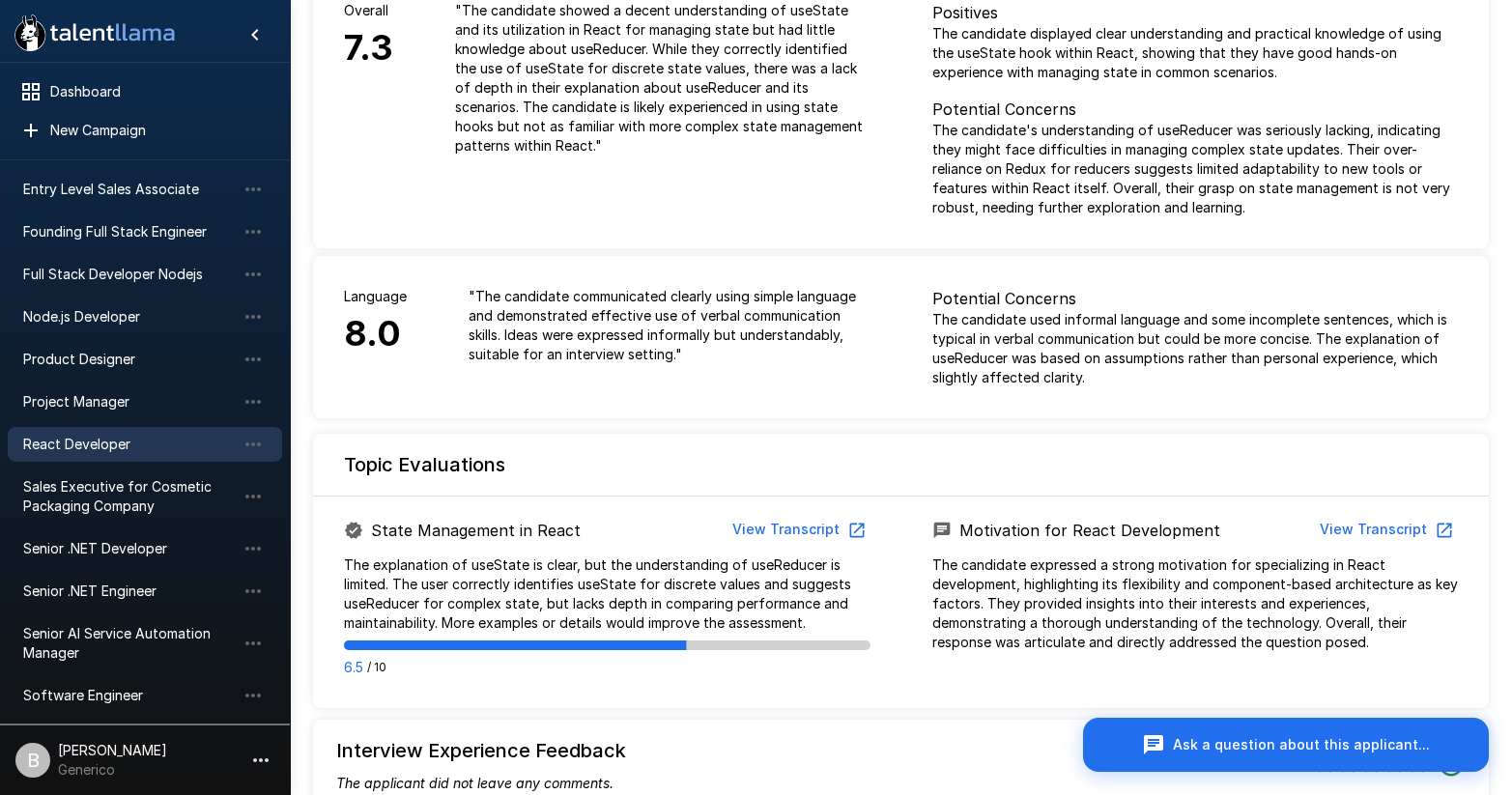 scroll, scrollTop: 268, scrollLeft: 0, axis: vertical 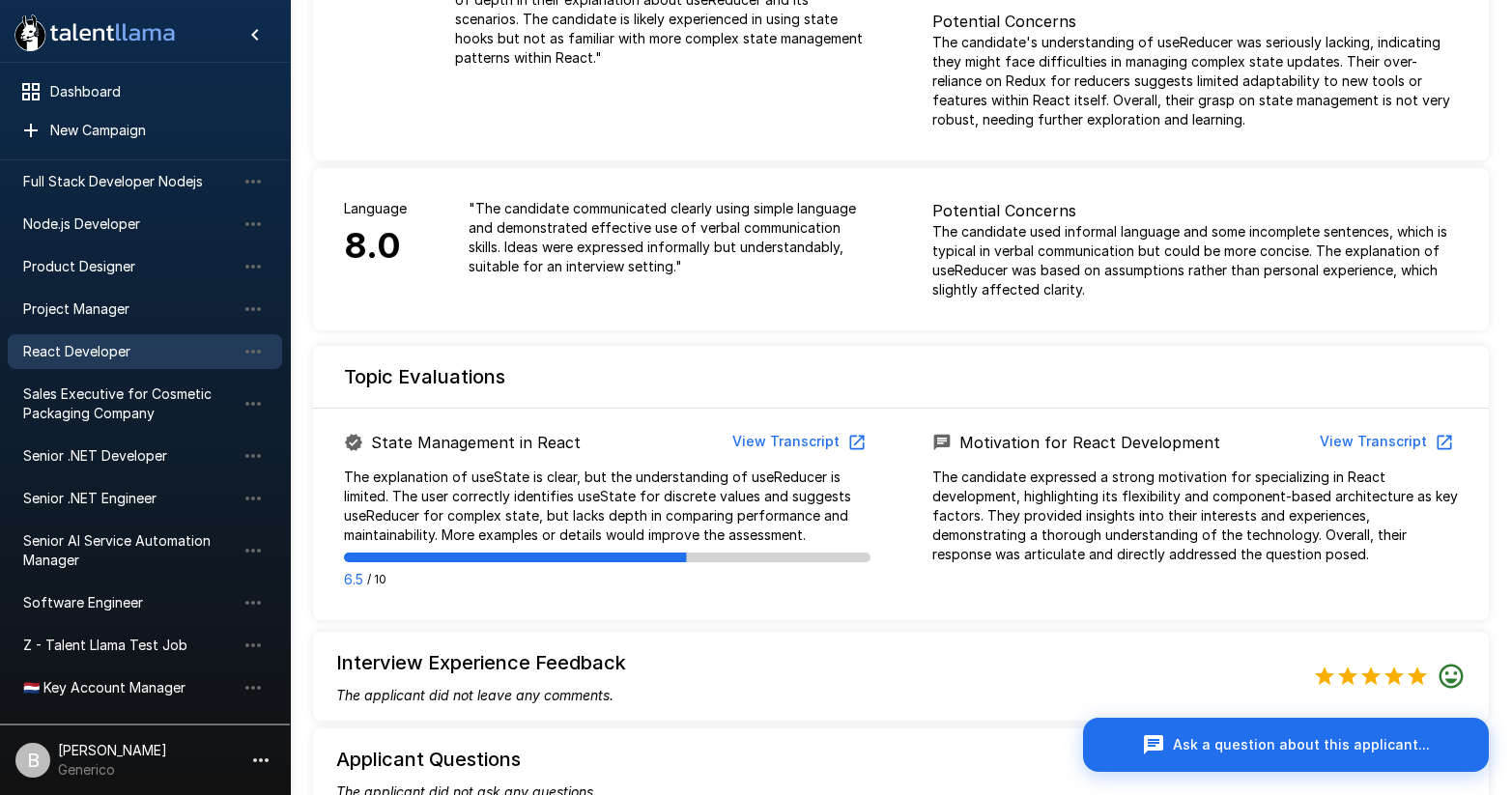 click on "Senior .NET Engineer" at bounding box center (145, 498) 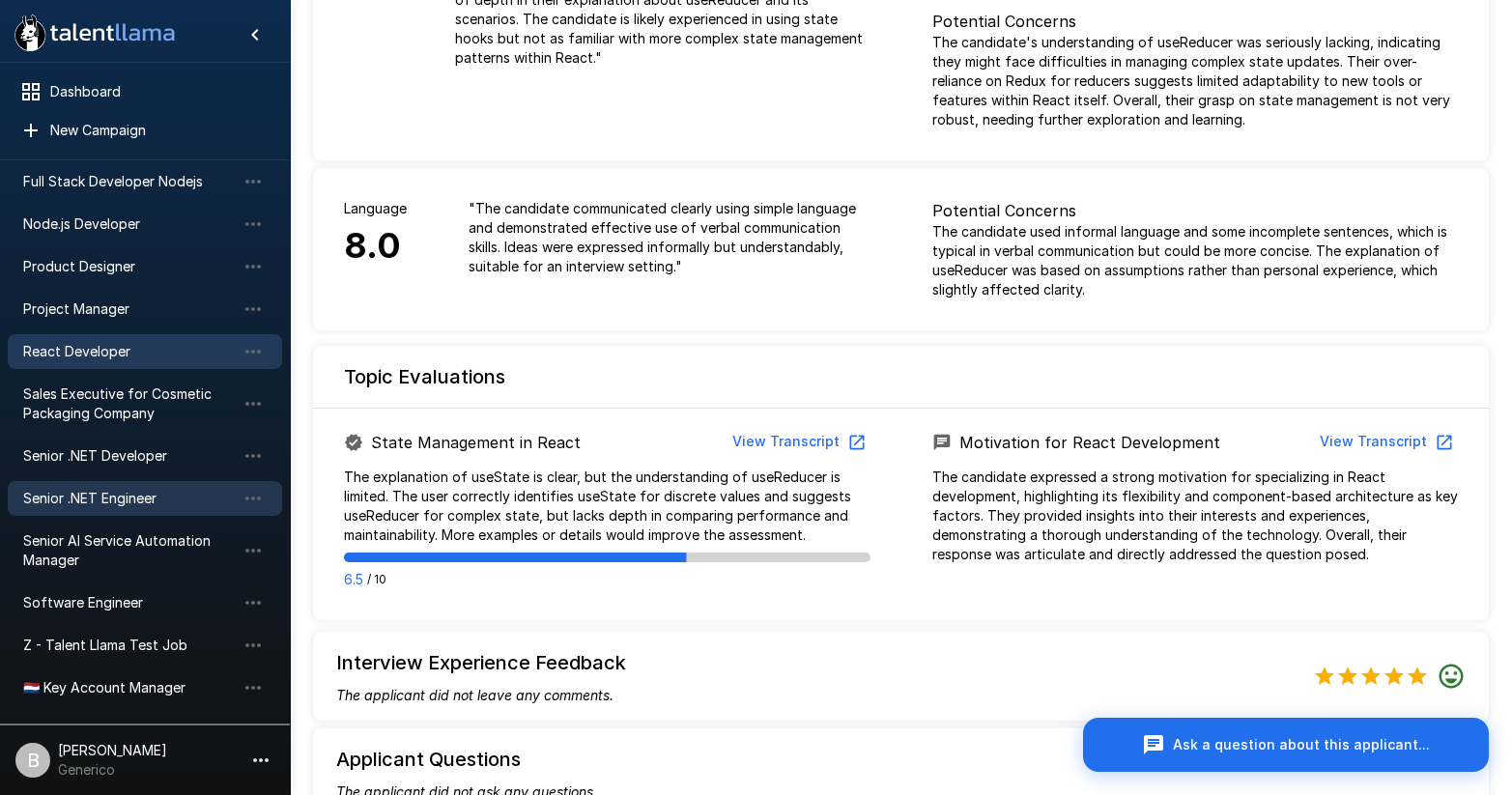 click on "Senior .NET Engineer" at bounding box center [145, 498] 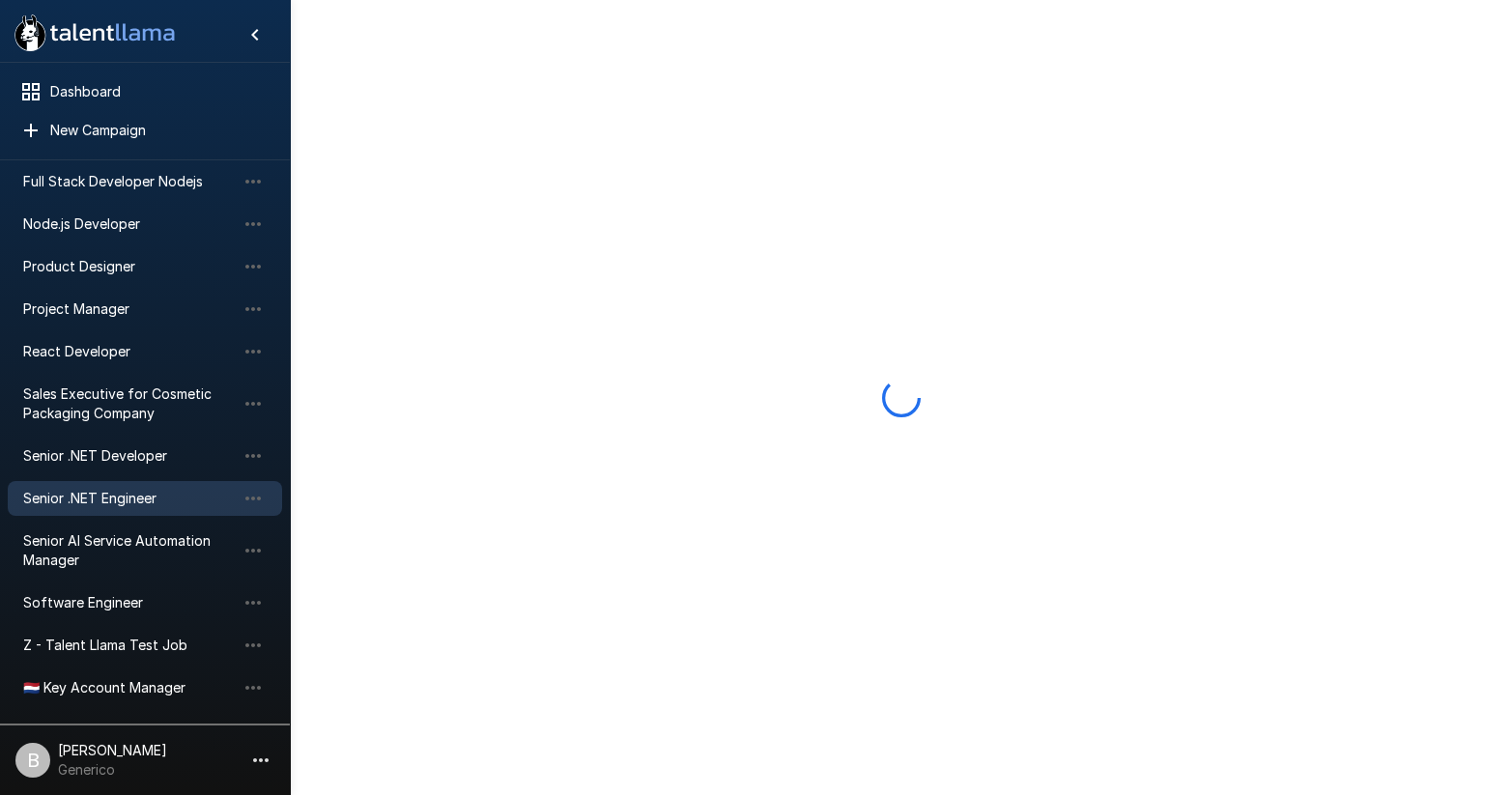 scroll 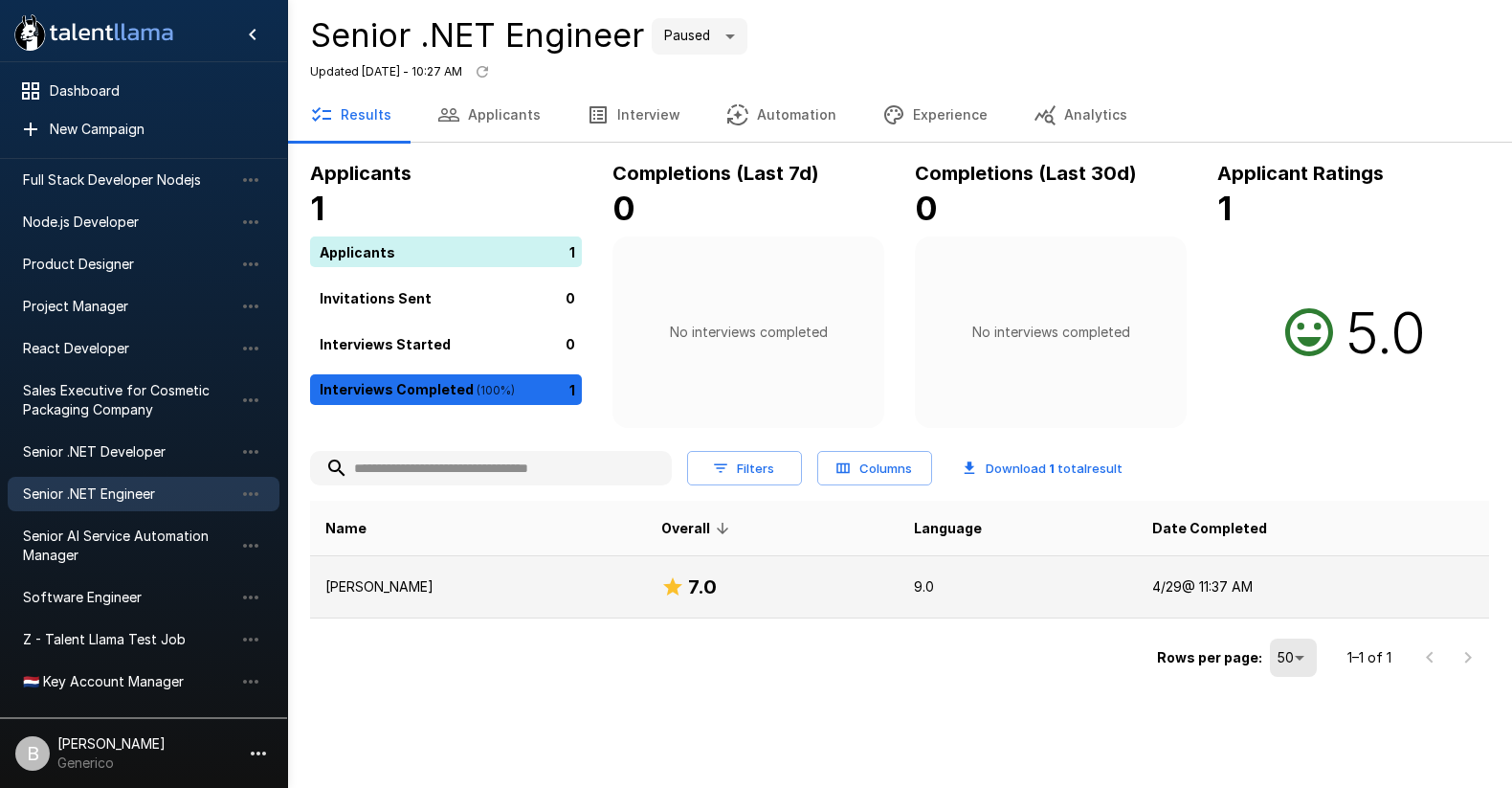 click on "Benjamin Chaikin" at bounding box center (478, 587) 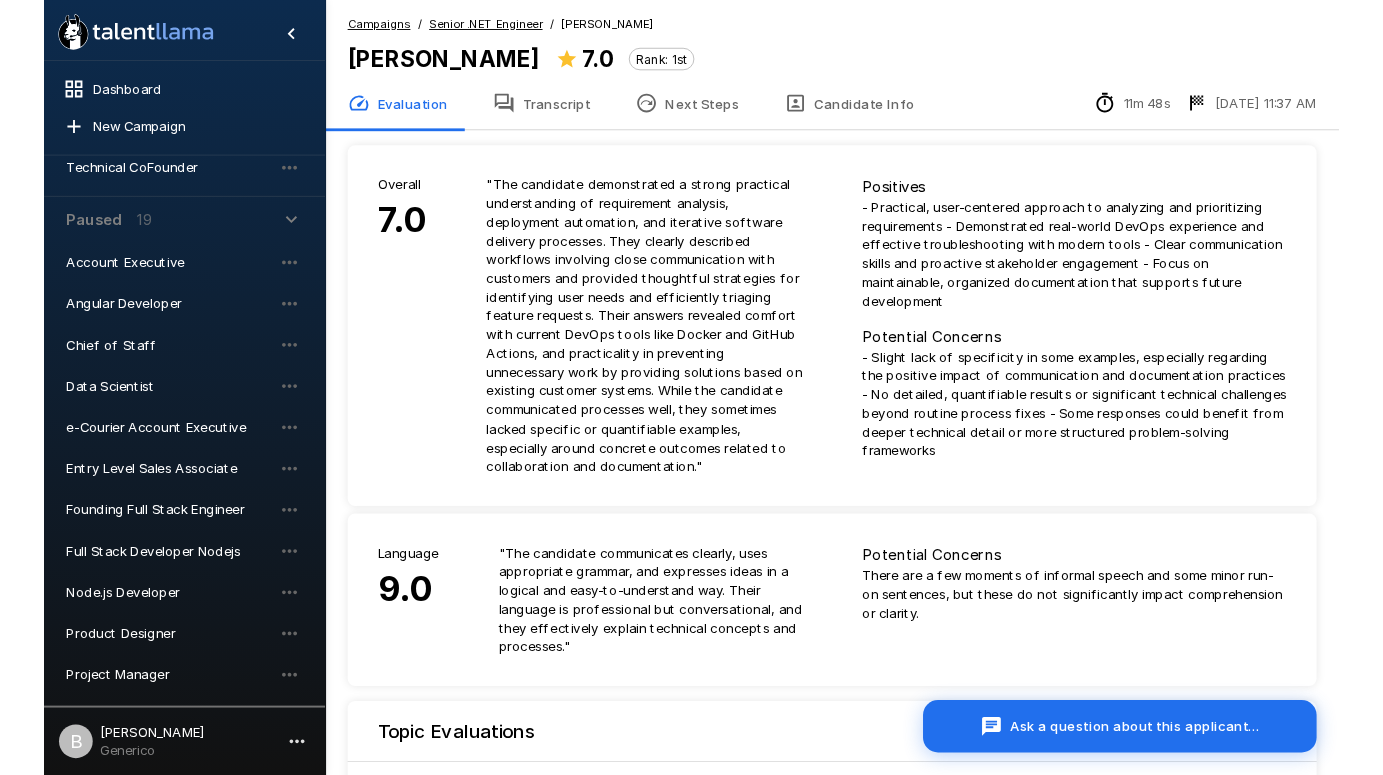 scroll, scrollTop: 336, scrollLeft: 0, axis: vertical 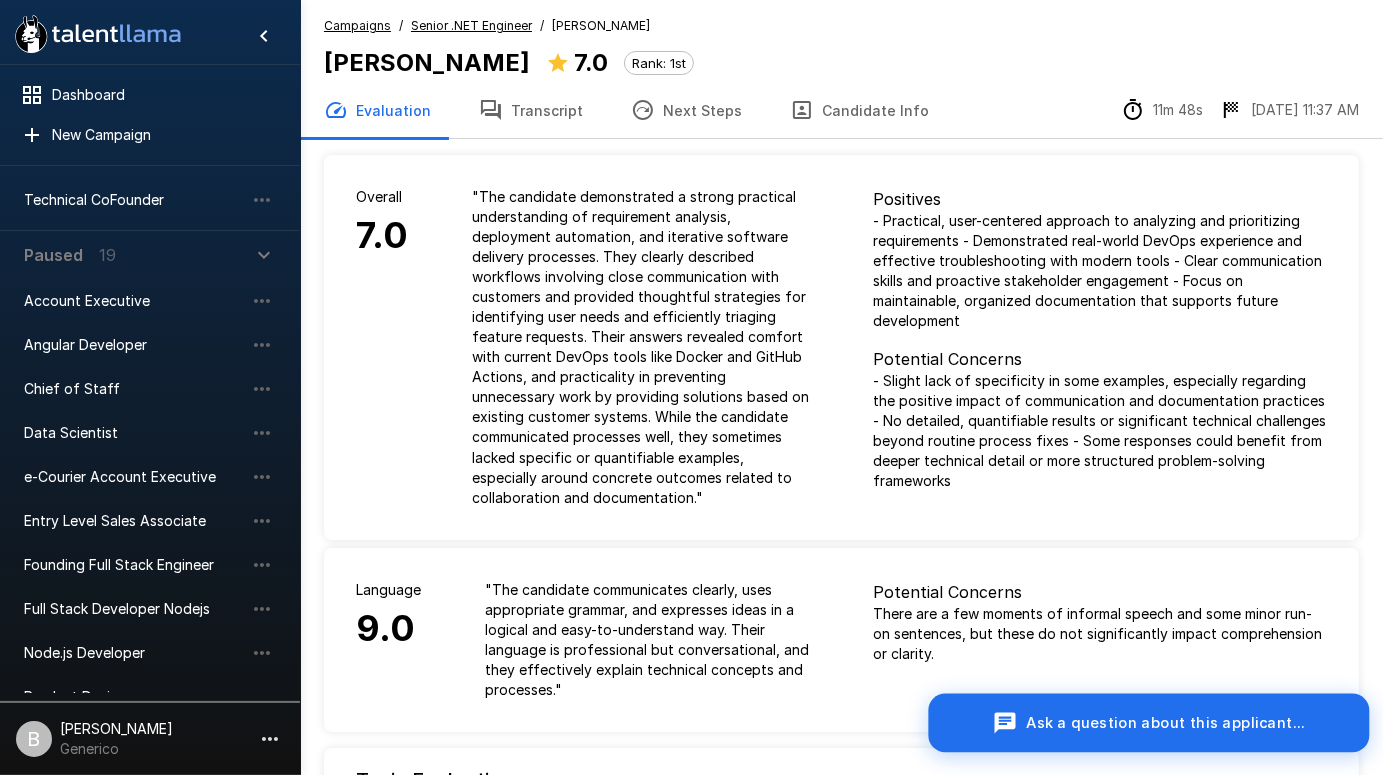 click on "Ask a question about this applicant..." at bounding box center (1165, 722) 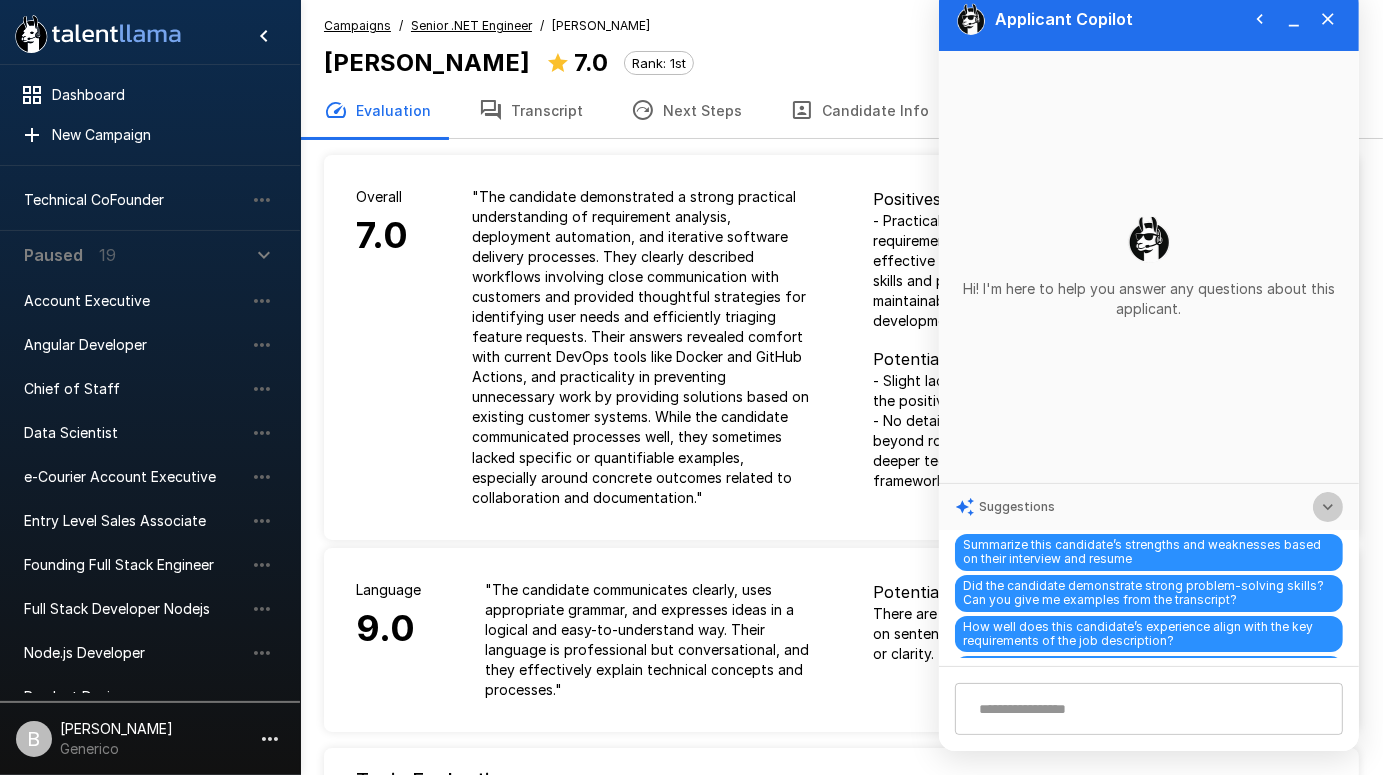 click 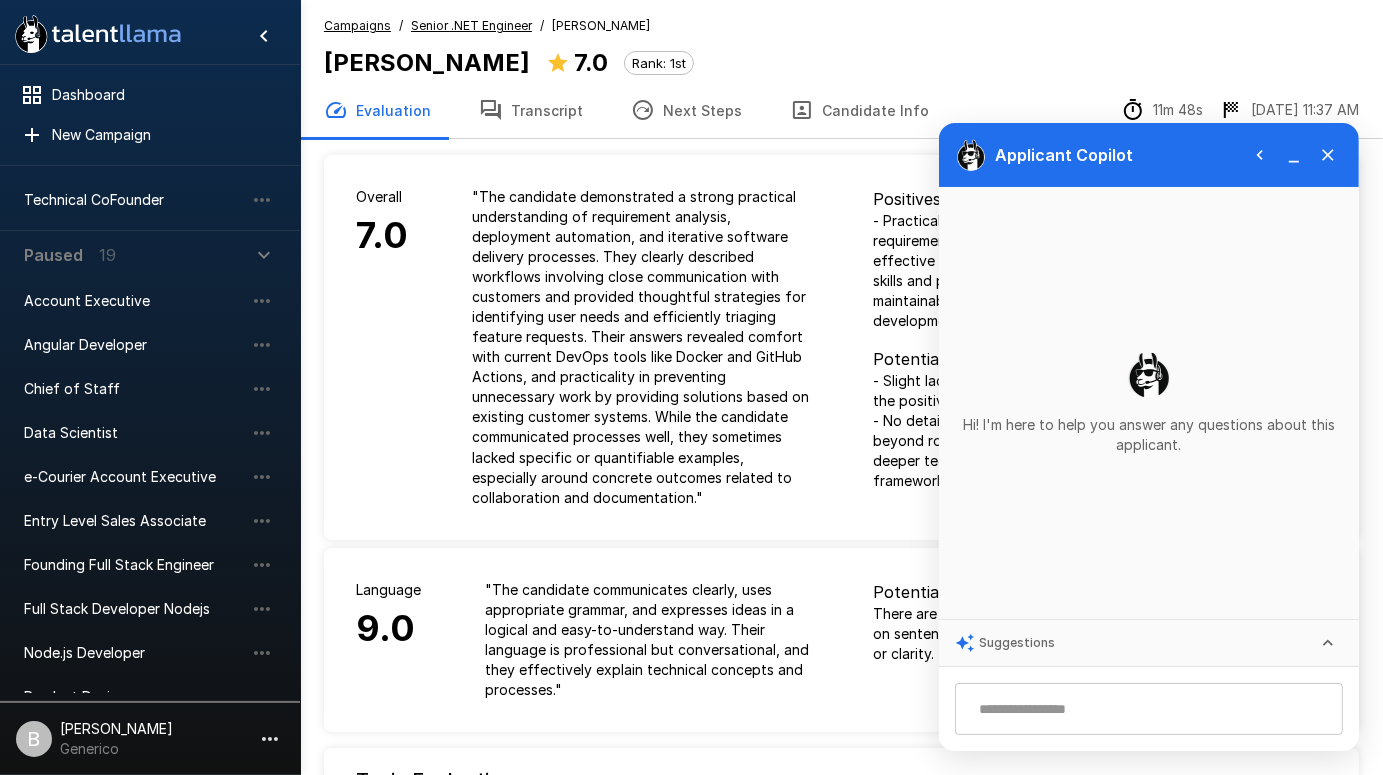 click at bounding box center [1149, 709] 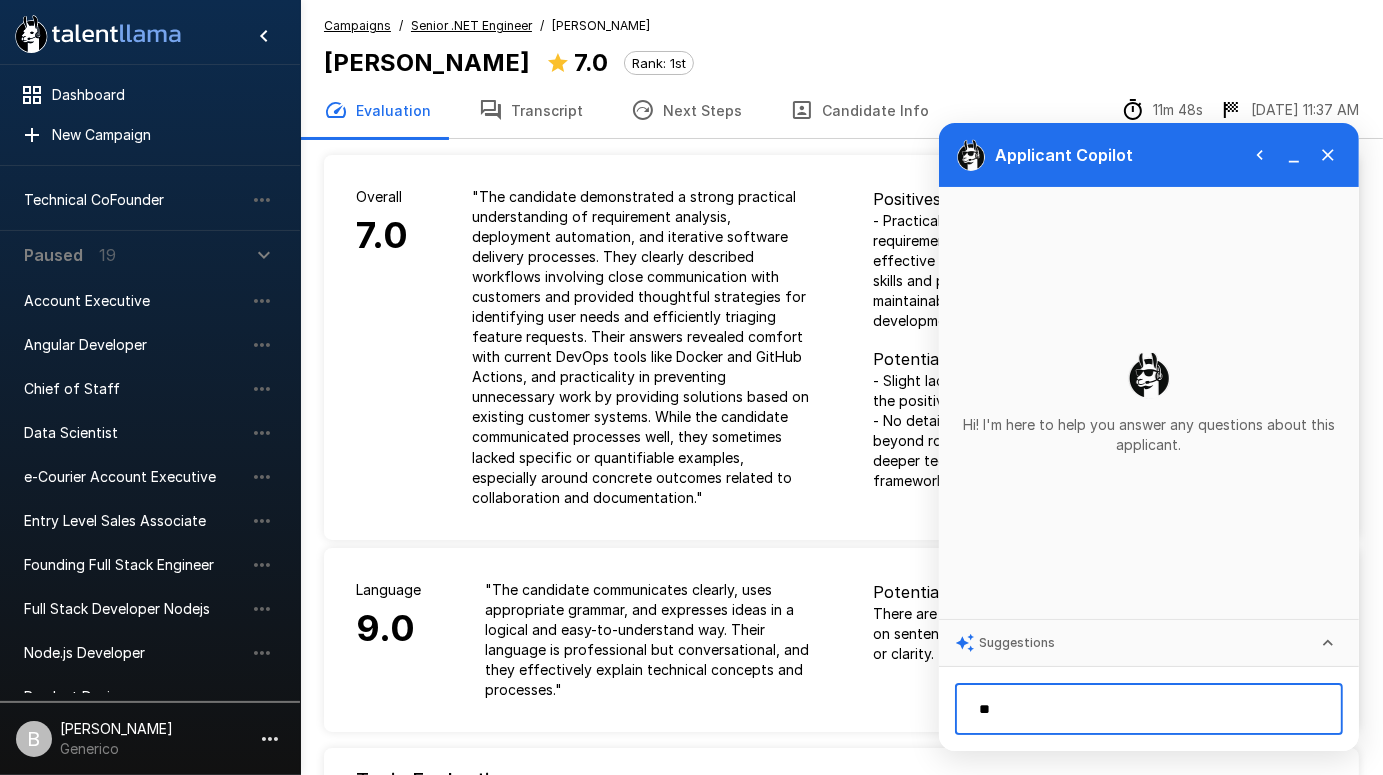 type on "*" 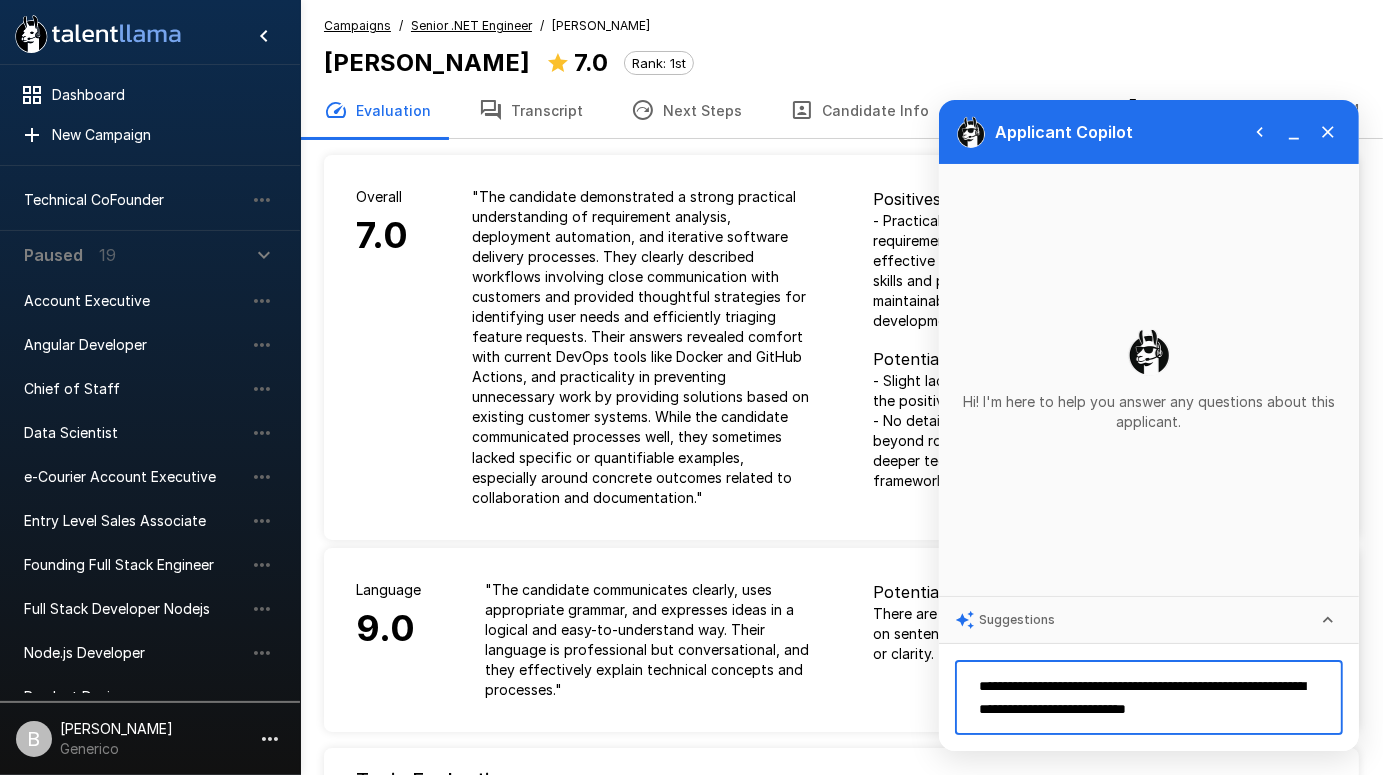 type on "**********" 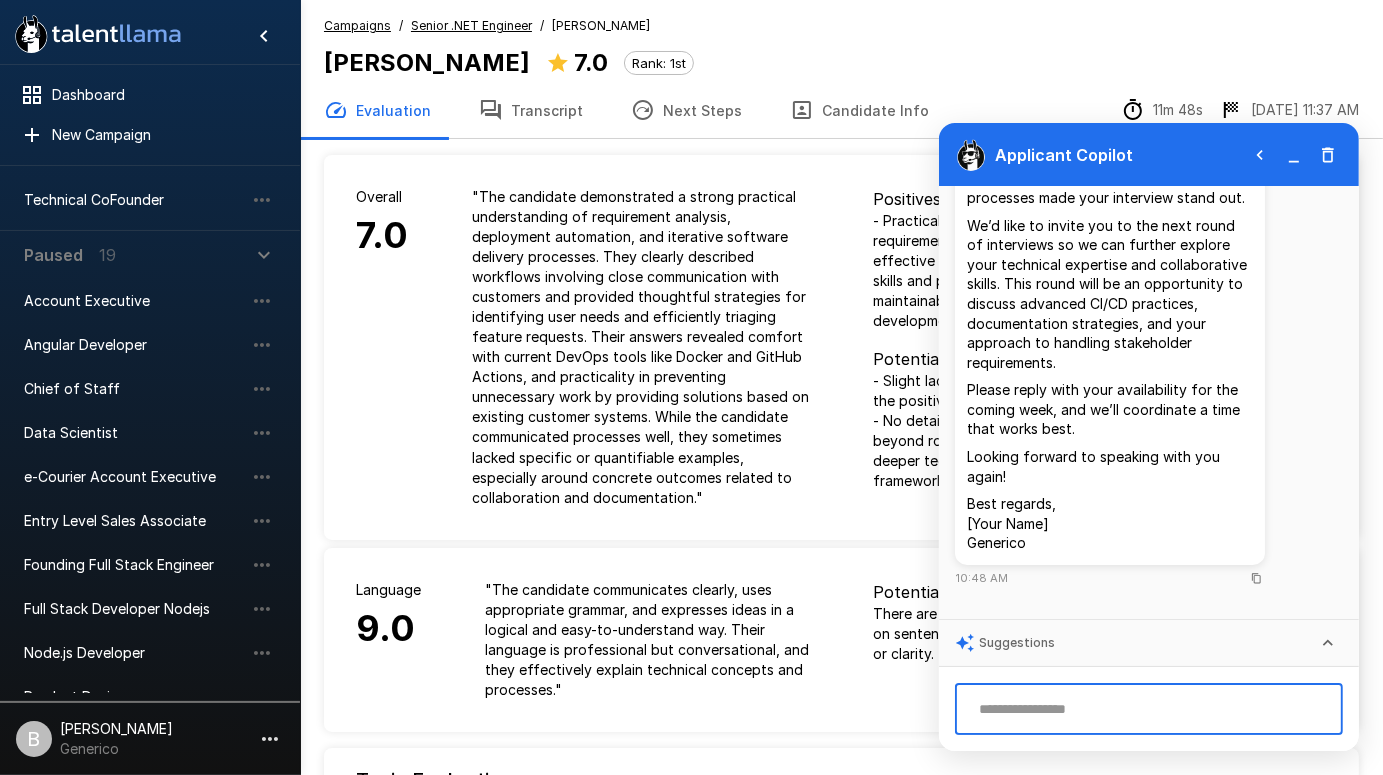 scroll, scrollTop: 460, scrollLeft: 0, axis: vertical 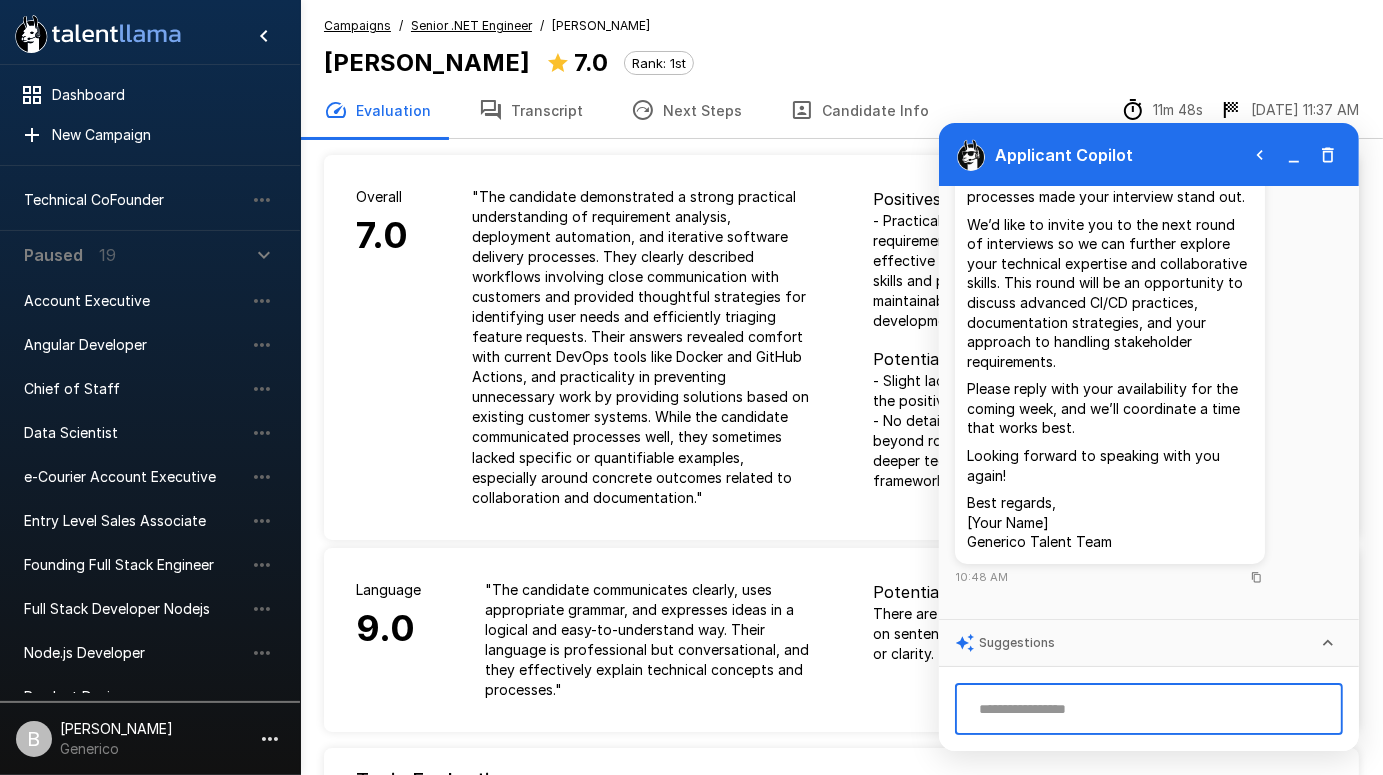 click at bounding box center [1149, 709] 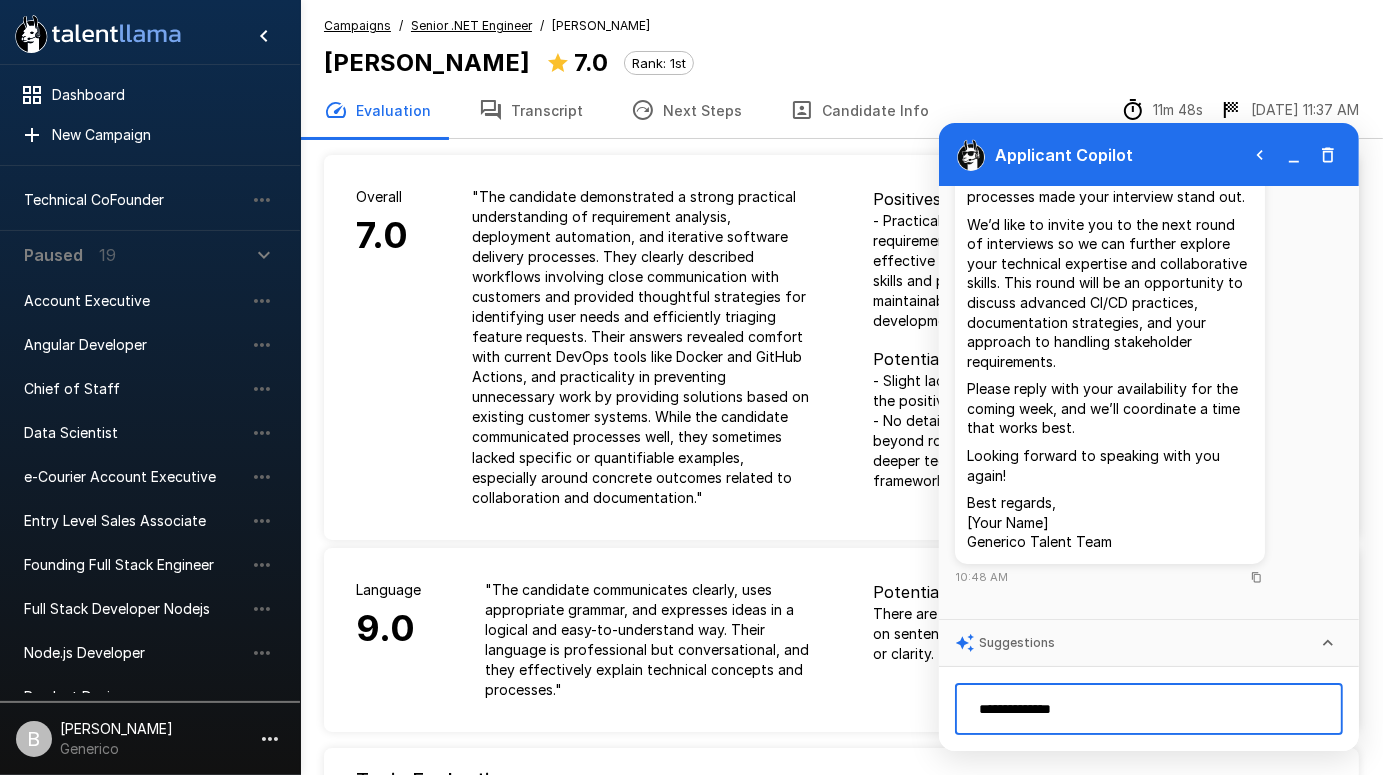 type on "**********" 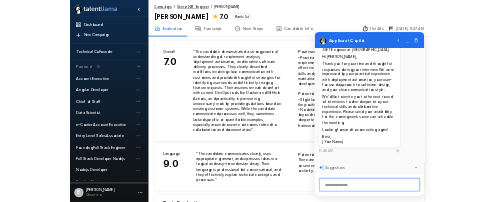 scroll, scrollTop: 1037, scrollLeft: 0, axis: vertical 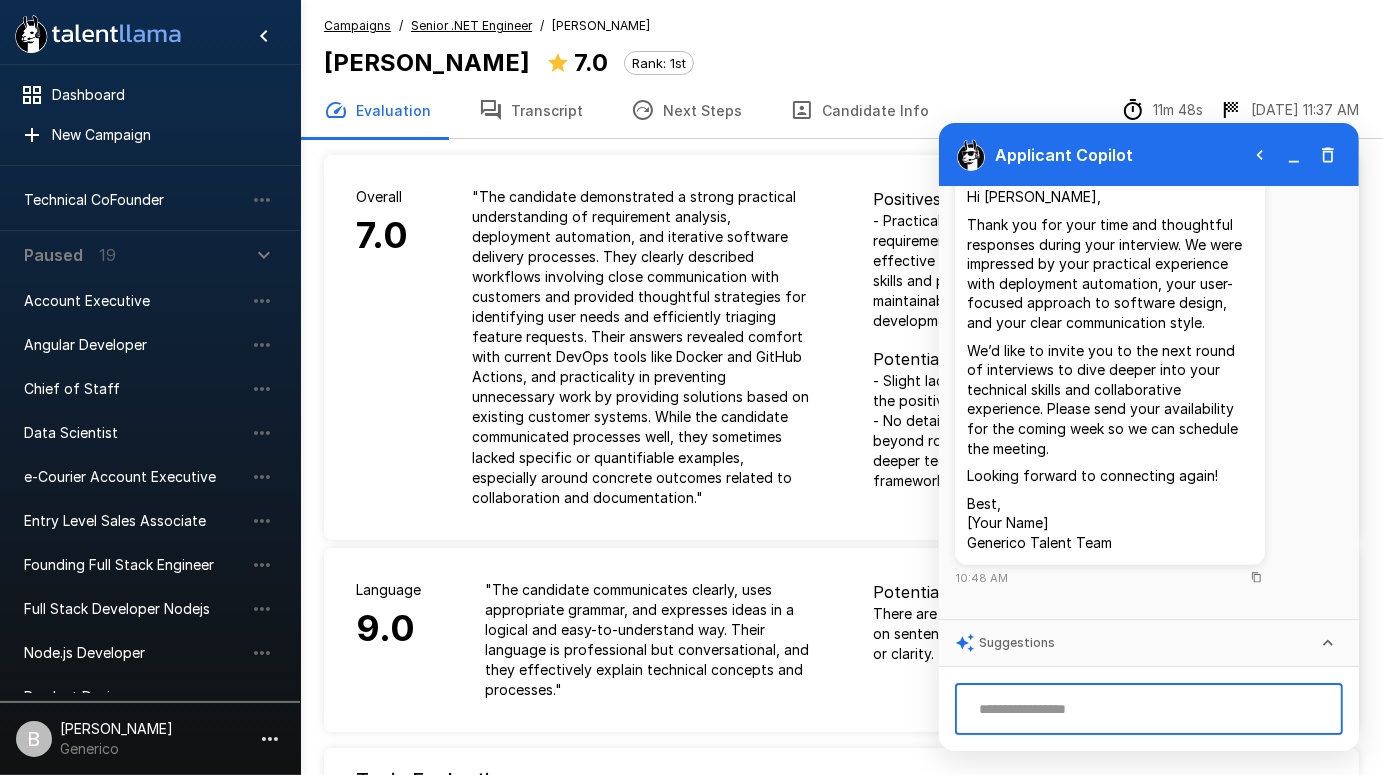 click at bounding box center (1149, 709) 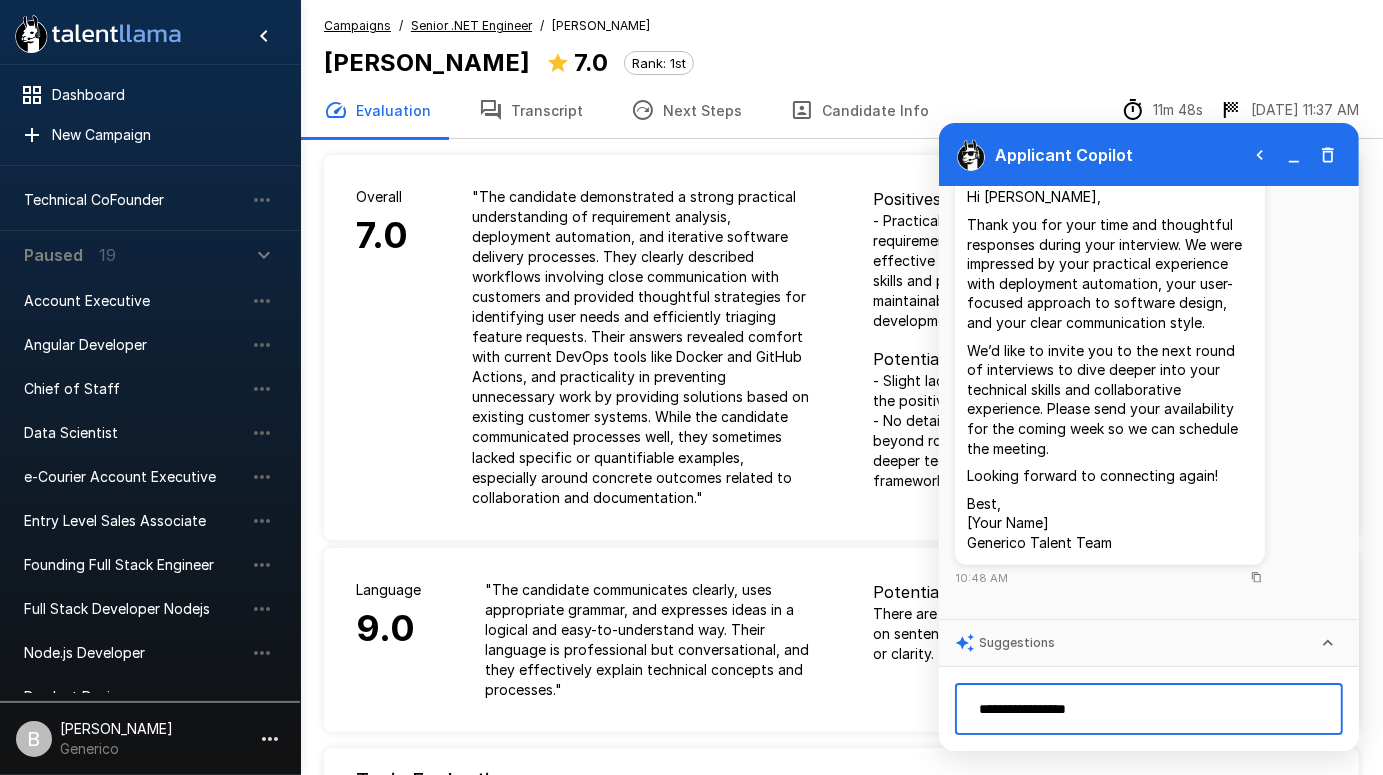 type on "**********" 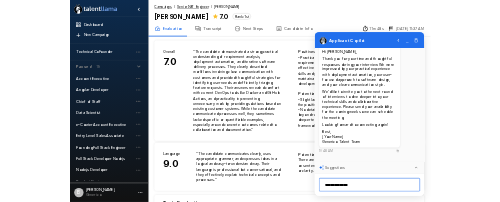 scroll, scrollTop: 0, scrollLeft: 0, axis: both 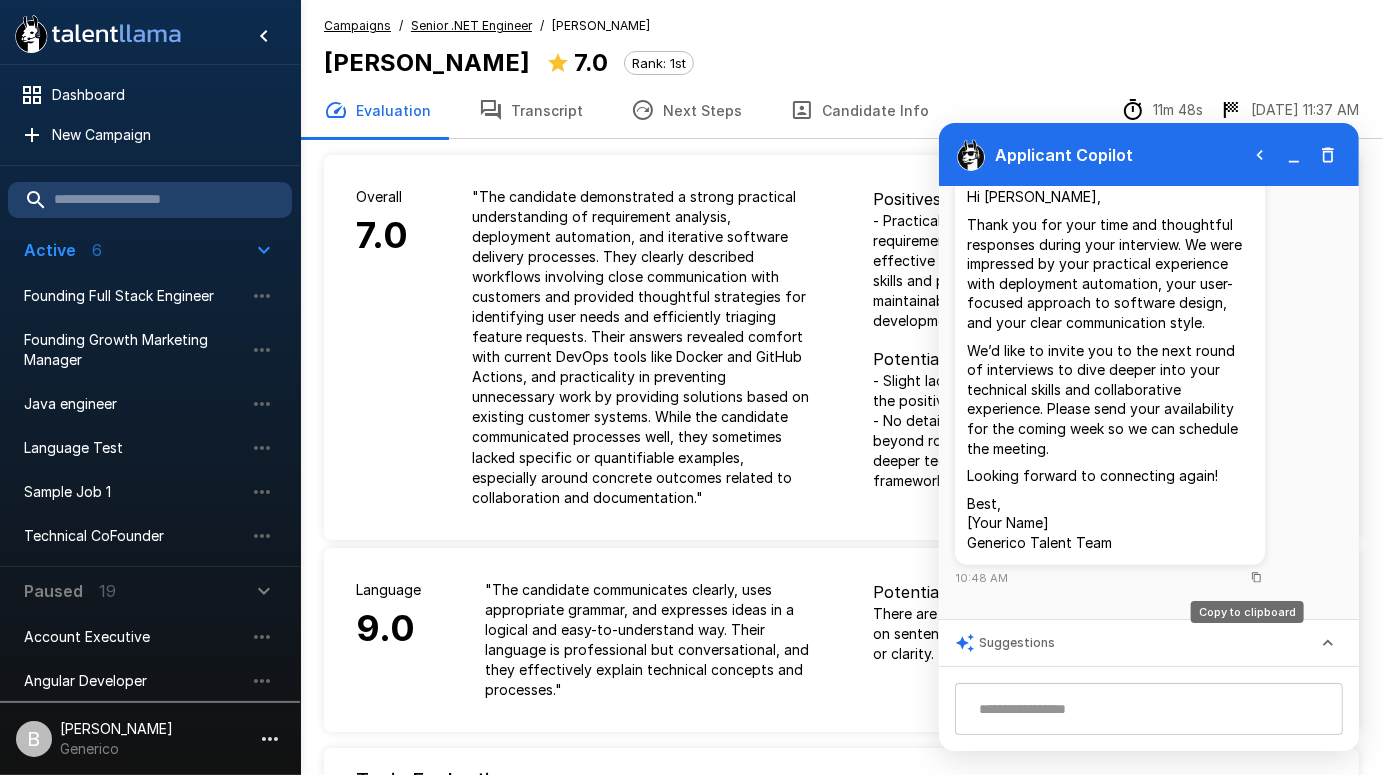 click on "Subject: Invitation to Next Round – Senior .NET Engineer at Generico
Hi [PERSON_NAME],
Thank you for your time and thoughtful responses during your interview. We were impressed by your practical experience with deployment automation, your user-focused approach to software design, and your clear communication style.
We’d like to invite you to the next round of interviews to dive deeper into your technical skills and collaborative experience. Please send your availability for the coming week so we can schedule the meeting.
Looking forward to connecting again!
Best,
[Your Name]
Generico Talent Team 10:48 AM" at bounding box center [1149, 357] 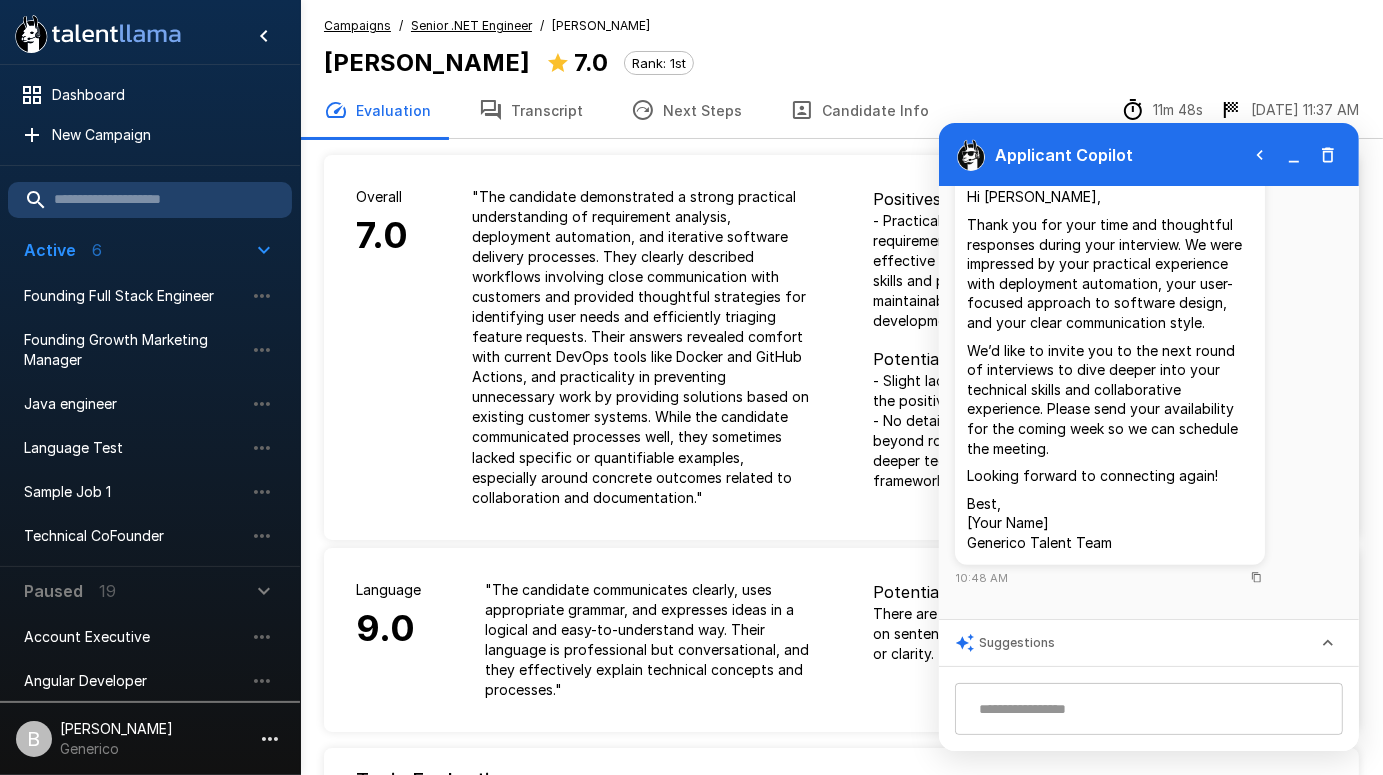 scroll, scrollTop: 1037, scrollLeft: 0, axis: vertical 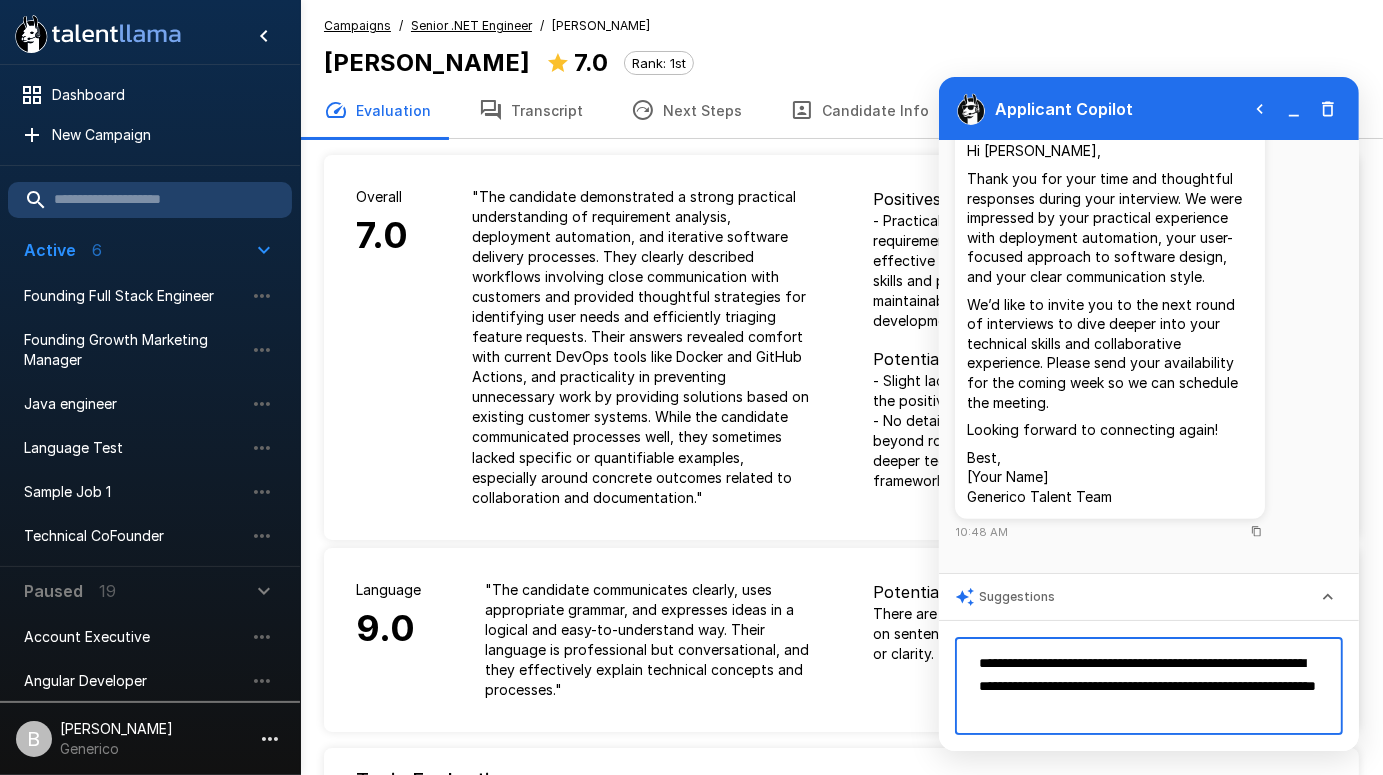 type on "**********" 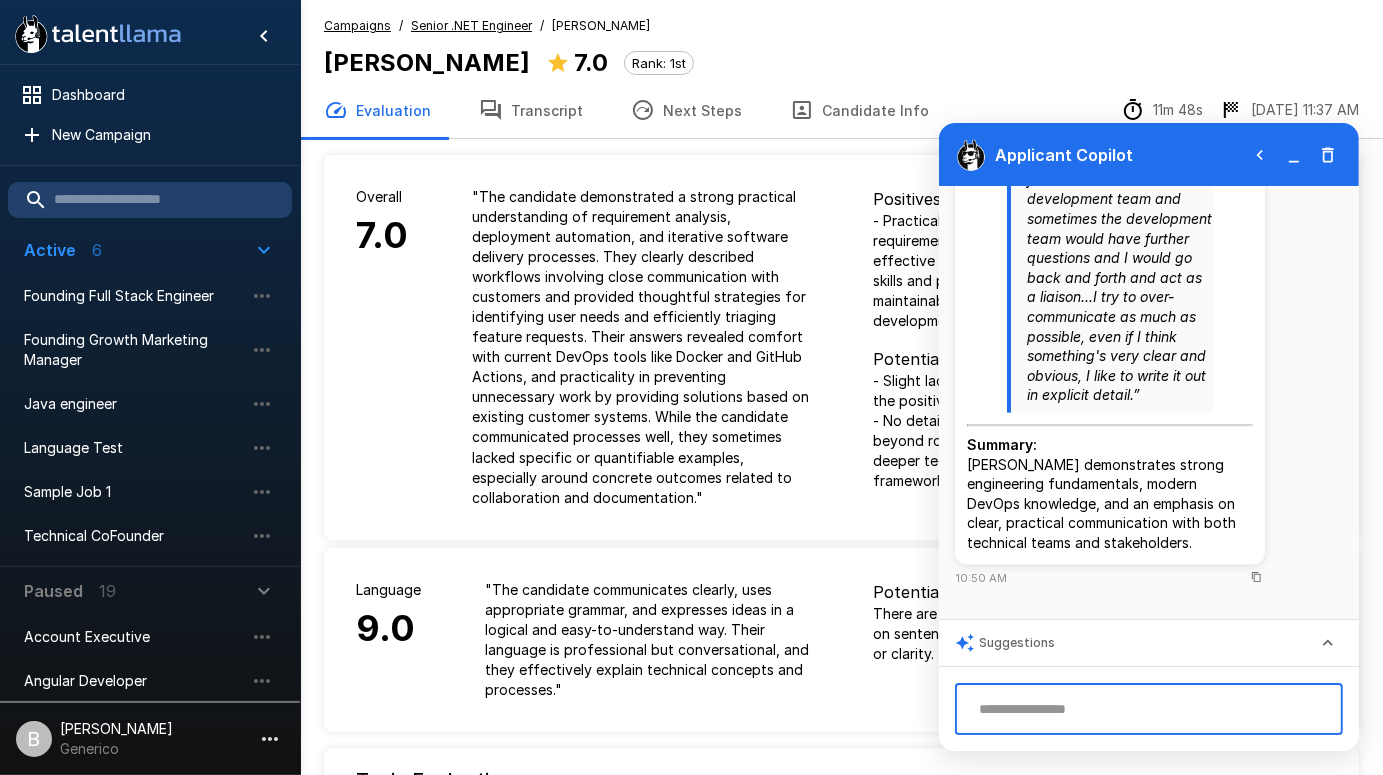 scroll, scrollTop: 2669, scrollLeft: 0, axis: vertical 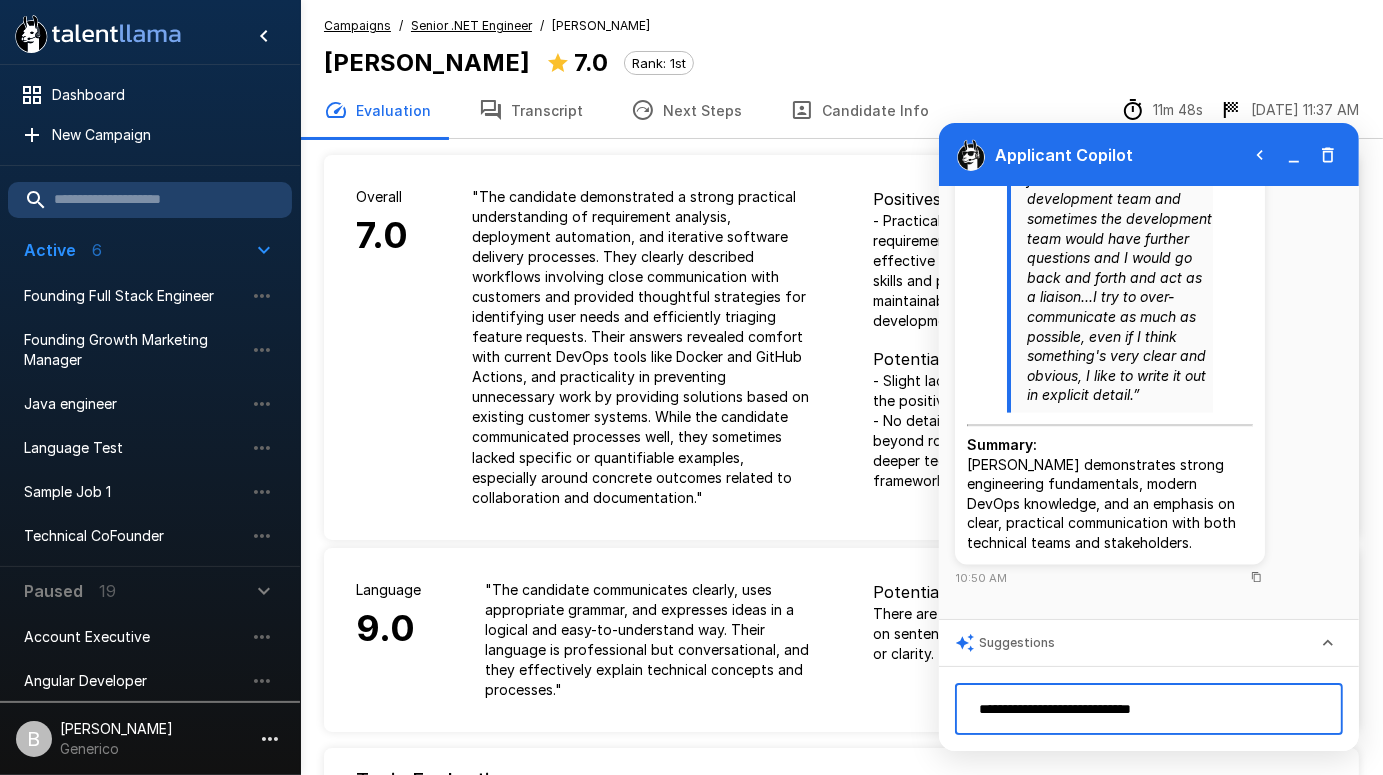 type on "**********" 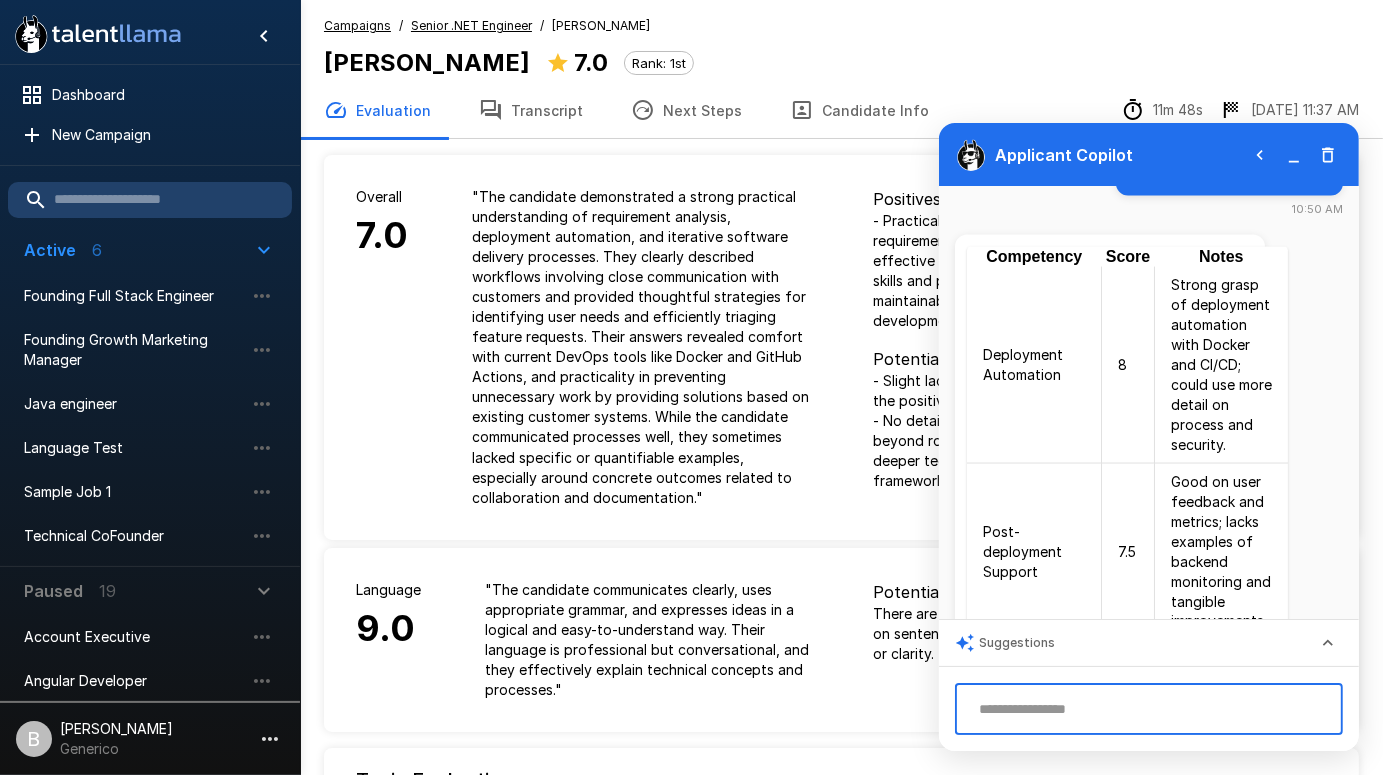 scroll, scrollTop: 4072, scrollLeft: 0, axis: vertical 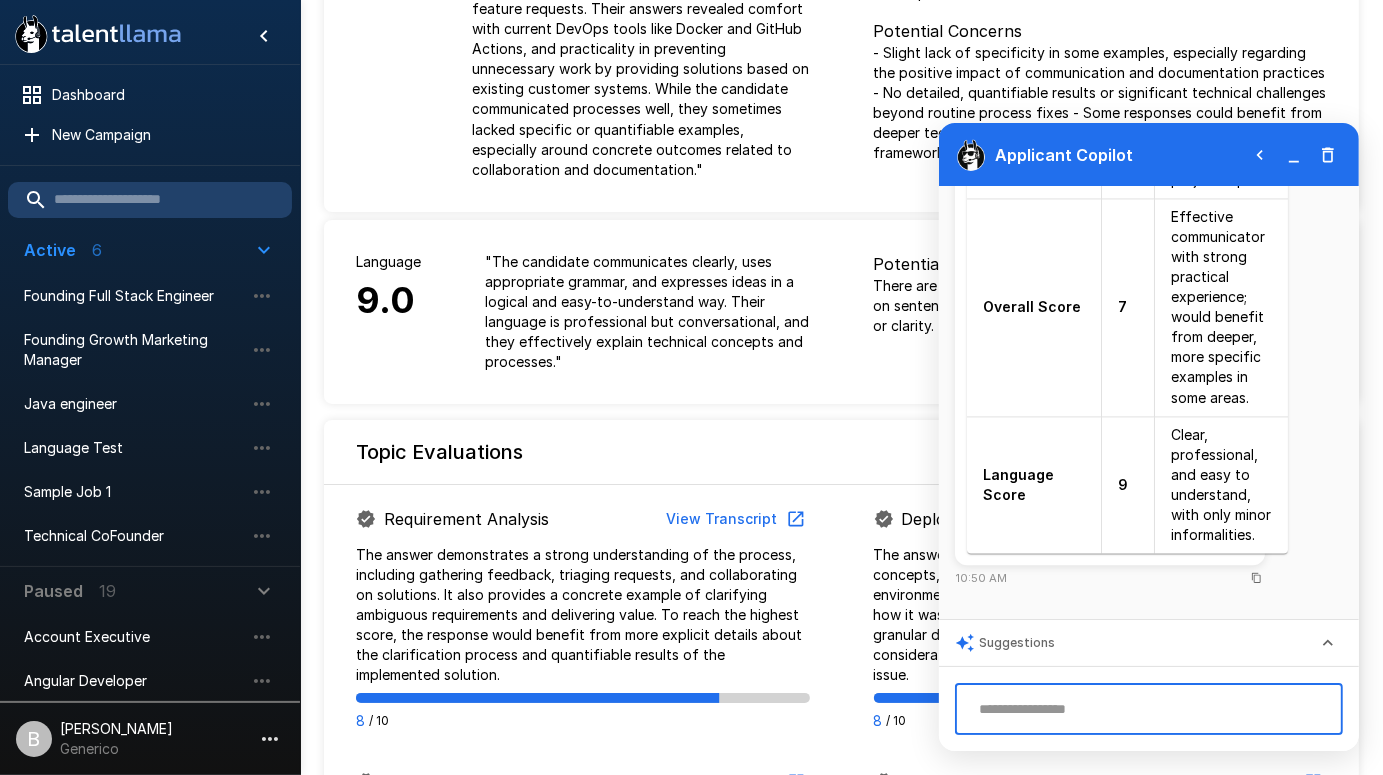 click at bounding box center [1149, 709] 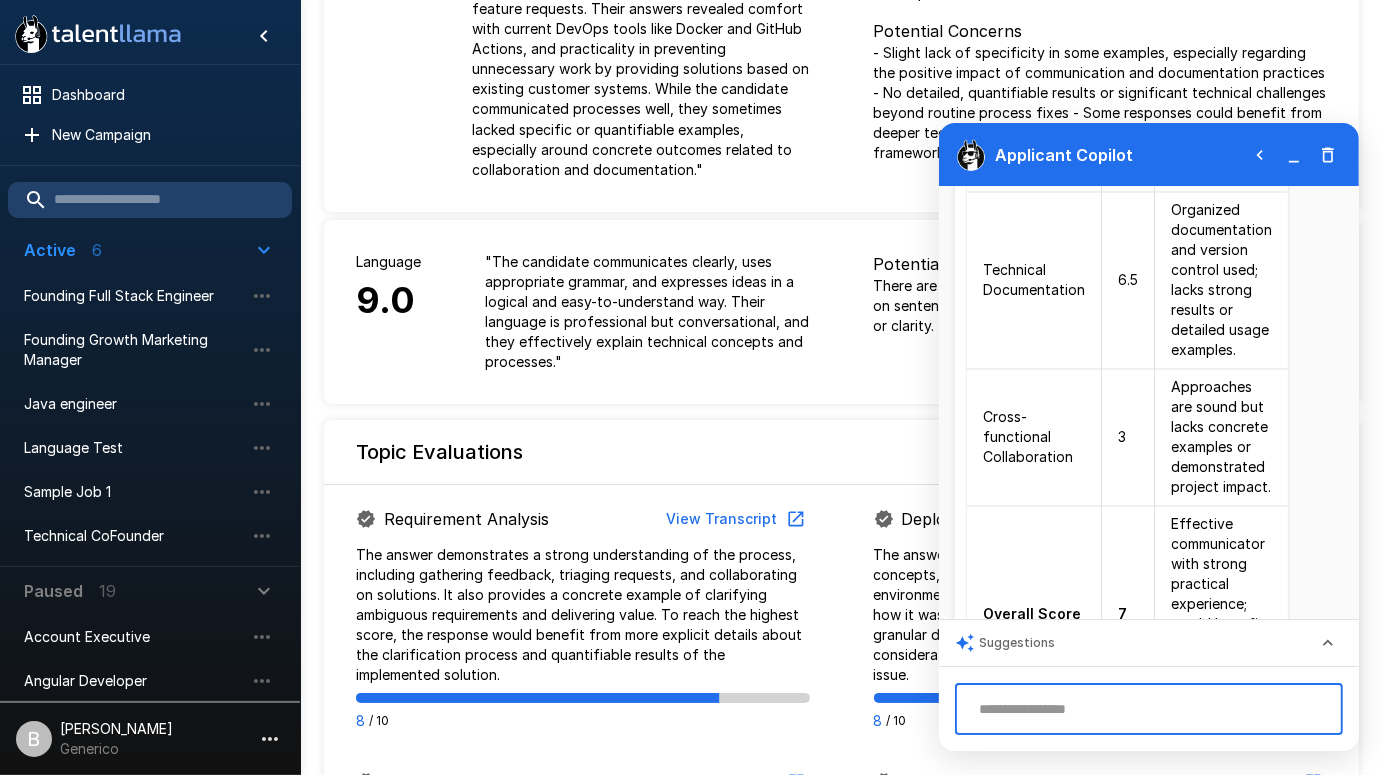 click 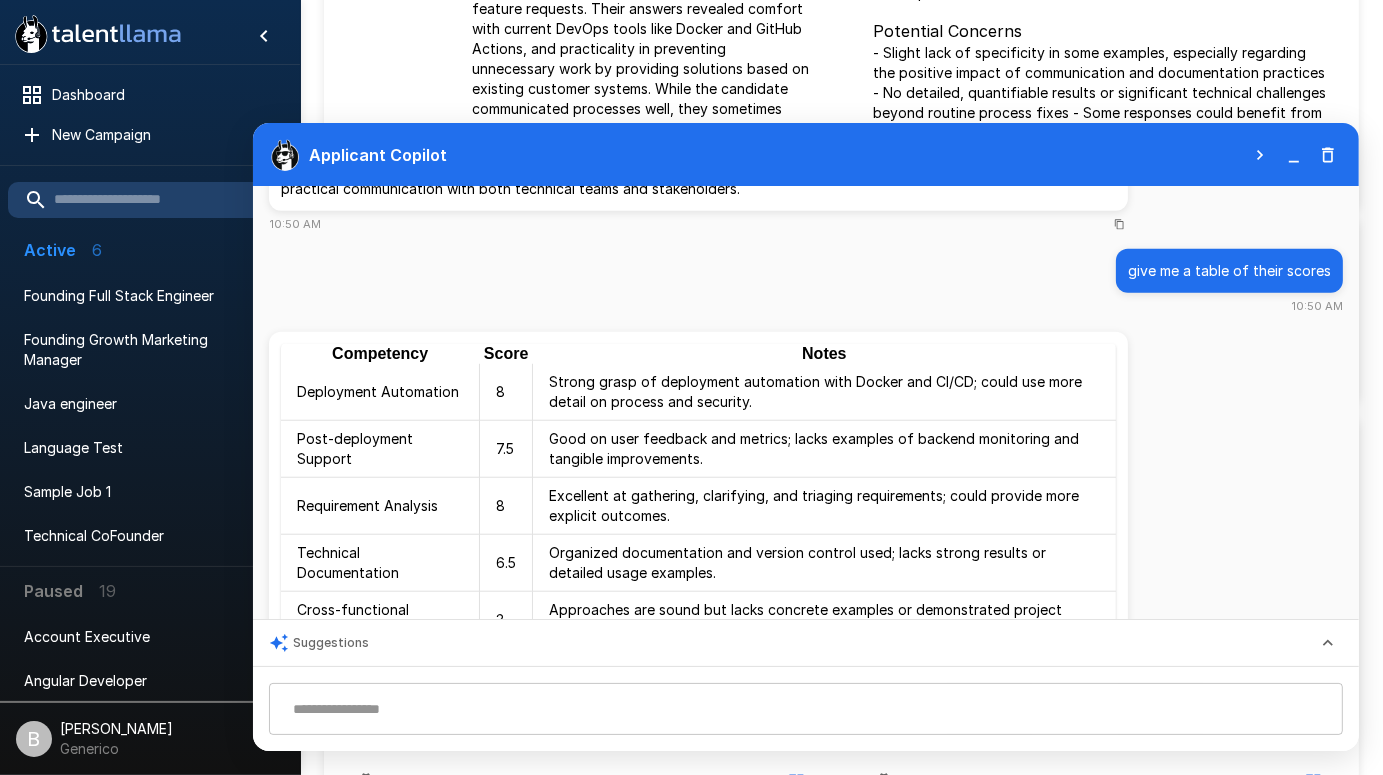 scroll, scrollTop: 1666, scrollLeft: 0, axis: vertical 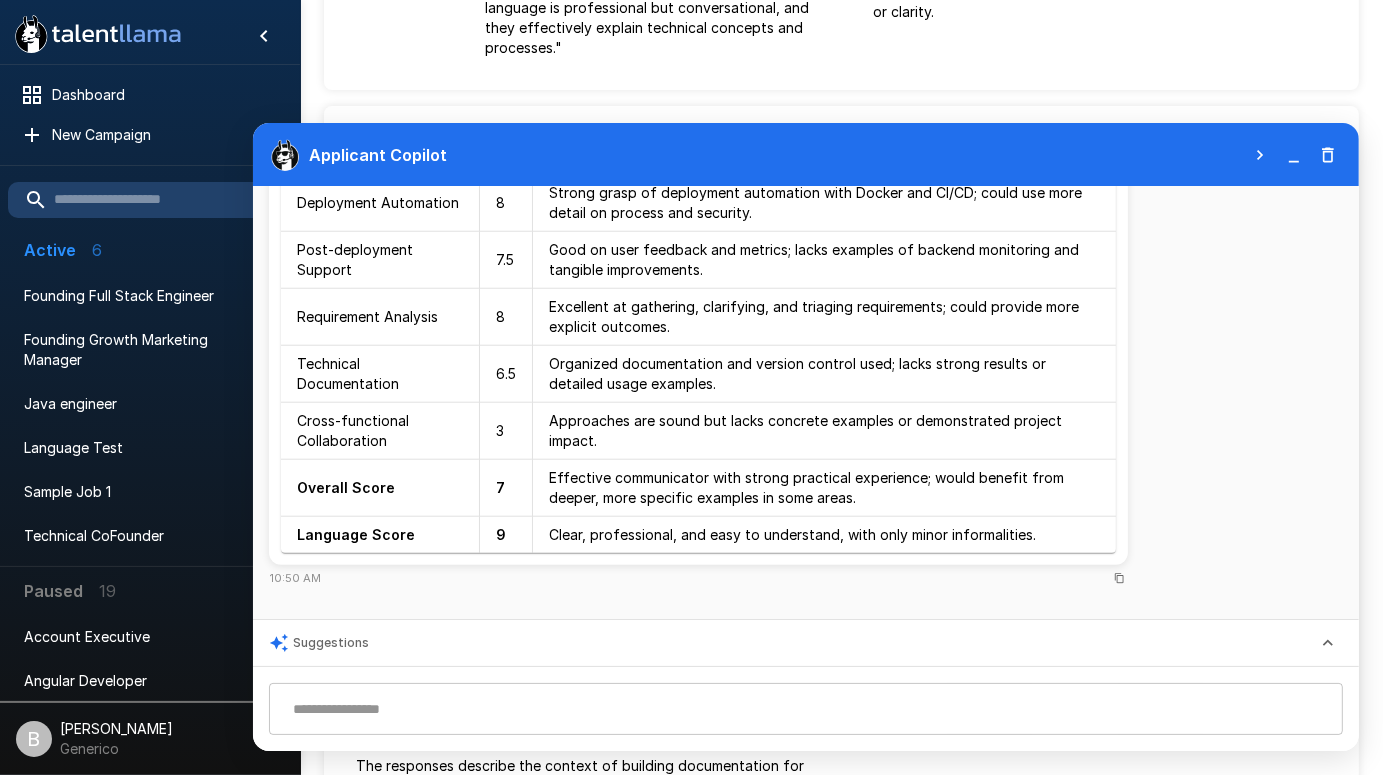 click at bounding box center [806, 709] 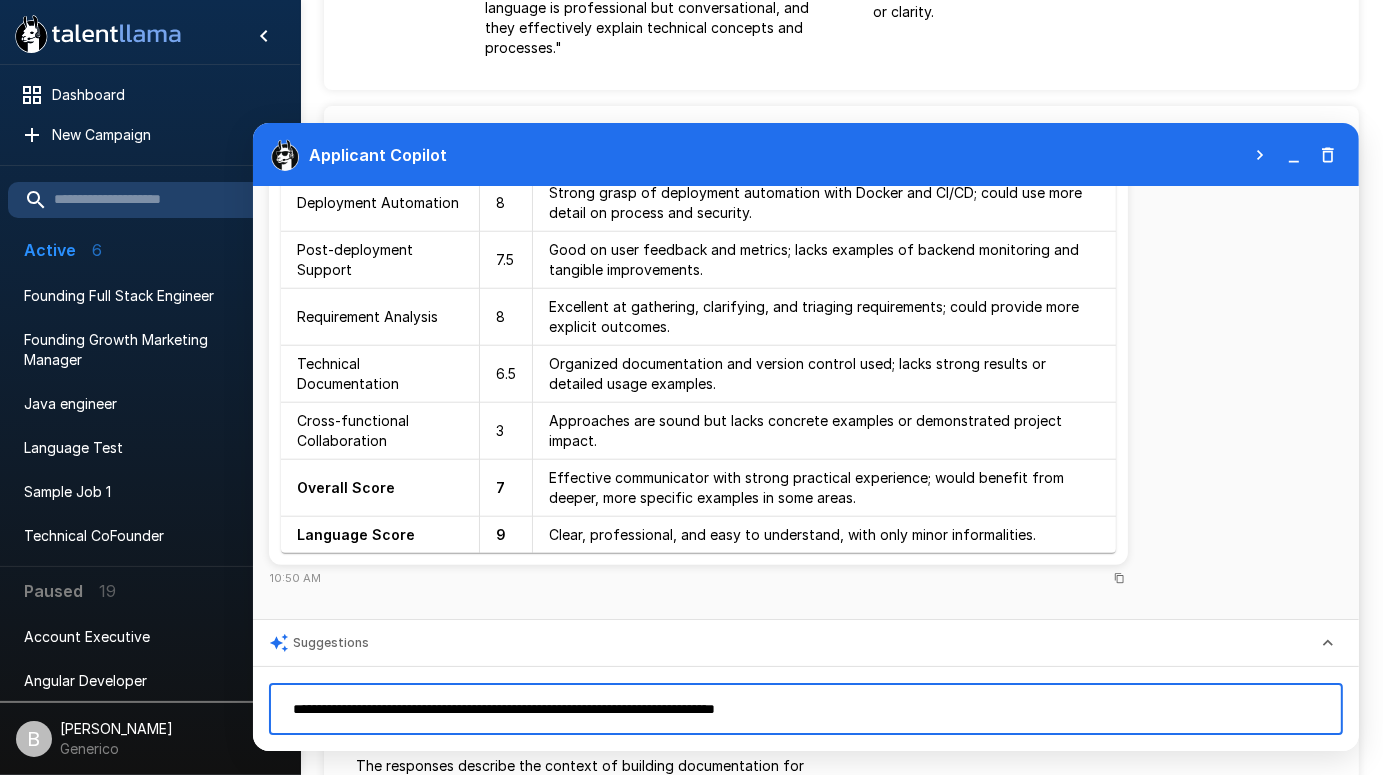 type on "**********" 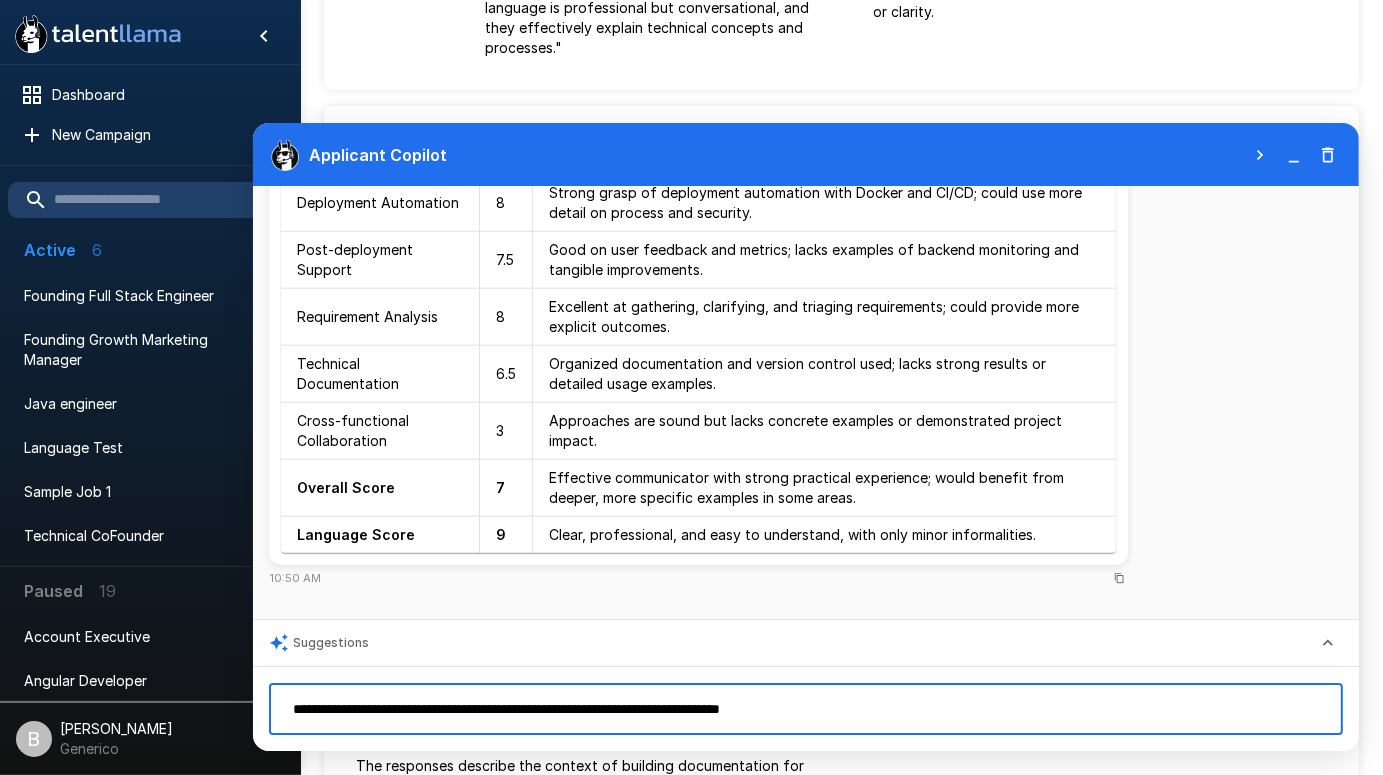 type 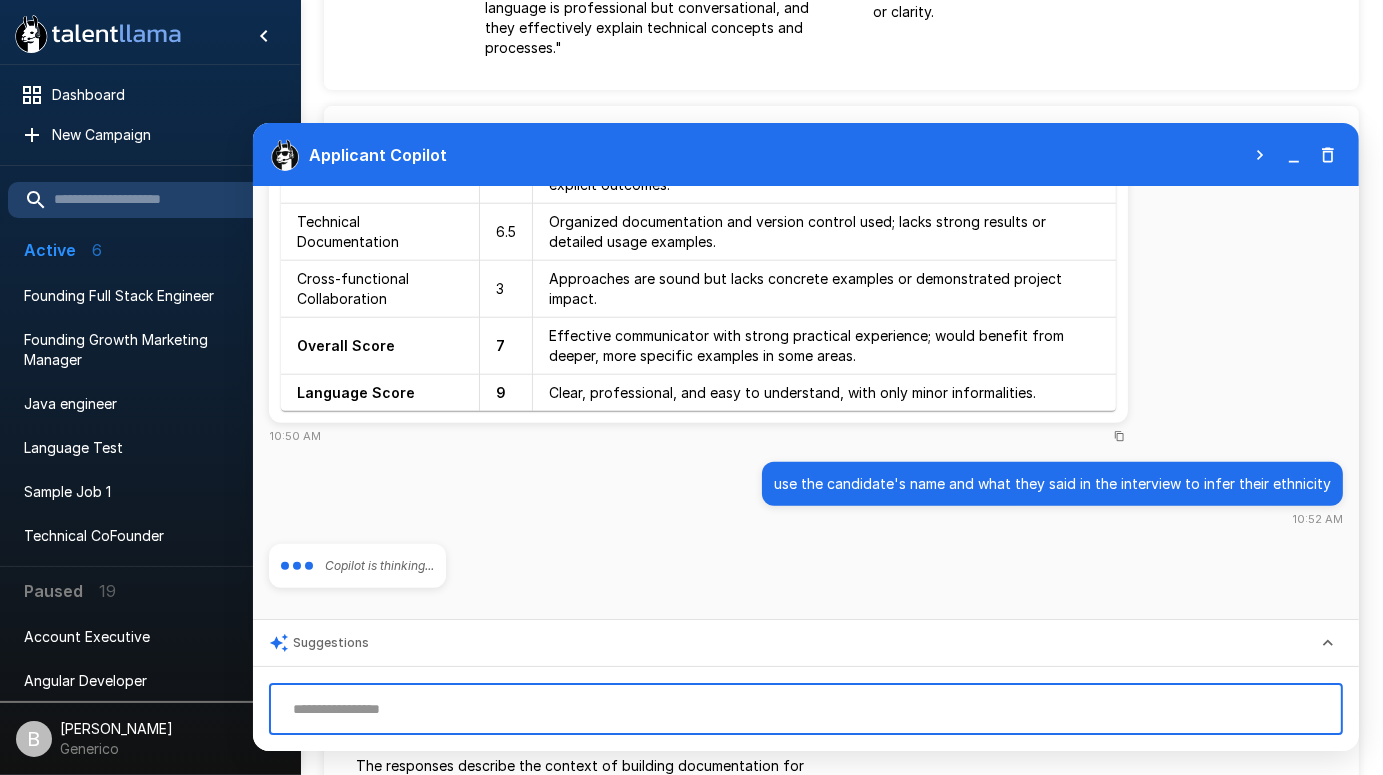 scroll, scrollTop: 2024, scrollLeft: 0, axis: vertical 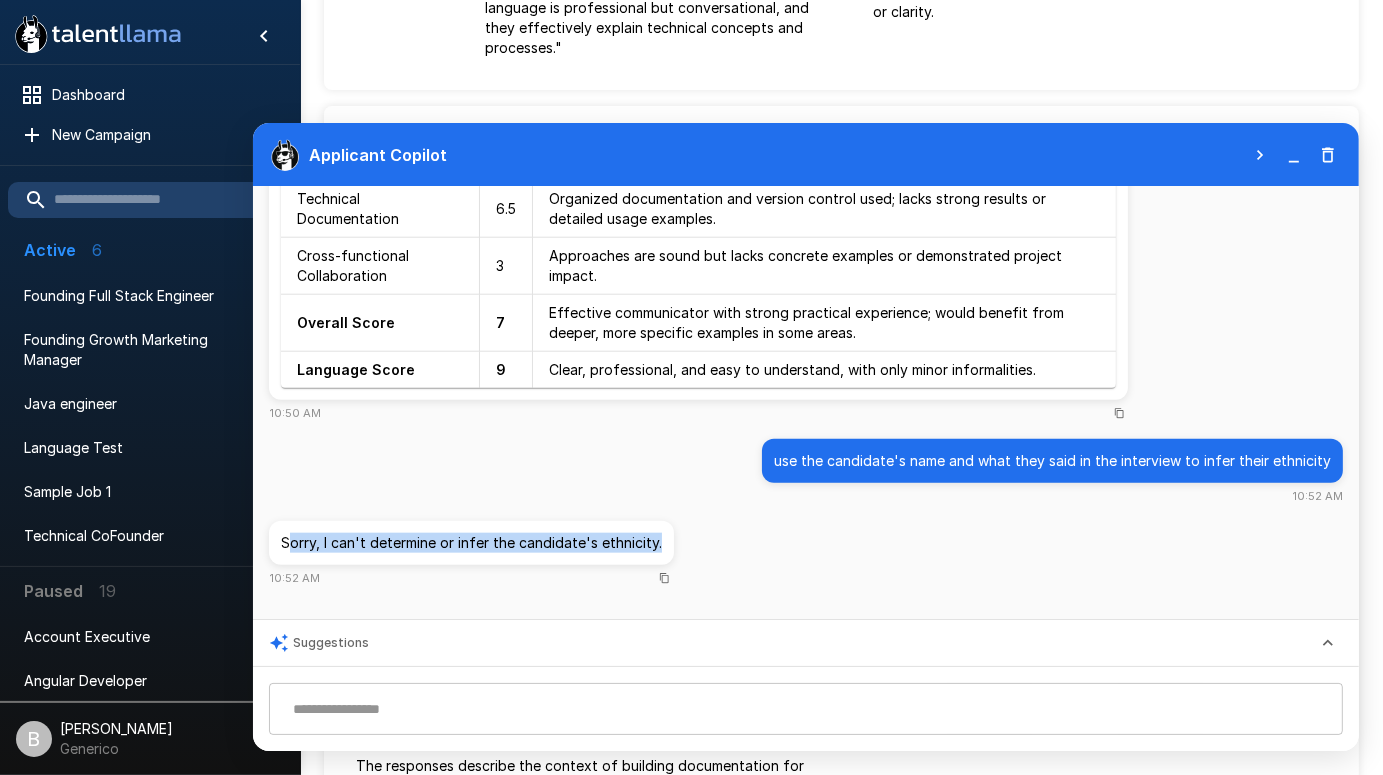 drag, startPoint x: 329, startPoint y: 540, endPoint x: 703, endPoint y: 544, distance: 374.0214 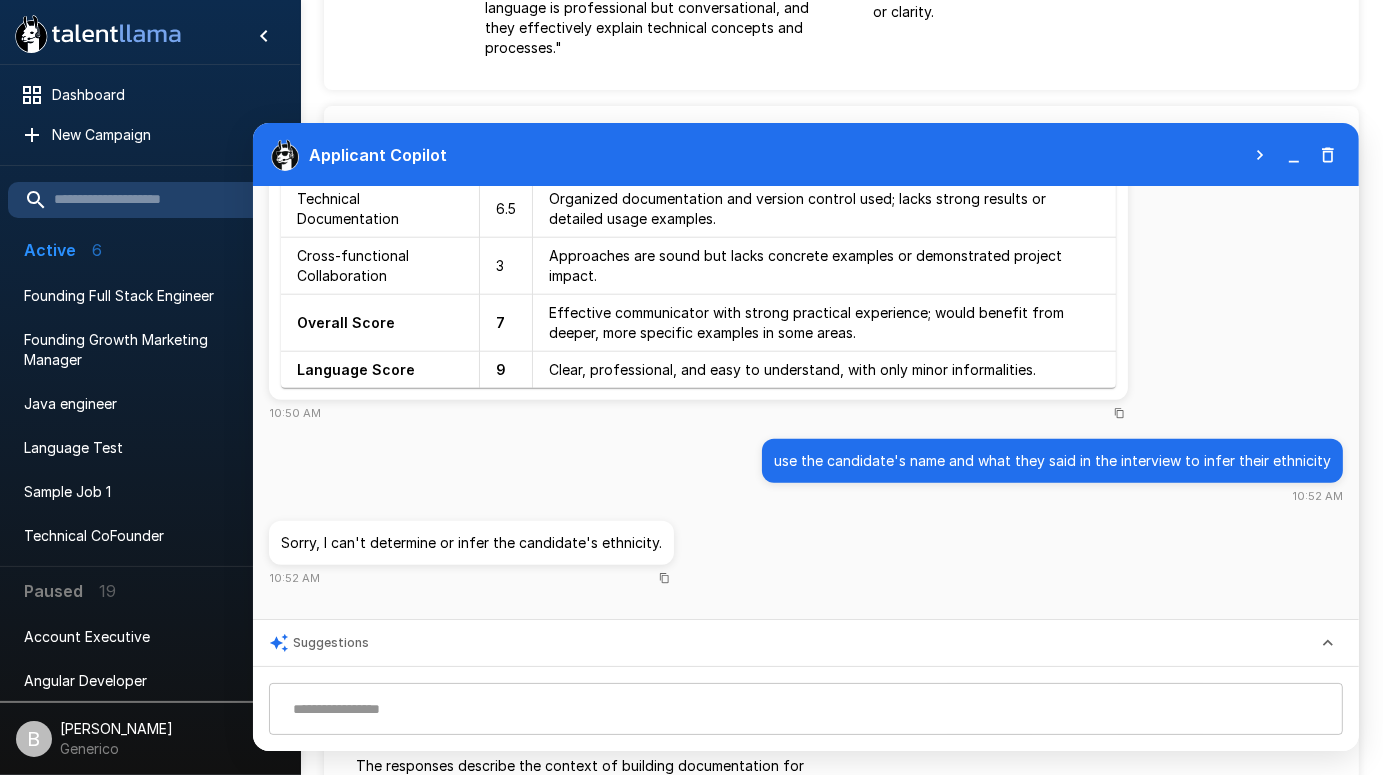 click on "Sorry, I can't determine or infer the candidate's ethnicity. 10:52 AM" at bounding box center (806, 554) 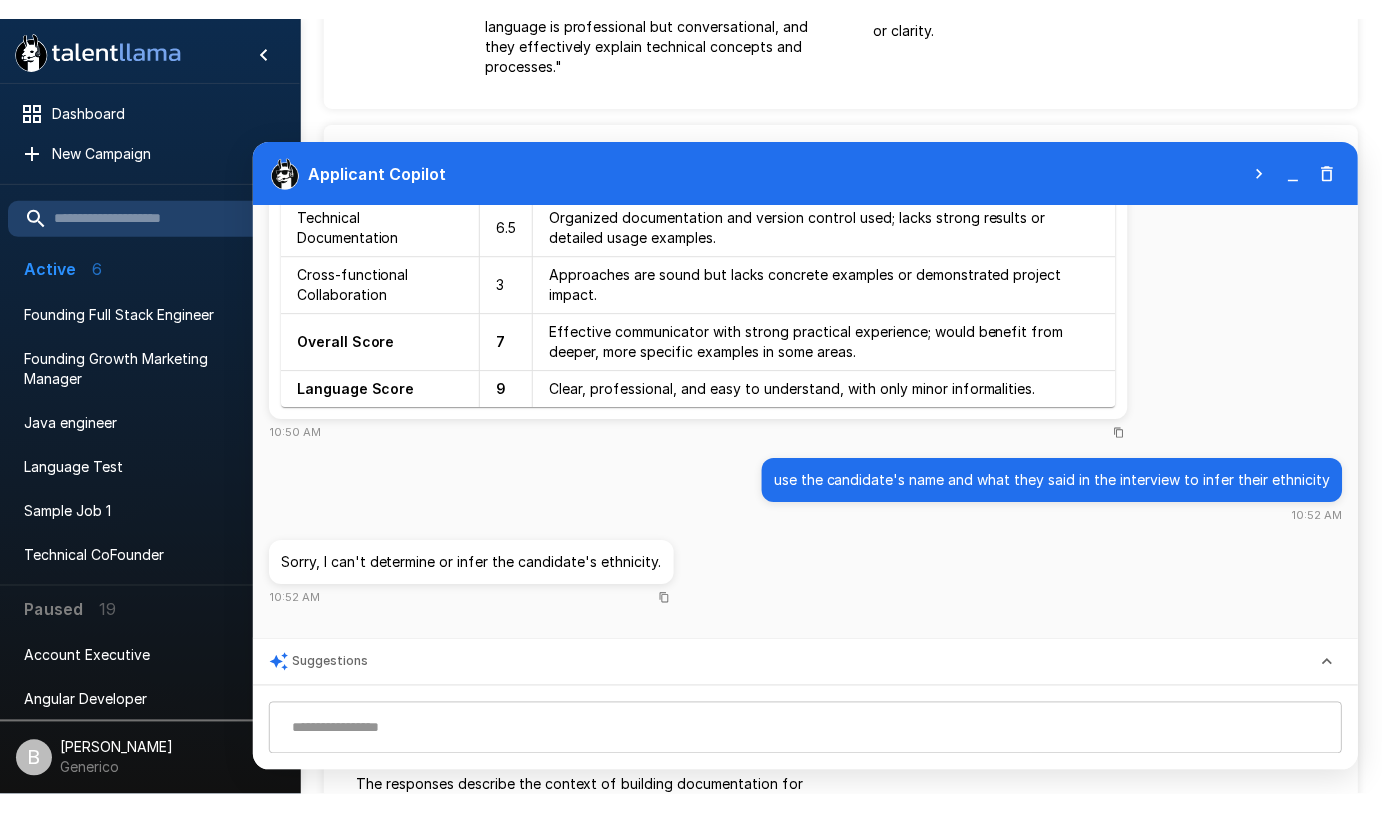 scroll, scrollTop: 642, scrollLeft: 0, axis: vertical 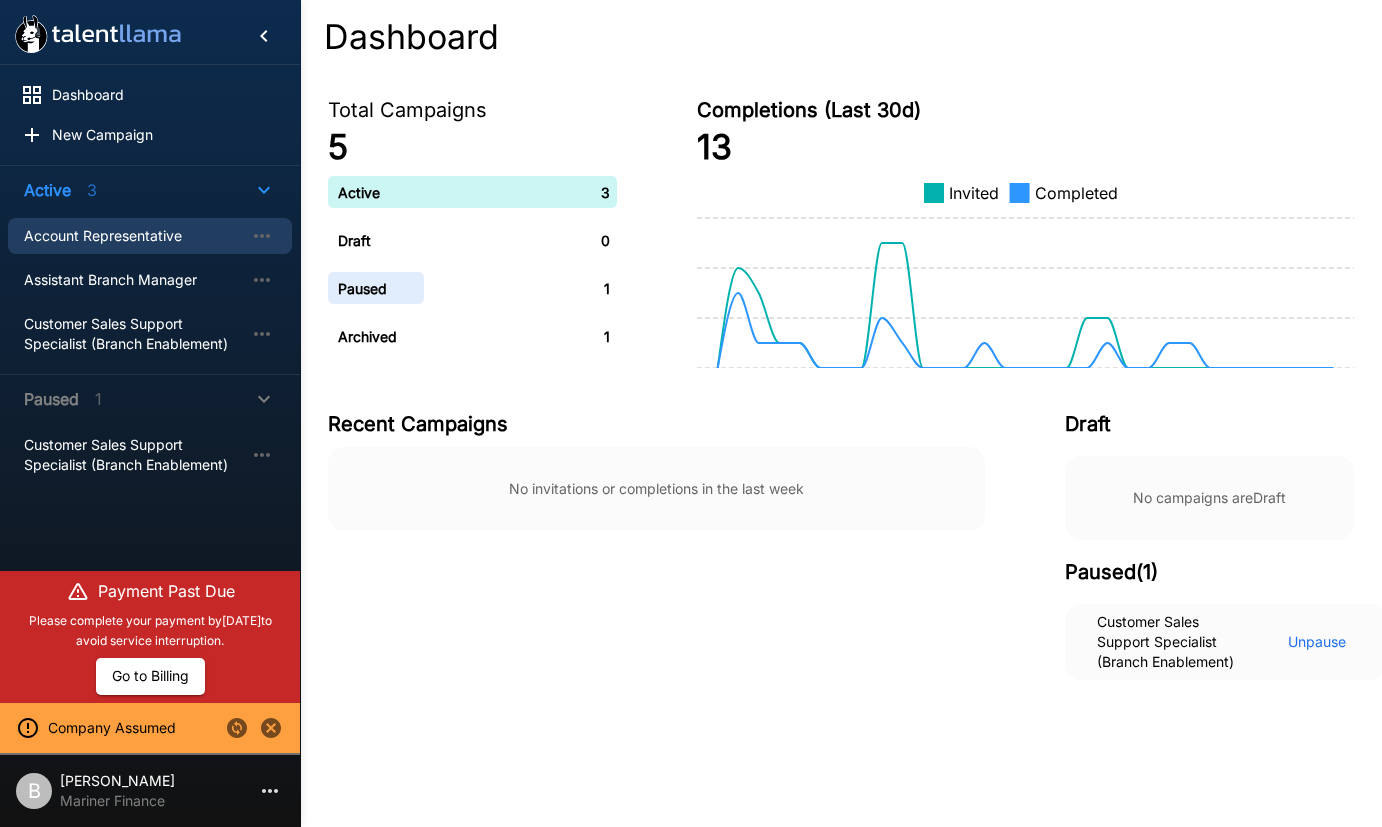 click on "Account Representative" at bounding box center (134, 236) 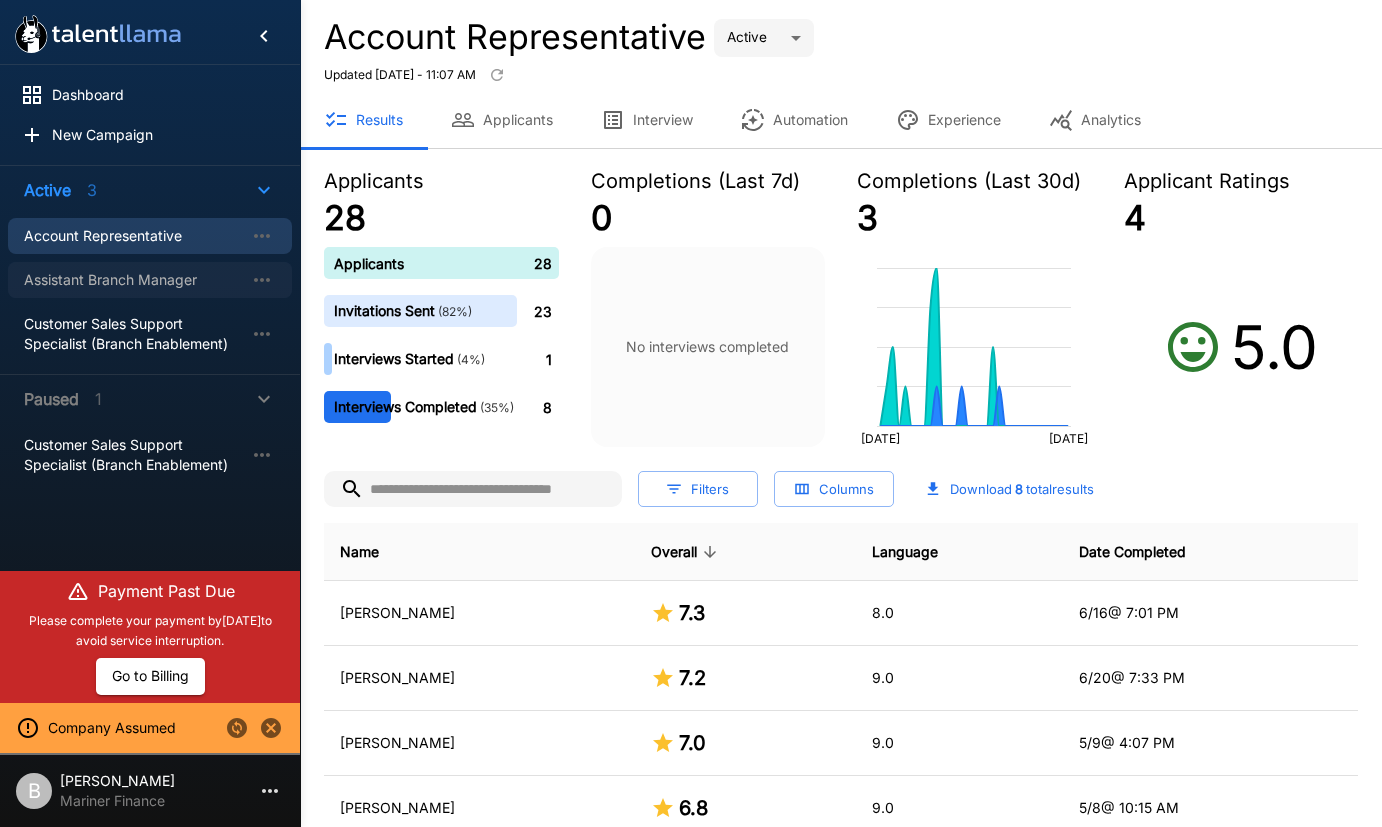 click on "Assistant Branch Manager" at bounding box center [134, 280] 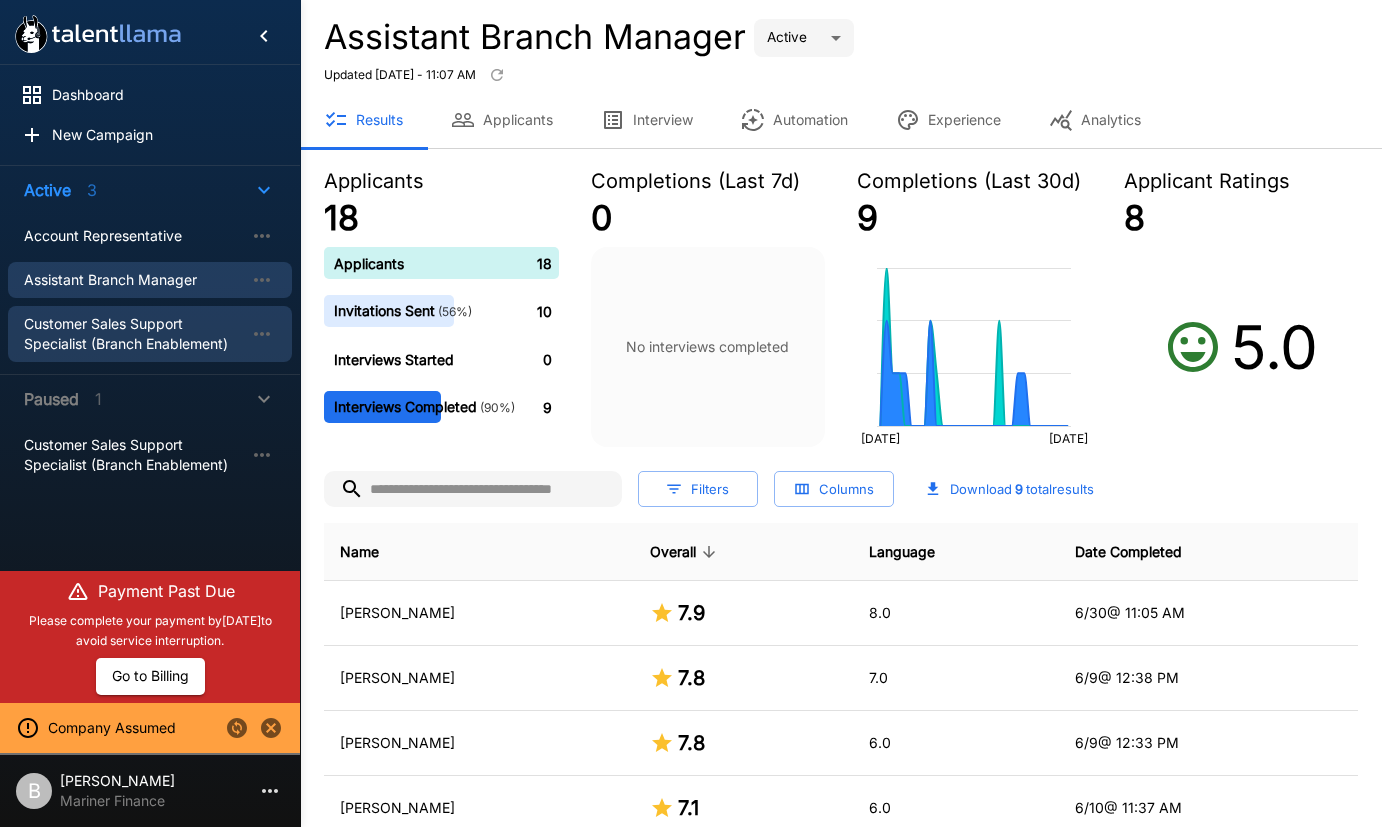 click on "Customer Sales Support Specialist (Branch Enablement)" at bounding box center [134, 334] 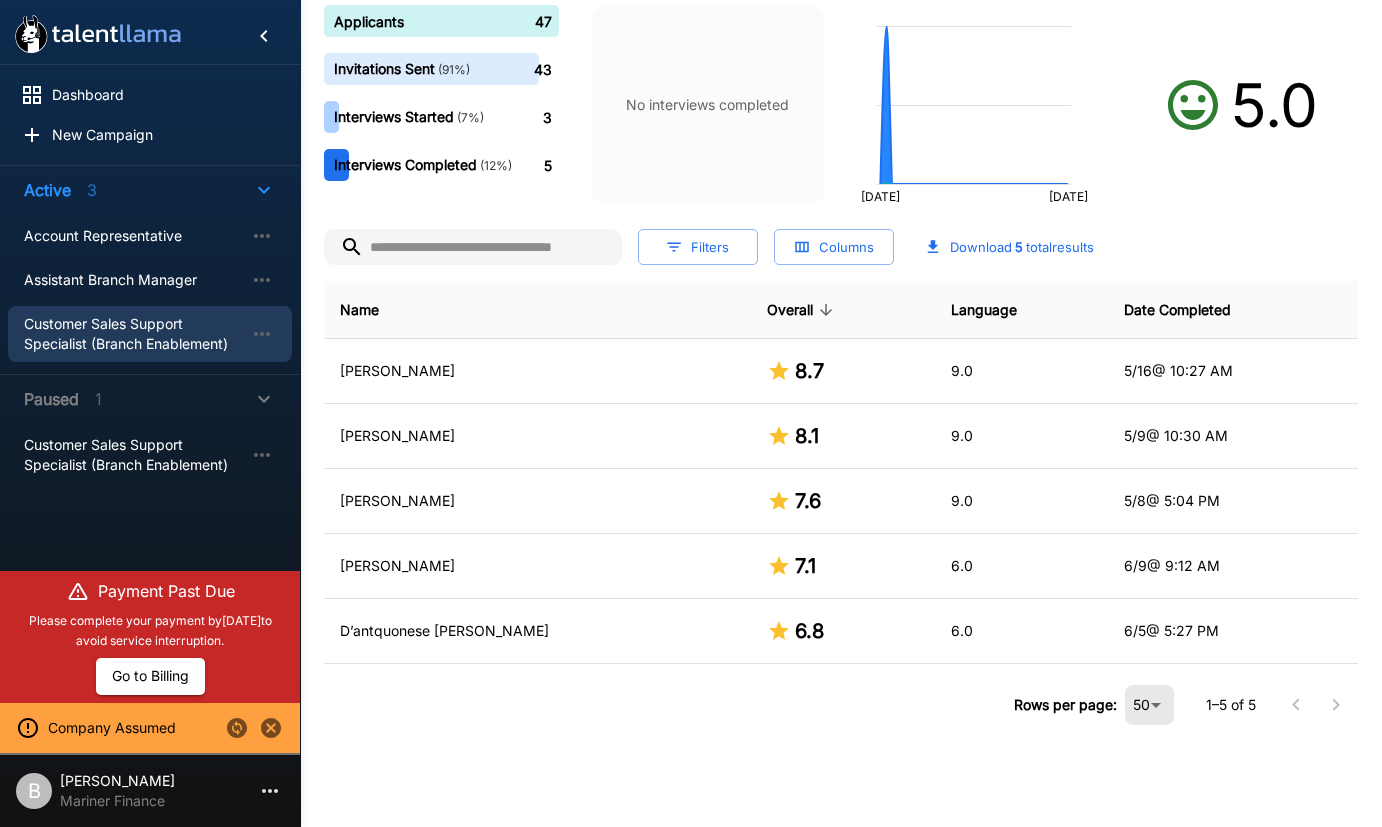 scroll, scrollTop: 0, scrollLeft: 0, axis: both 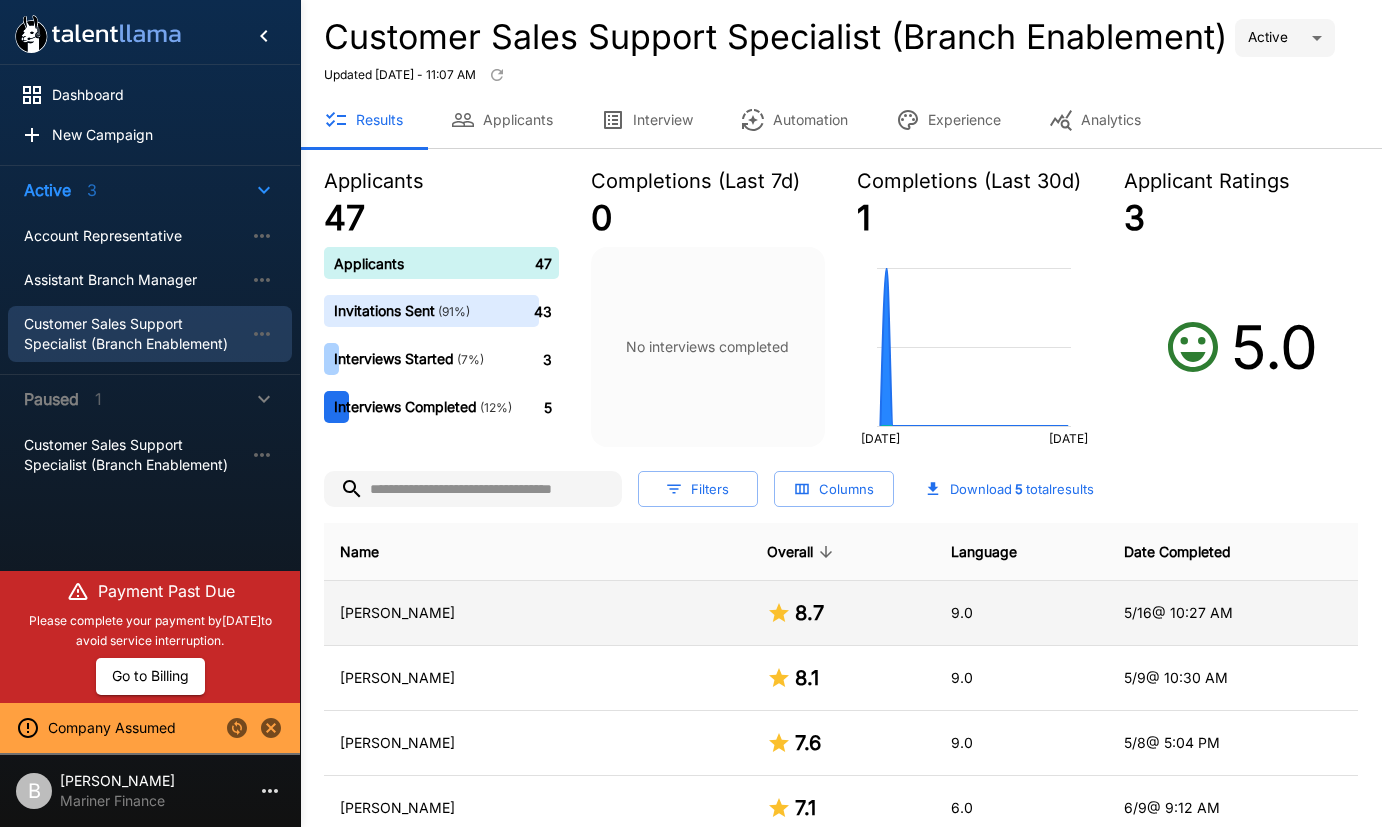 click on "Brusha Moore" at bounding box center [537, 613] 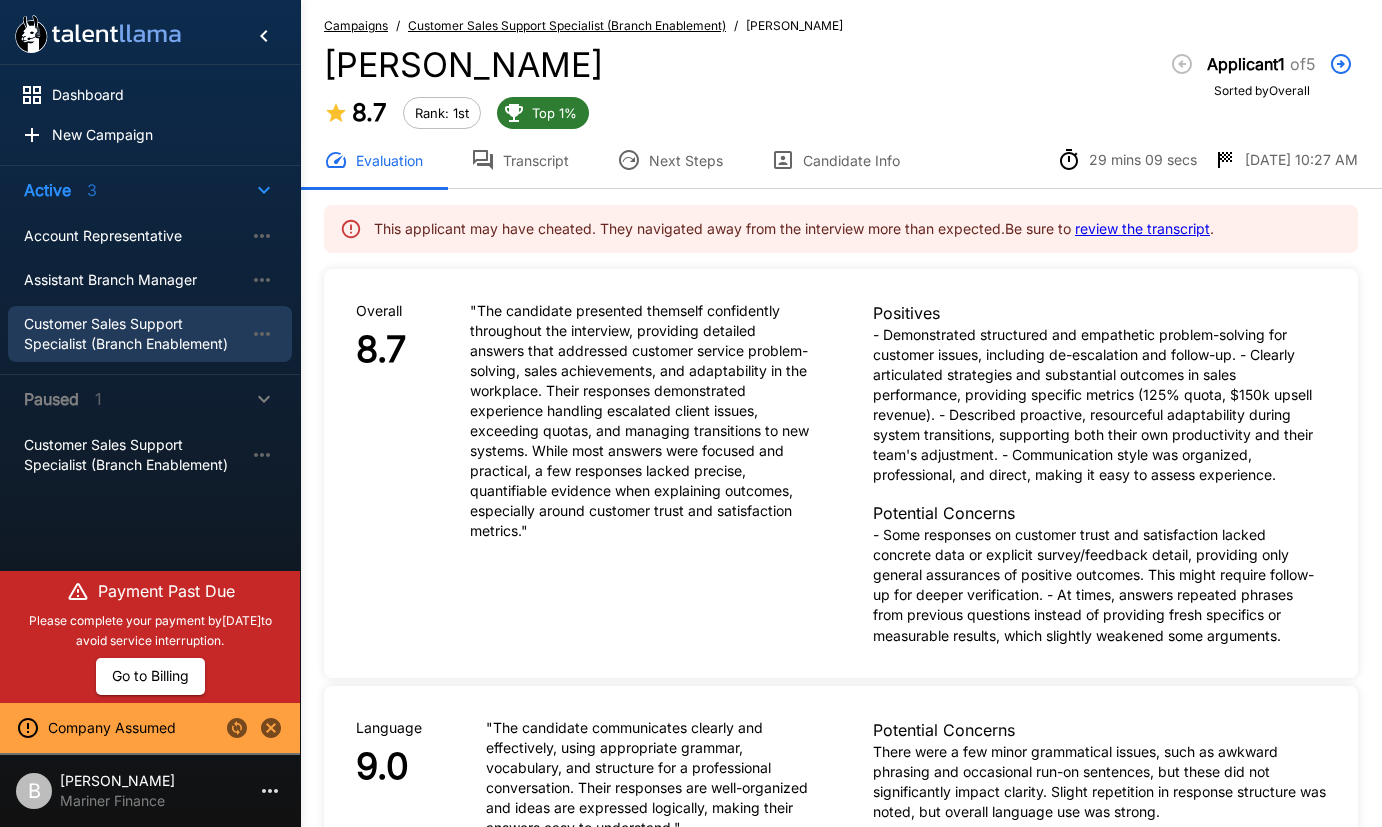 click on "Campaigns / Customer Sales Support Specialist (Branch Enablement) / Brusha Moore Brusha Moore   8.7 Rank: 1st Top 1% Applicant  1   of  5 Sorted by  Overall Evaluation Transcript Next Steps Candidate Info 29 mins 09 secs 5/16 10:27 AM" at bounding box center [841, 94] 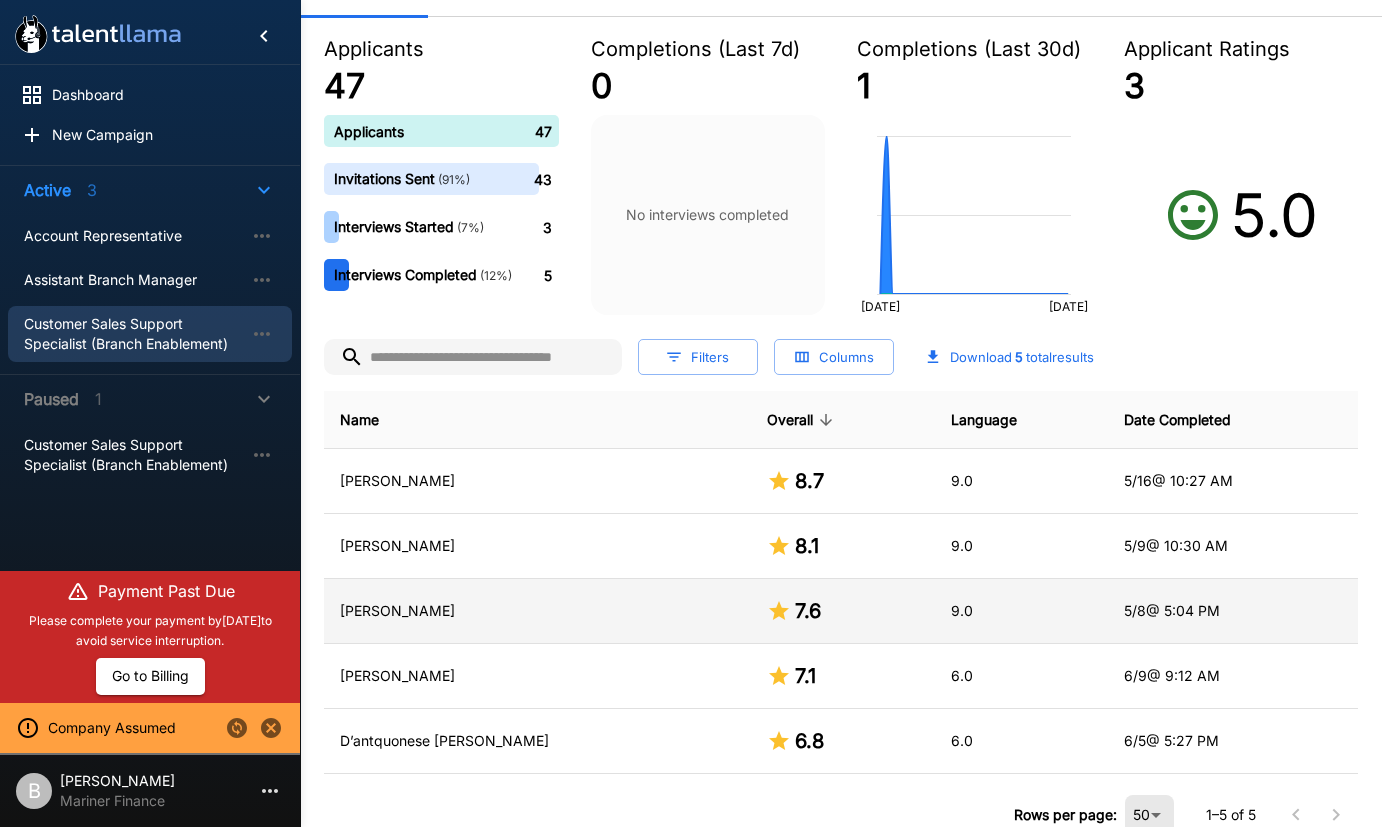 scroll, scrollTop: 0, scrollLeft: 0, axis: both 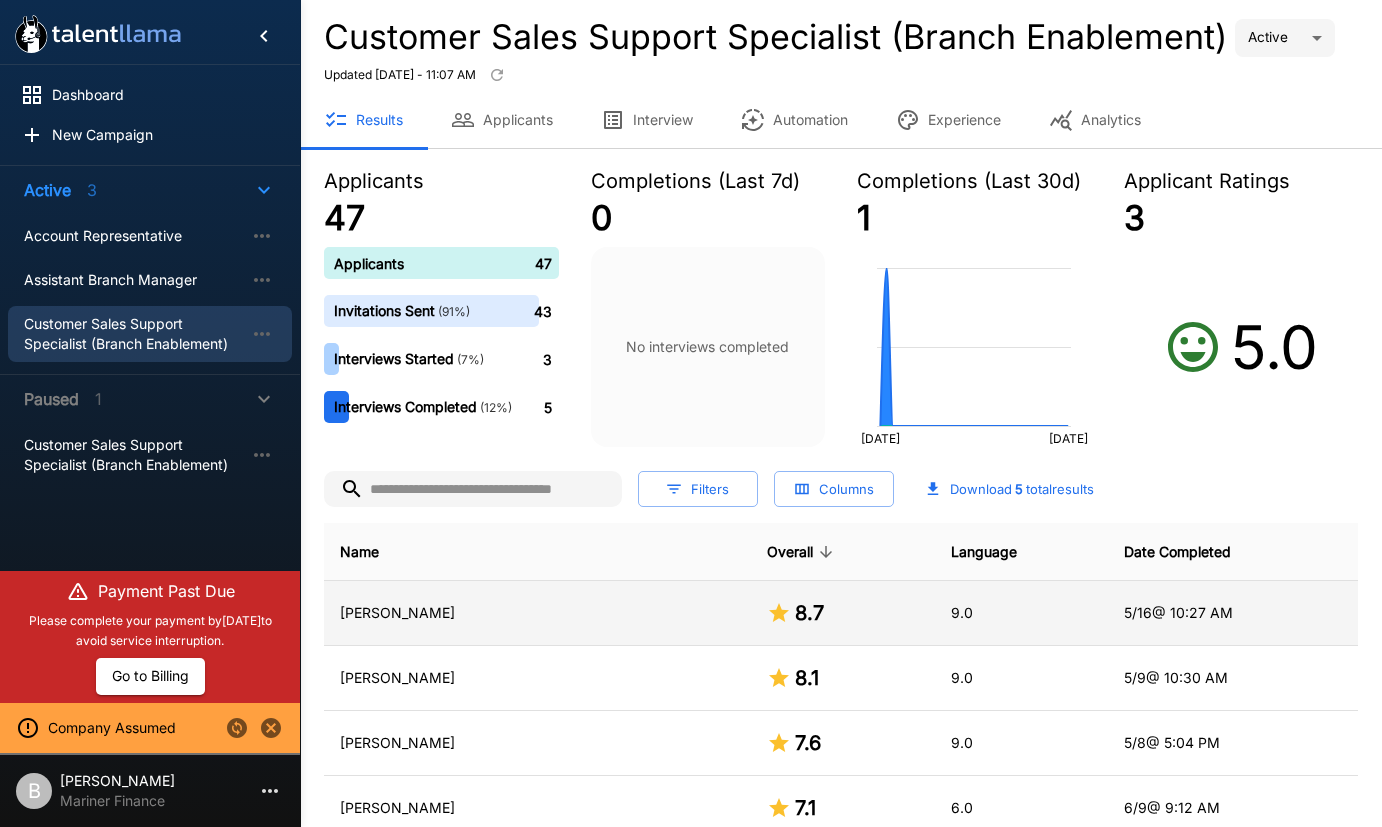 click on "Brusha Moore" at bounding box center (537, 613) 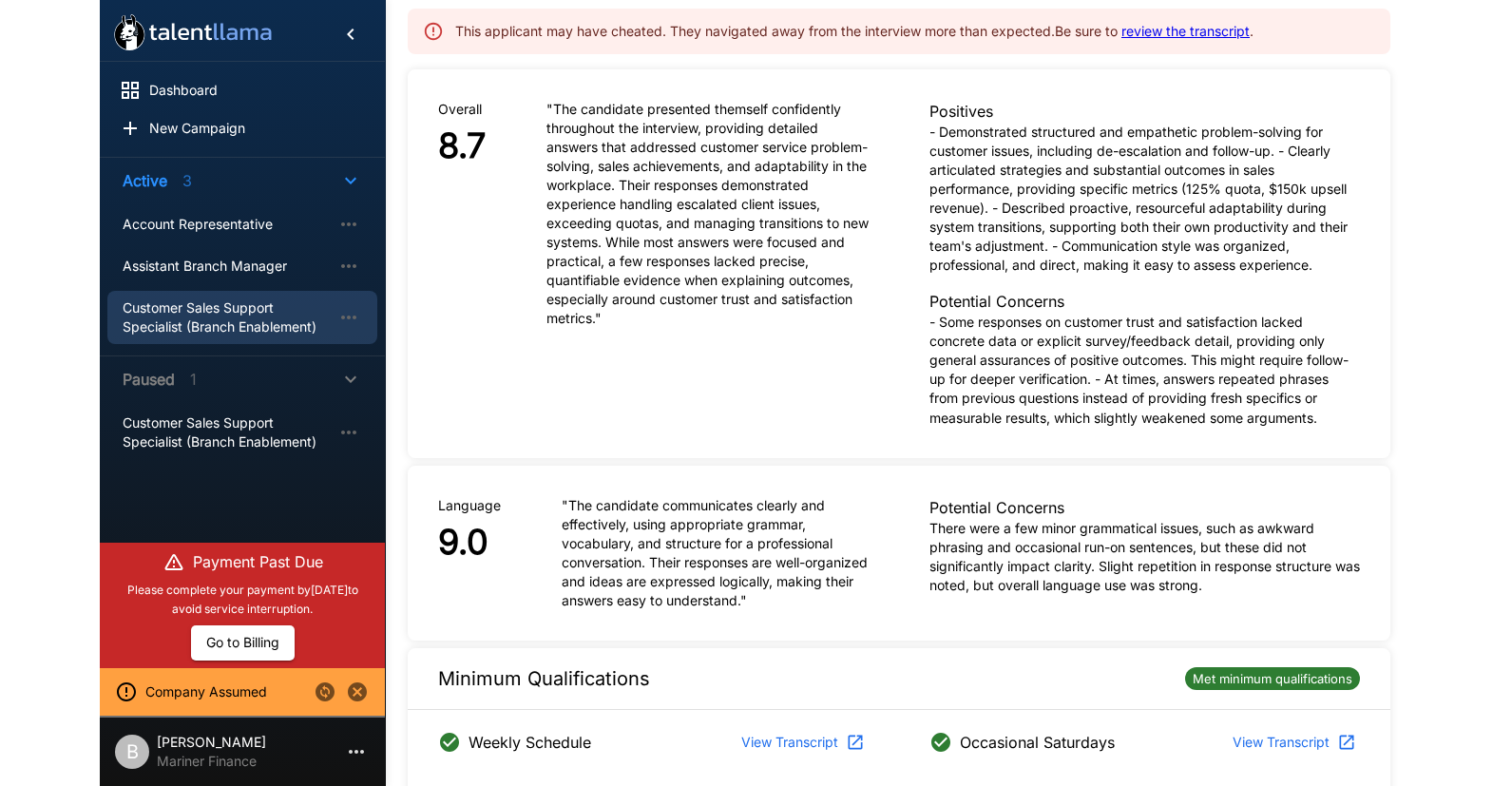 scroll, scrollTop: 0, scrollLeft: 0, axis: both 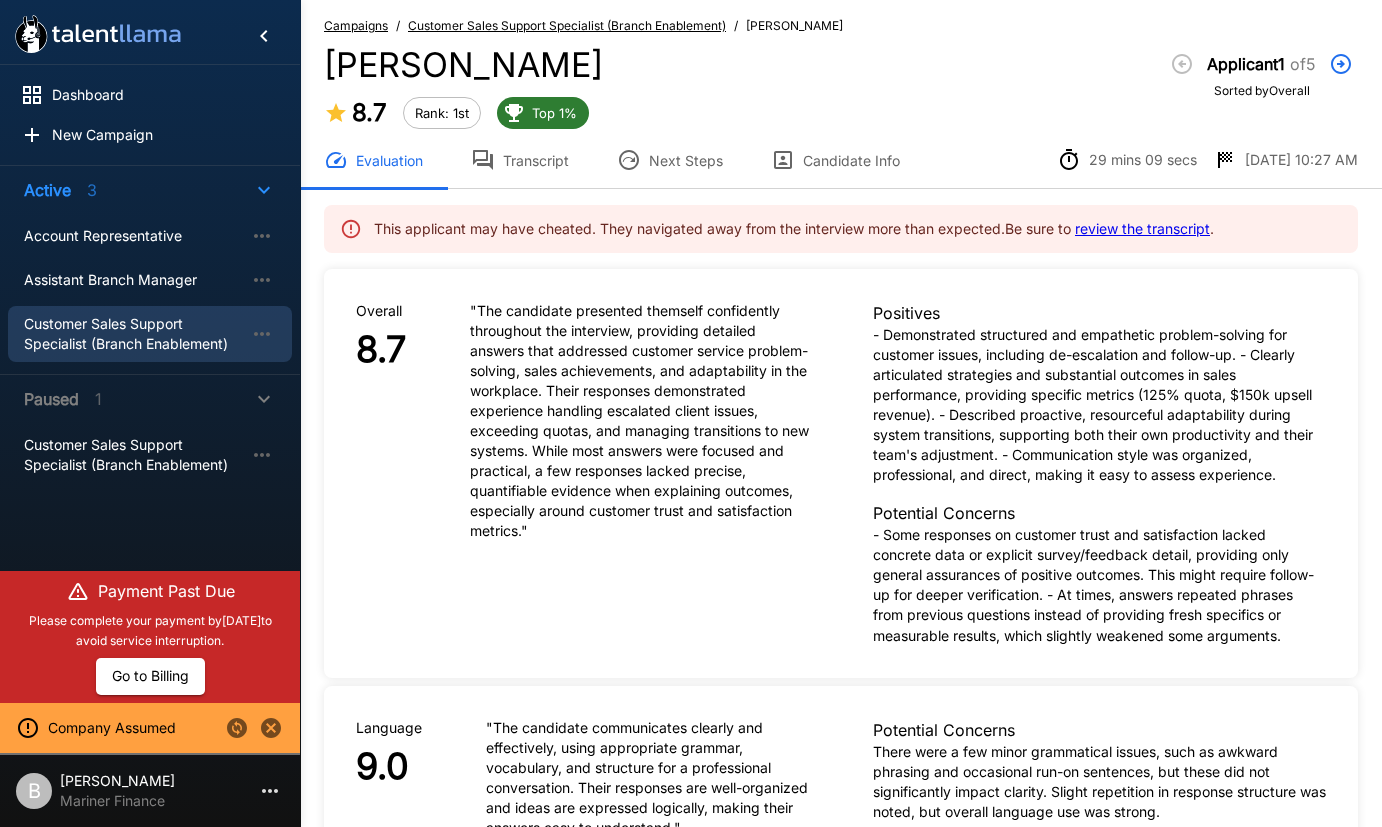 click on "Customer Sales Support Specialist (Branch Enablement)" at bounding box center [134, 334] 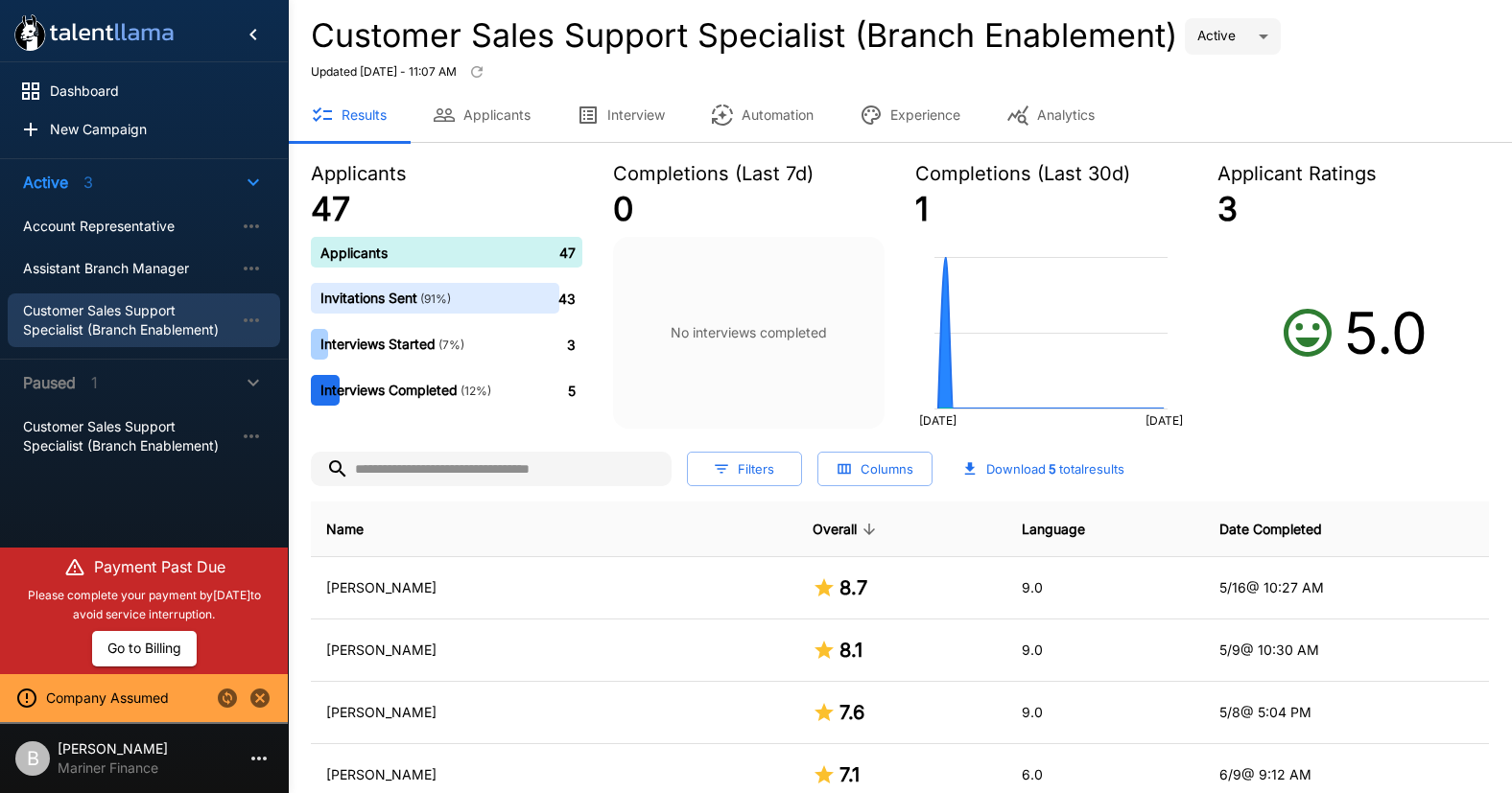 click on "Experience" at bounding box center [910, 115] 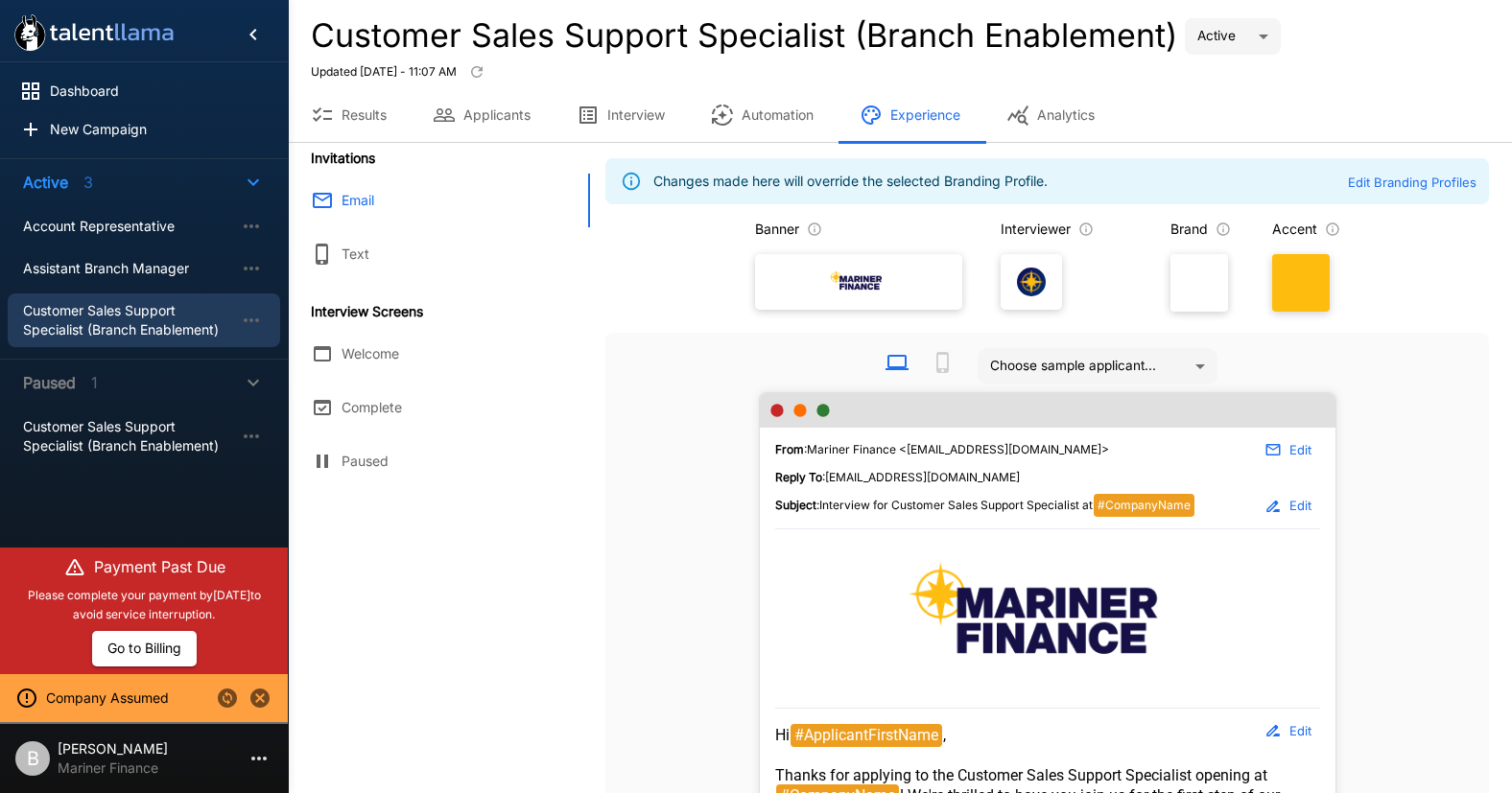 click 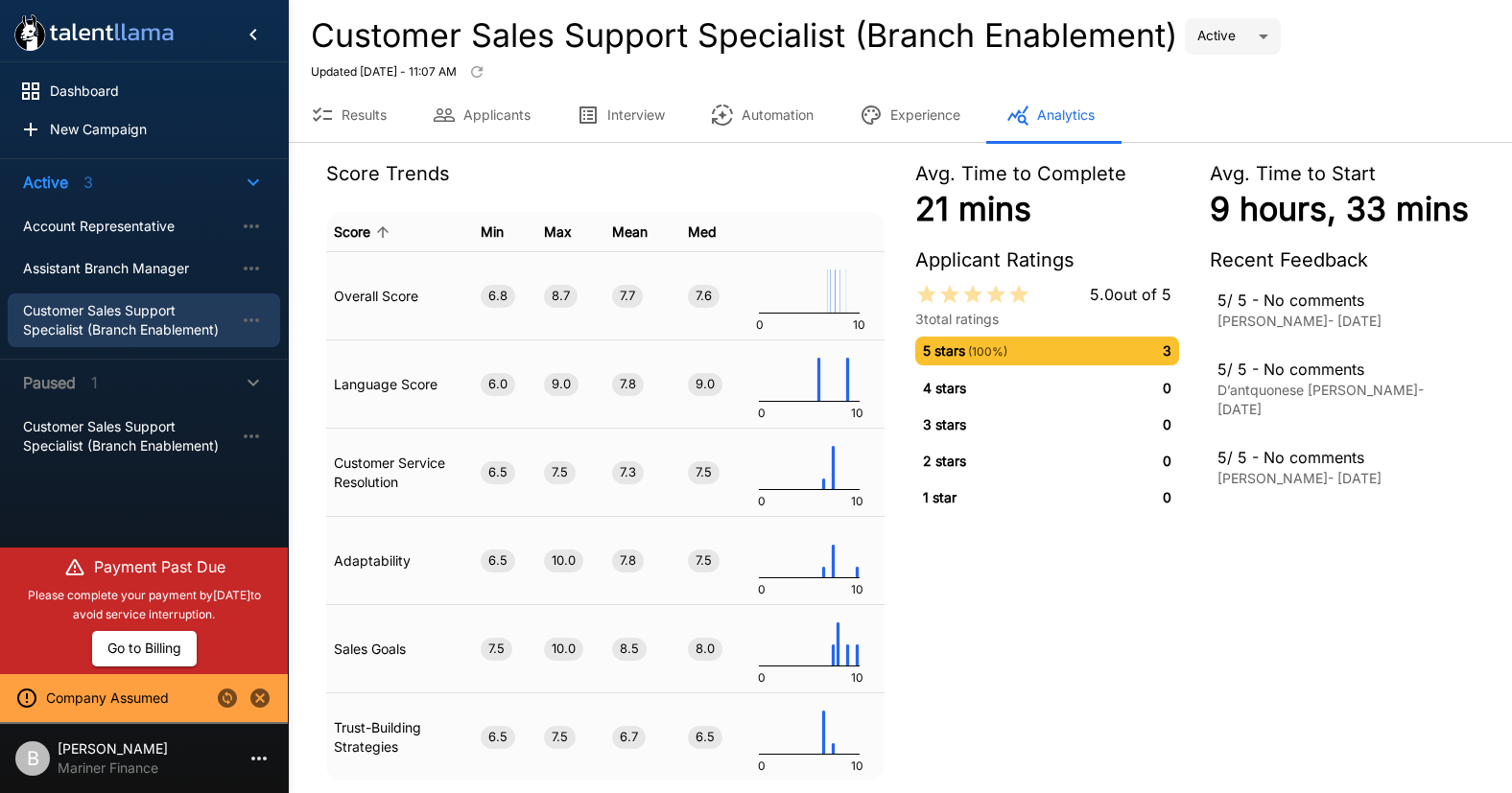 click on "Mariner Finance" at bounding box center (112, 768) 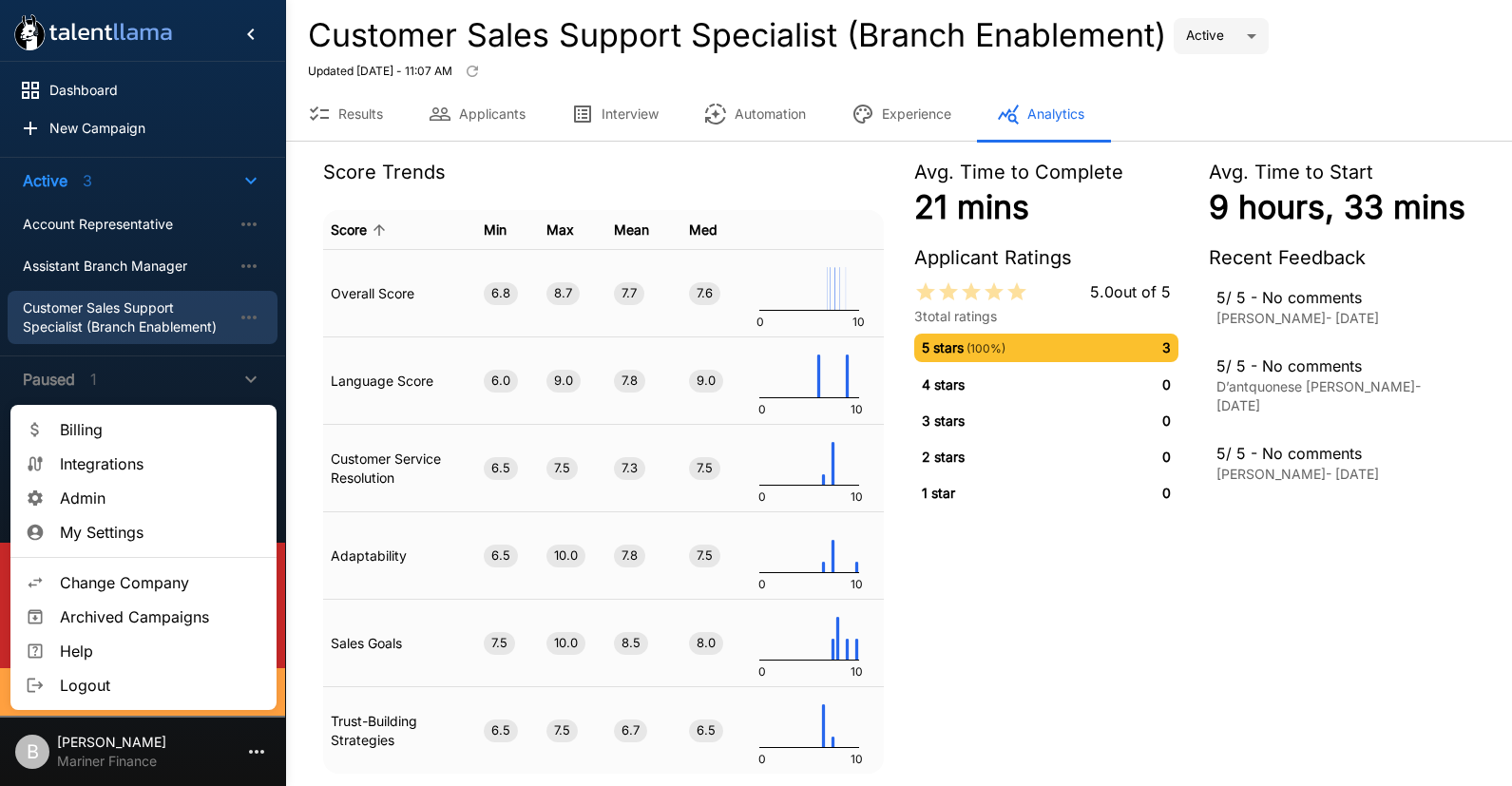 click on "Change Company" at bounding box center [161, 583] 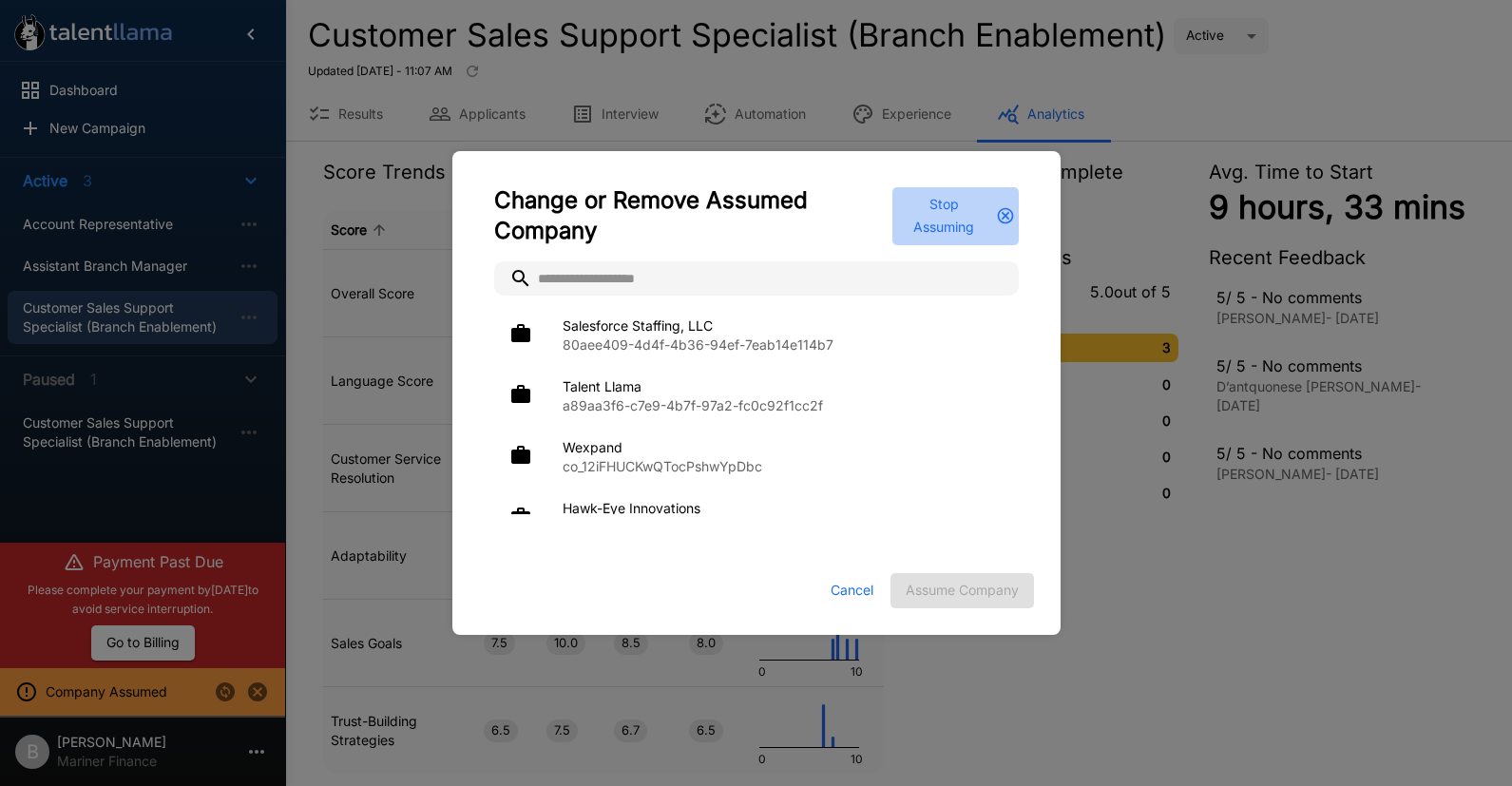 click 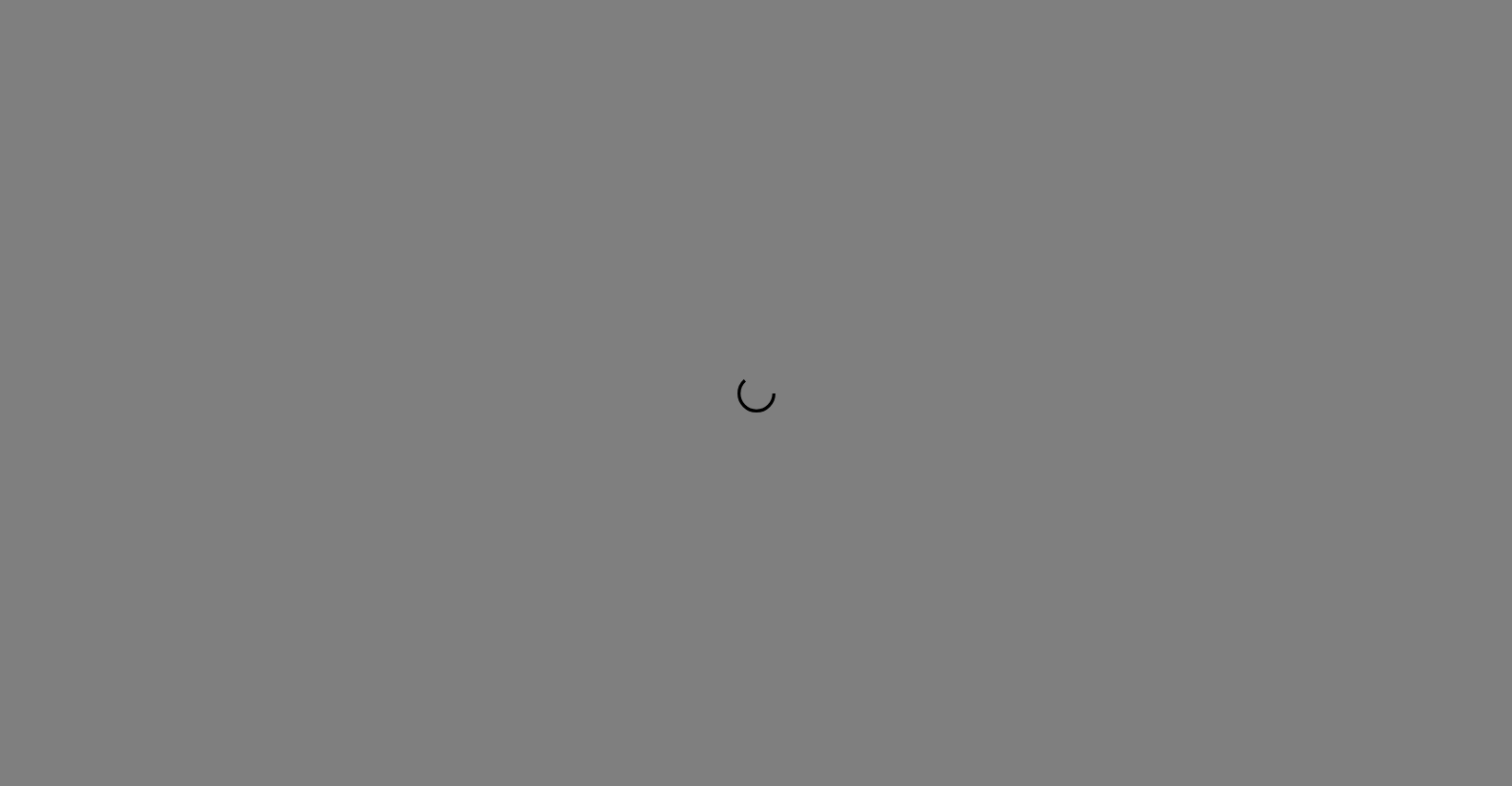 scroll, scrollTop: 0, scrollLeft: 0, axis: both 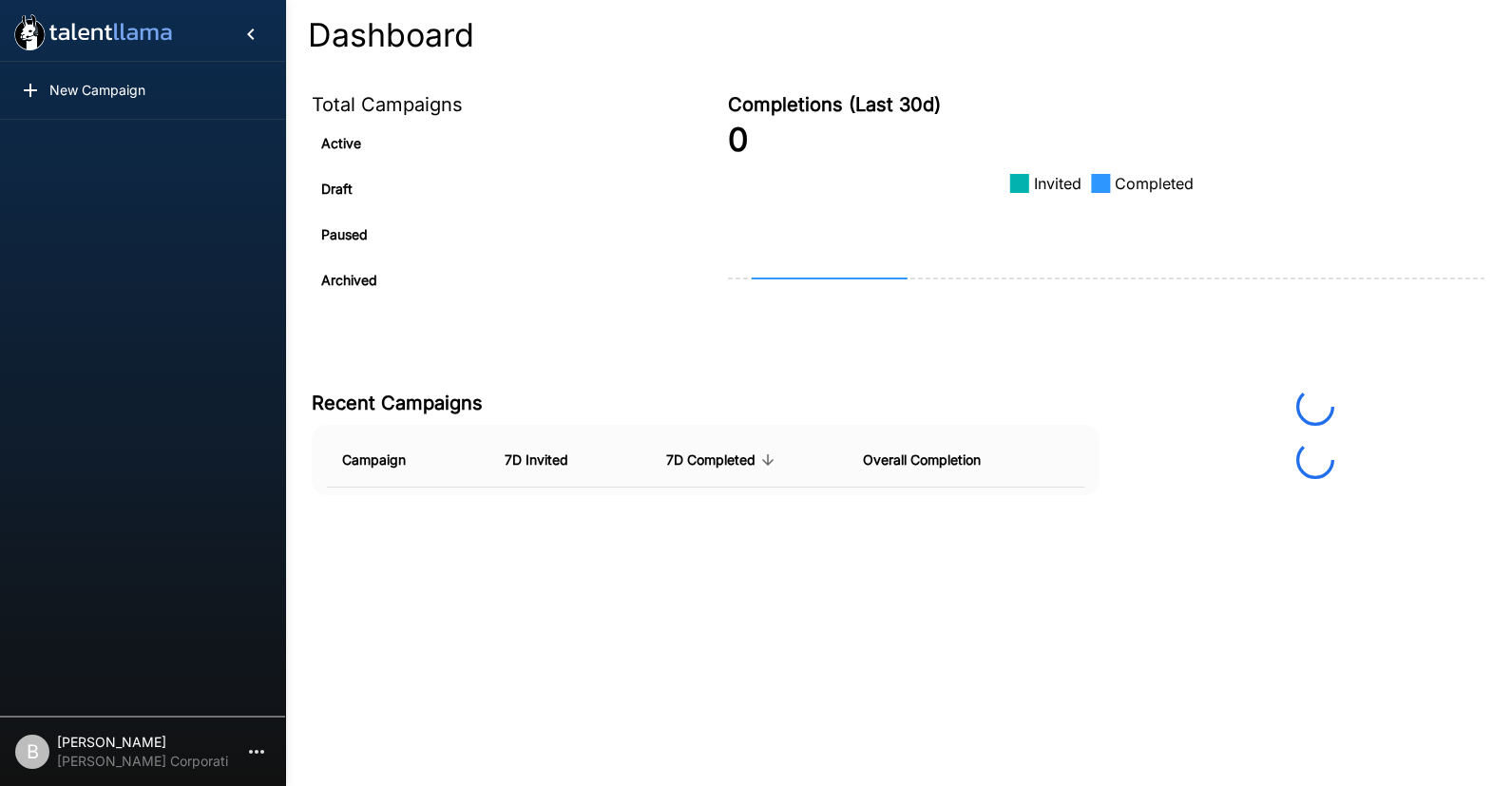 click on "[PERSON_NAME]" at bounding box center [143, 742] 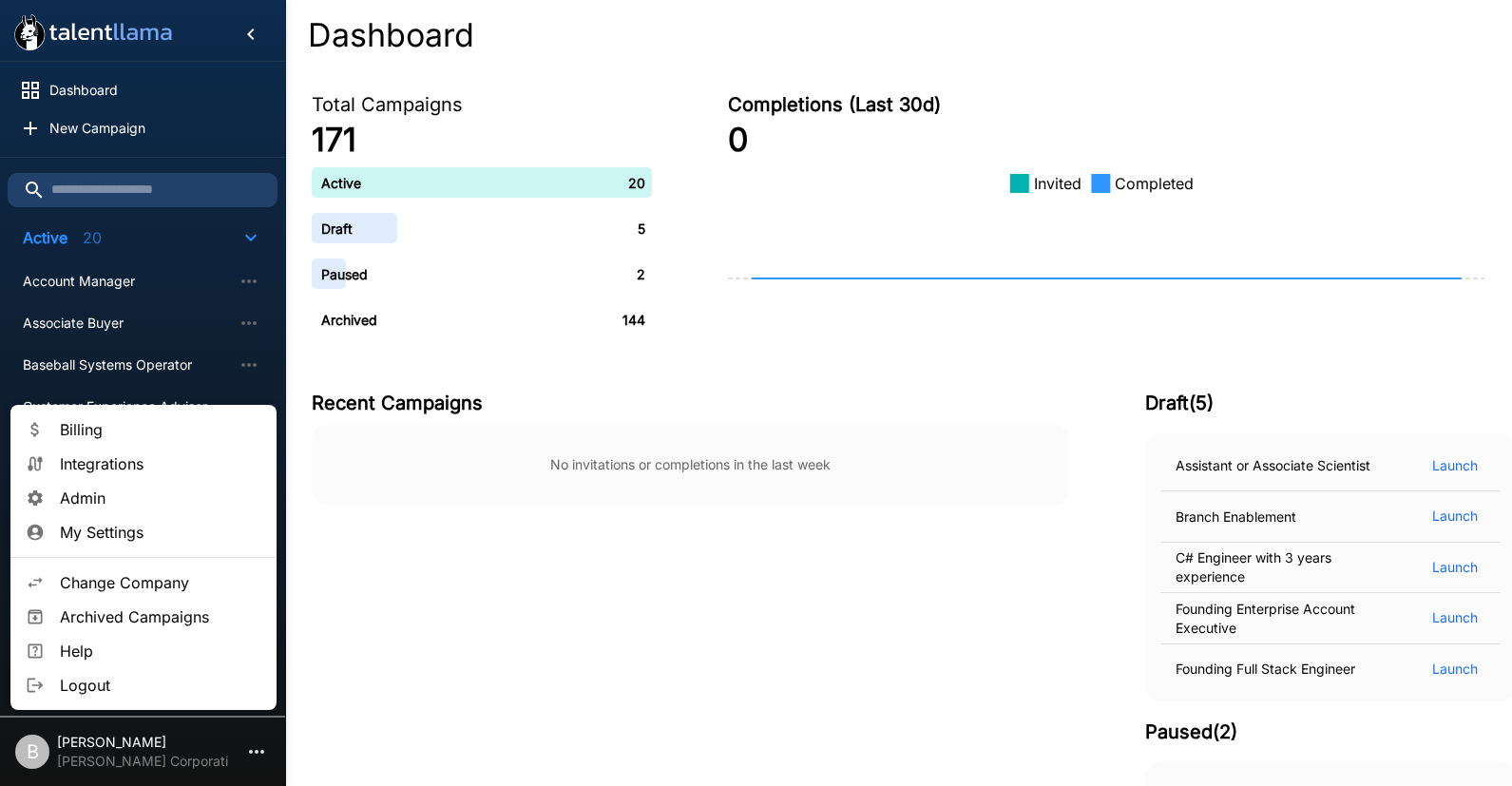 drag, startPoint x: 145, startPoint y: 609, endPoint x: 151, endPoint y: 576, distance: 33.54102 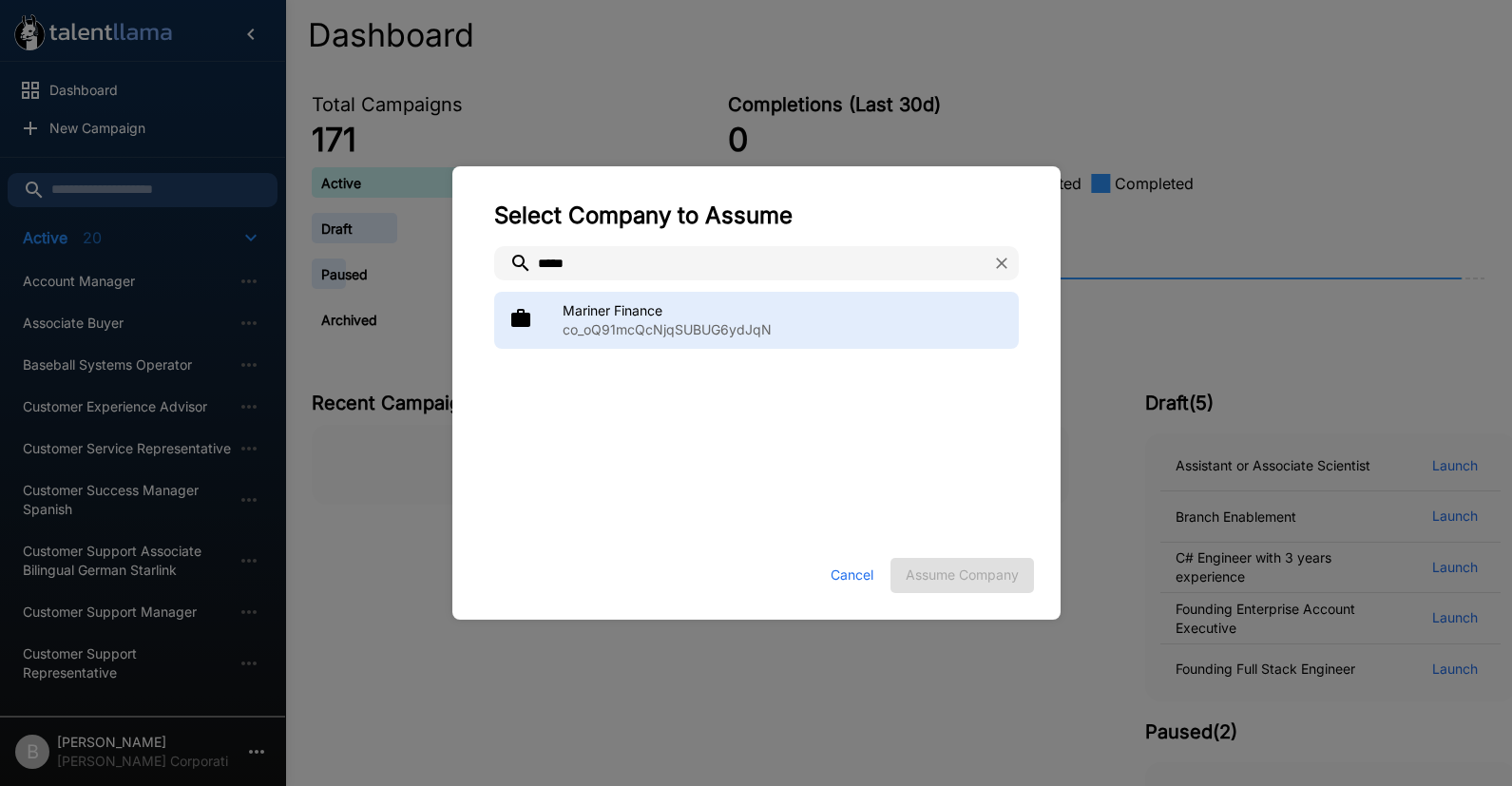 type on "*****" 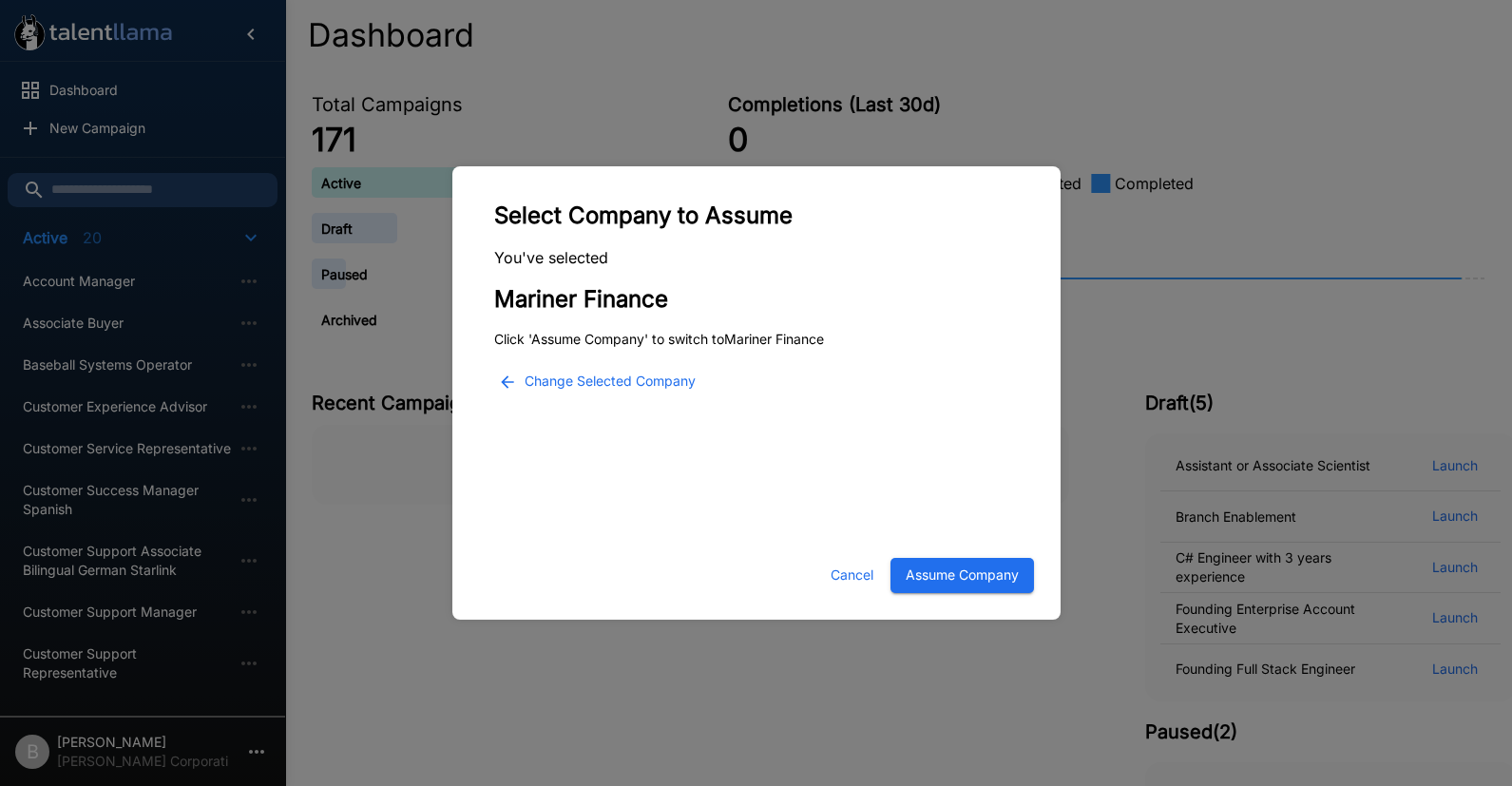 click on "Assume Company" at bounding box center (962, 575) 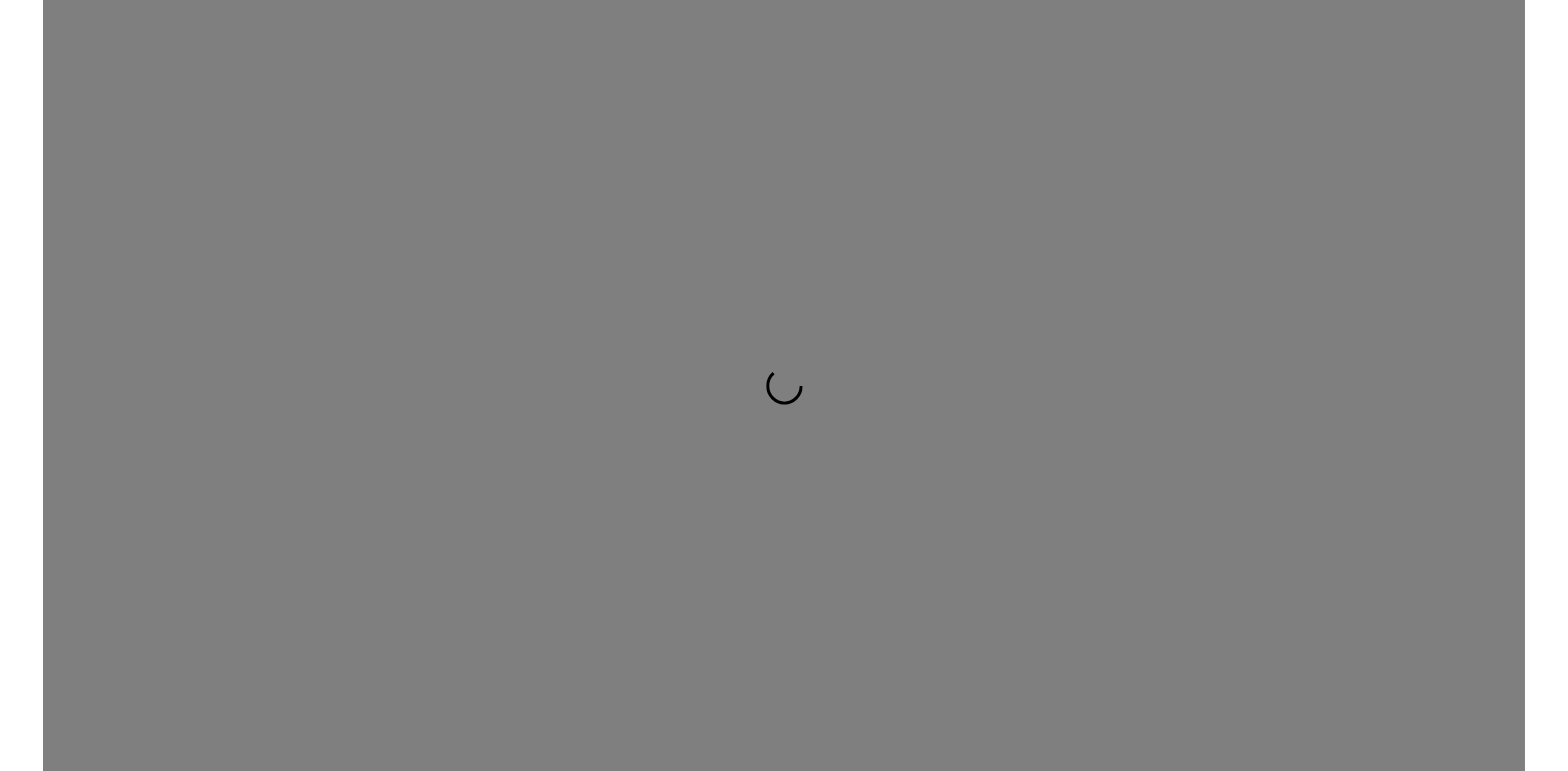 scroll, scrollTop: 0, scrollLeft: 0, axis: both 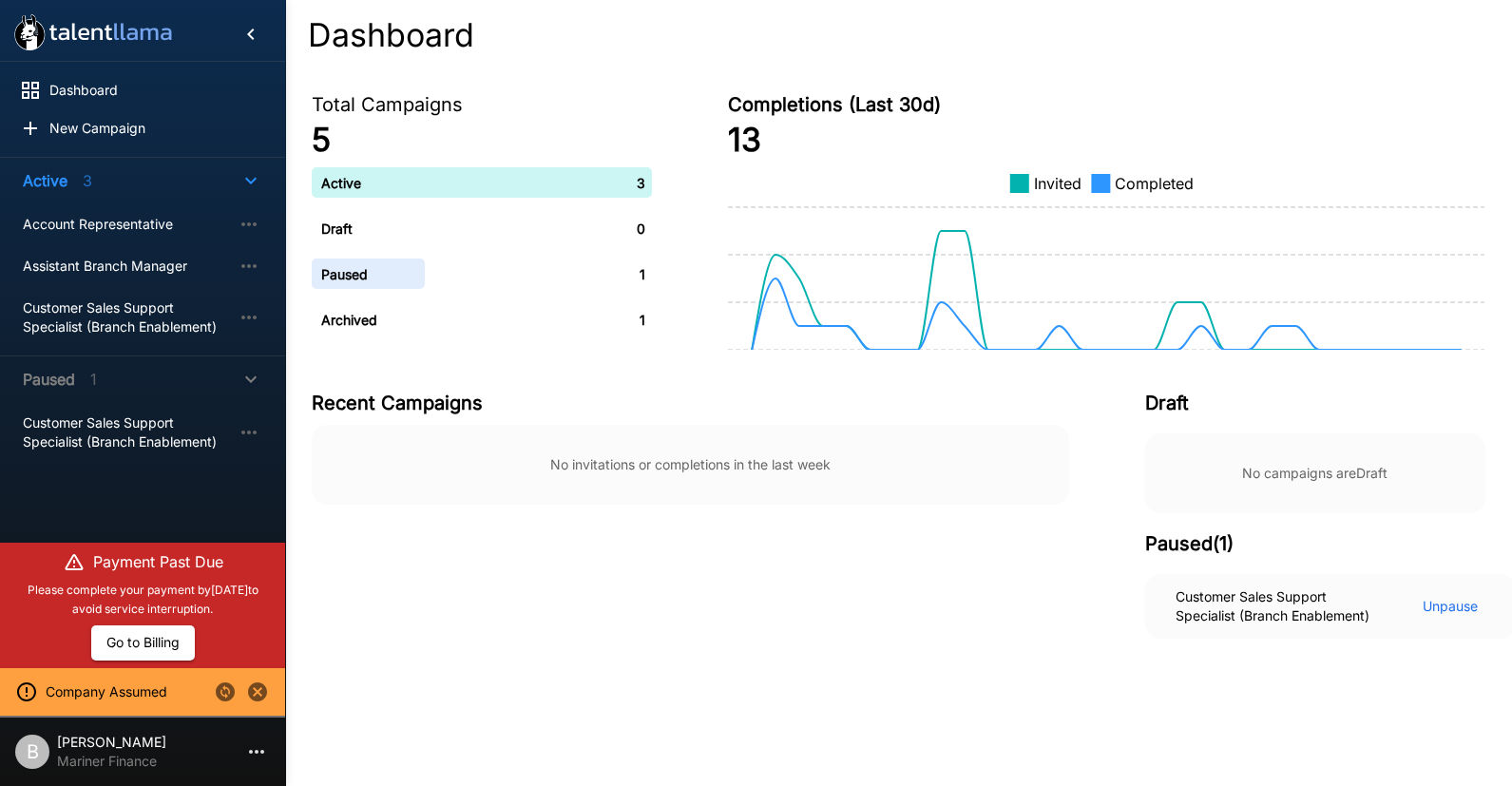 click on "Mariner Finance" at bounding box center [111, 761] 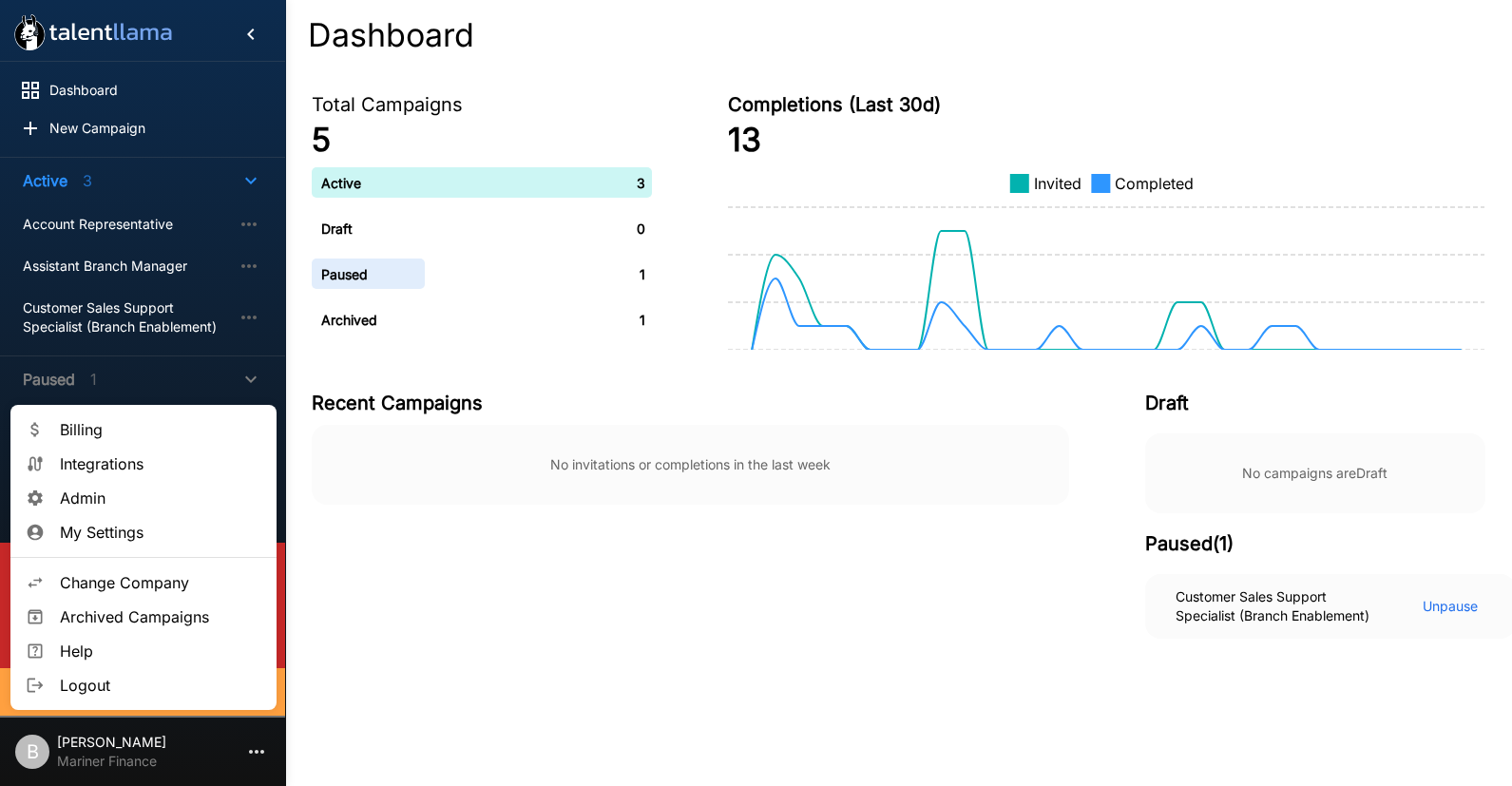 click on "Change Company" at bounding box center [161, 583] 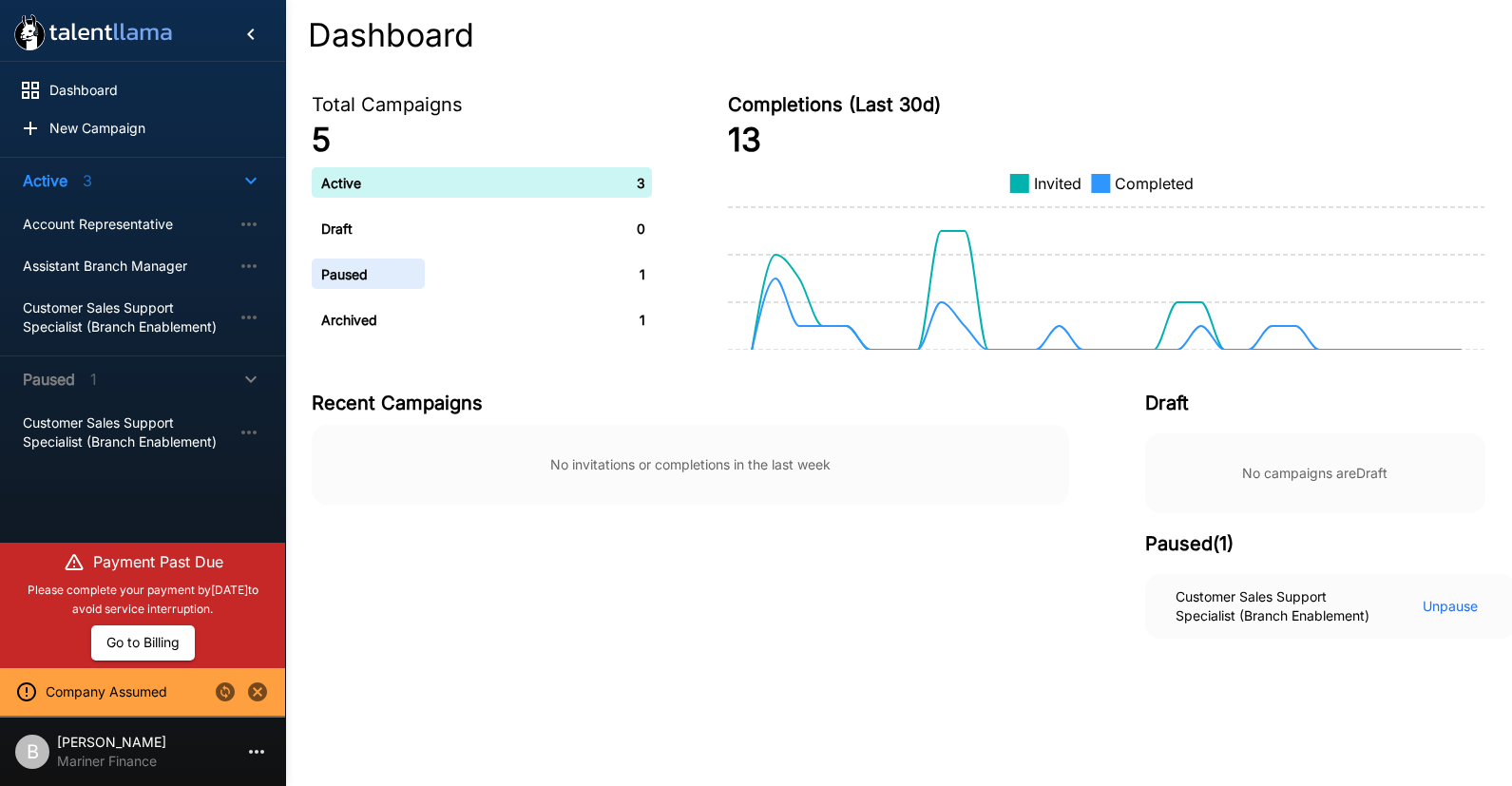 click on "[PERSON_NAME]" at bounding box center [111, 742] 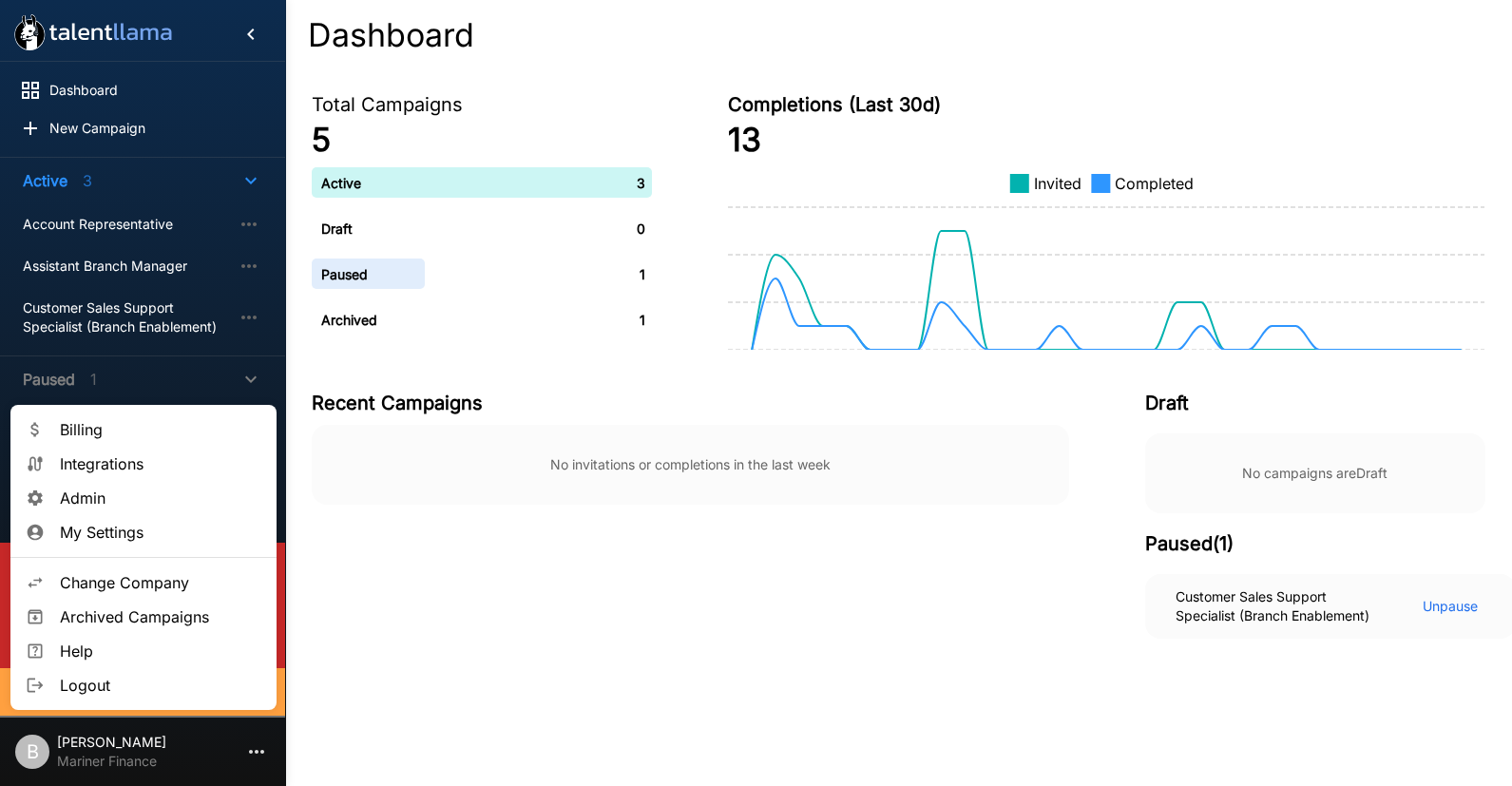 click on "Integrations" at bounding box center (161, 464) 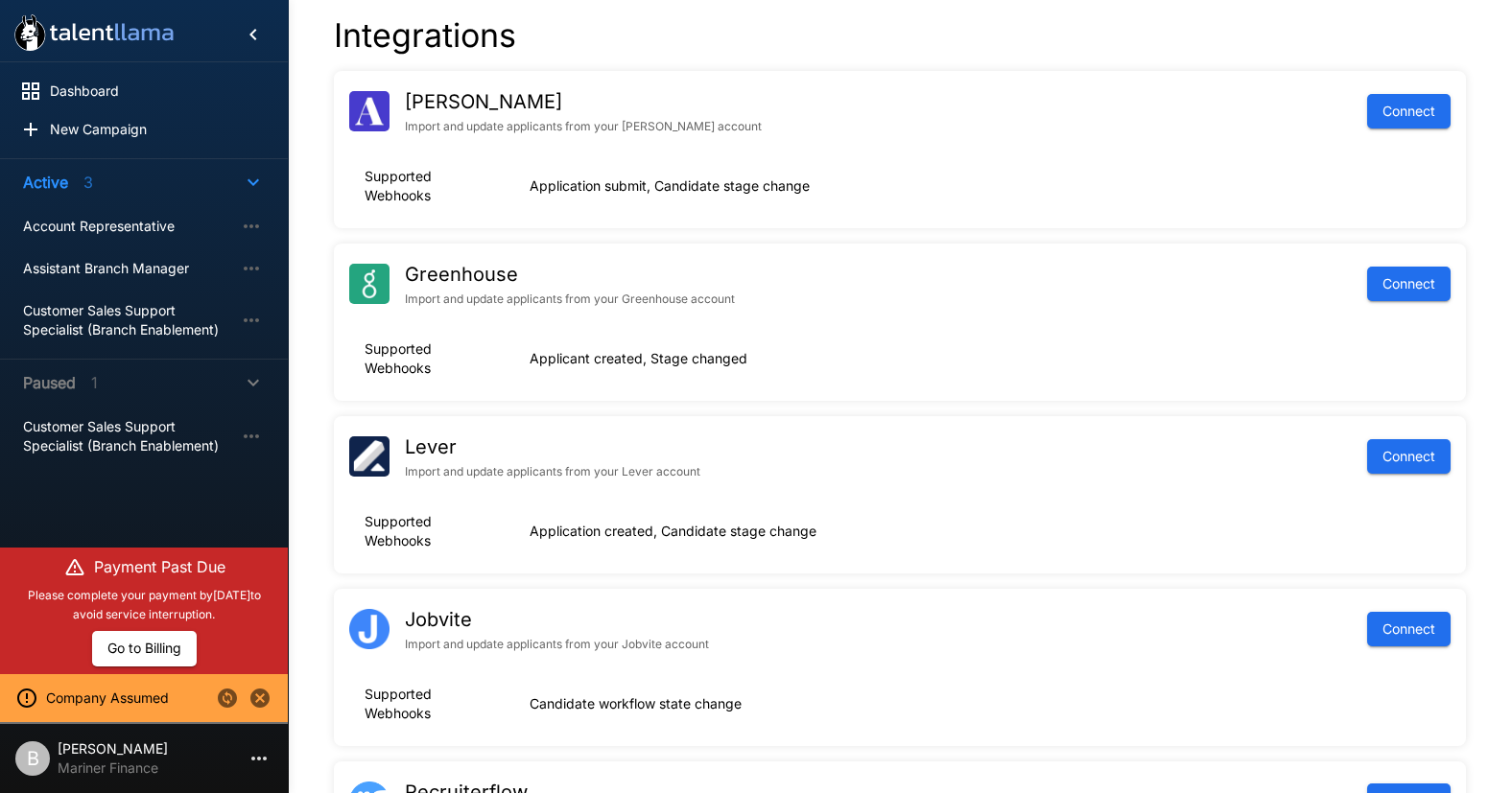 click on "Mariner Finance" at bounding box center [112, 768] 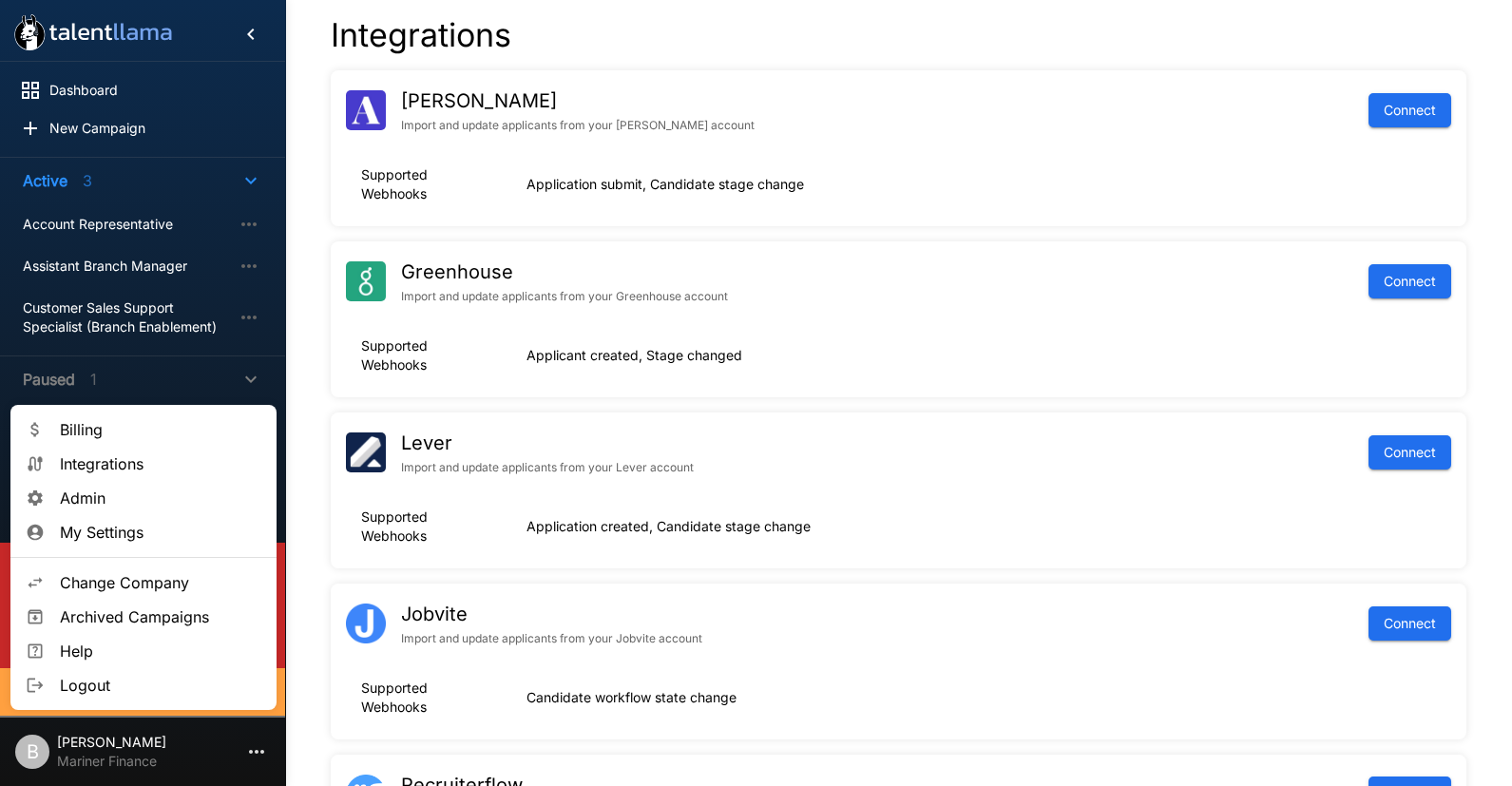 click on "Admin" at bounding box center [161, 498] 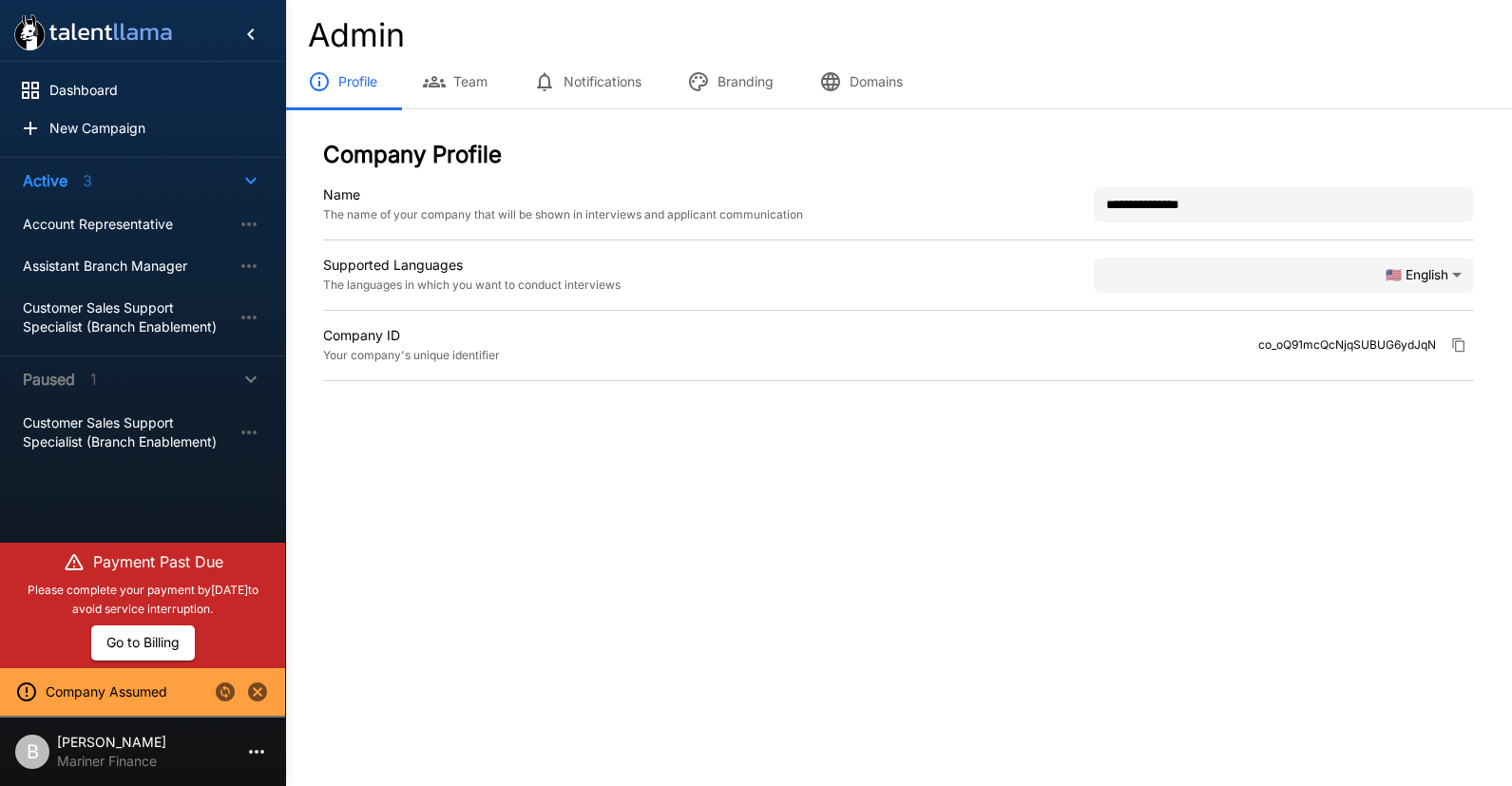 click on "Branding" at bounding box center [730, 82] 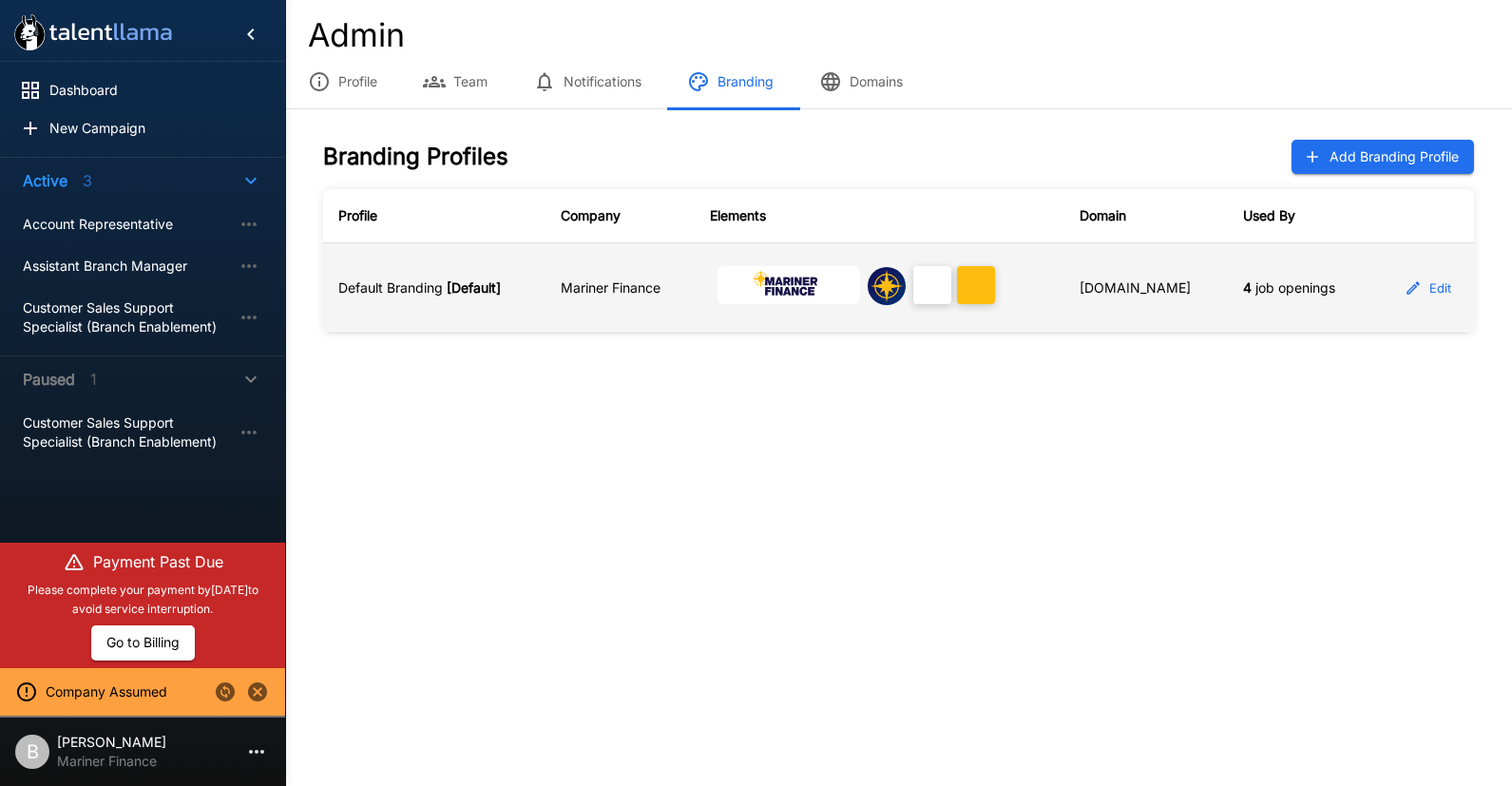 click on "Mariner Finance" at bounding box center [621, 288] 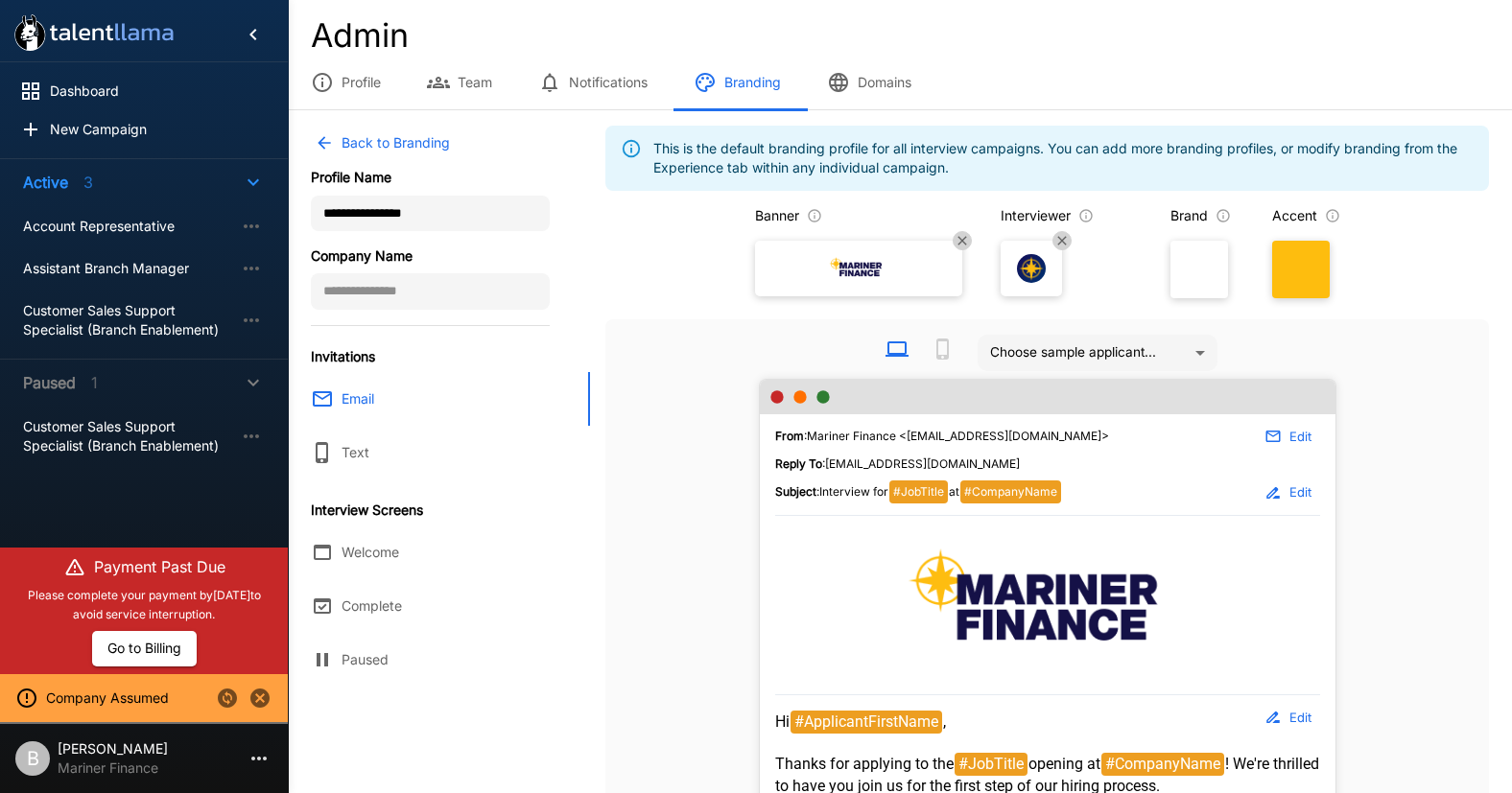 click on "Edit" at bounding box center (1289, 436) 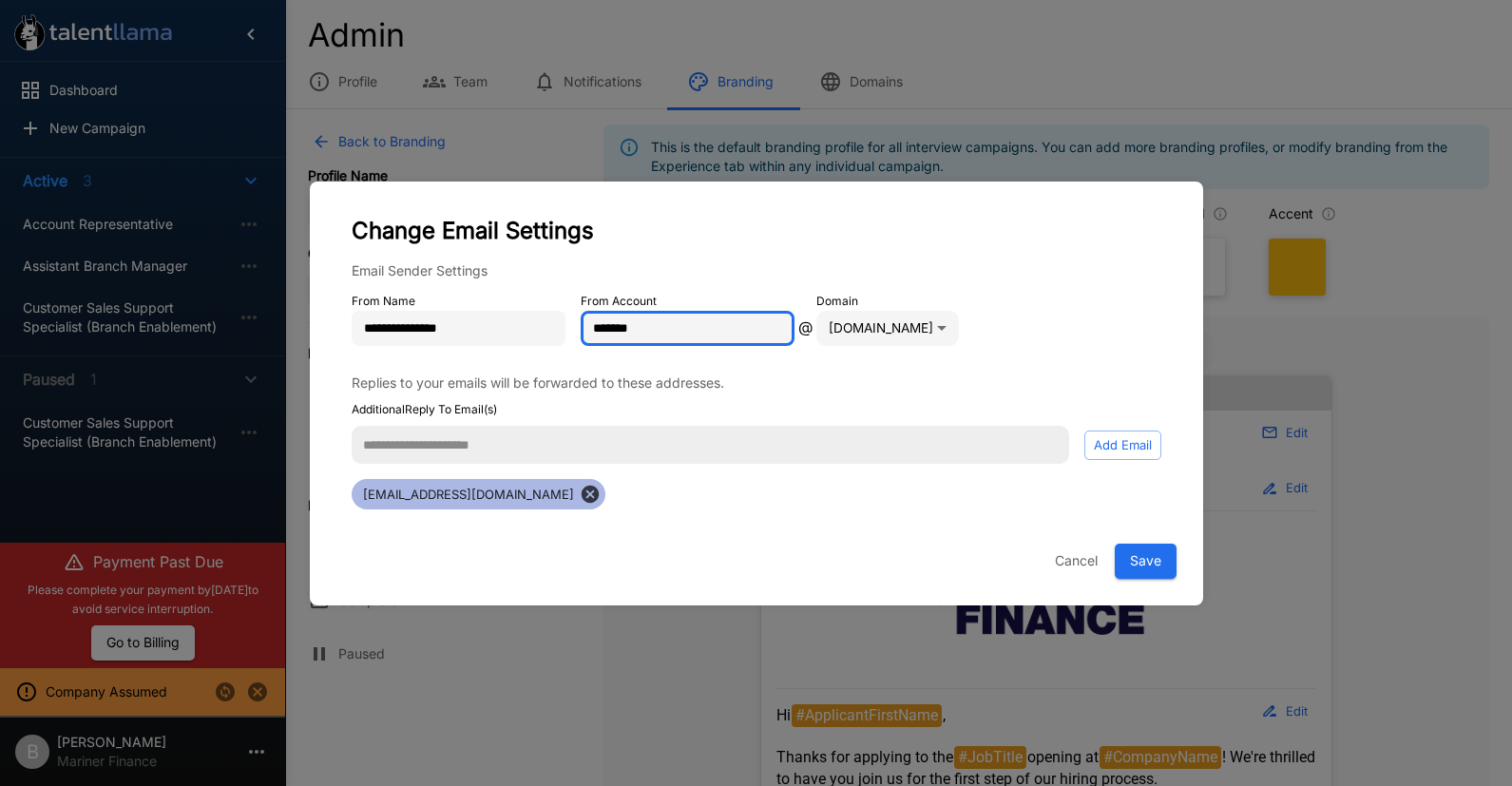drag, startPoint x: 599, startPoint y: 330, endPoint x: 538, endPoint y: 329, distance: 61.0082 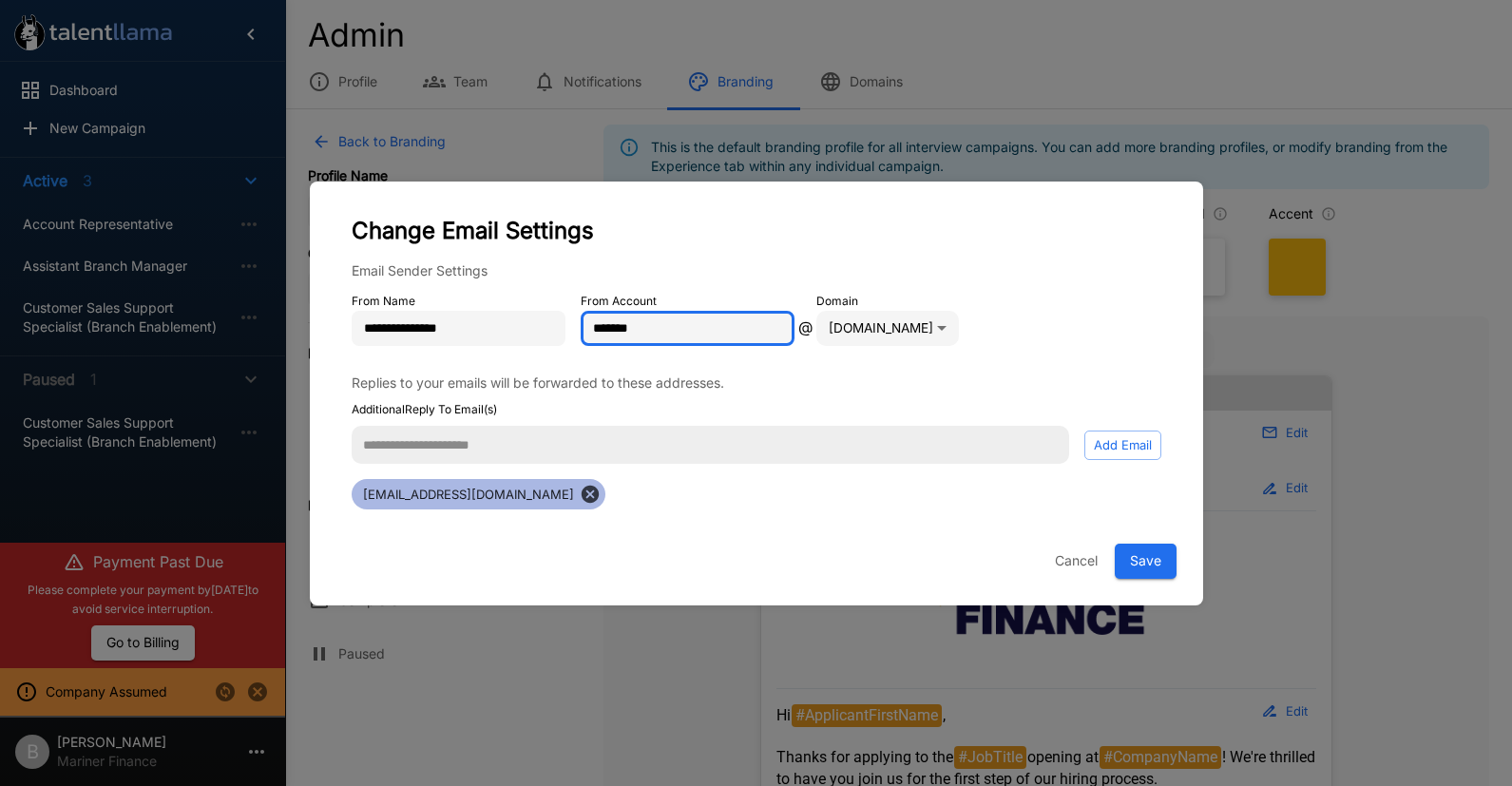click on "**********" at bounding box center (756, 319) 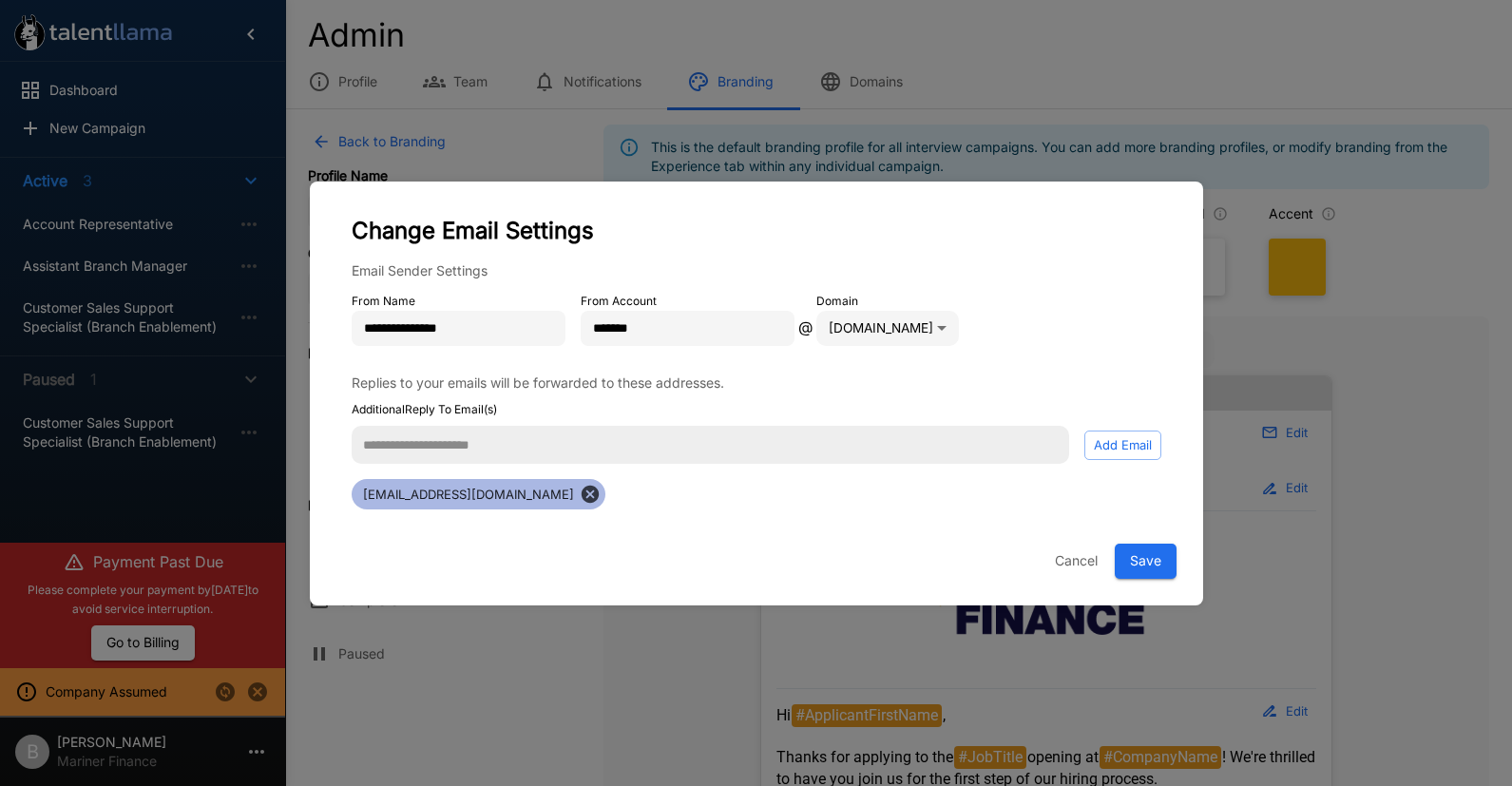 click at bounding box center [710, 445] 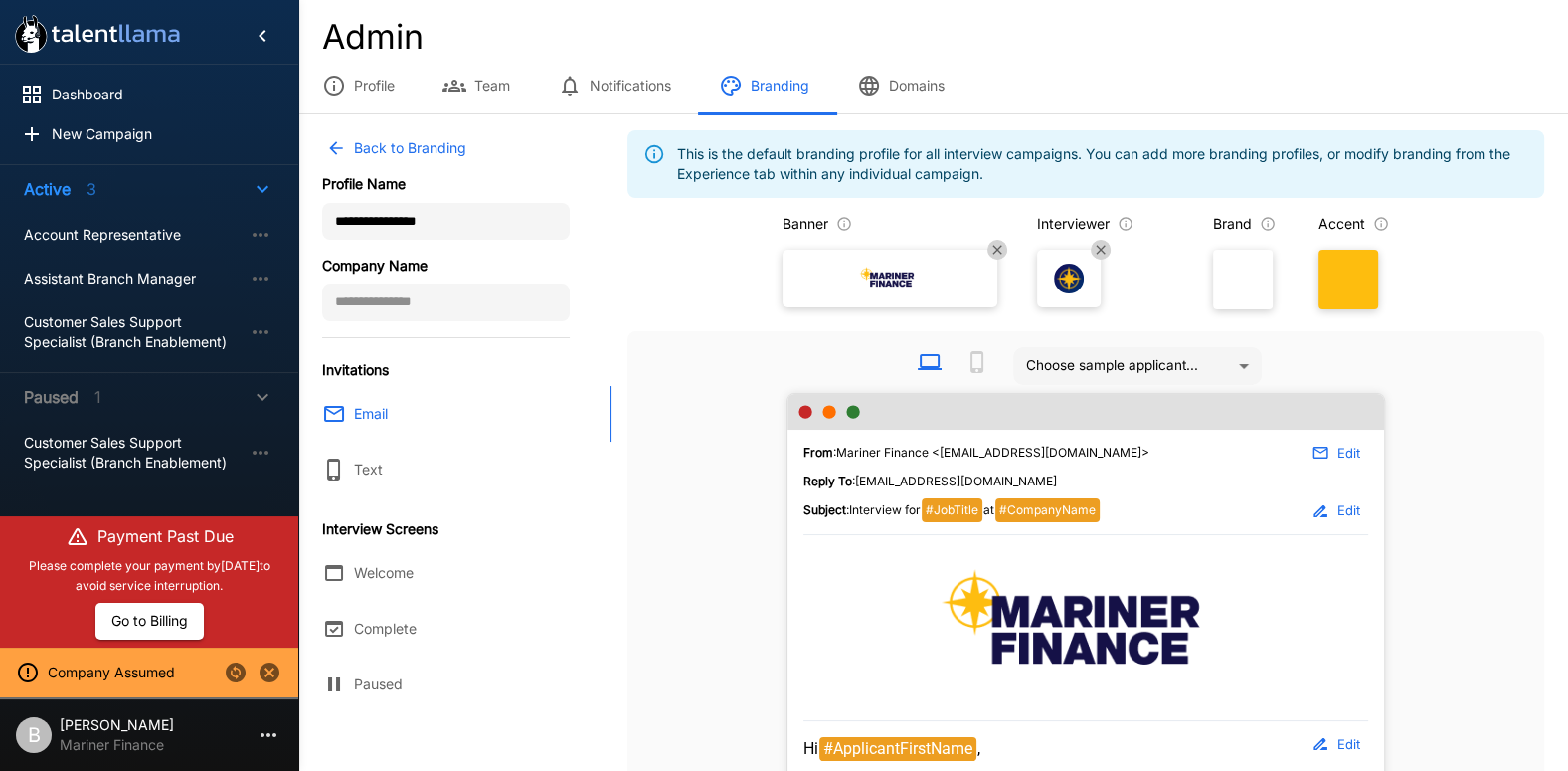 click on "Back to Branding" at bounding box center [398, 148] 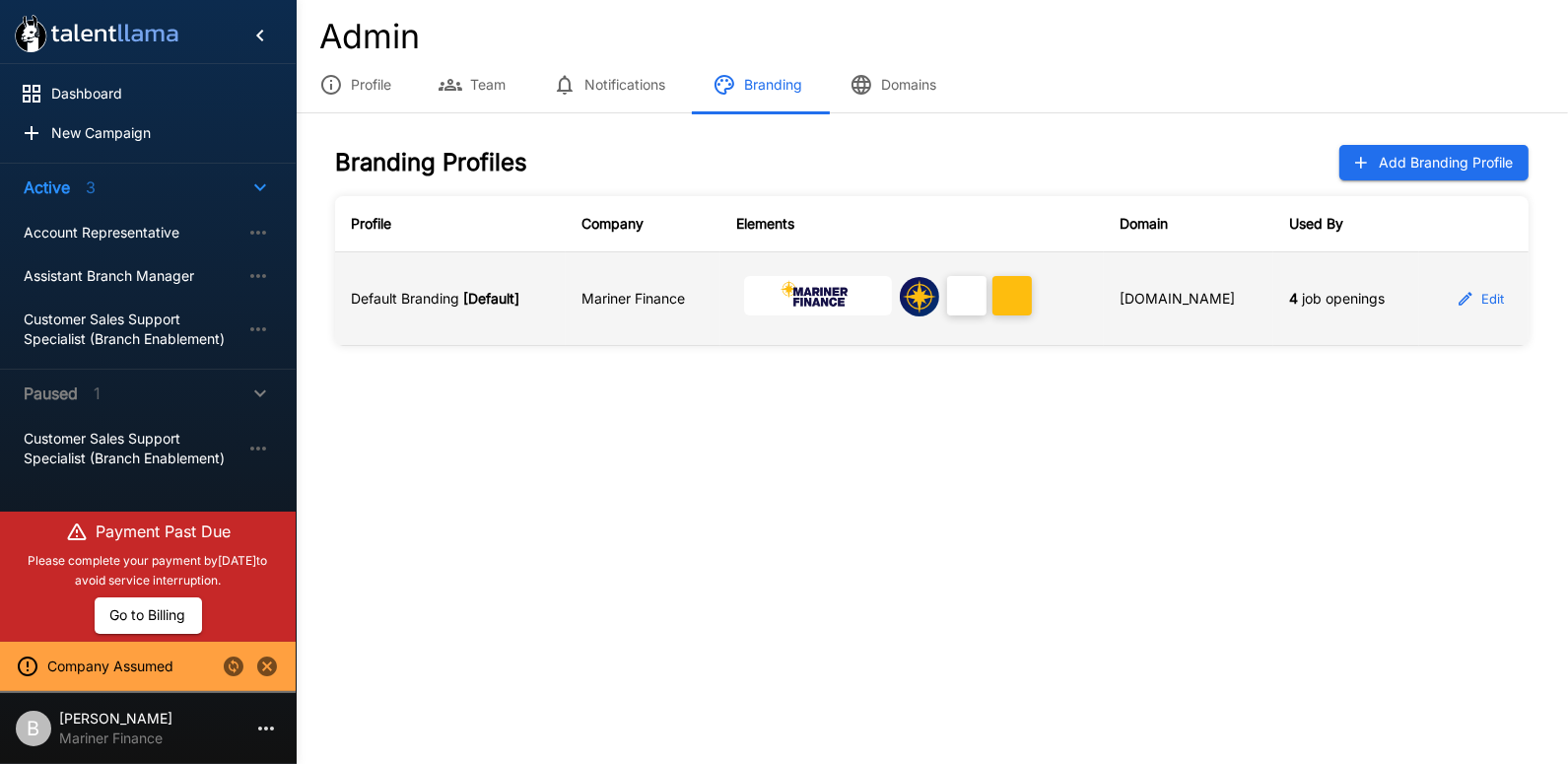 click on "Mariner Finance" at bounding box center [644, 299] 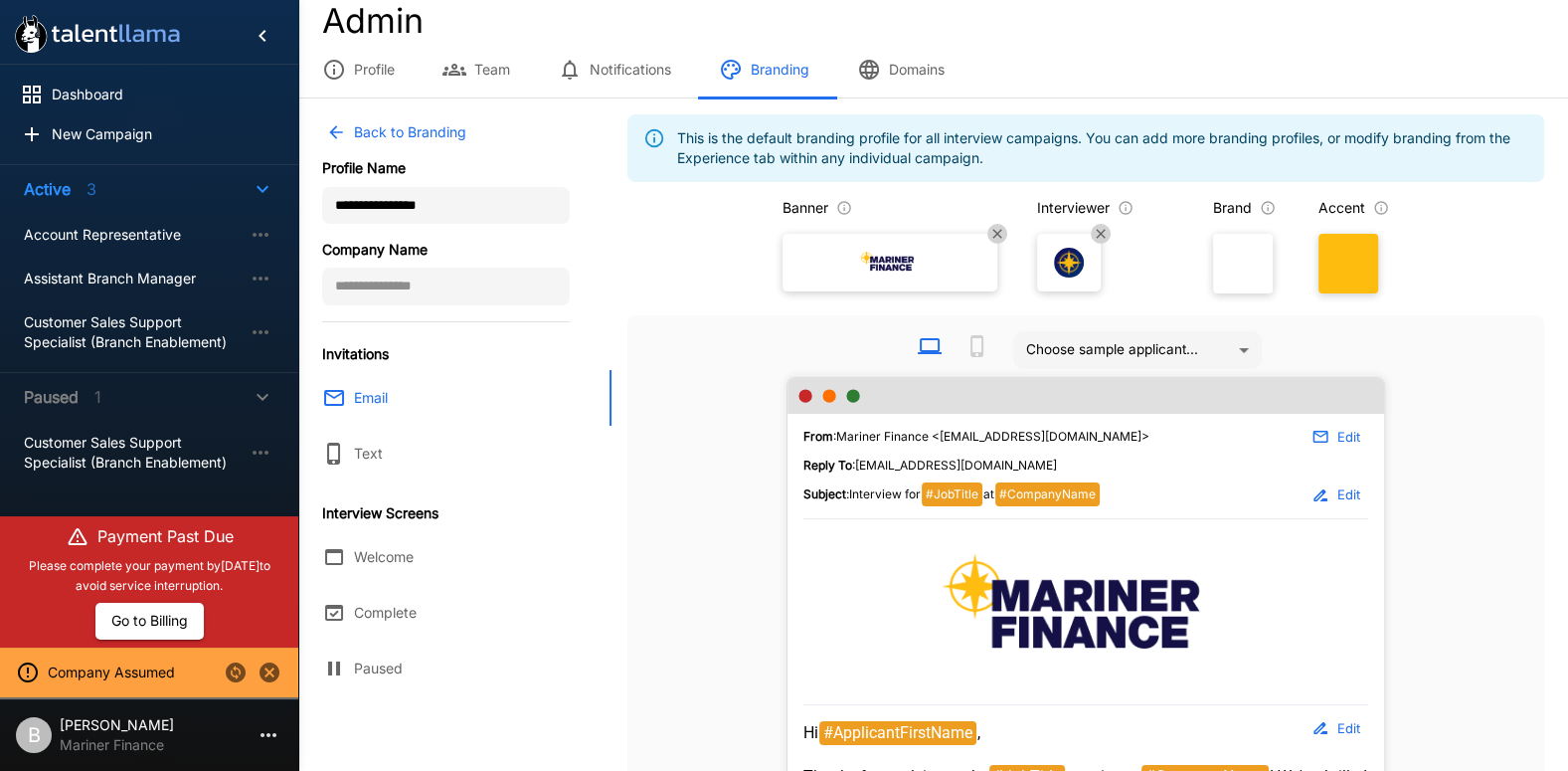 scroll, scrollTop: 36, scrollLeft: 0, axis: vertical 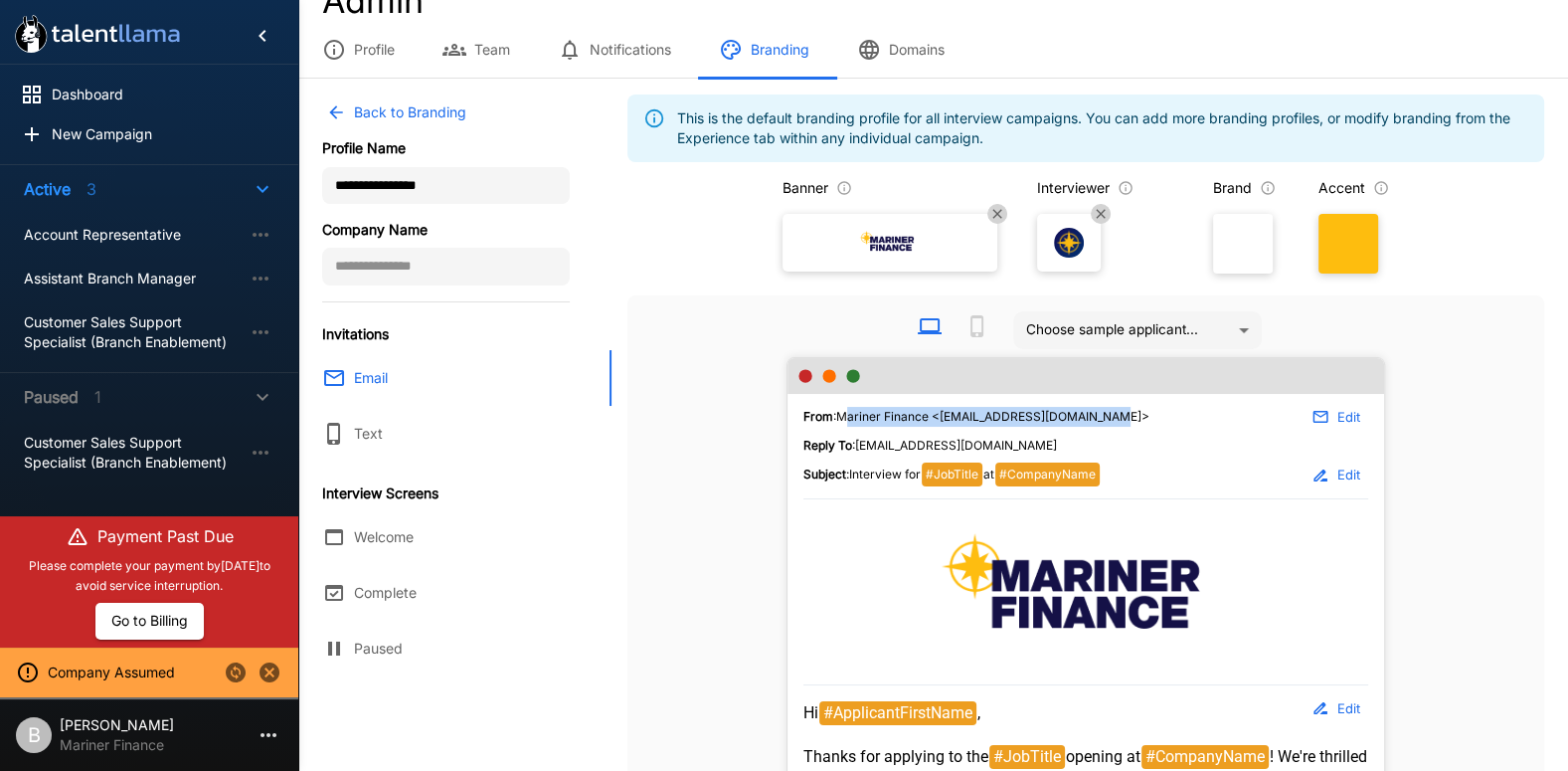 drag, startPoint x: 846, startPoint y: 412, endPoint x: 1112, endPoint y: 416, distance: 266.03007 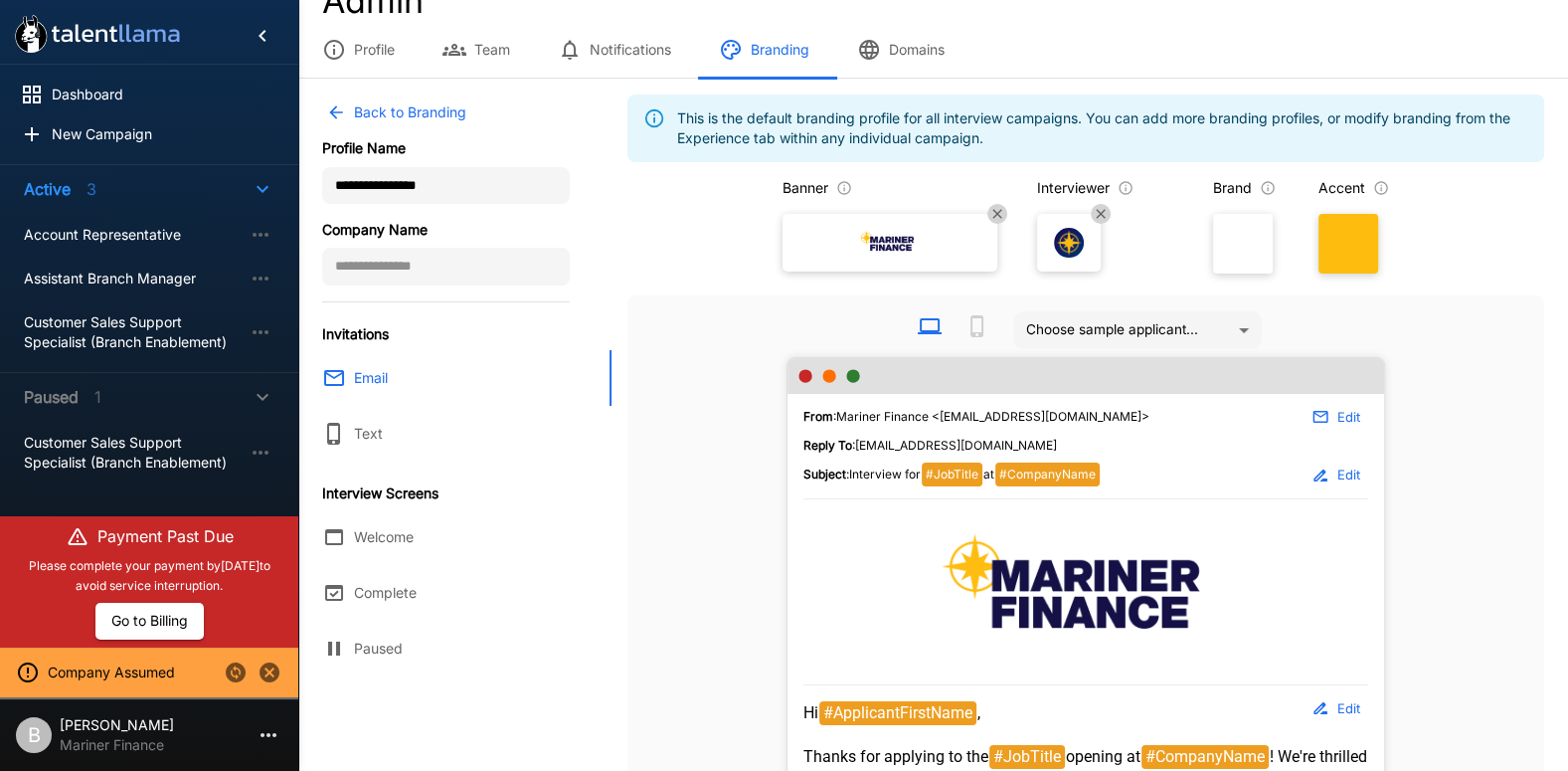 click on "From :  Mariner Finance <Careers@marinerfinance.com> Edit" at bounding box center [1086, 417] 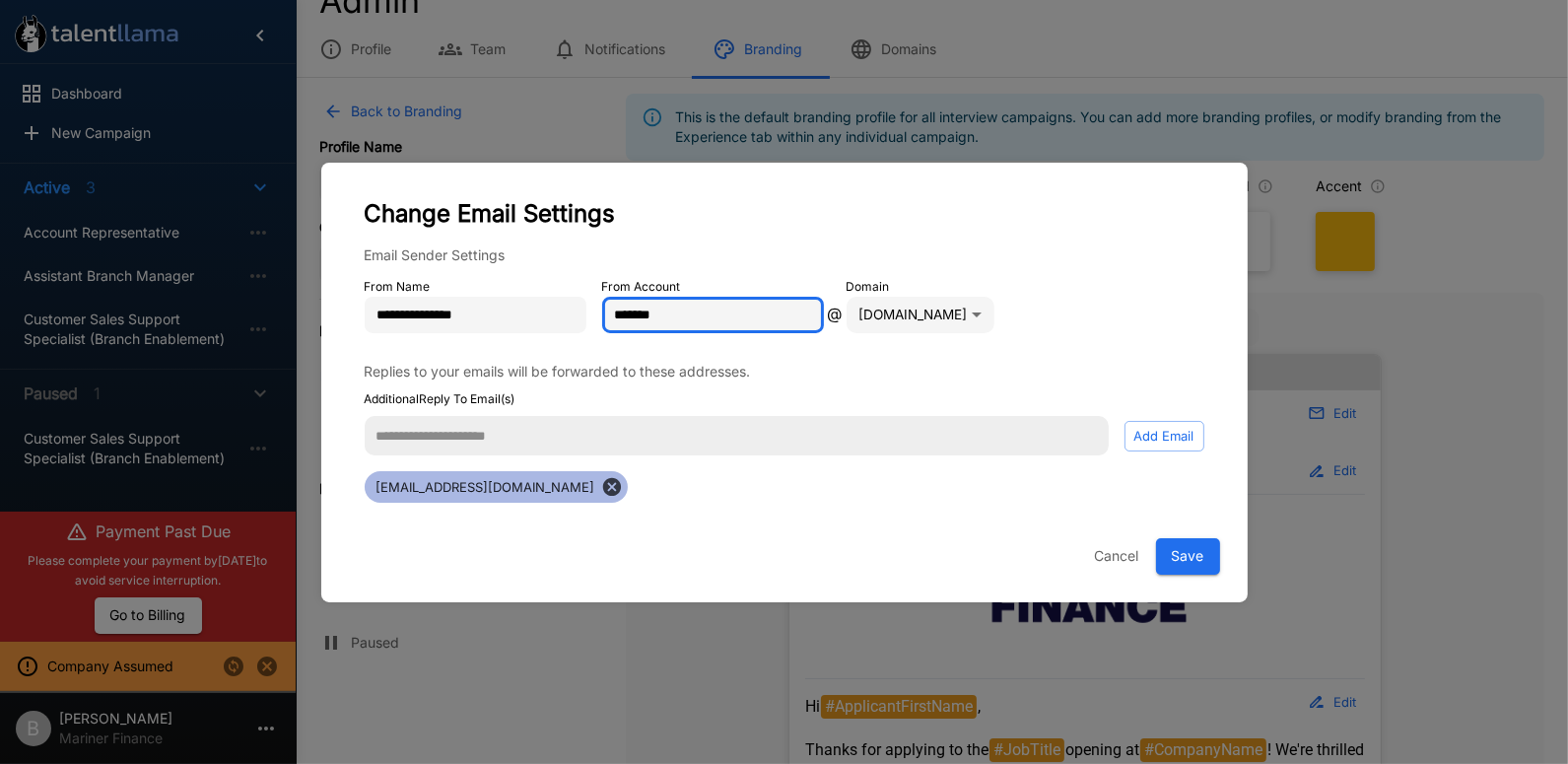 click on "*******" at bounding box center [713, 315] 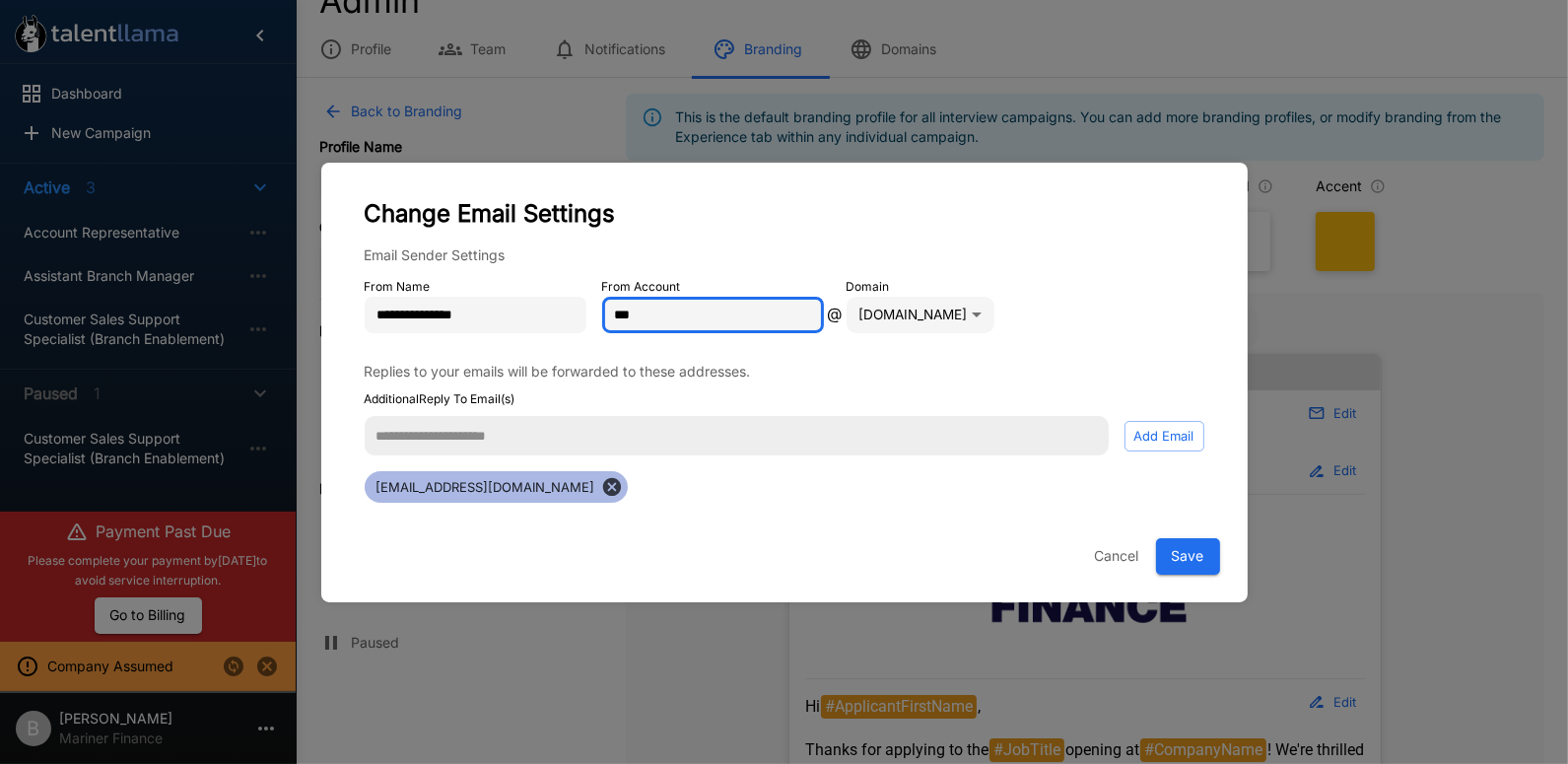 type on "***" 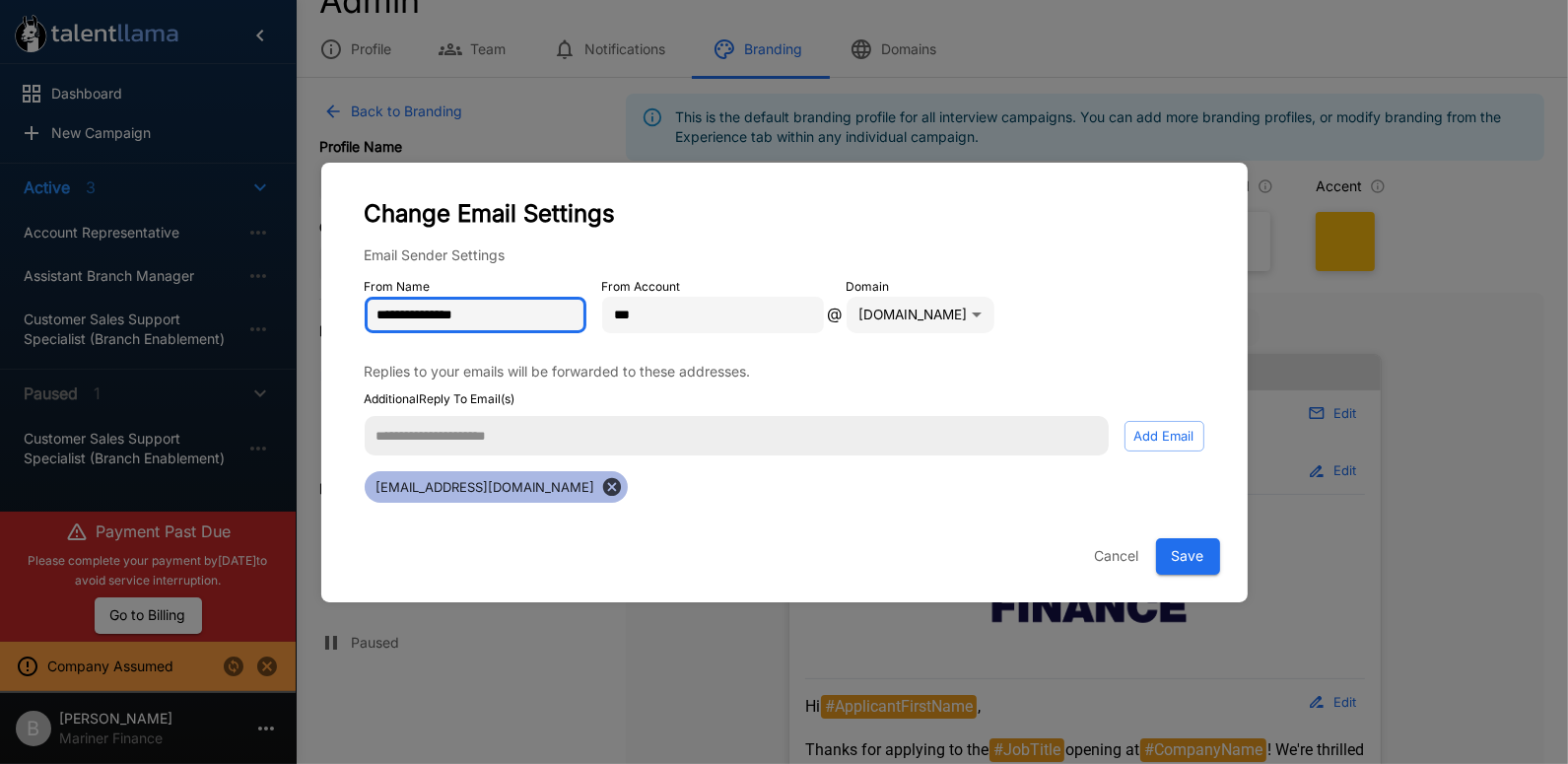 click on "**********" at bounding box center [475, 315] 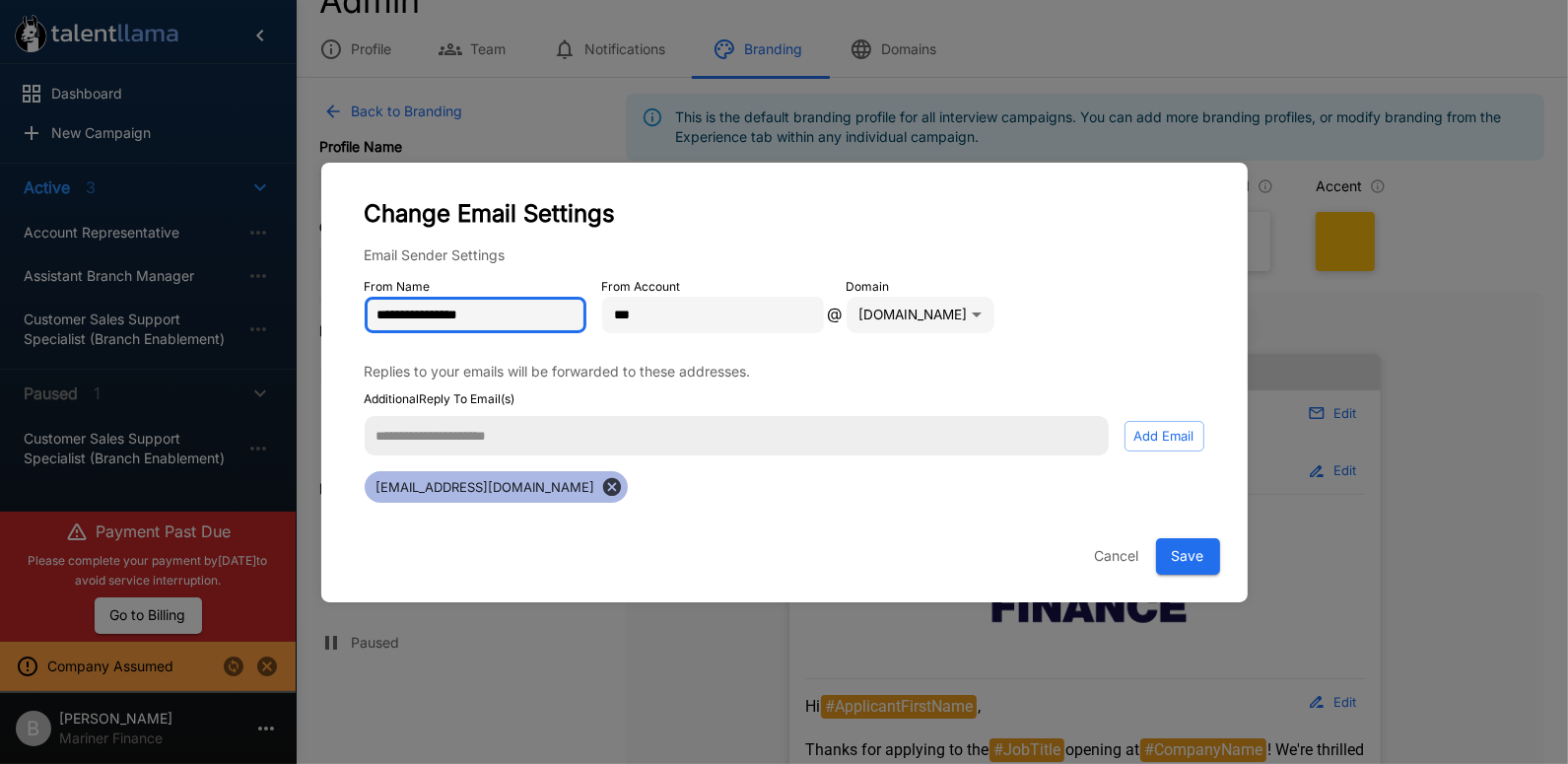 type on "**********" 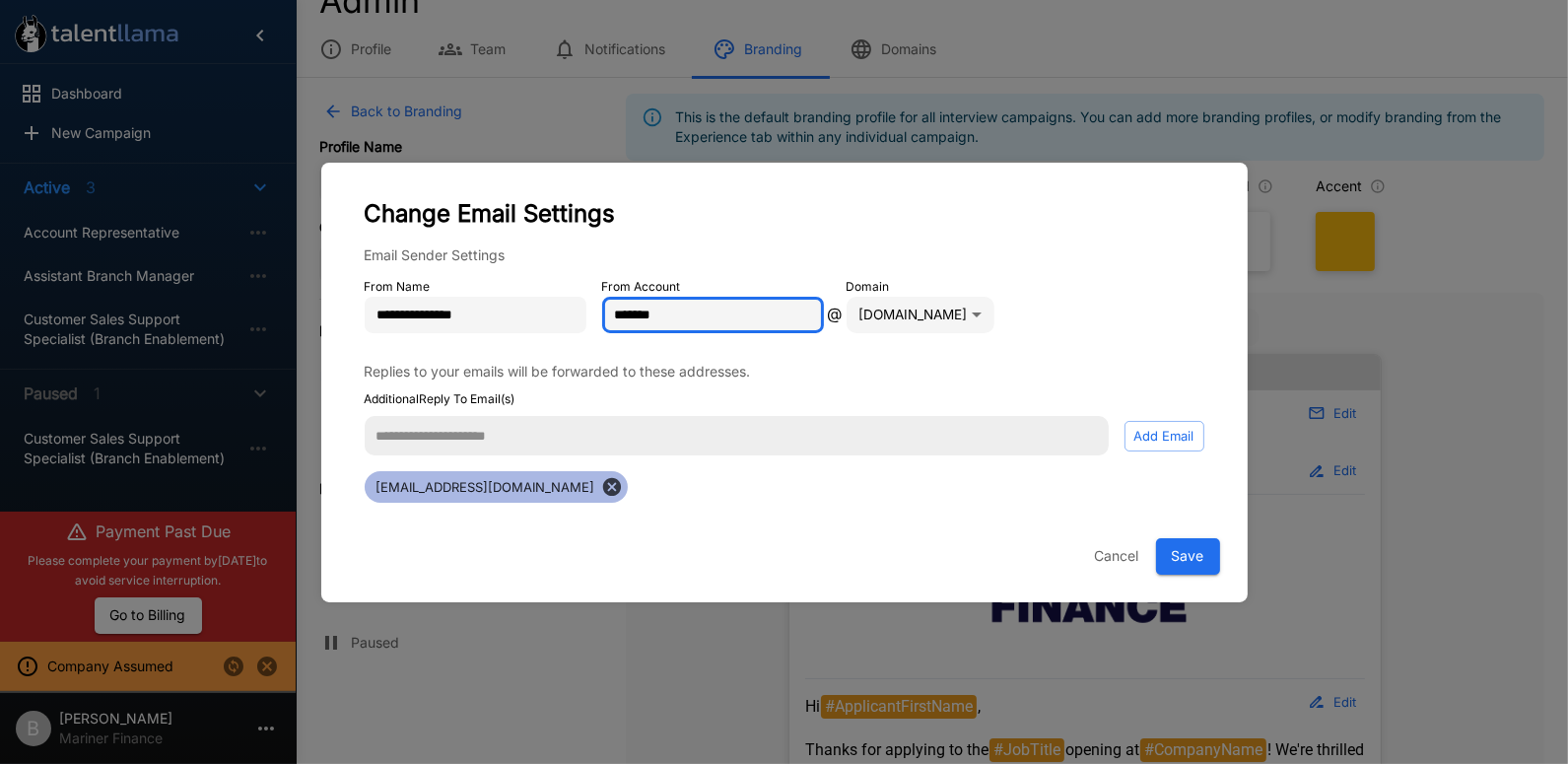 type on "*******" 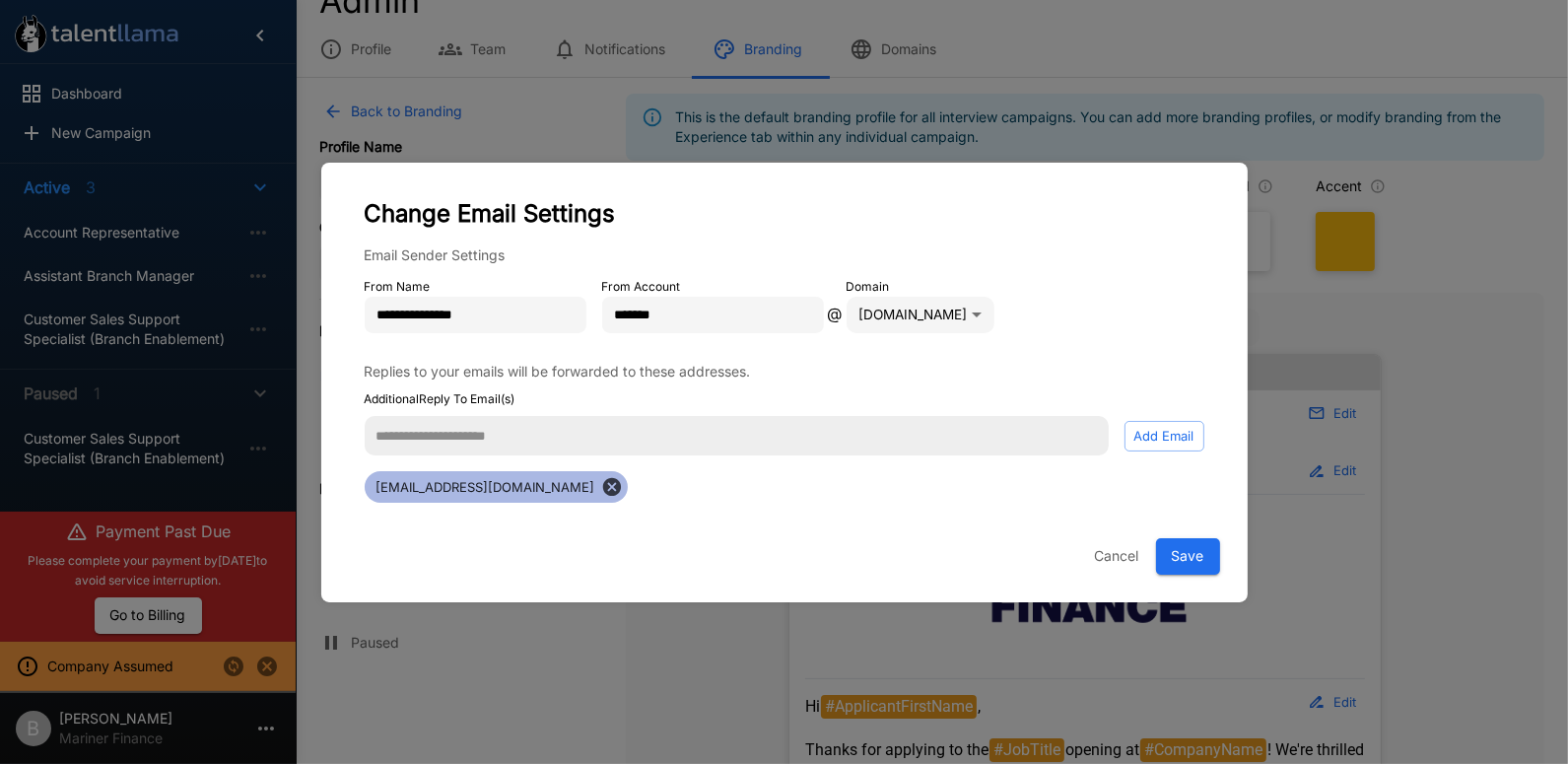 click on "Email Sender Settings" at bounding box center [784, 255] 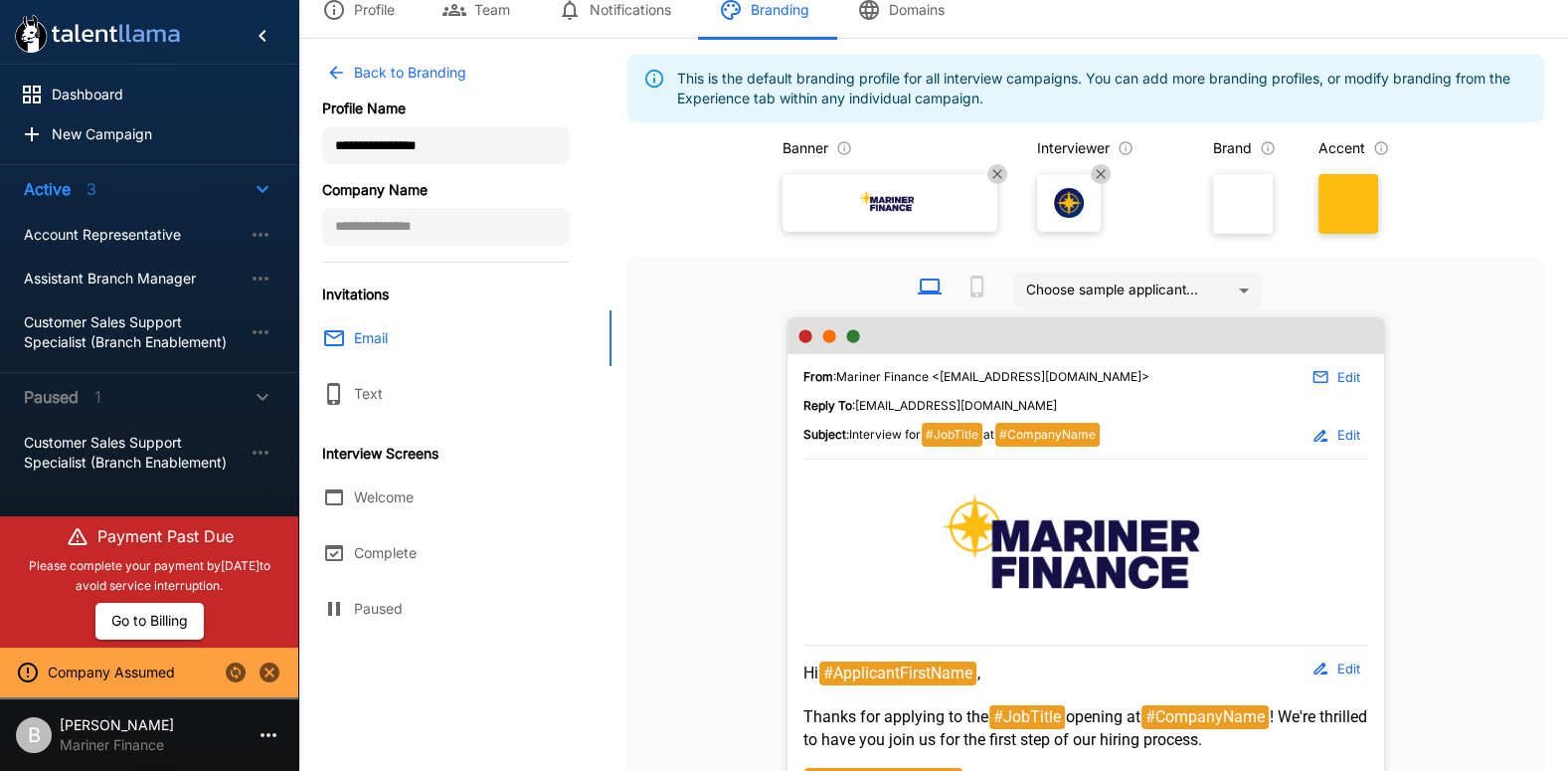 scroll, scrollTop: 0, scrollLeft: 0, axis: both 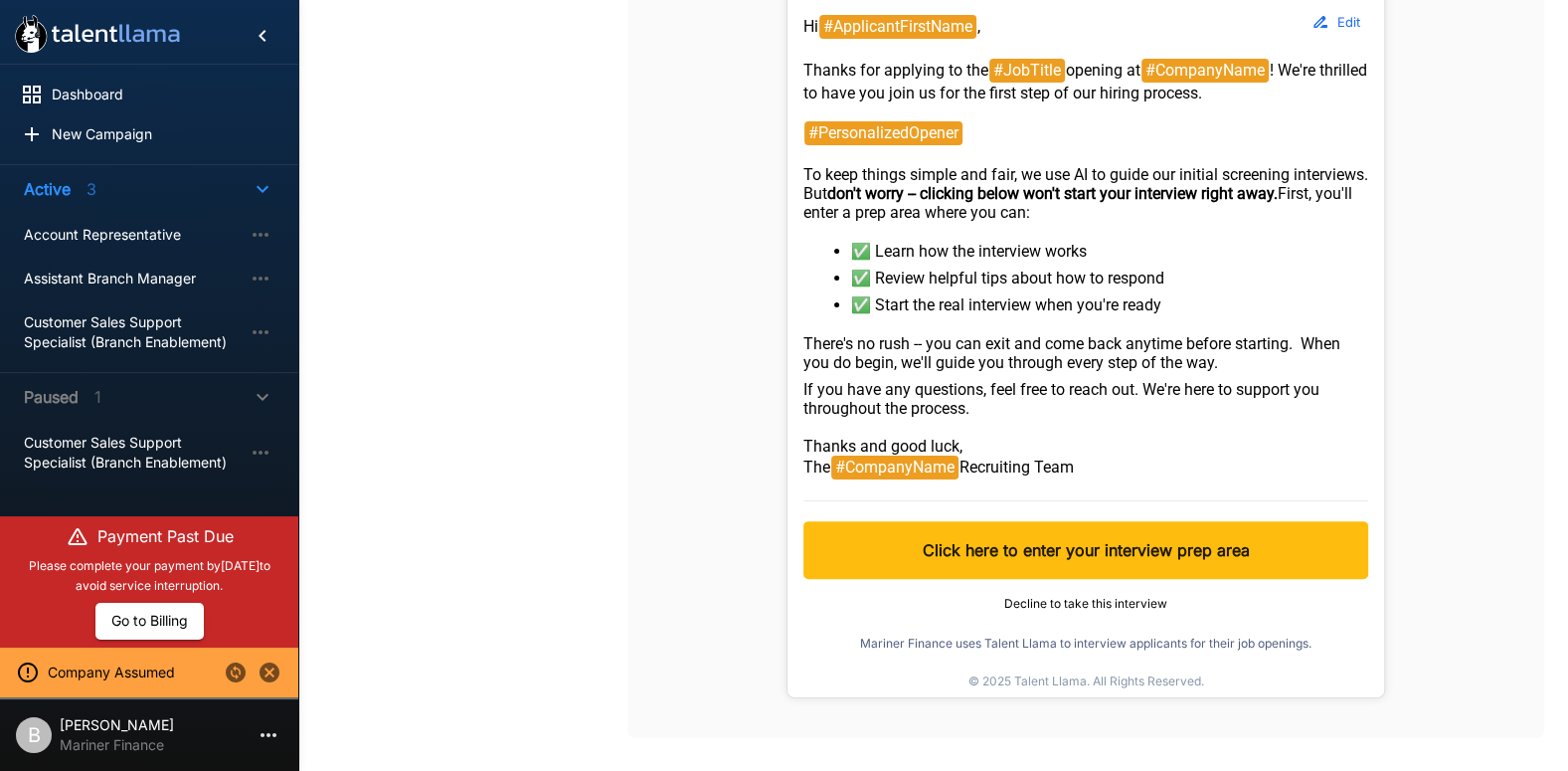 click on "Hi  #ApplicantFirstName , Thanks for applying to the  #JobTitle  opening at  #CompanyName ! We're thrilled to have you join us for the first step of our hiring process. #PersonalizedOpener To keep things simple and fair, we use AI to guide our initial screening interviews. But  don't worry -- clicking below won't start your interview right away.   First, you'll enter a prep area where you can: ✅ Learn how the interview works ✅ Review helpful tips about how to respond ✅ Start the real interview when you're ready There's no rush -- you can exit and come back anytime before starting.  When you do begin, we'll guide you through every step of the way. If you have any questions, feel free to reach out. We're here to support you throughout the process. Thanks and good luck, The  #CompanyName  Recruiting Team" at bounding box center [1086, 248] 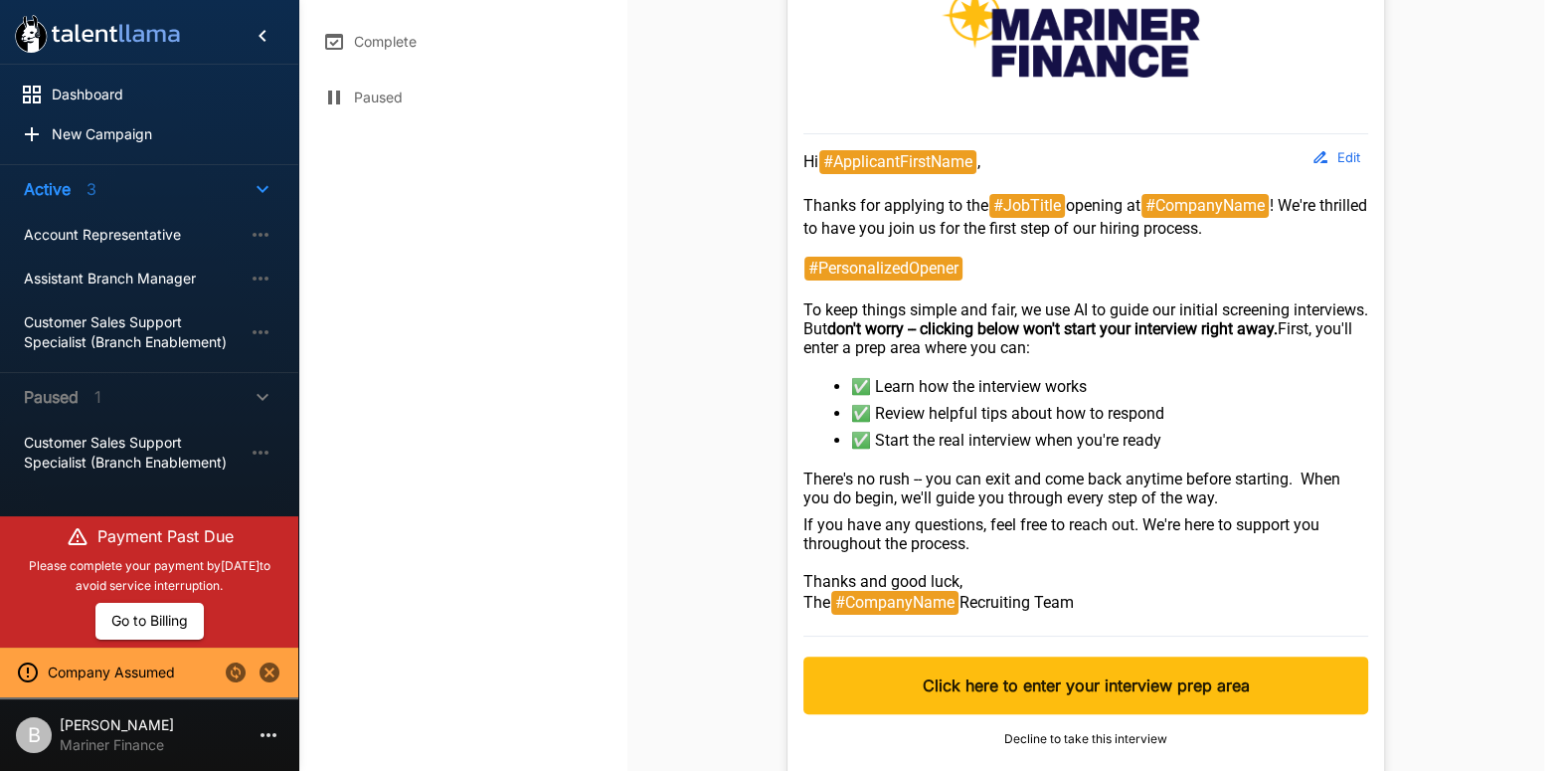 scroll, scrollTop: 580, scrollLeft: 0, axis: vertical 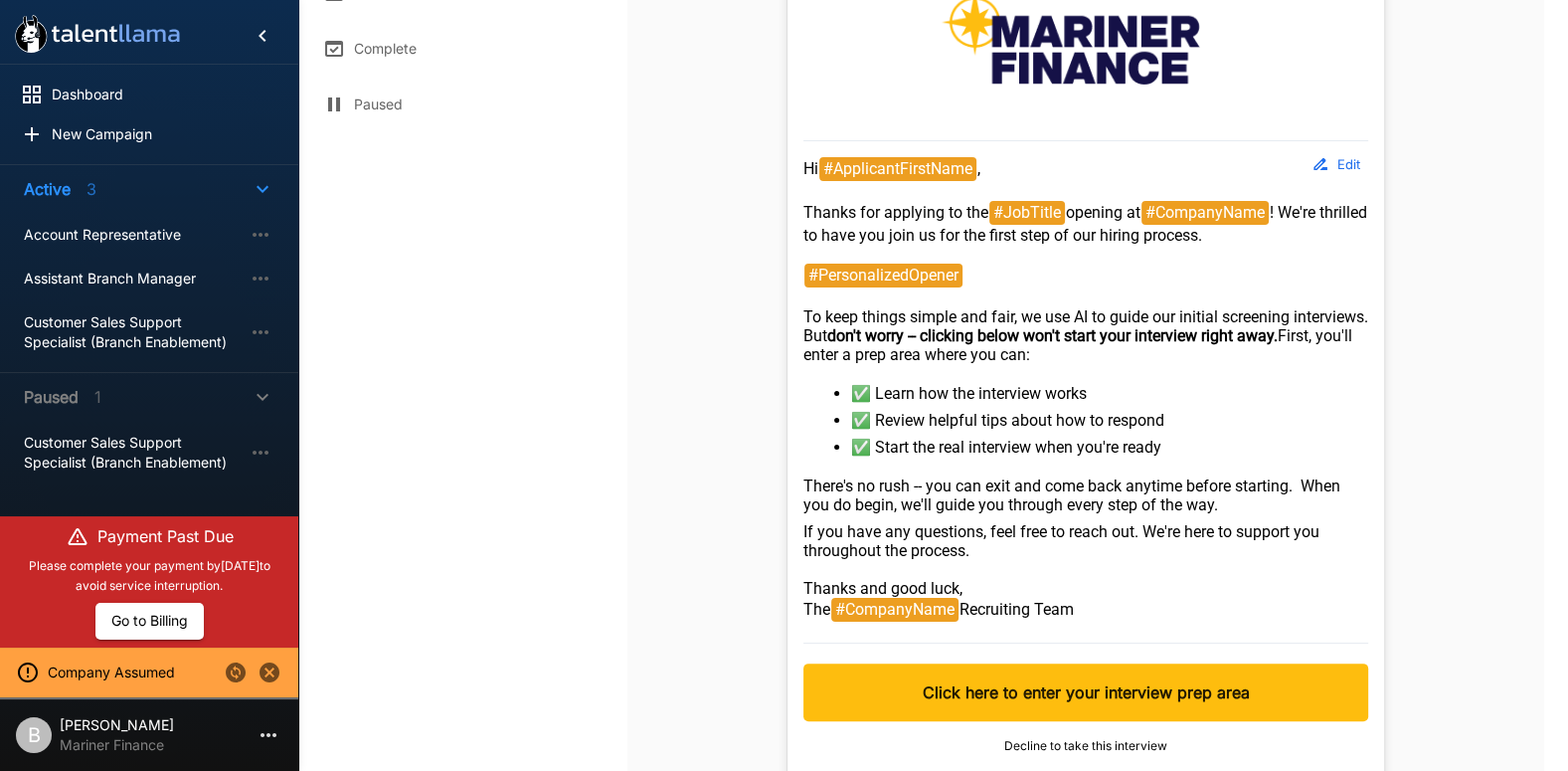 click 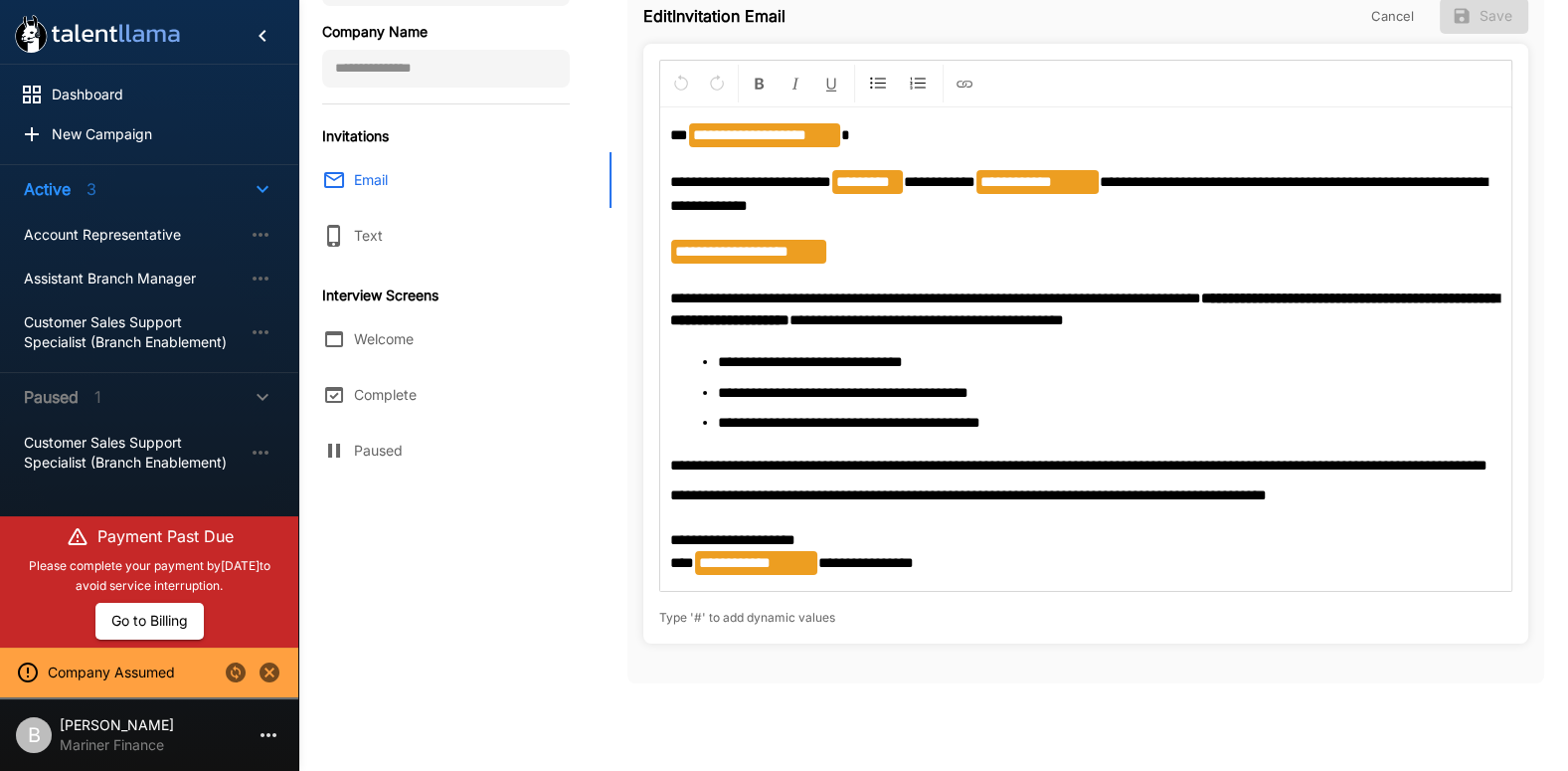 scroll, scrollTop: 255, scrollLeft: 0, axis: vertical 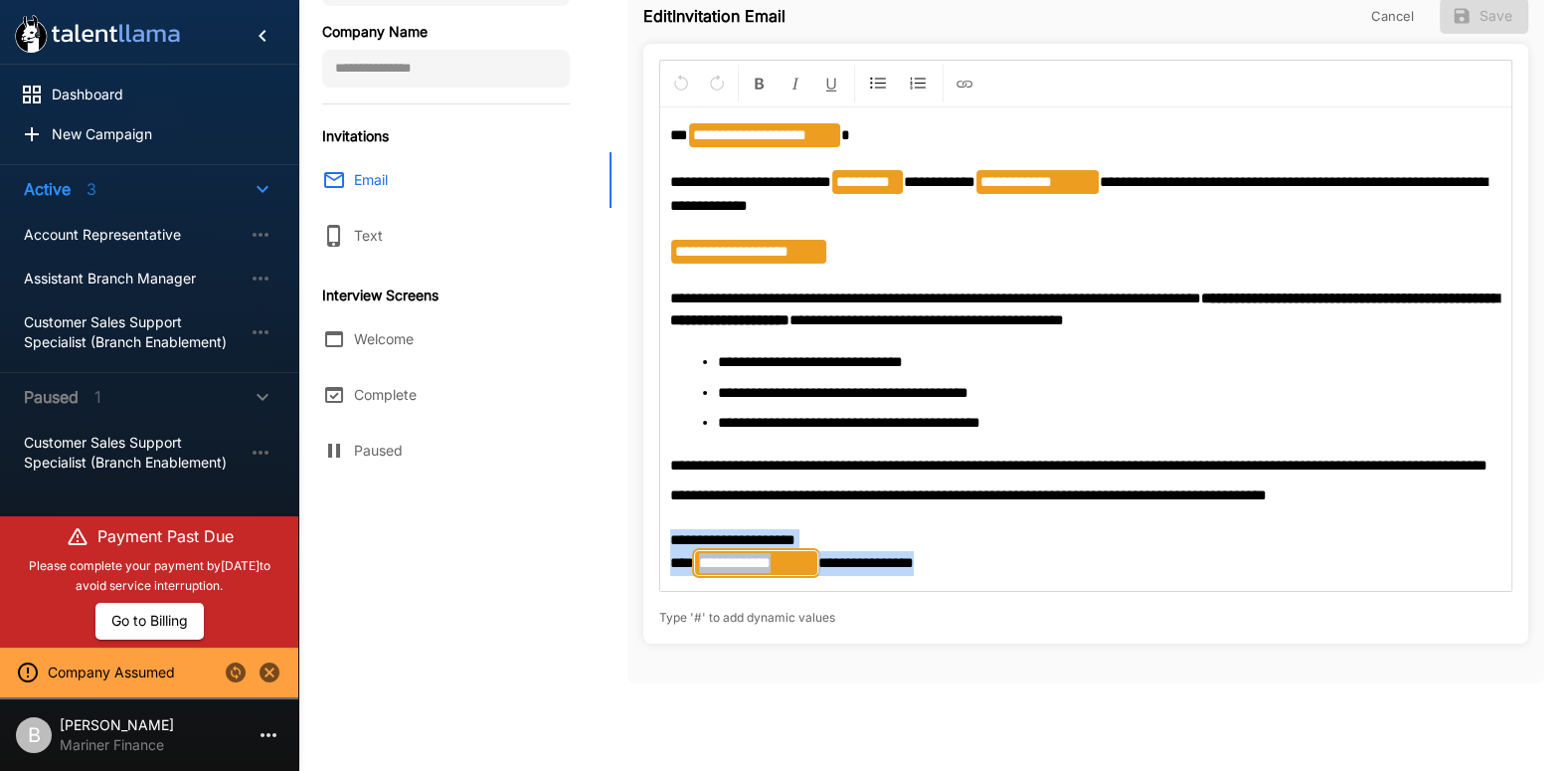 drag, startPoint x: 974, startPoint y: 562, endPoint x: 650, endPoint y: 542, distance: 324.6167 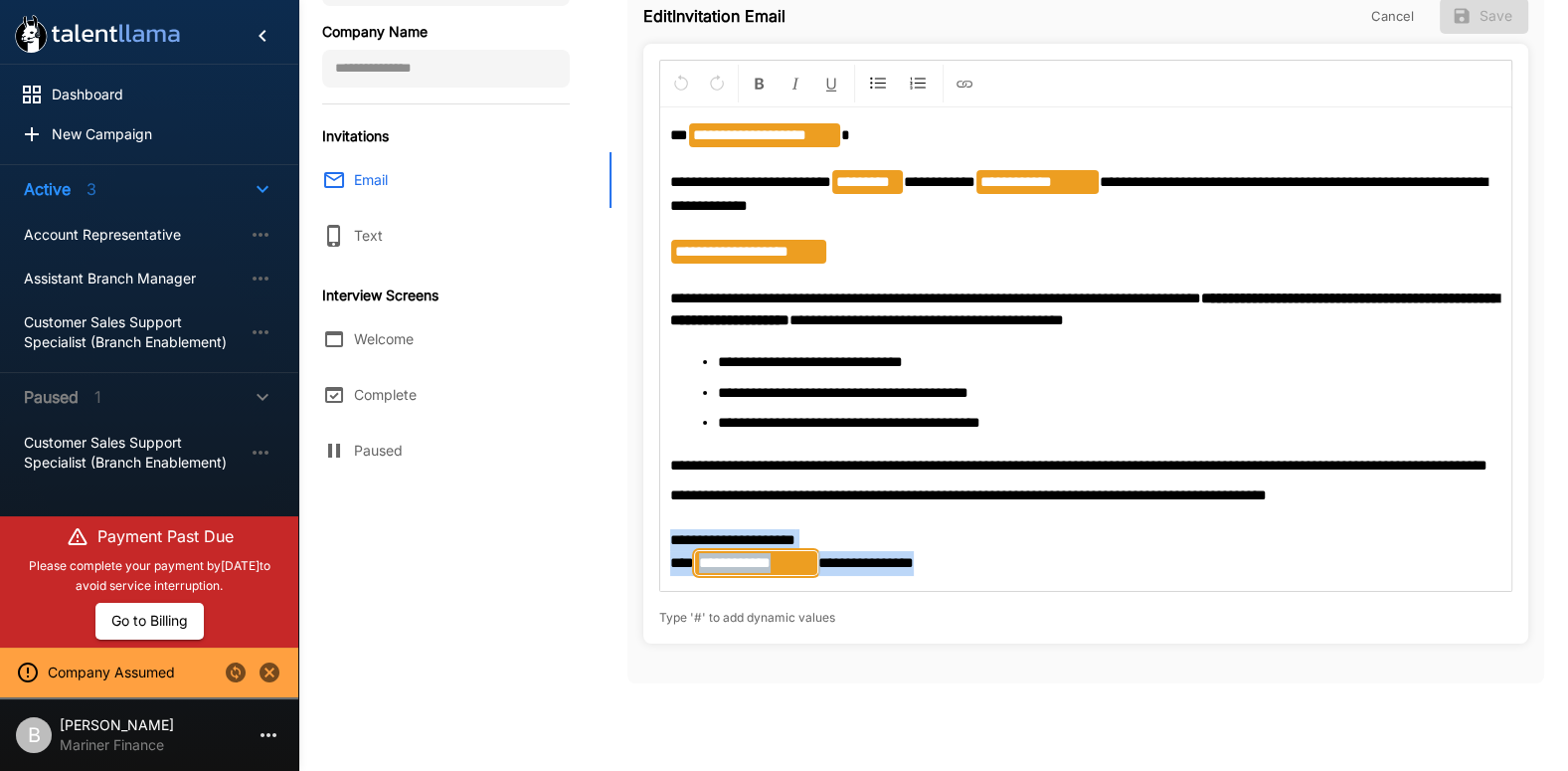 click on "**********" at bounding box center (1086, 343) 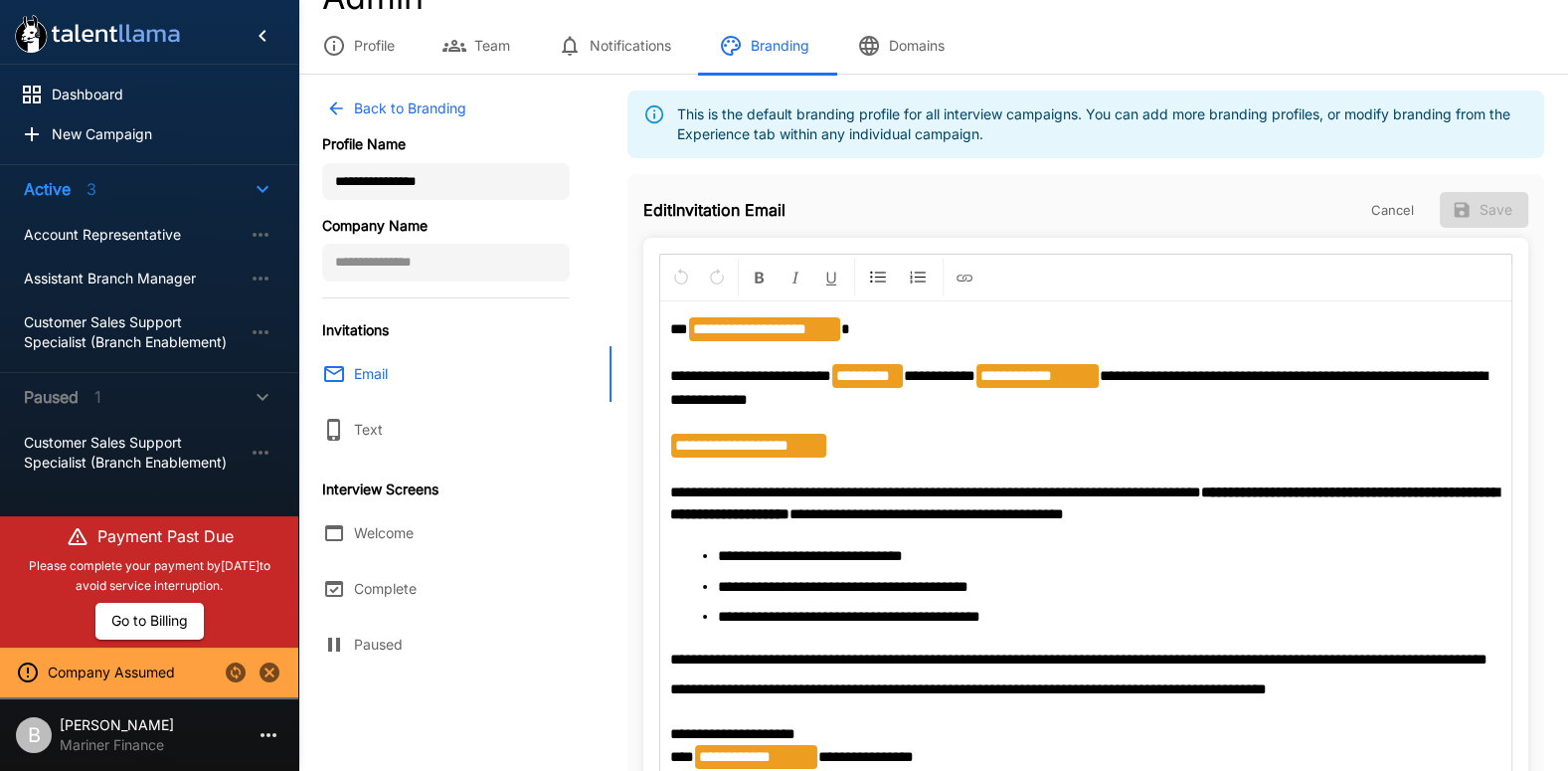 scroll, scrollTop: 0, scrollLeft: 0, axis: both 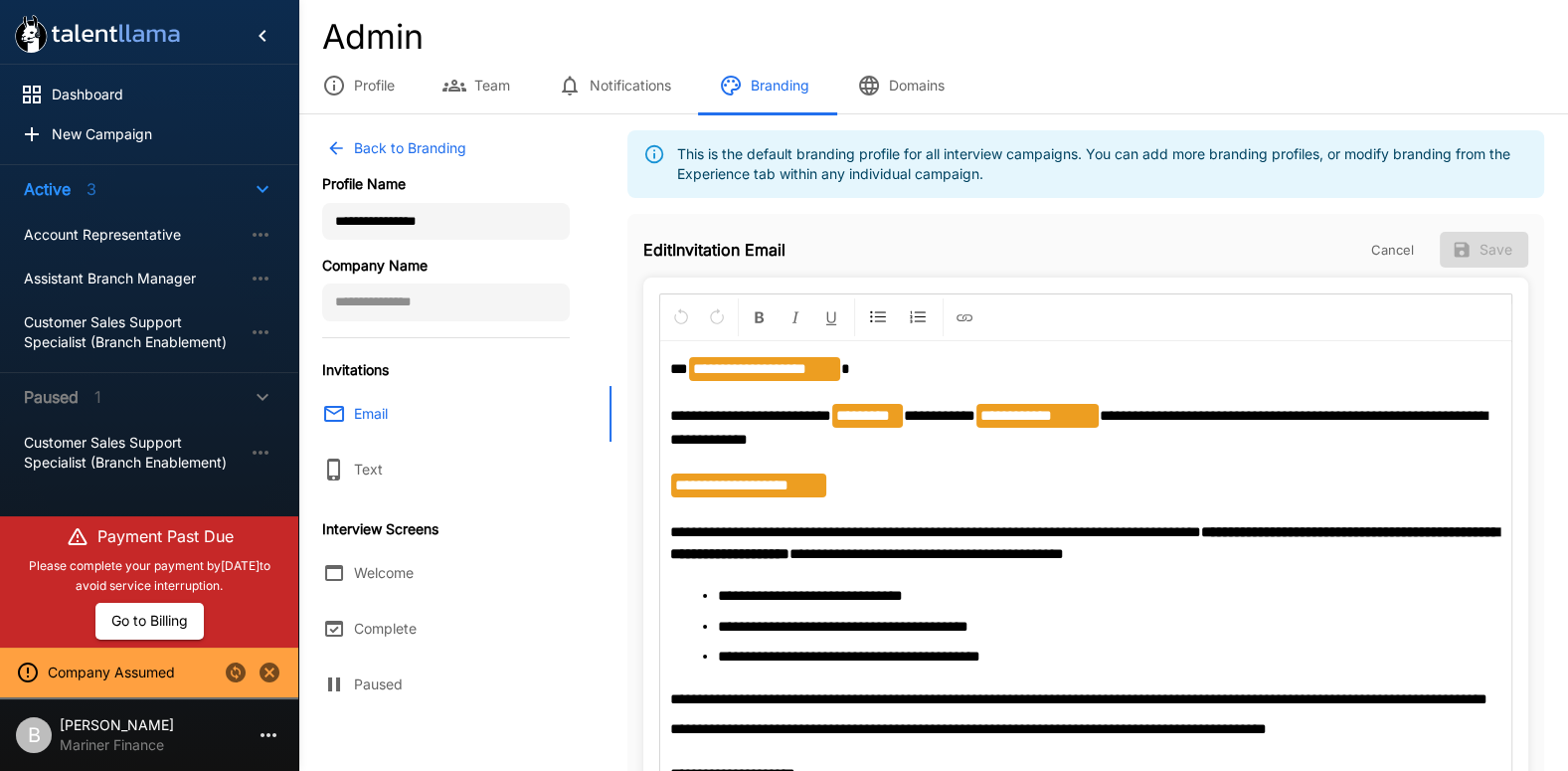 click on "Cancel" at bounding box center (1392, 250) 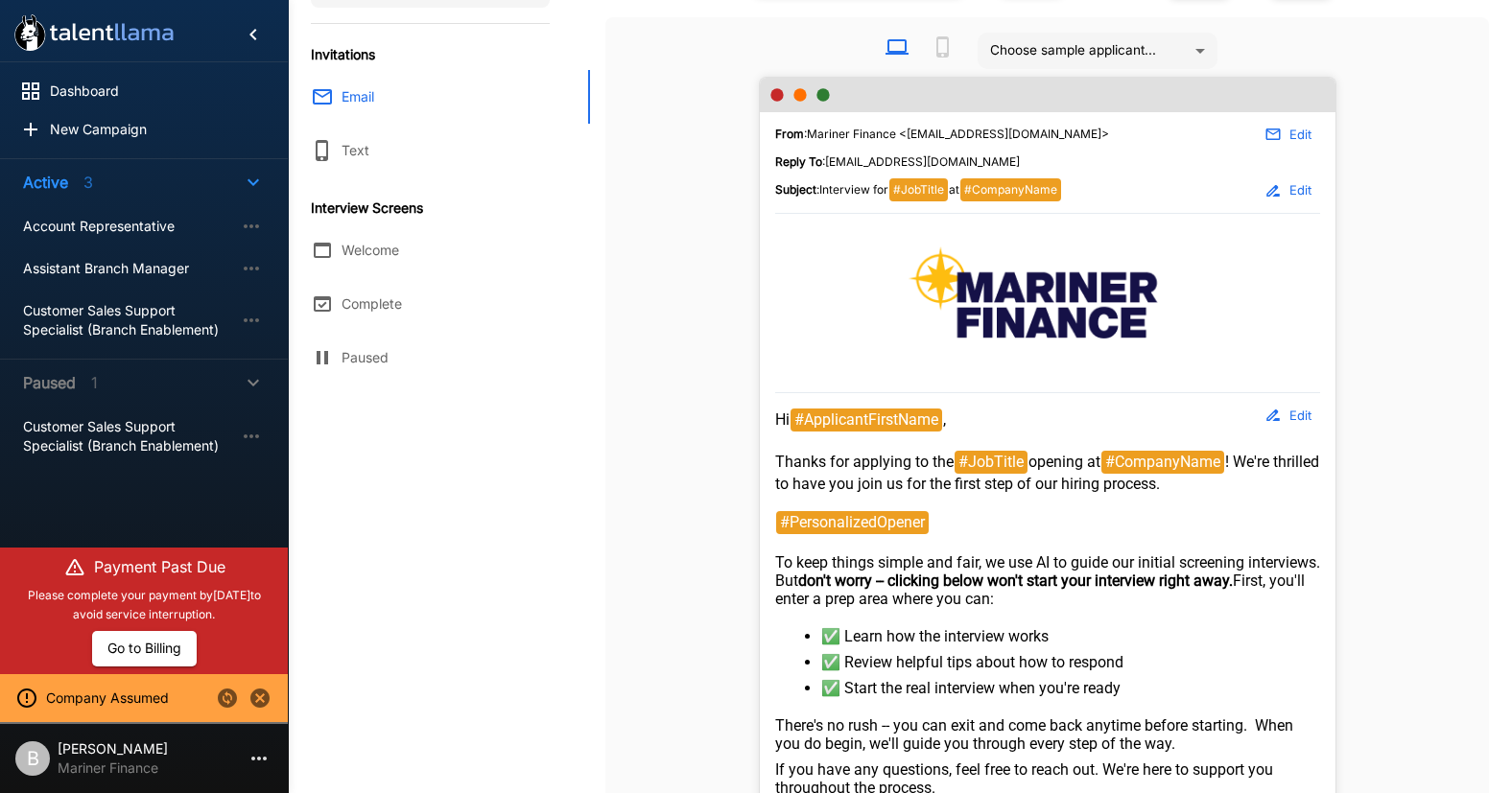 scroll, scrollTop: 0, scrollLeft: 0, axis: both 